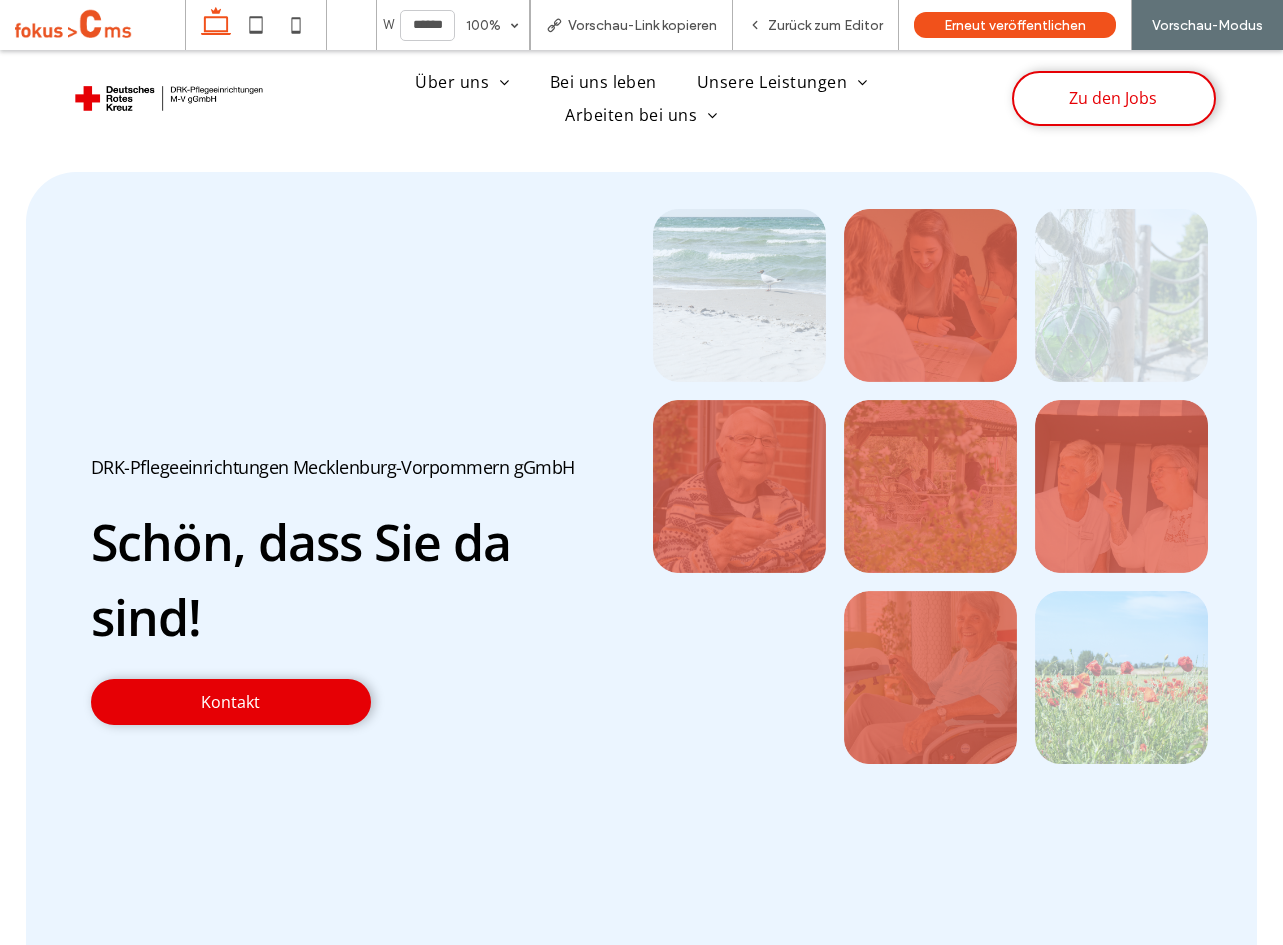 scroll, scrollTop: 3028, scrollLeft: 0, axis: vertical 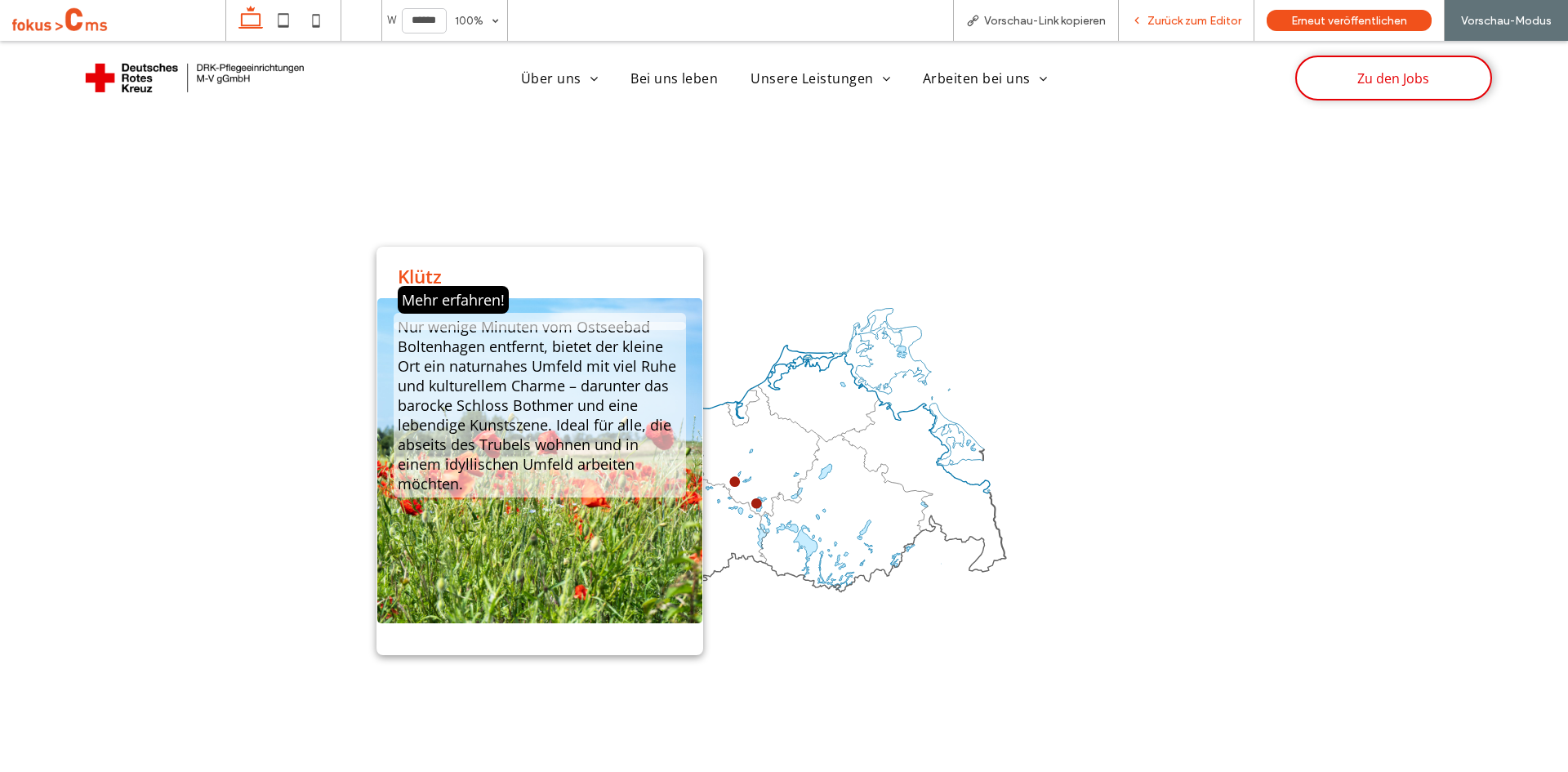 click on "Zurück zum Editor" at bounding box center (1194, 20) 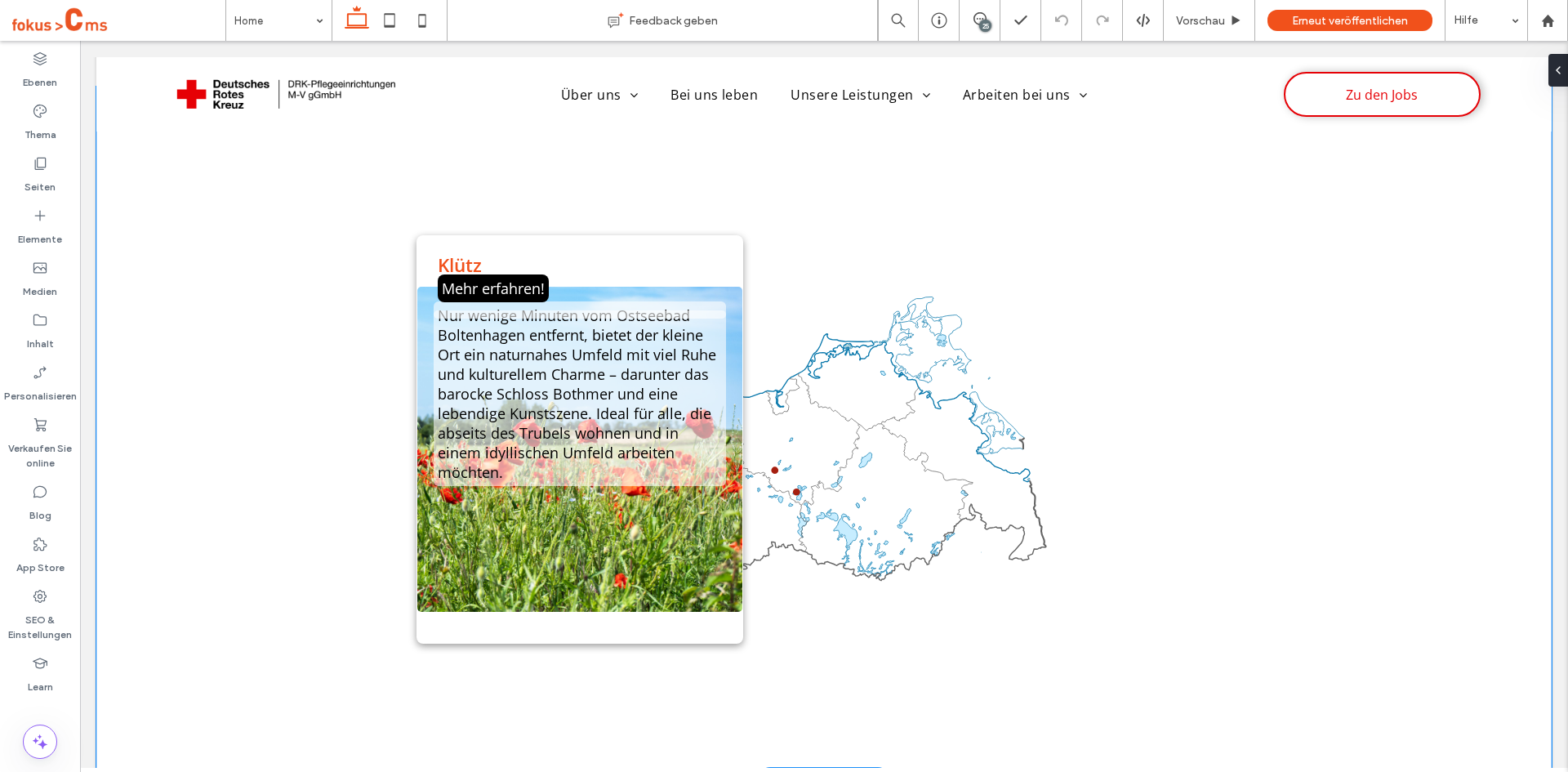scroll, scrollTop: 2628, scrollLeft: 0, axis: vertical 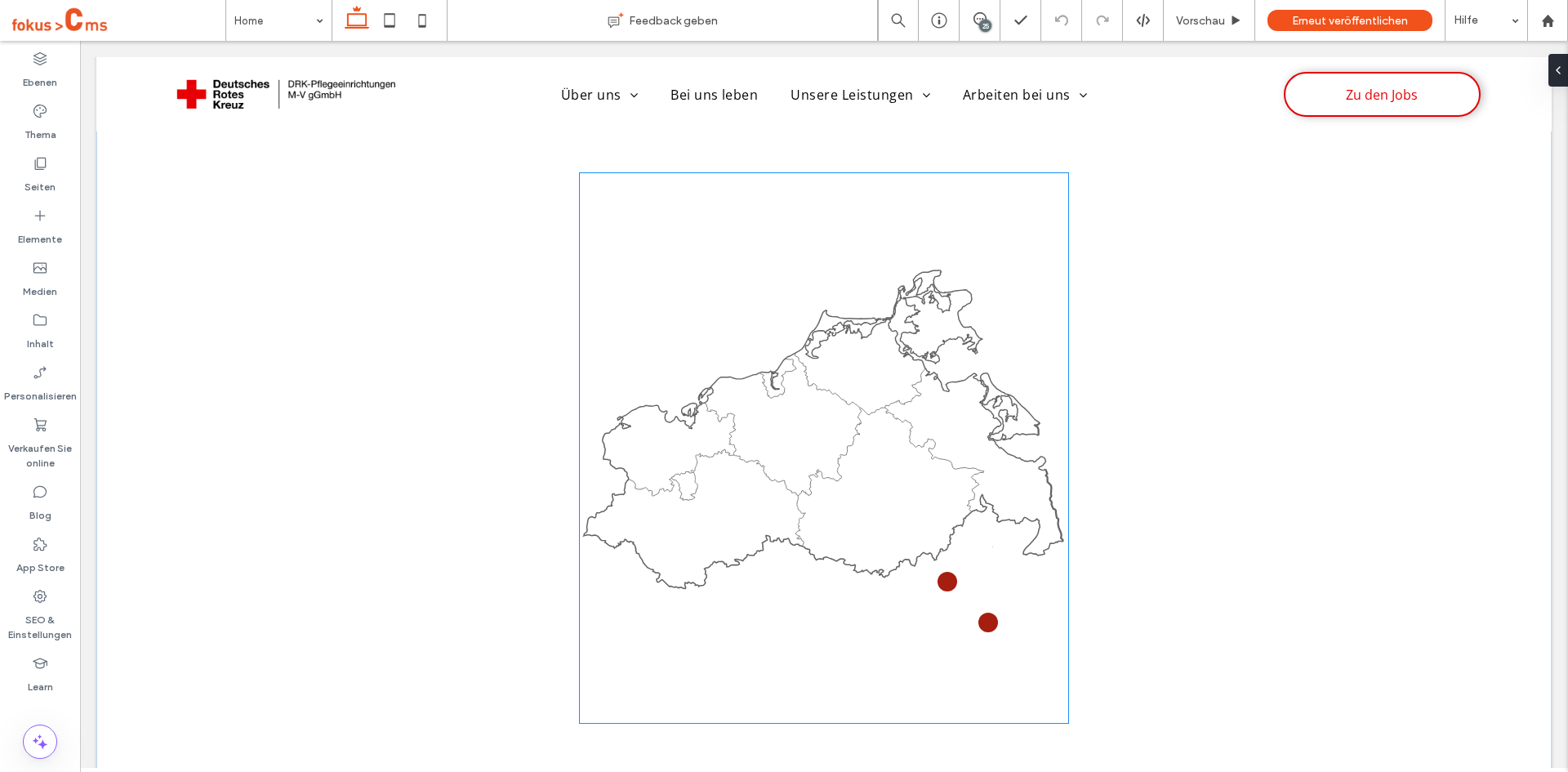 click 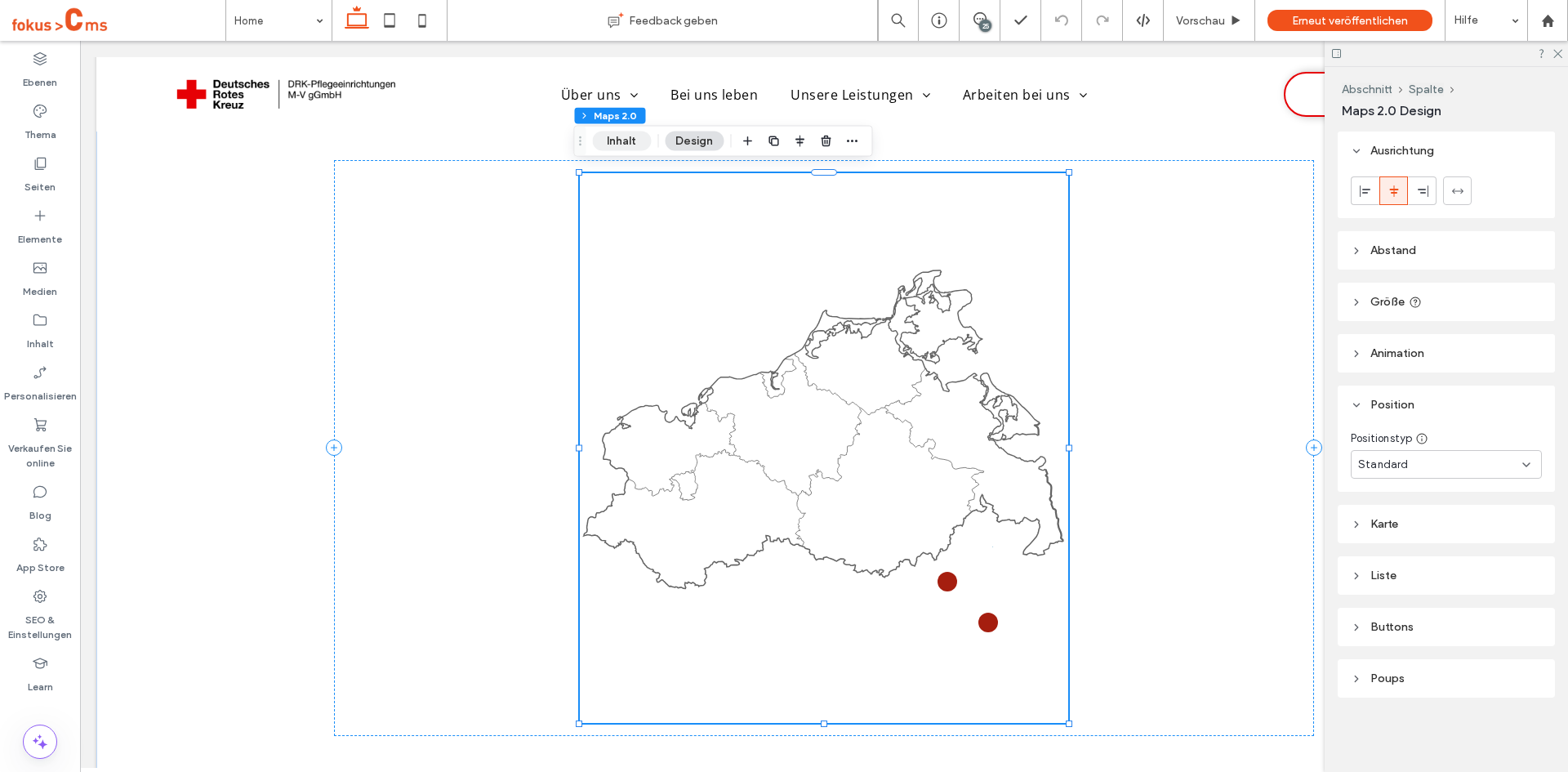 click on "Inhalt" at bounding box center [621, 141] 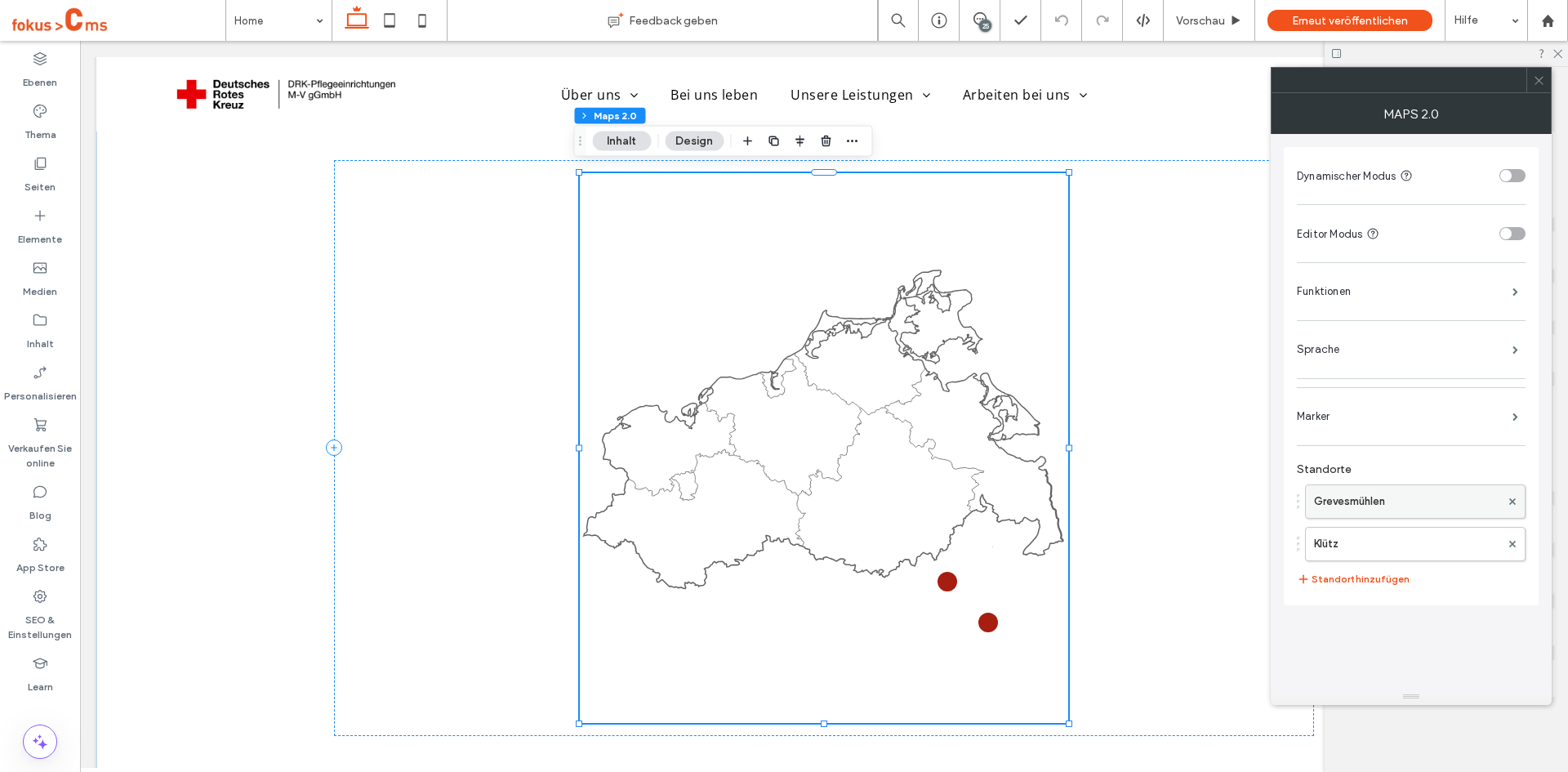 click on "Grevesmühlen" at bounding box center (1407, 502) 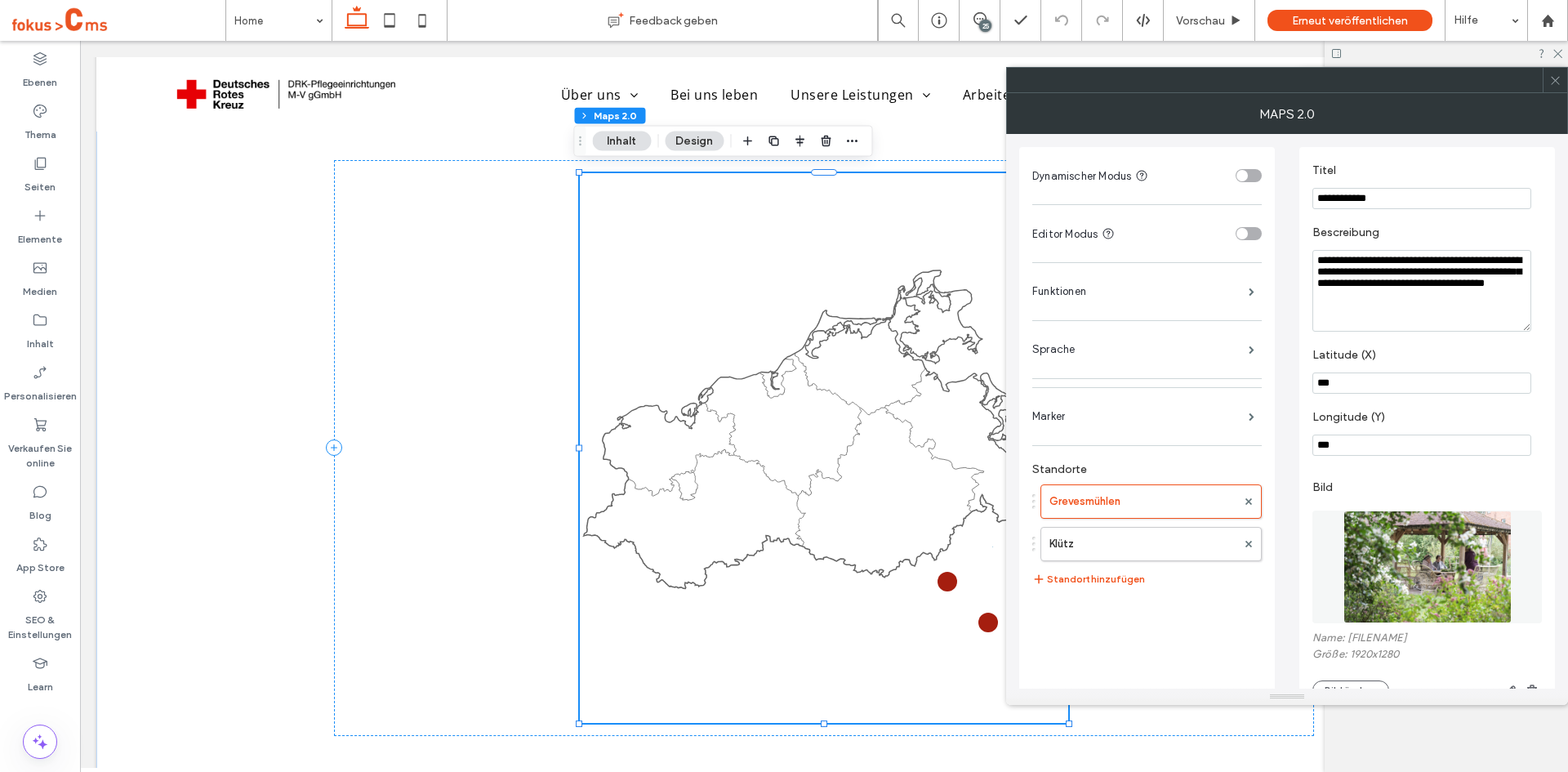 click on "***" at bounding box center [1422, 383] 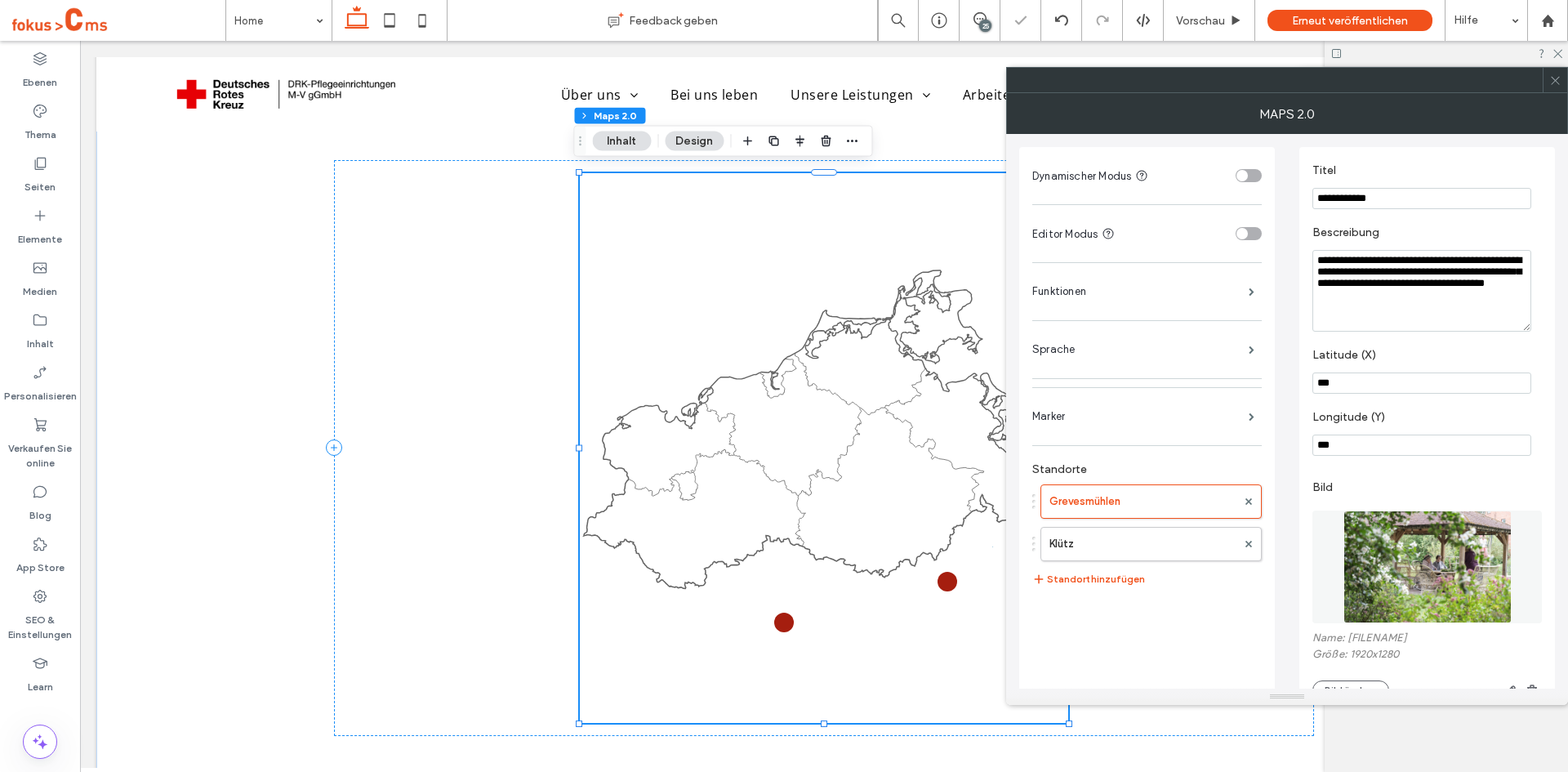 type on "***" 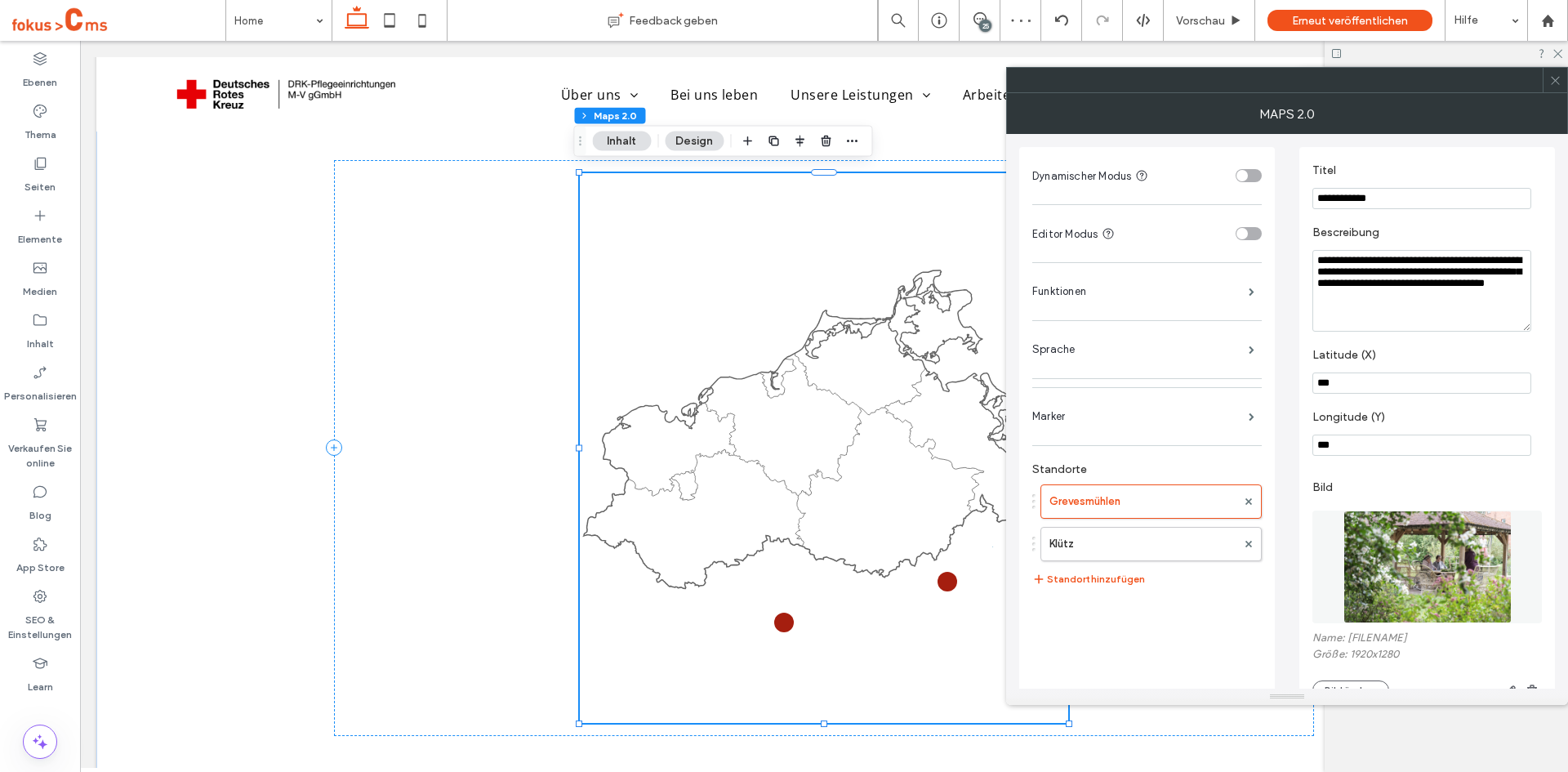 type on "***" 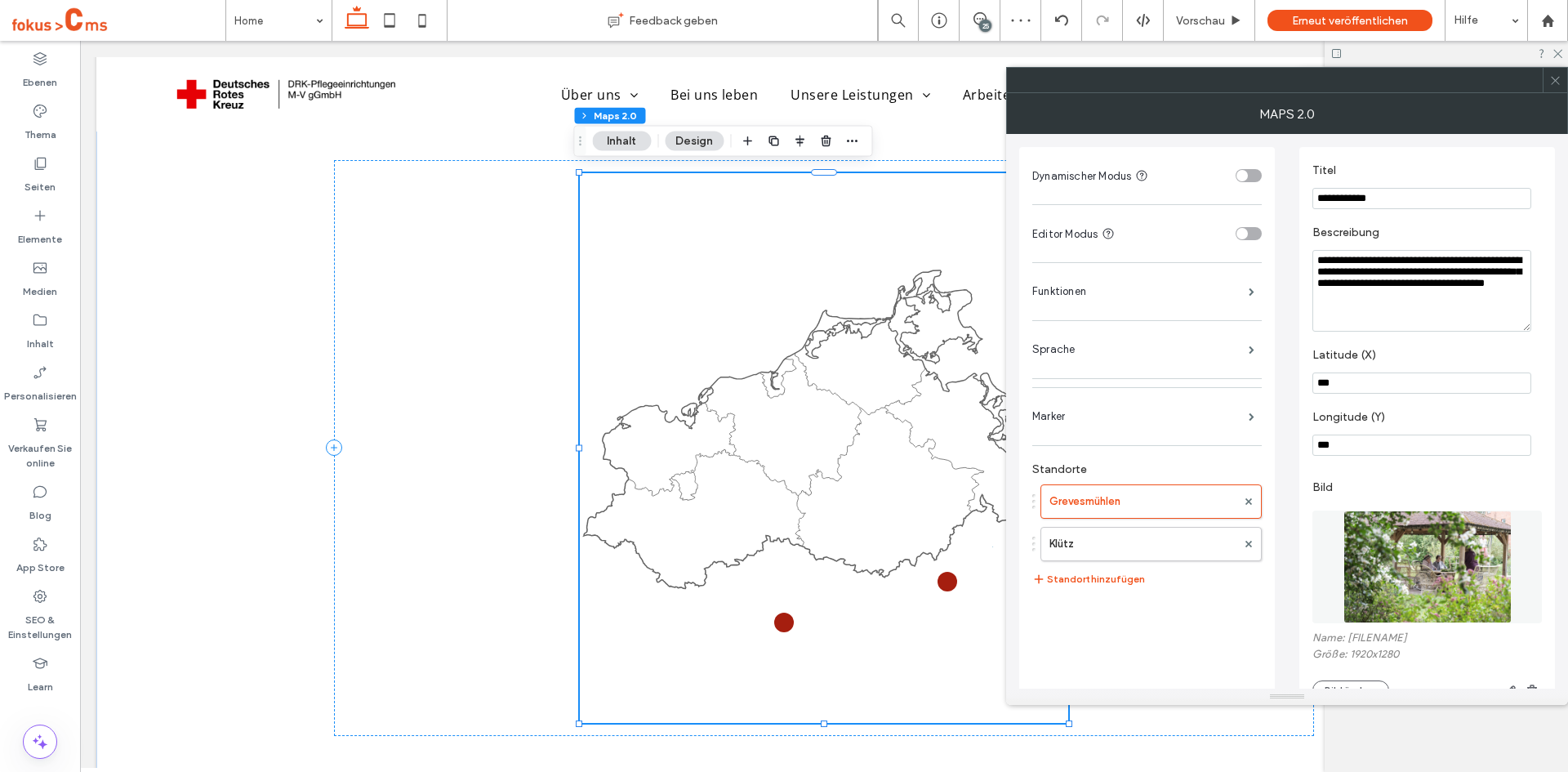 scroll, scrollTop: 14, scrollLeft: 0, axis: vertical 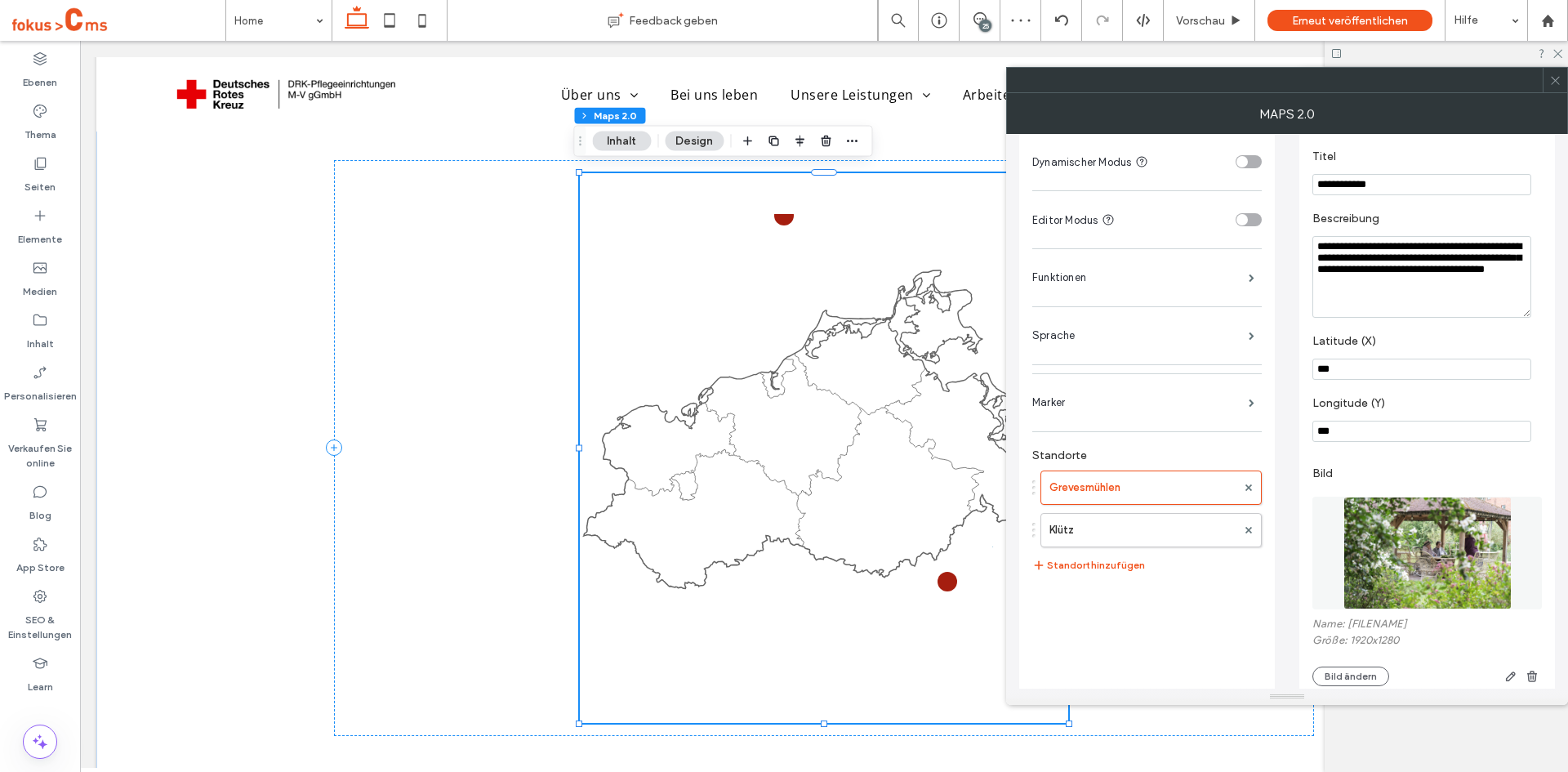 type 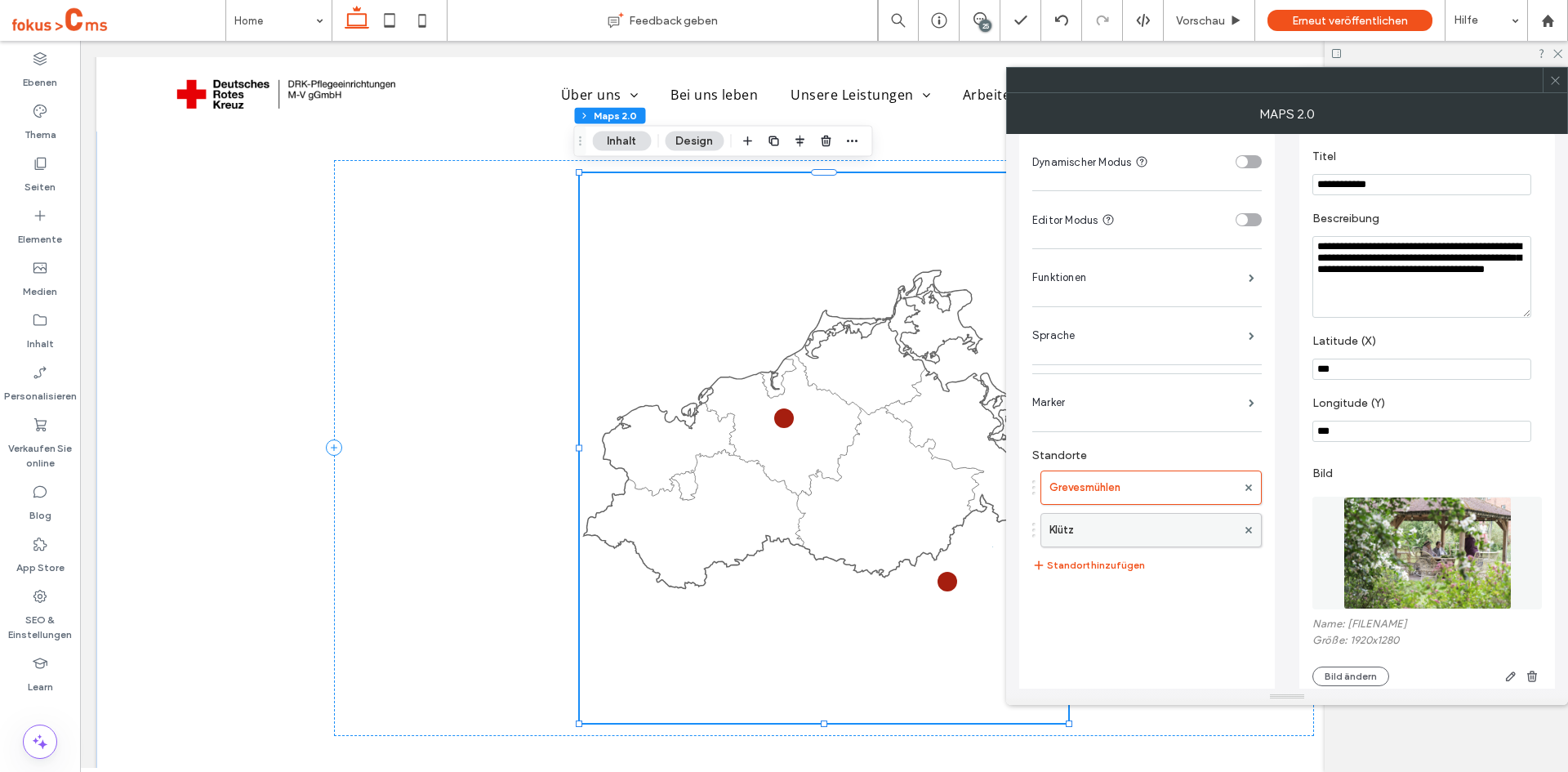 click on "Klütz" at bounding box center (1143, 530) 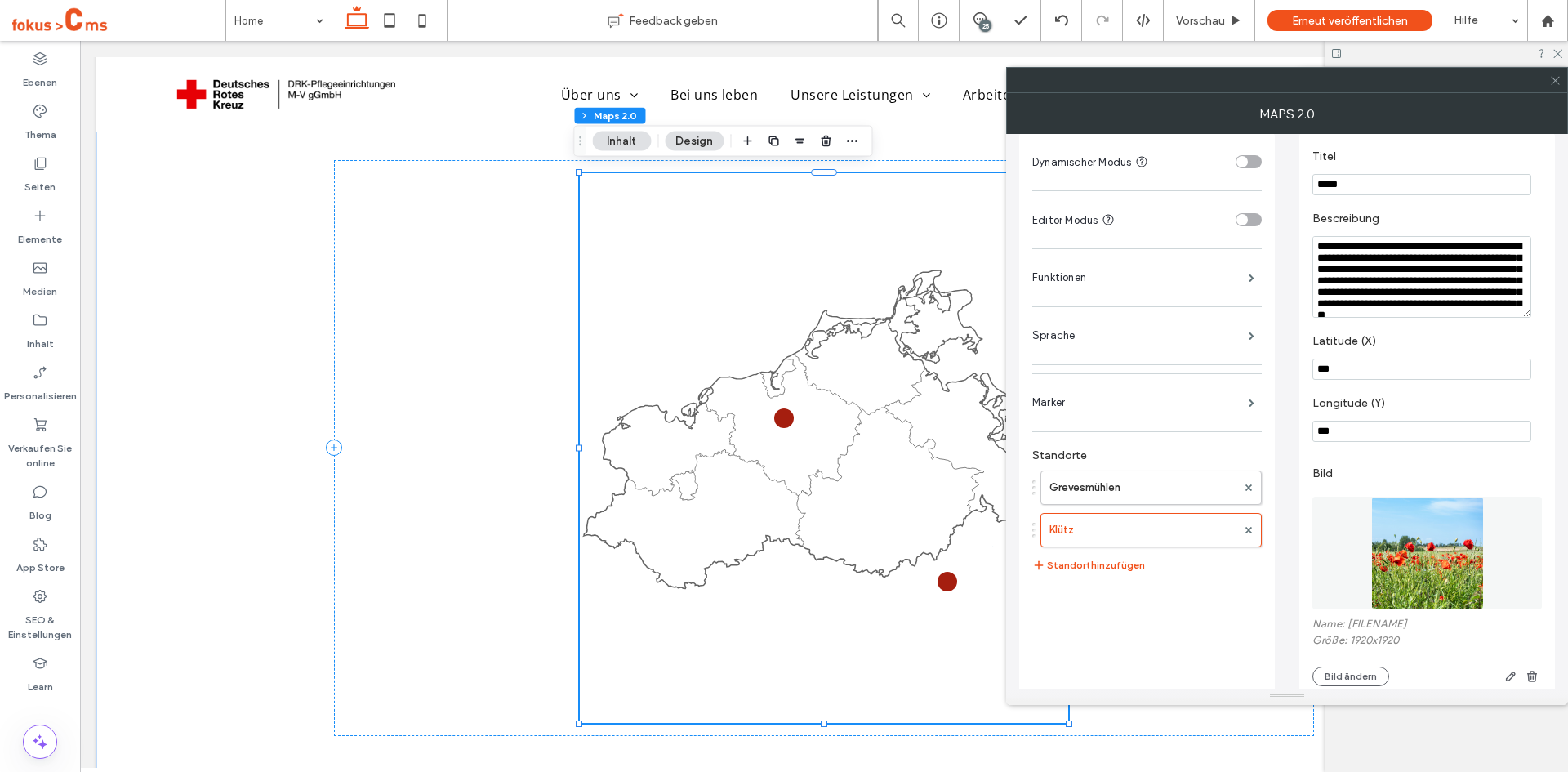 click on "***" at bounding box center (1422, 369) 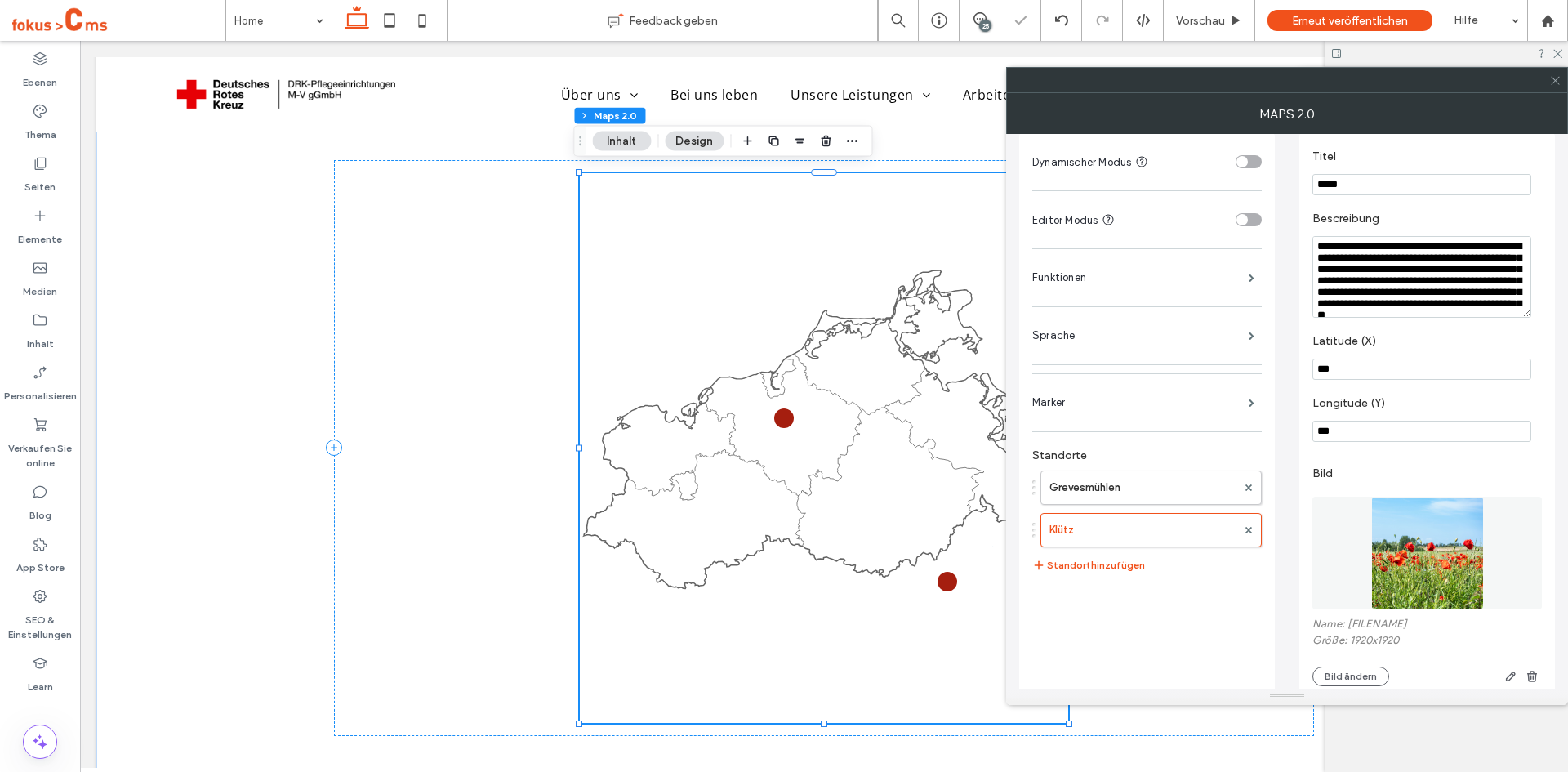 type on "***" 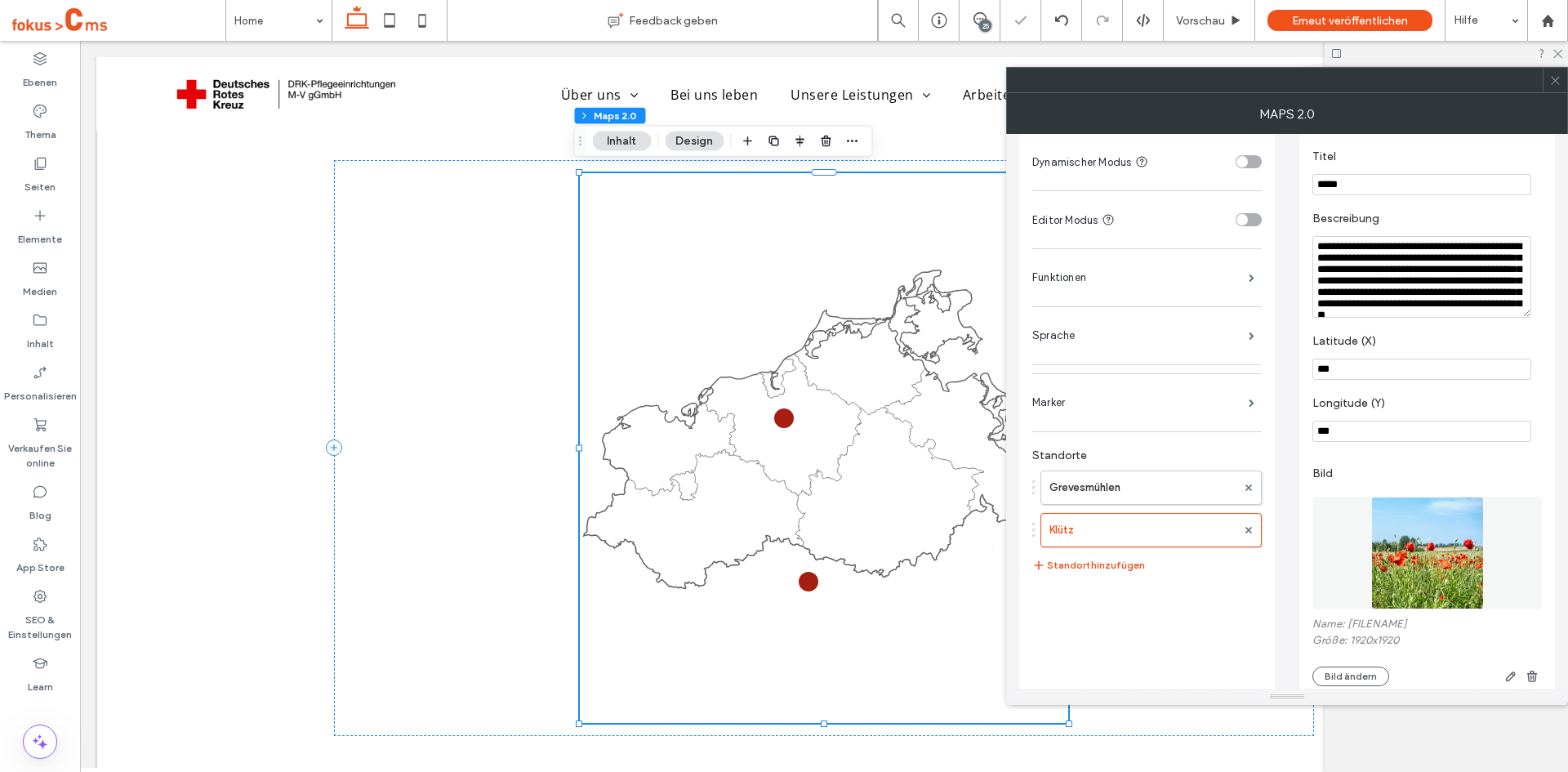 type on "***" 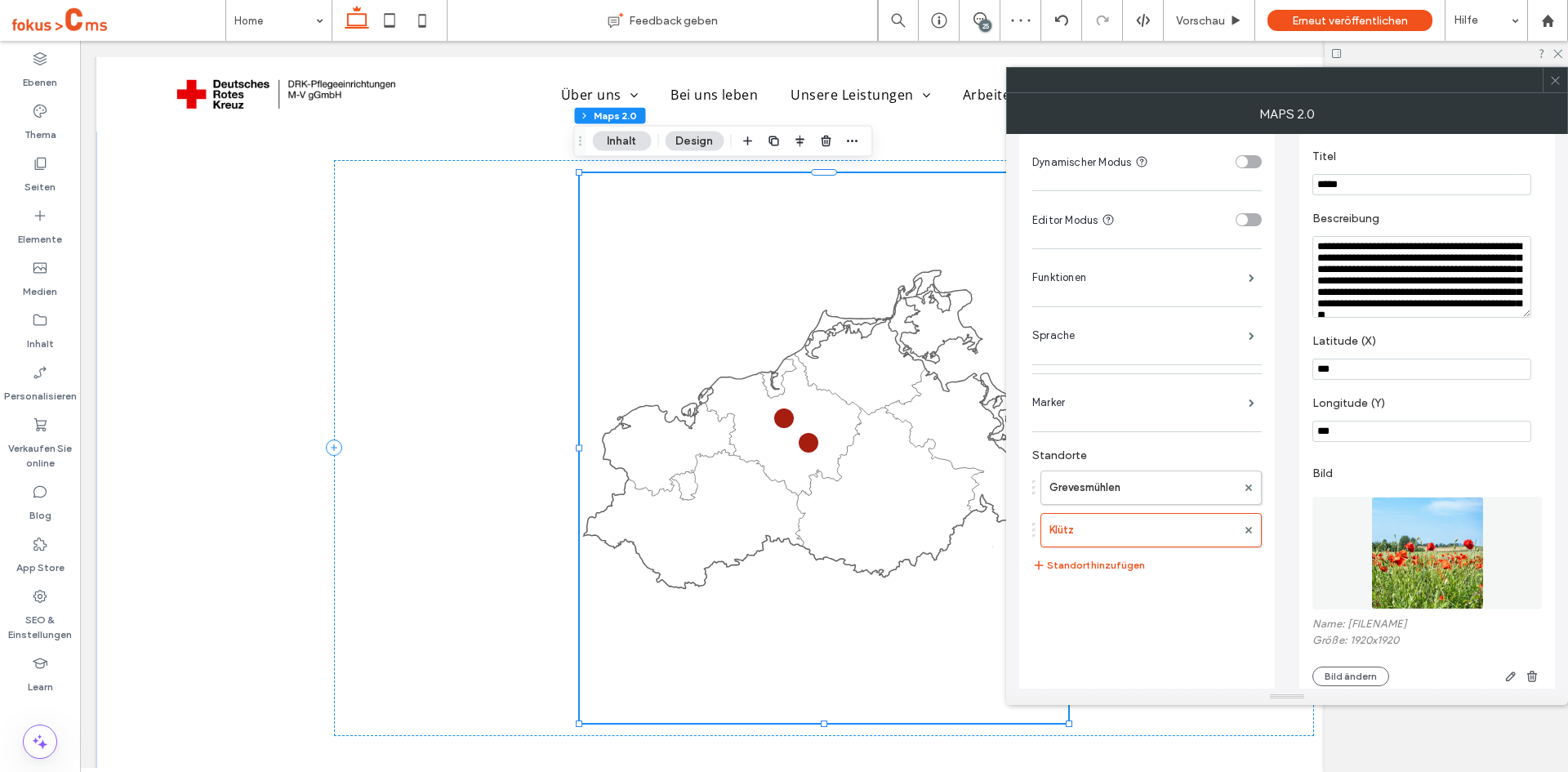 click 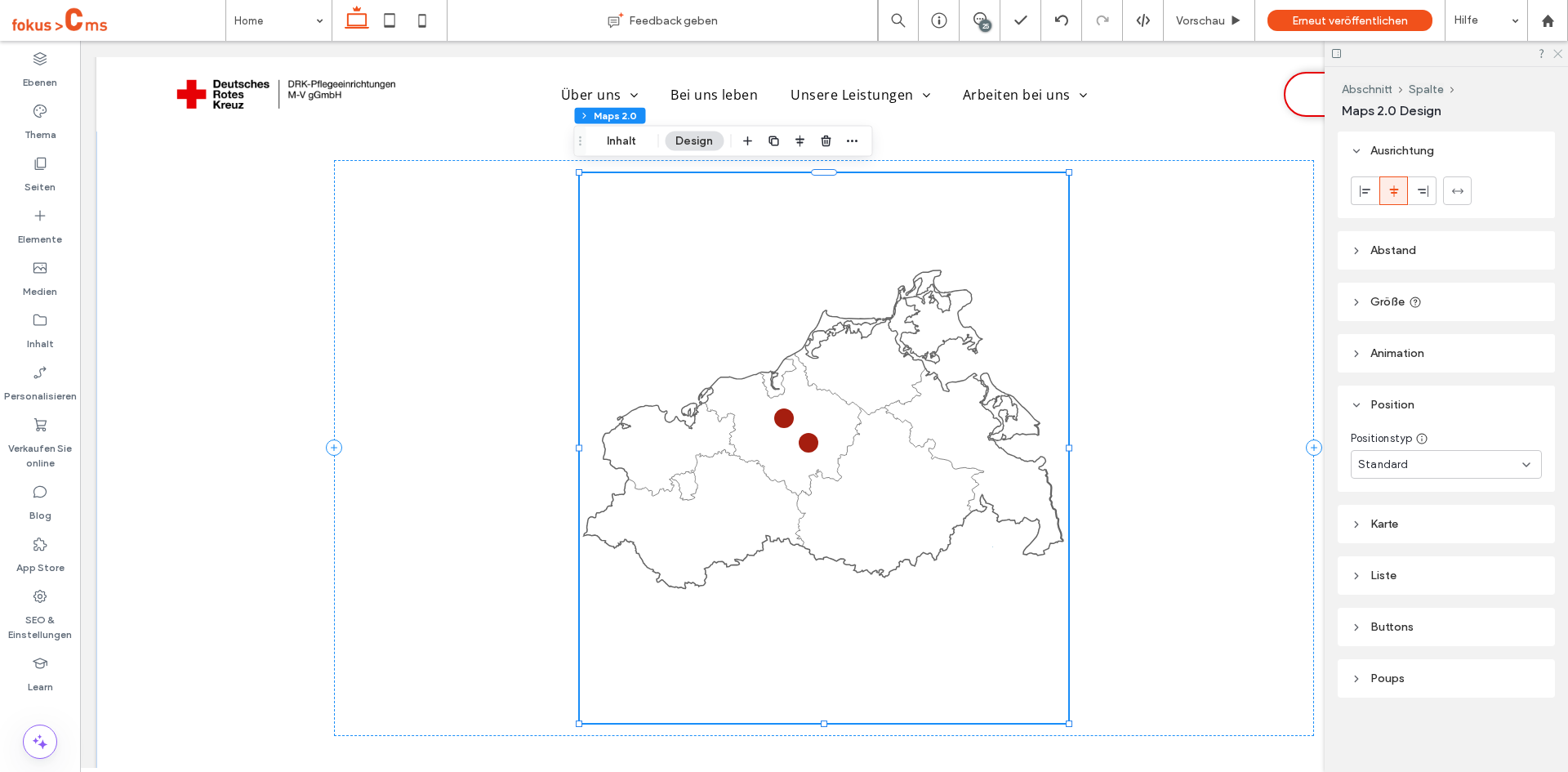click 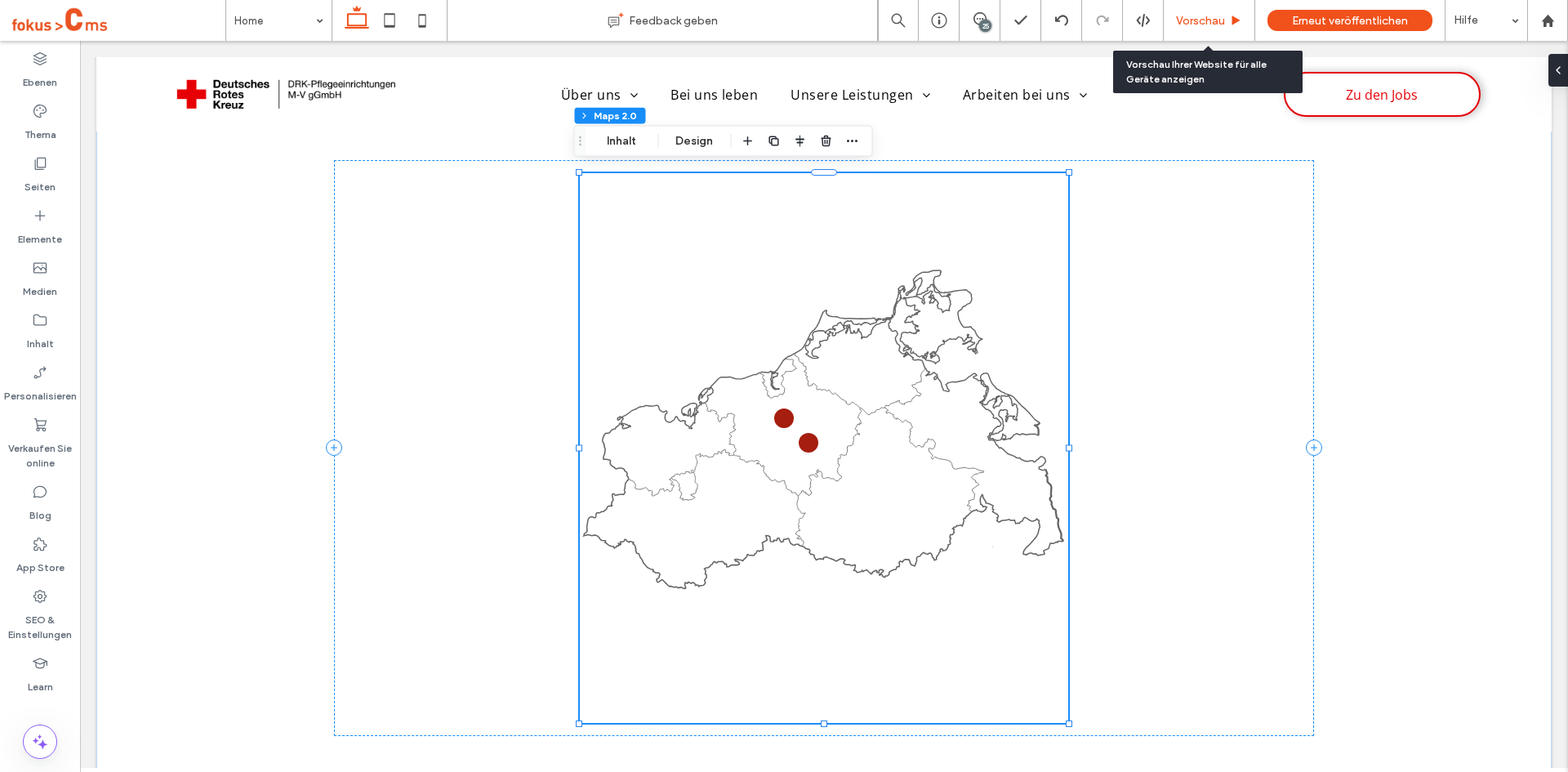 click on "Vorschau" at bounding box center [1200, 20] 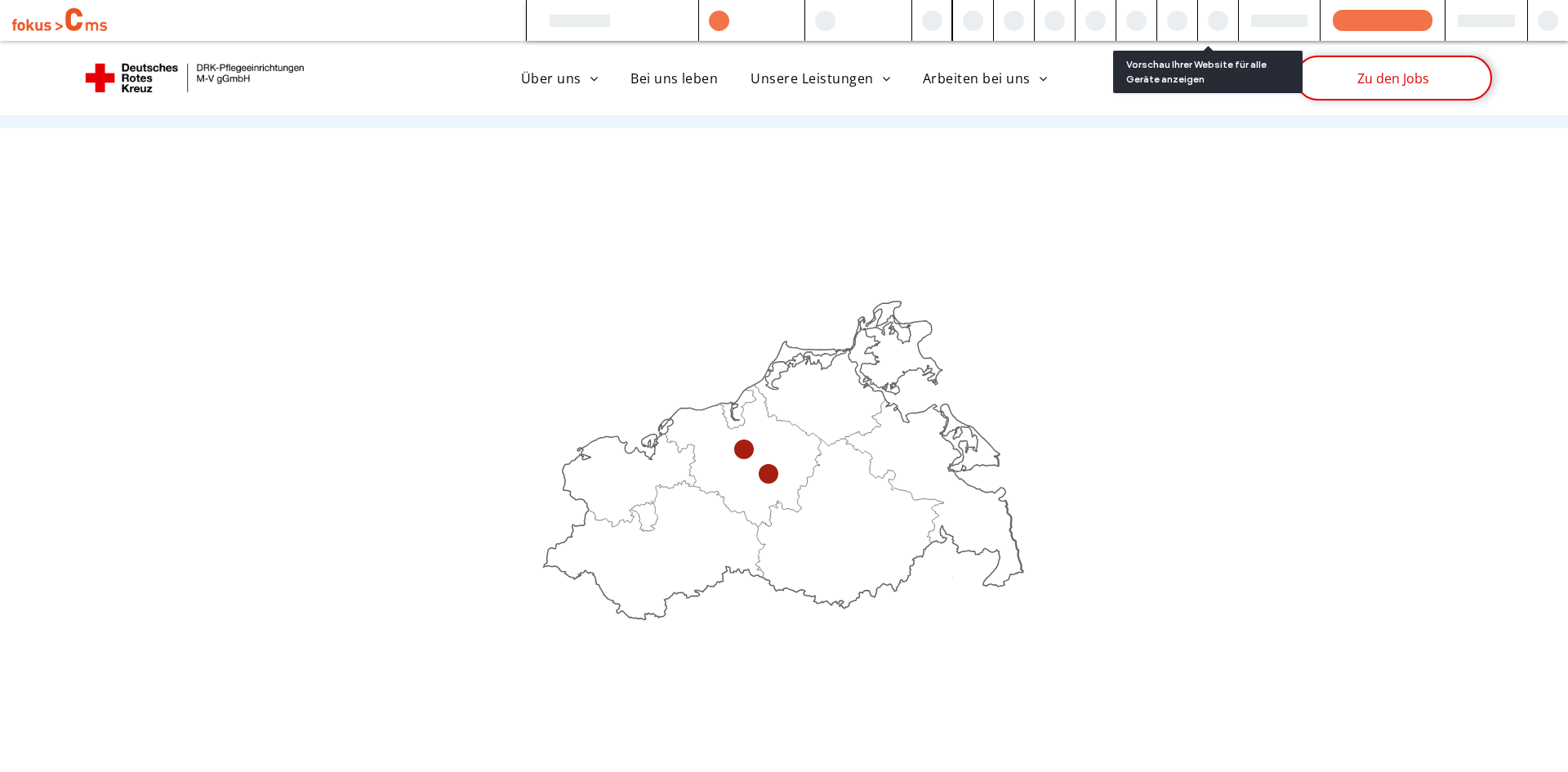 scroll, scrollTop: 2650, scrollLeft: 0, axis: vertical 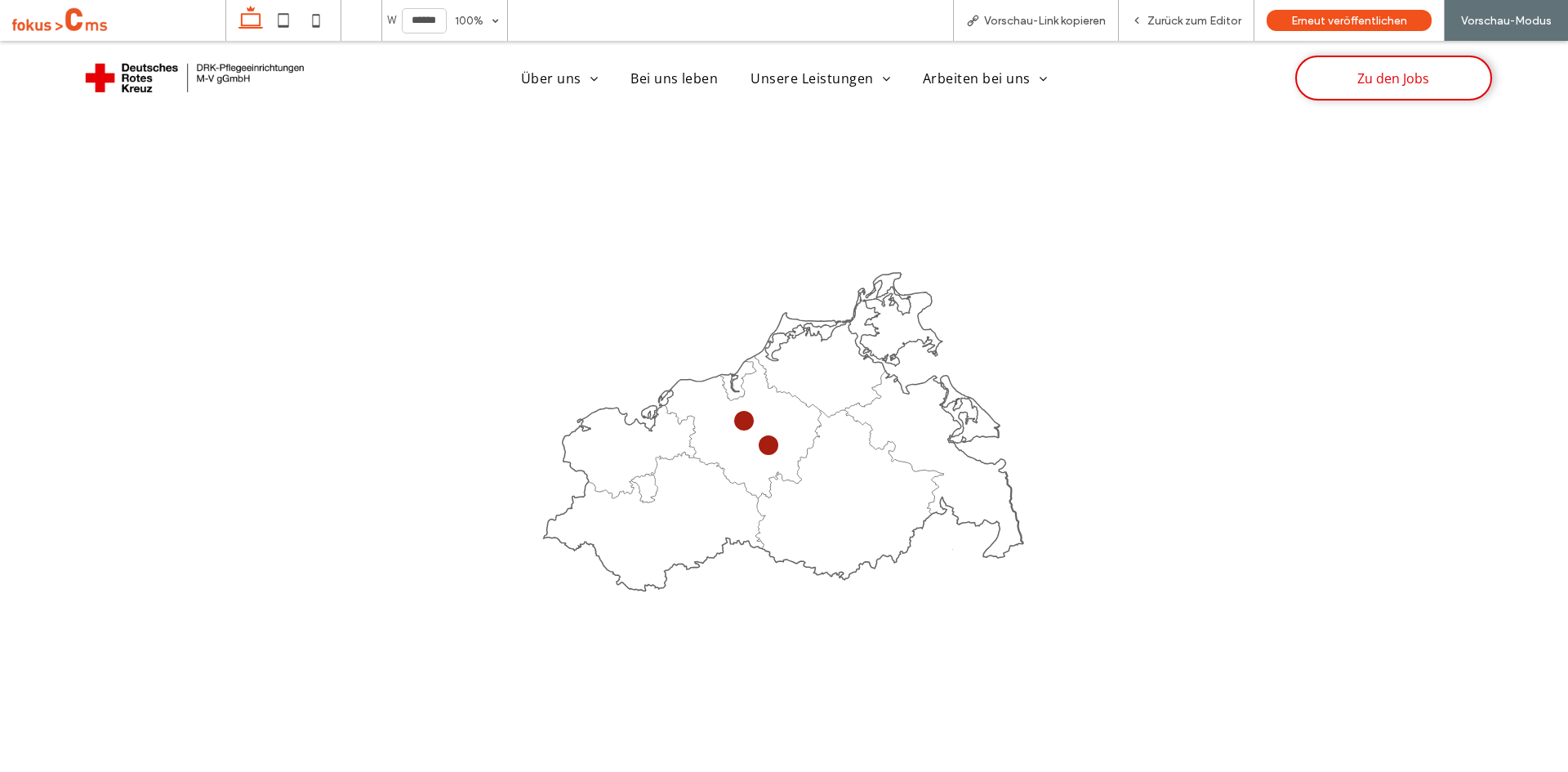 click 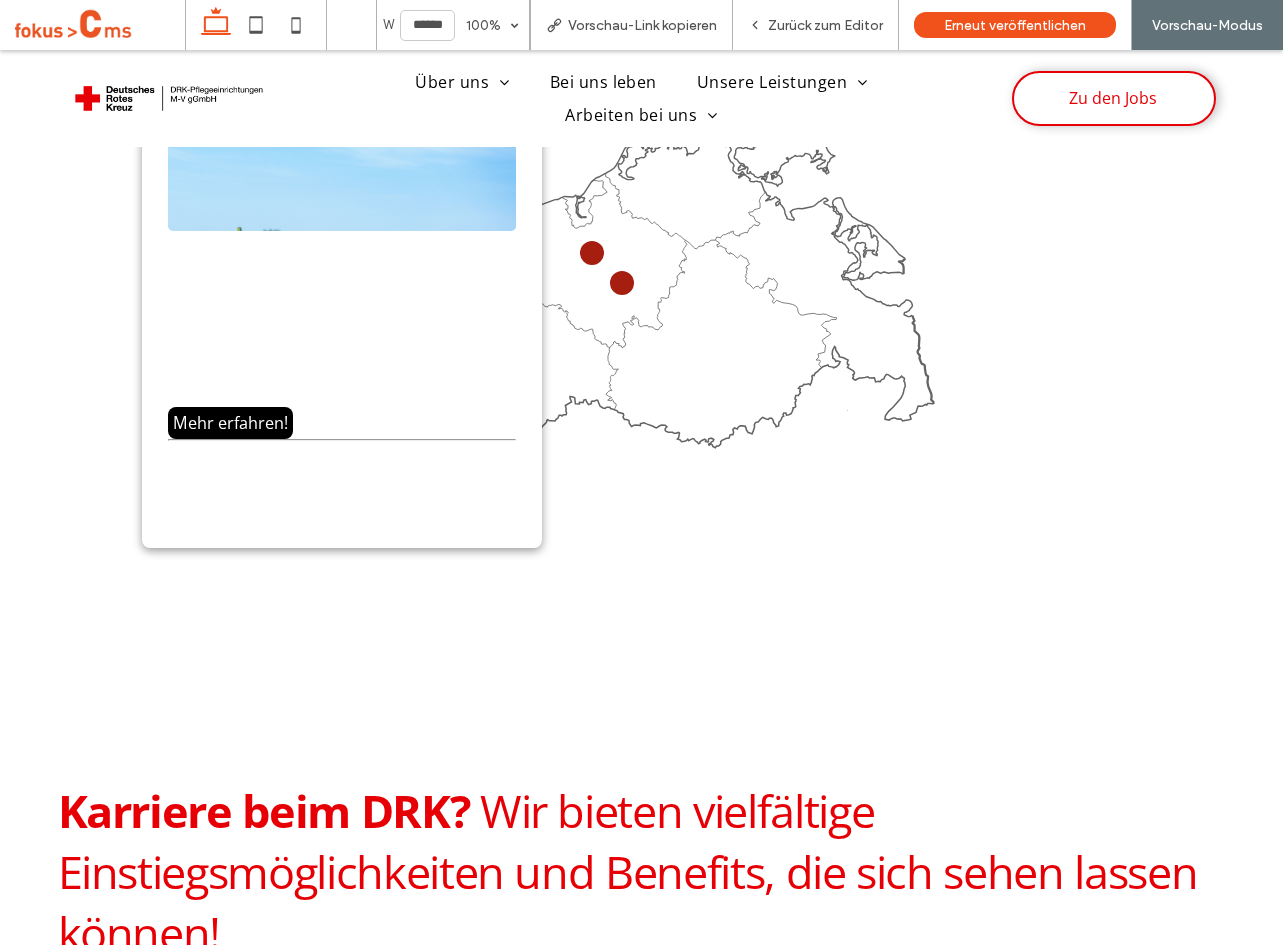 scroll, scrollTop: 3020, scrollLeft: 0, axis: vertical 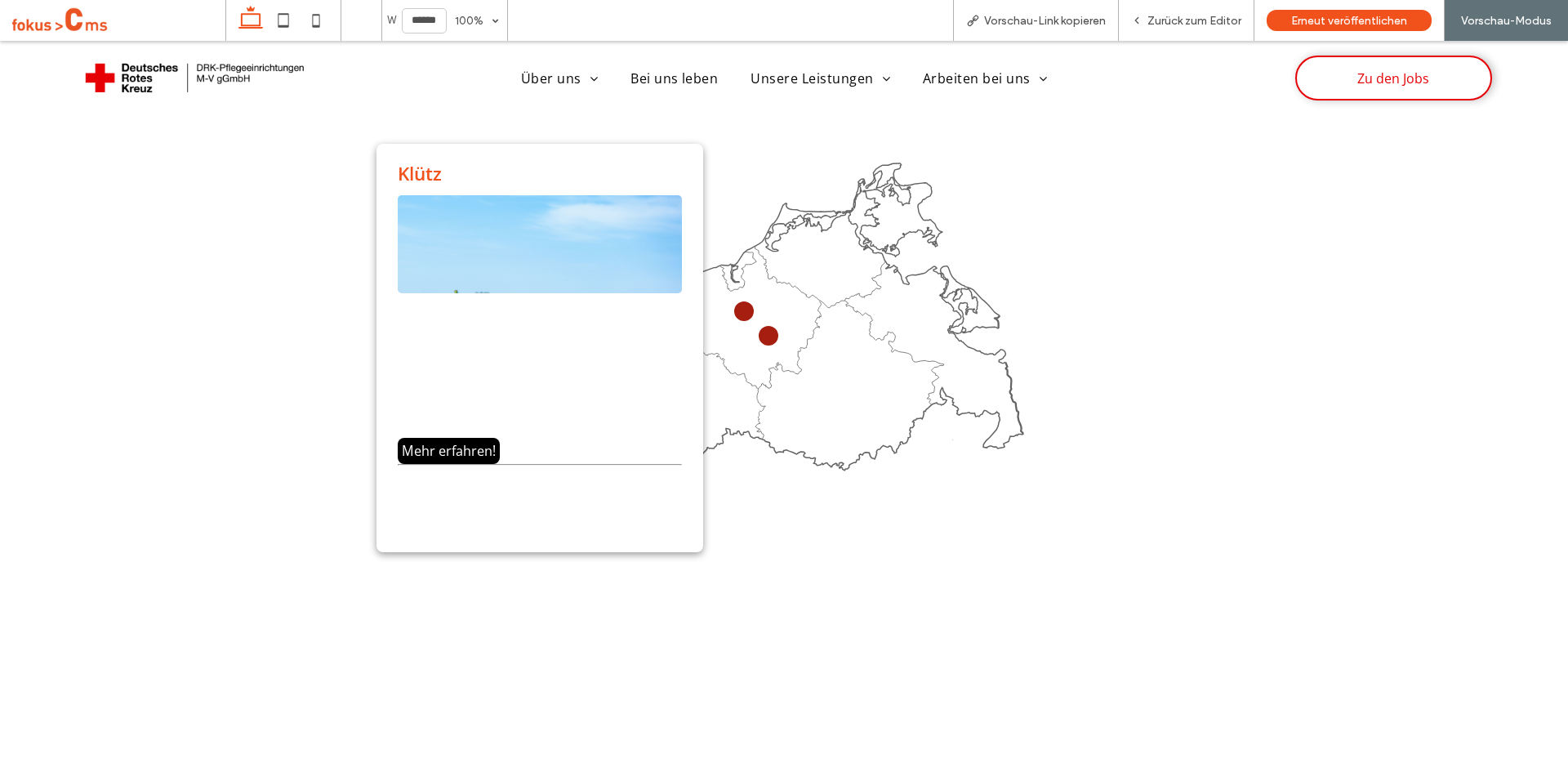 click on "Klütz Nur wenige Minuten vom Ostseebad Boltenhagen entfernt, bietet der kleine Ort ein naturnahes Umfeld mit viel Ruhe und kulturellem Charme – darunter das barocke Schloss Bothmer und eine lebendige Kunstszene. Ideal für alle, die abseits des Trubels wohnen und in einem idyllischen Umfeld arbeiten möchten. Mehr erfahren!" at bounding box center [784, 341] 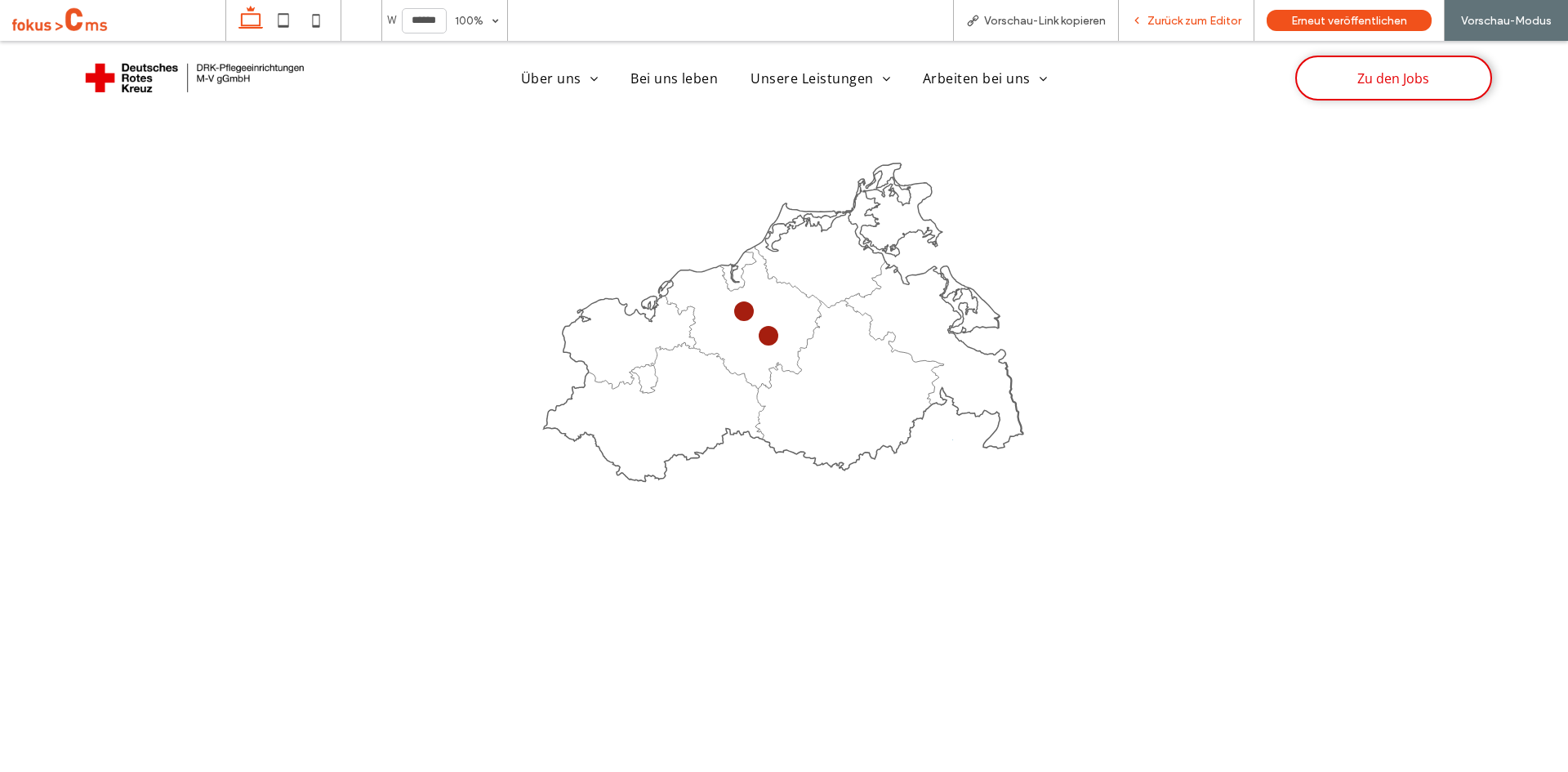 click on "Zurück zum Editor" at bounding box center (1187, 20) 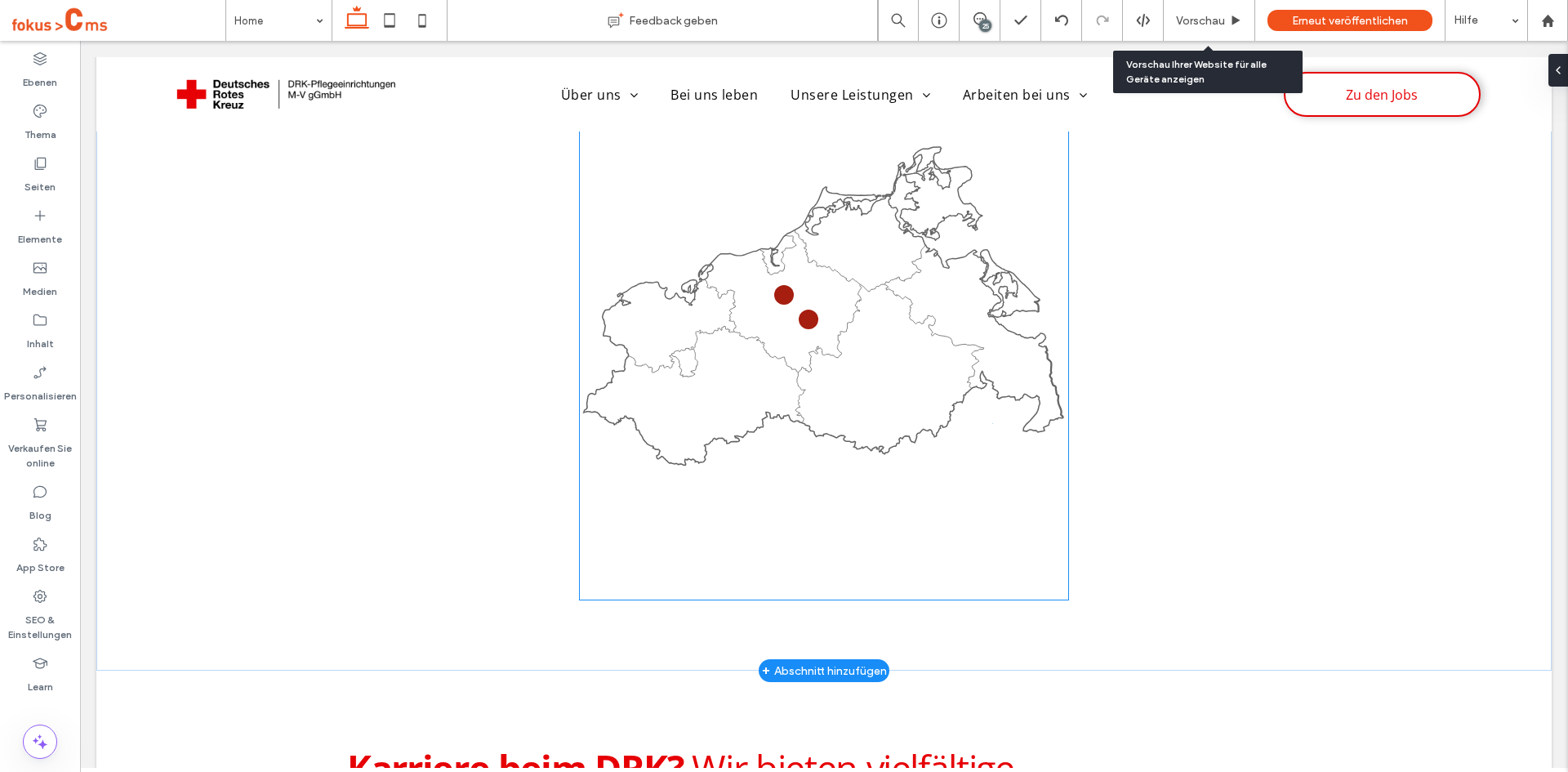 scroll, scrollTop: 2726, scrollLeft: 0, axis: vertical 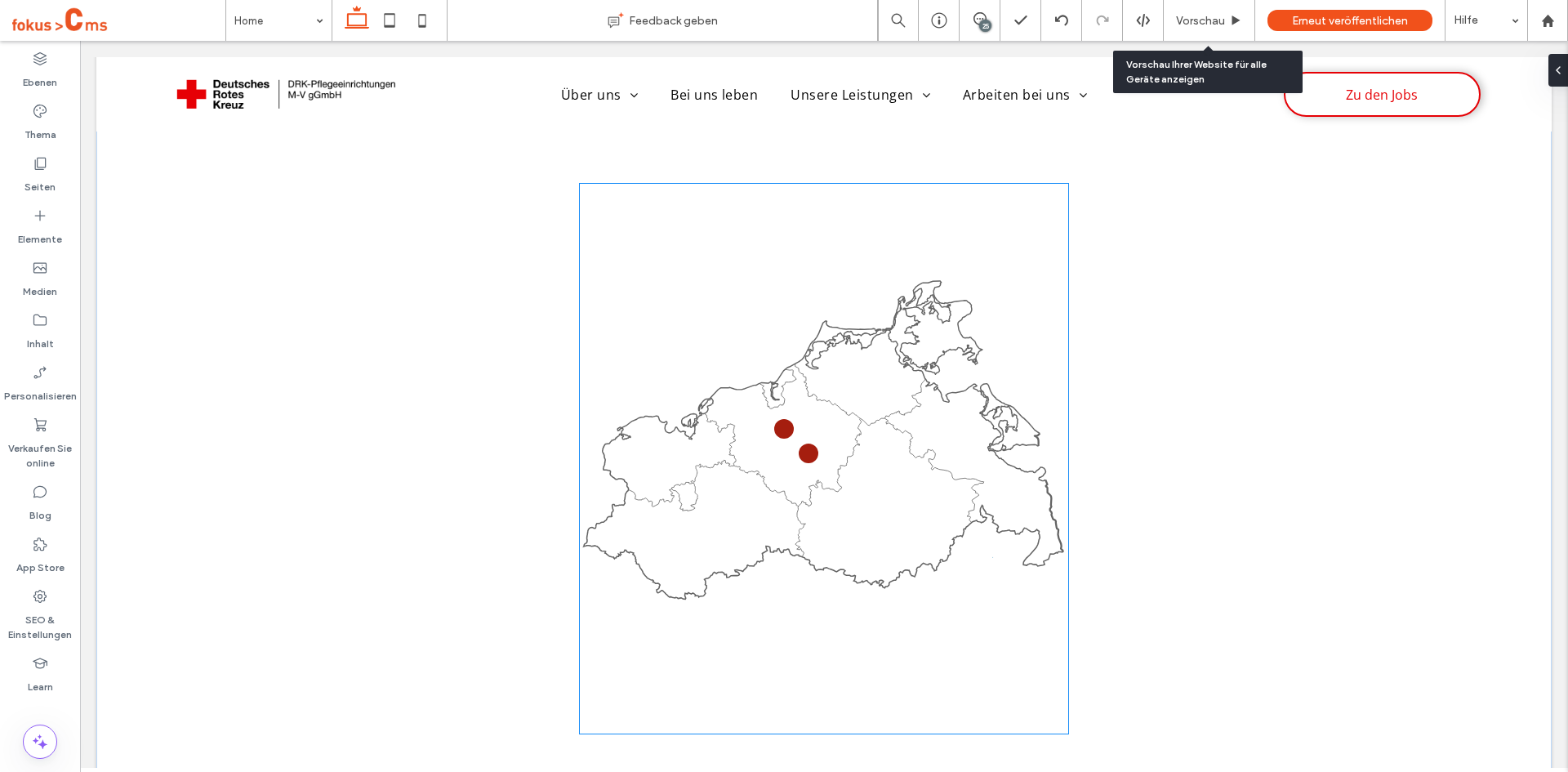 click 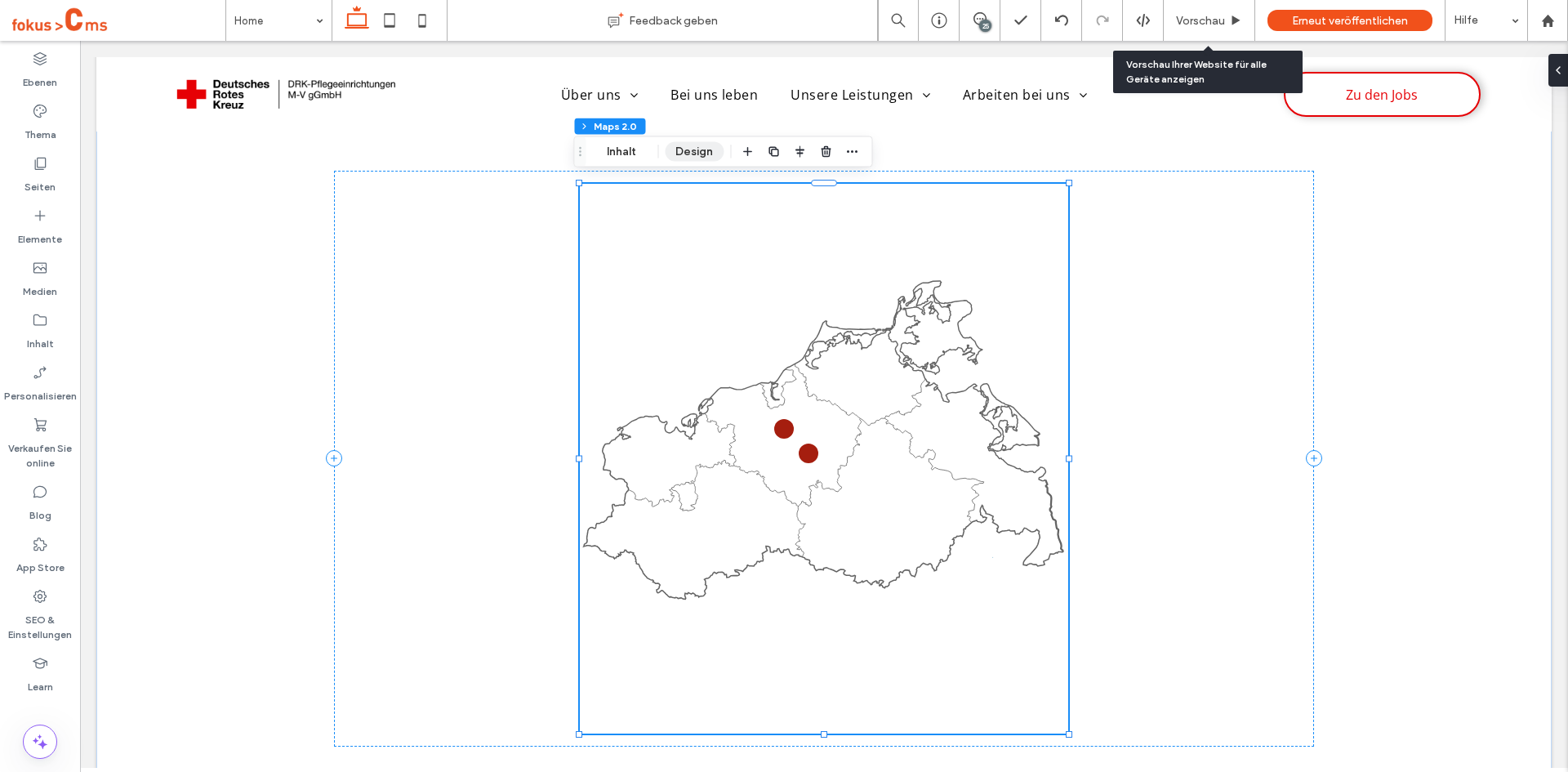 click on "Design" at bounding box center [694, 152] 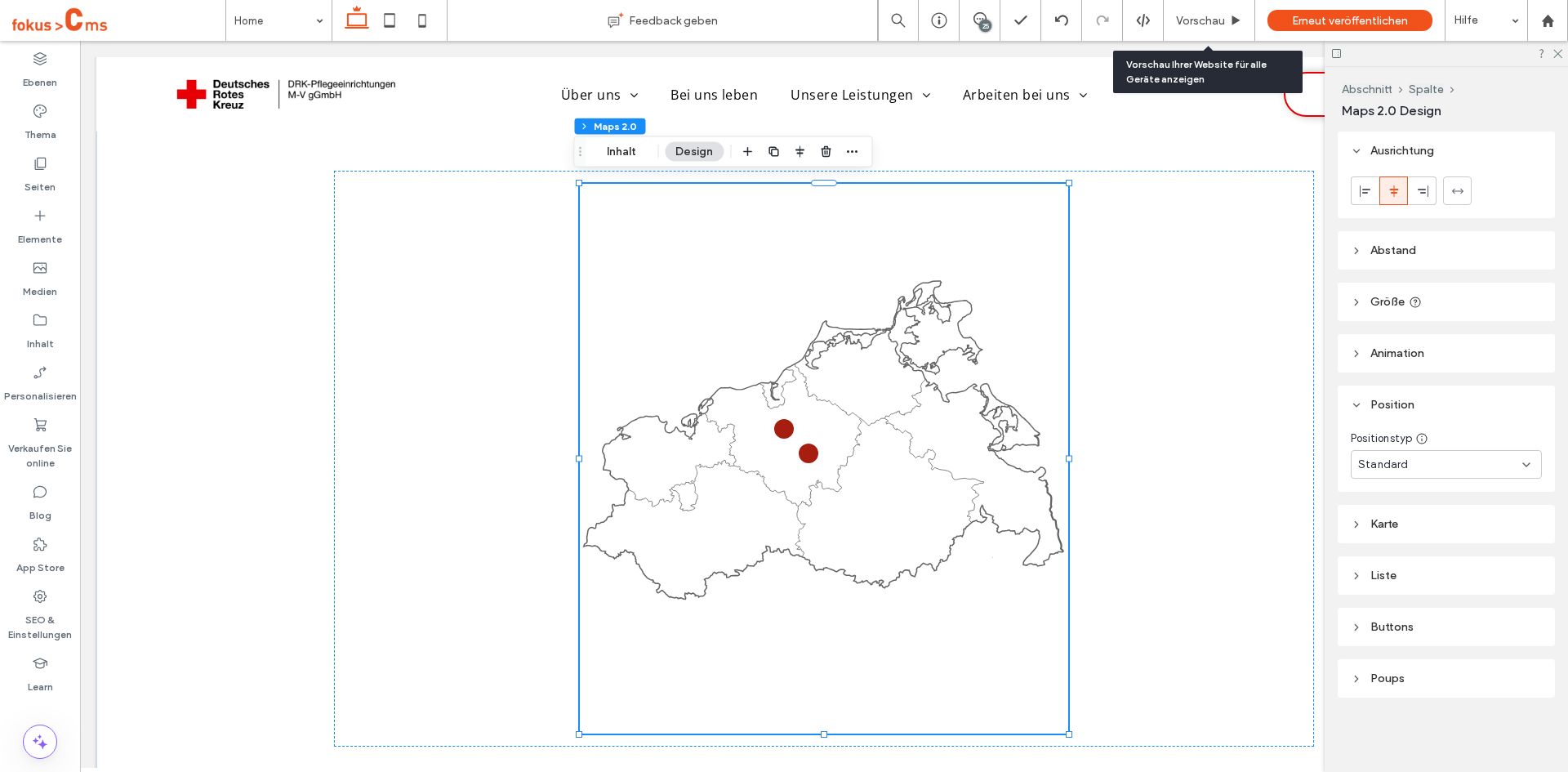click 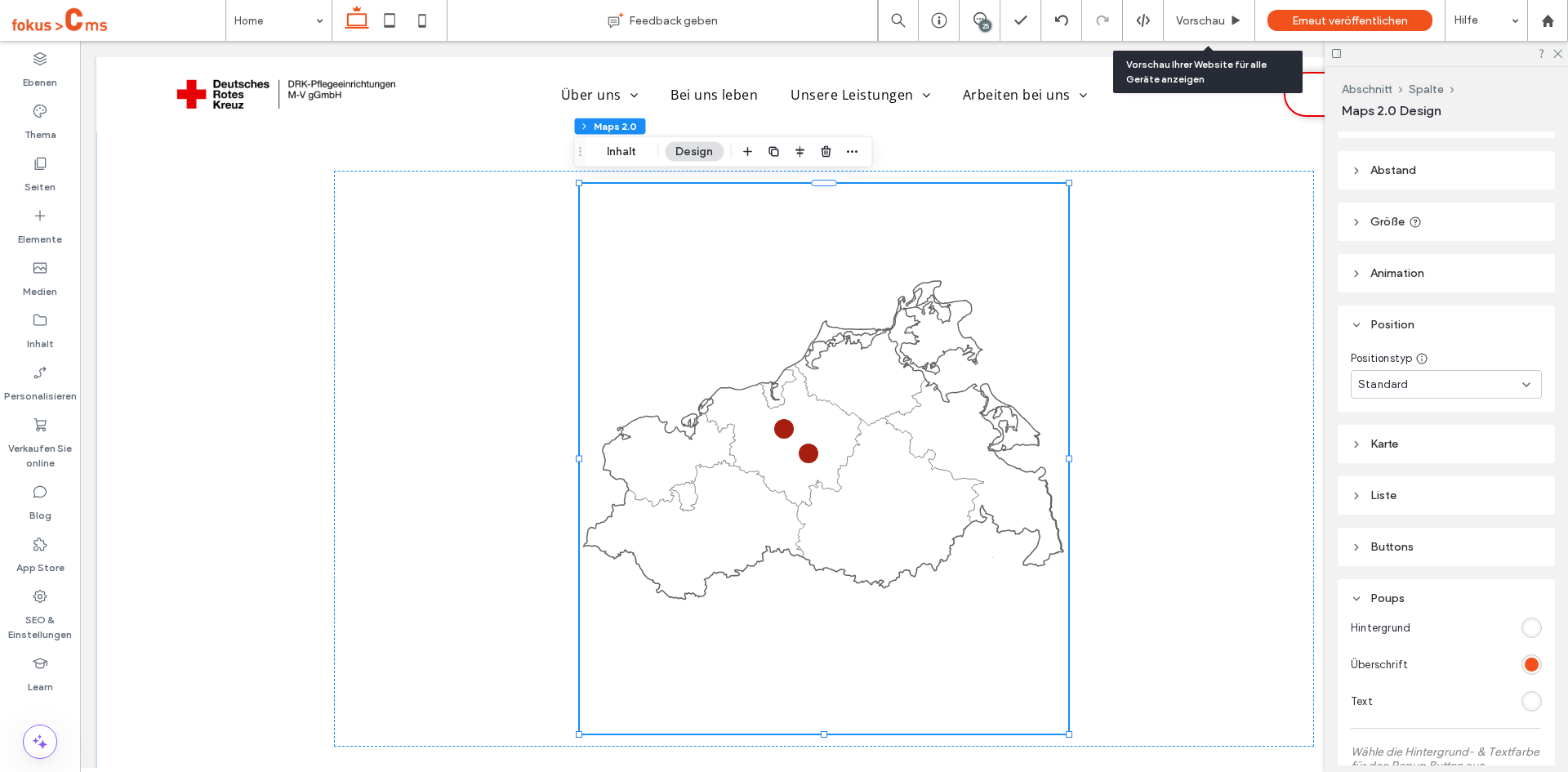 scroll, scrollTop: 82, scrollLeft: 0, axis: vertical 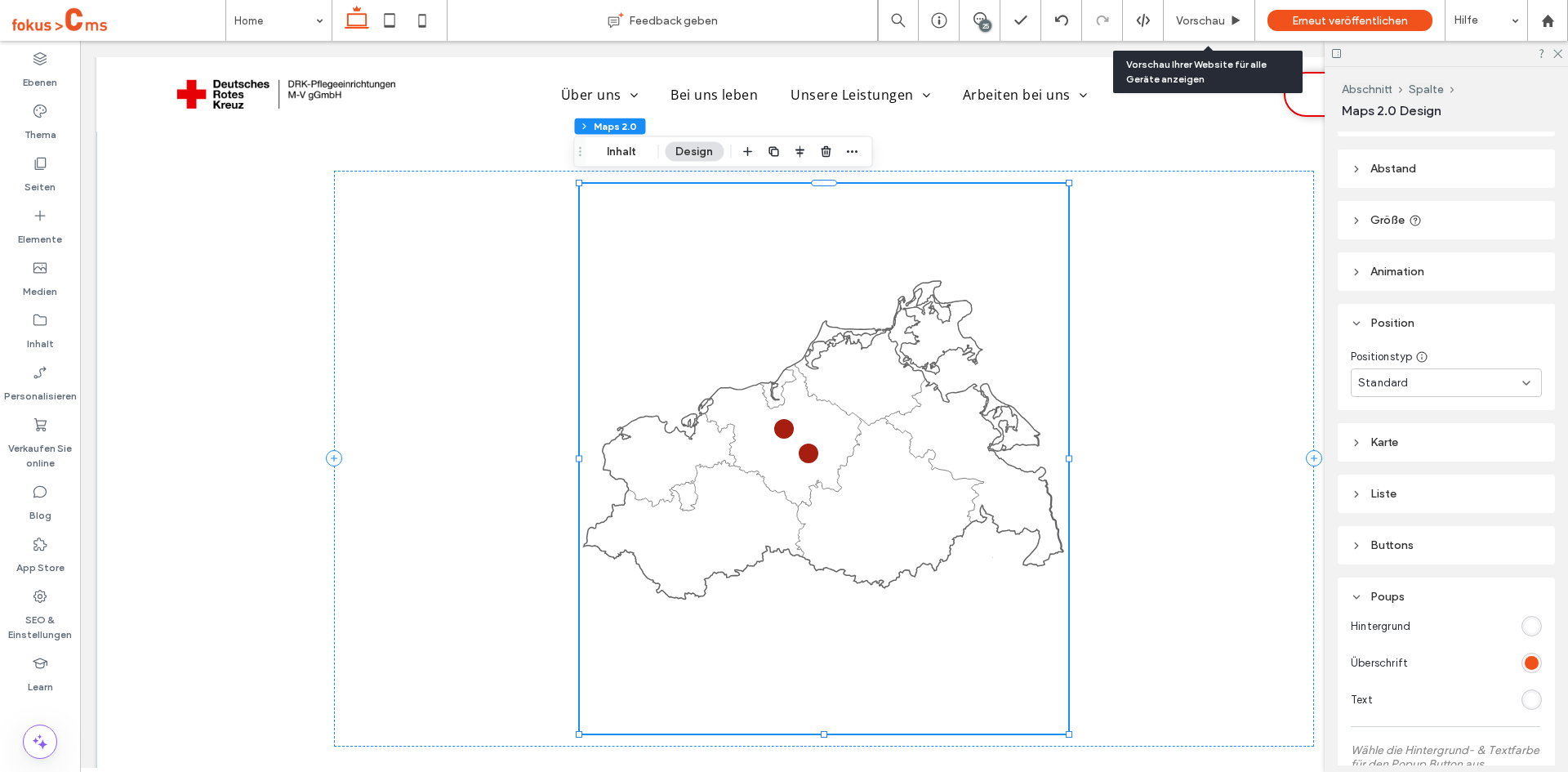 click at bounding box center (1531, 699) 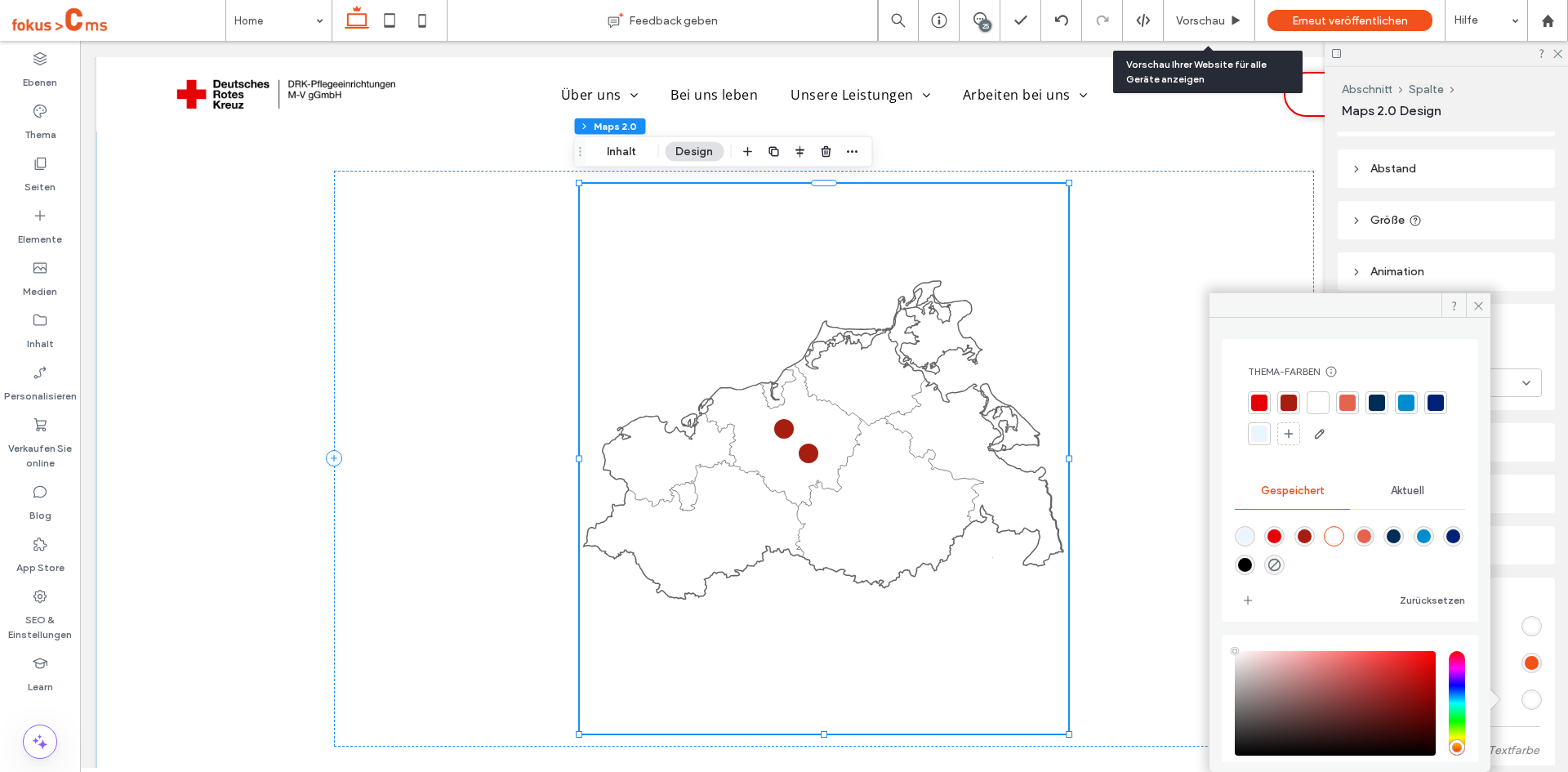 type on "****" 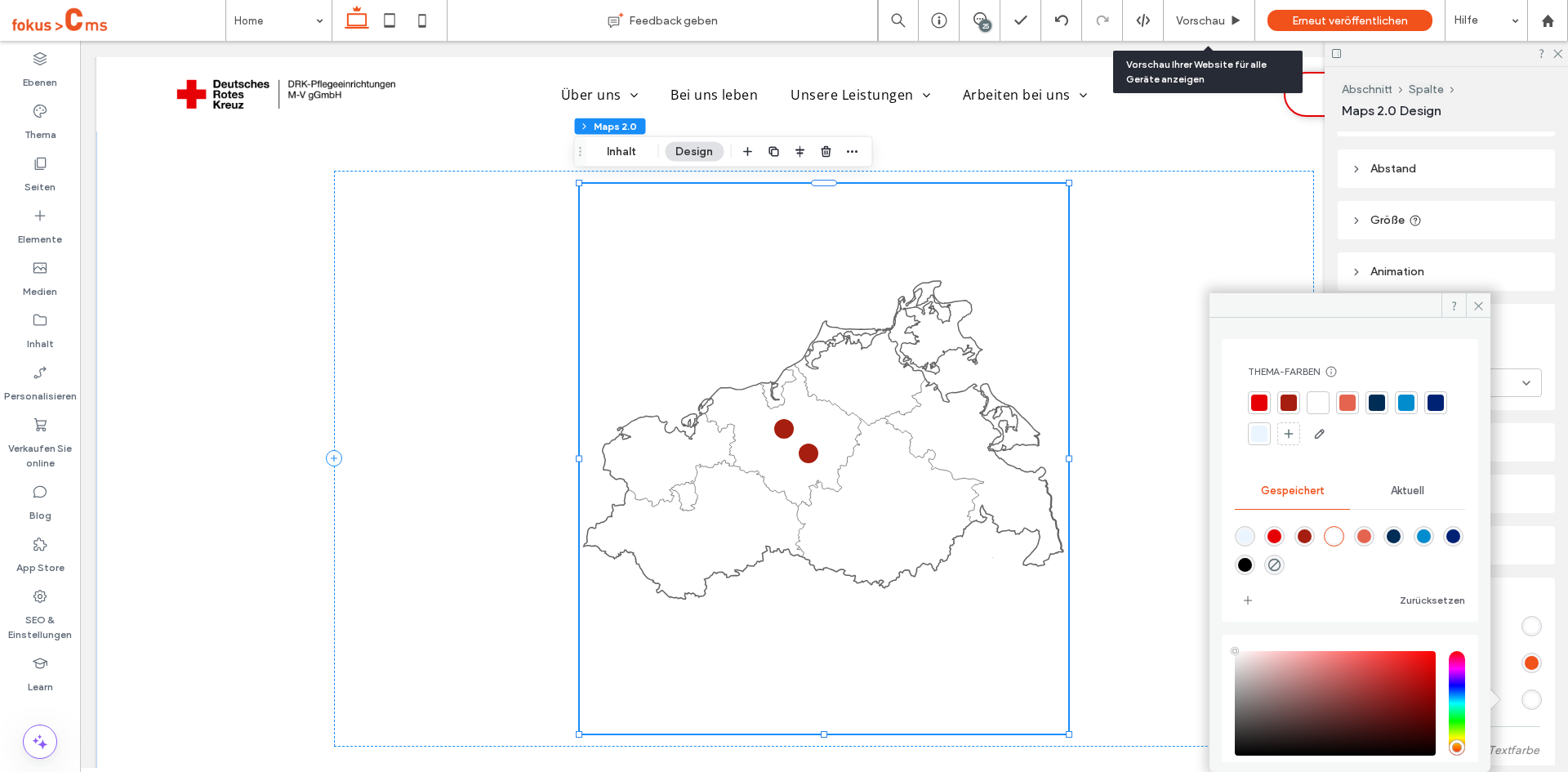 click at bounding box center (1245, 564) 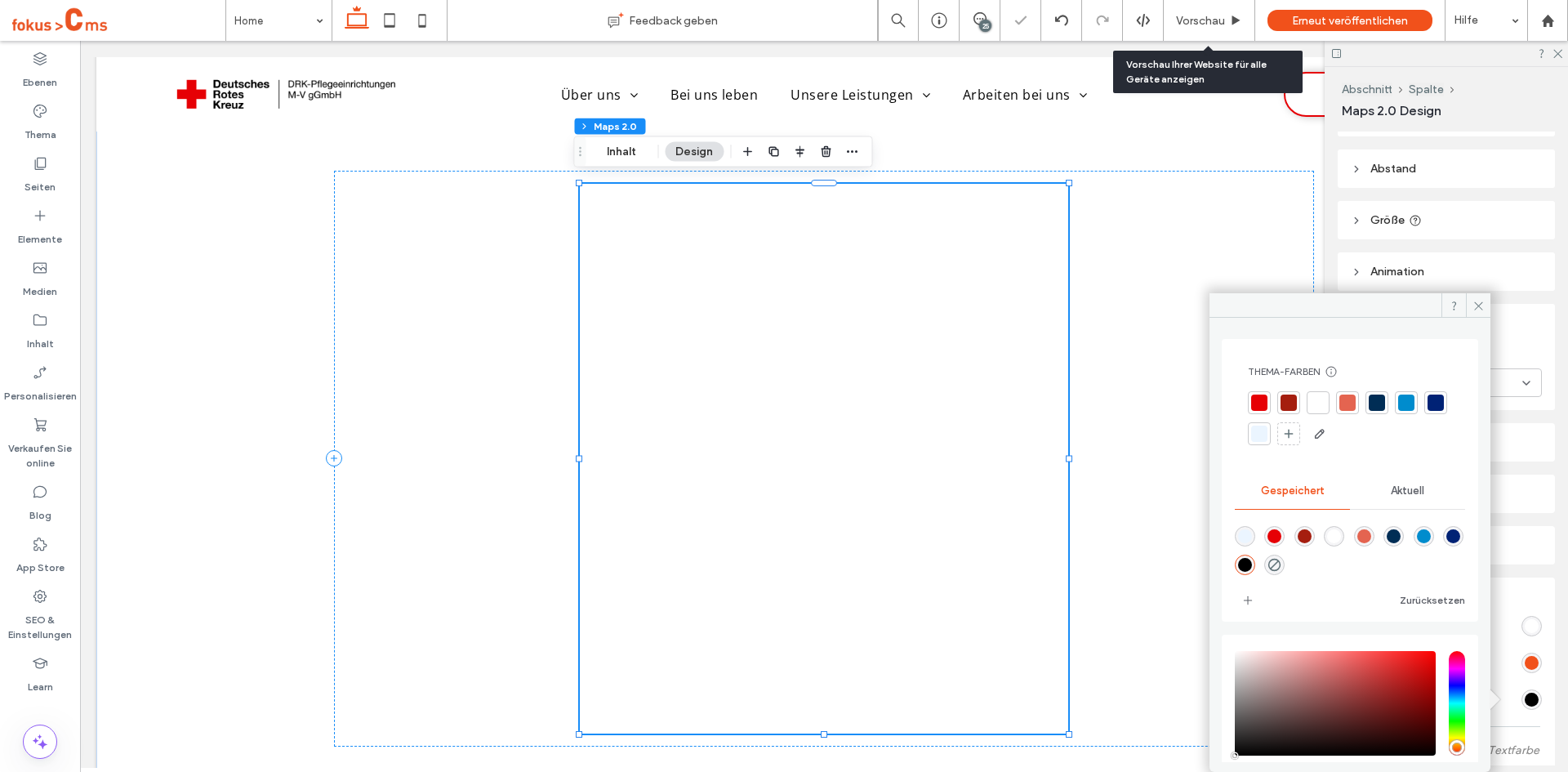 click on "Poups Hintergrund Überschrift Text Wähle die Hintergrund- & Textfarbe für den Popup Button aus. Hintergrund Text" at bounding box center [1446, 728] 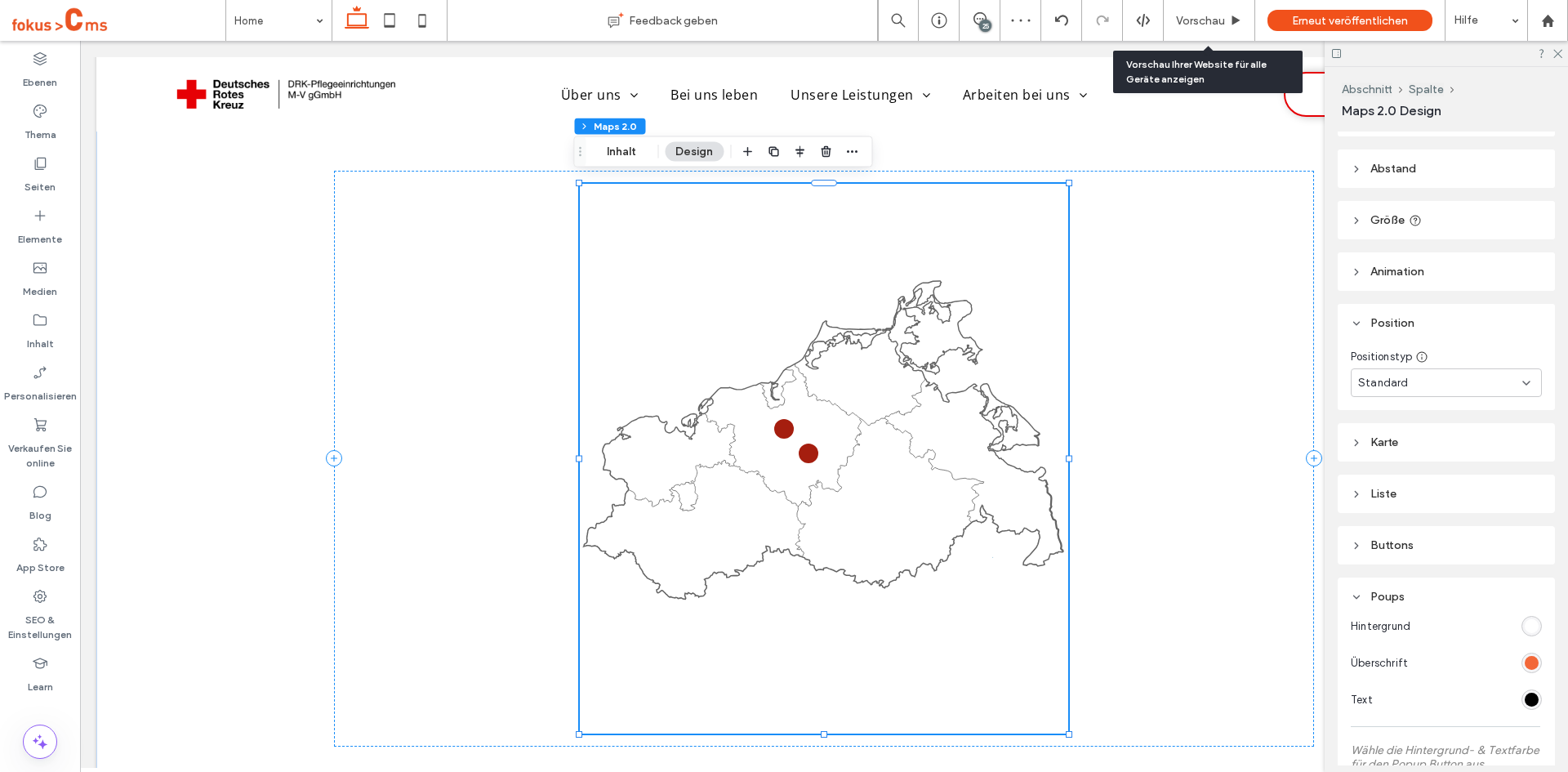 click at bounding box center (1531, 663) 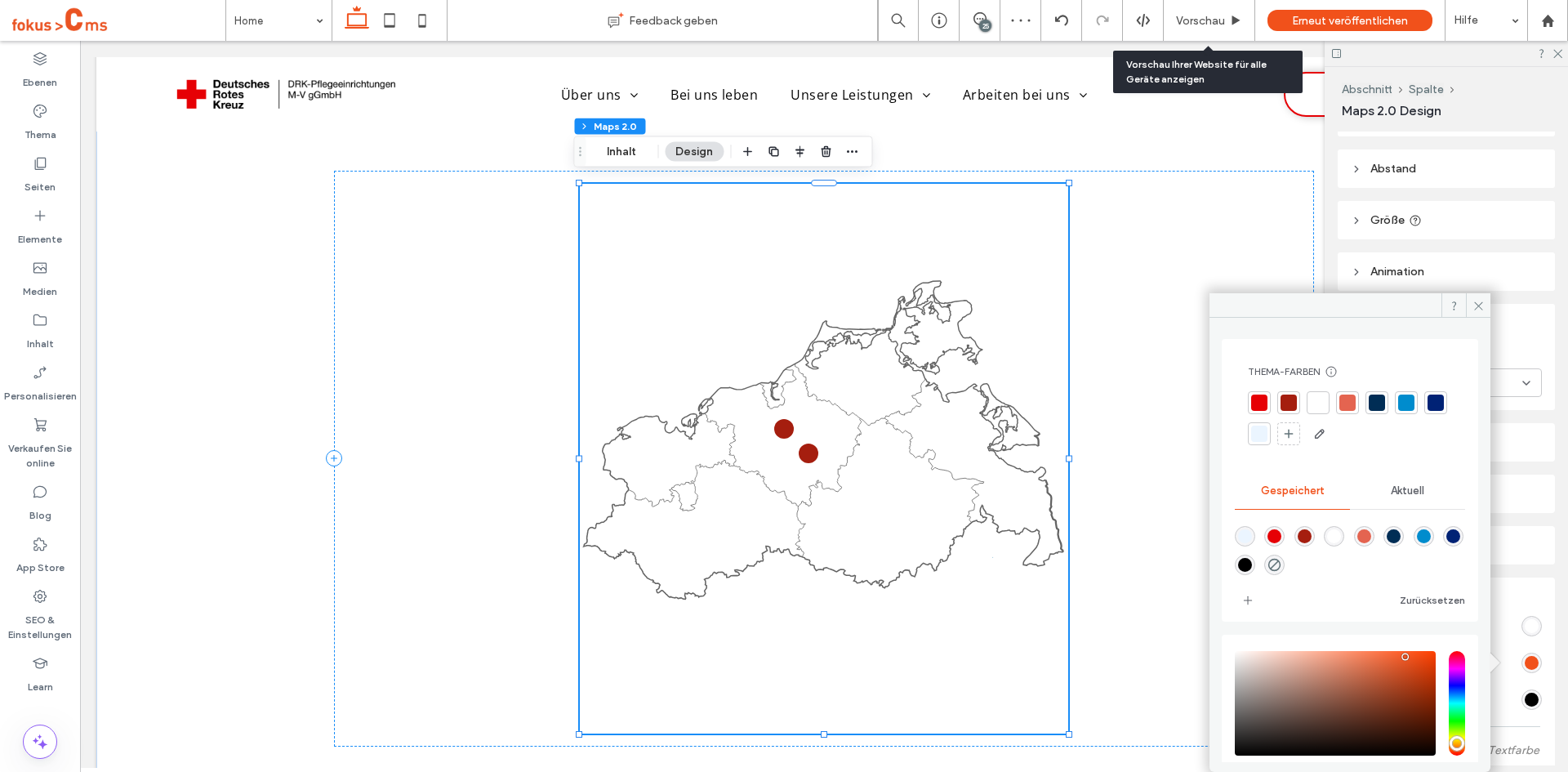 click at bounding box center (1289, 403) 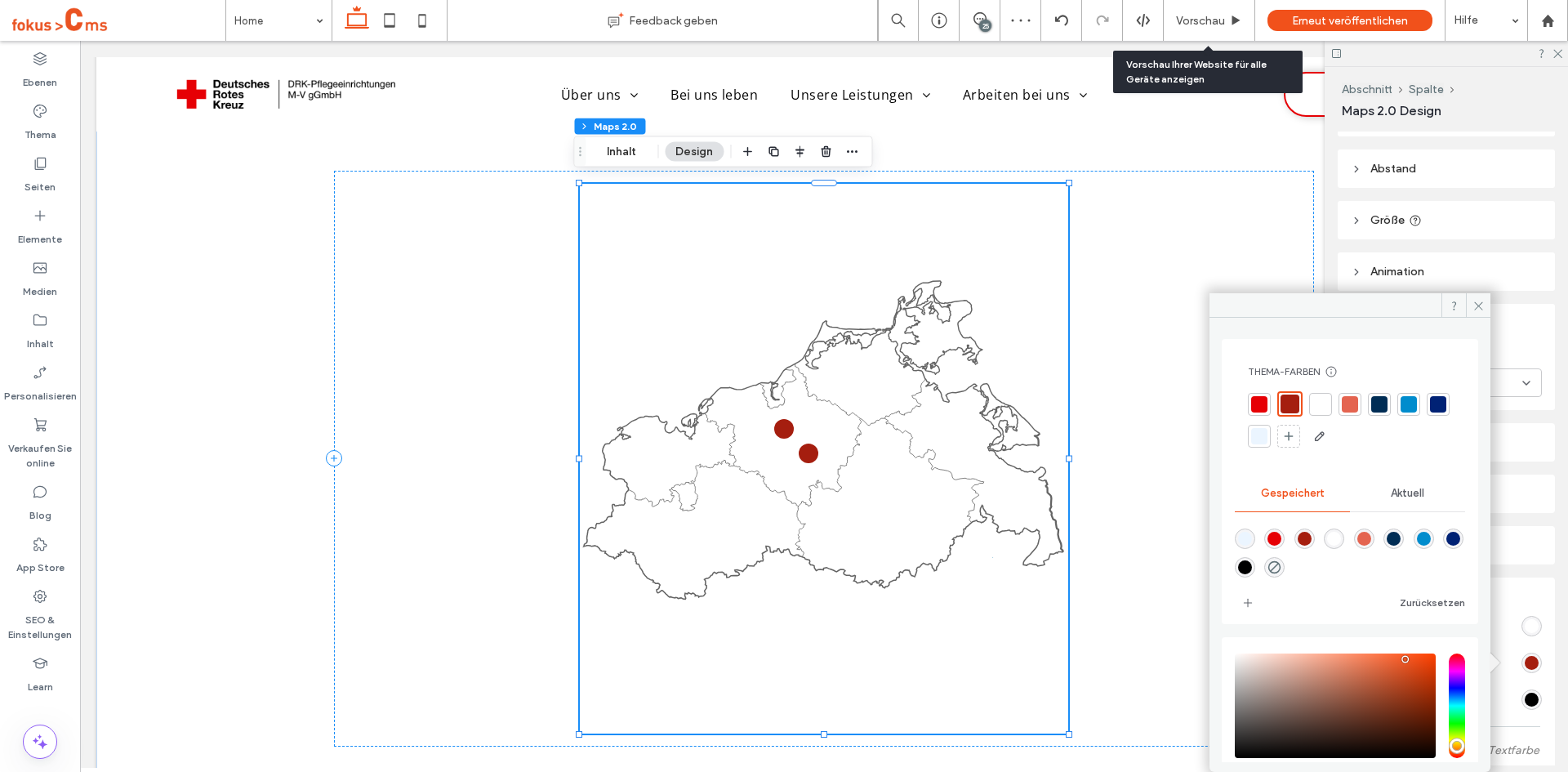 click on "Ausrichtung Abstand Außenabstände und Innenabstand festlegen 0px 0% 0px 0% * px 0px * px 0px Innenabstand zurücksetzen Größe Breite **** % Höhe A Mehr Größenoptionen Animation Auslöser Kein Position Positionstyp Standard Thema-Farben Sparen Sie Zeit mit Thema-Farben Erstellen Sie eine Farbpalette, um sofort Farben von verbundenen Website-Elementen hinzuzufügen oder zu ändern.    Erfahren Sie mehr Gespeichert Aktuell Zurücksetzen HEX ******* Deckkraft **** Karte Liste Buttons Poups Hintergrund Überschrift Text Wähle die Hintergrund- & Textfarbe für den Popup Button aus. Hintergrund Text" at bounding box center [1451, 448] 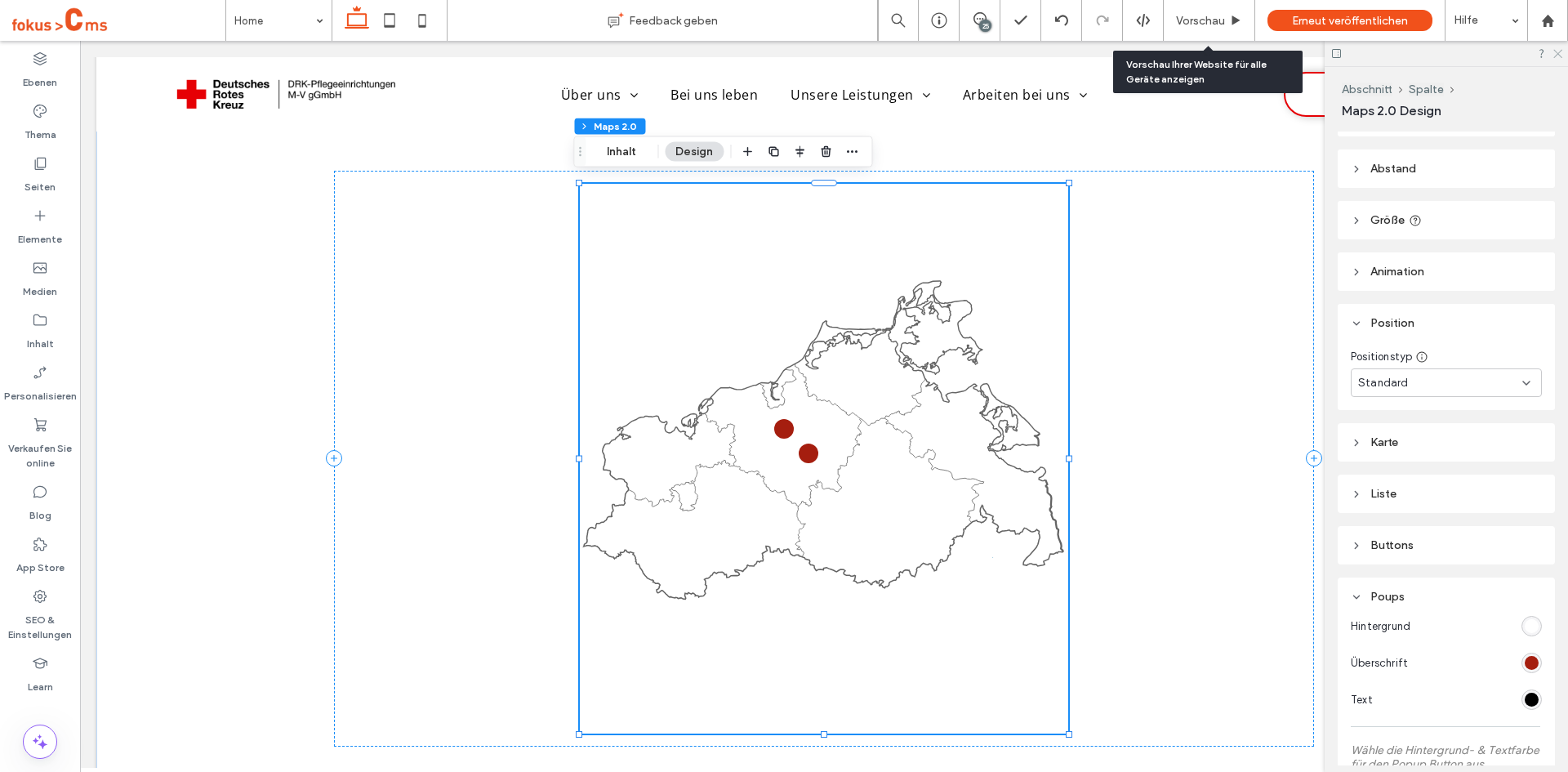 click 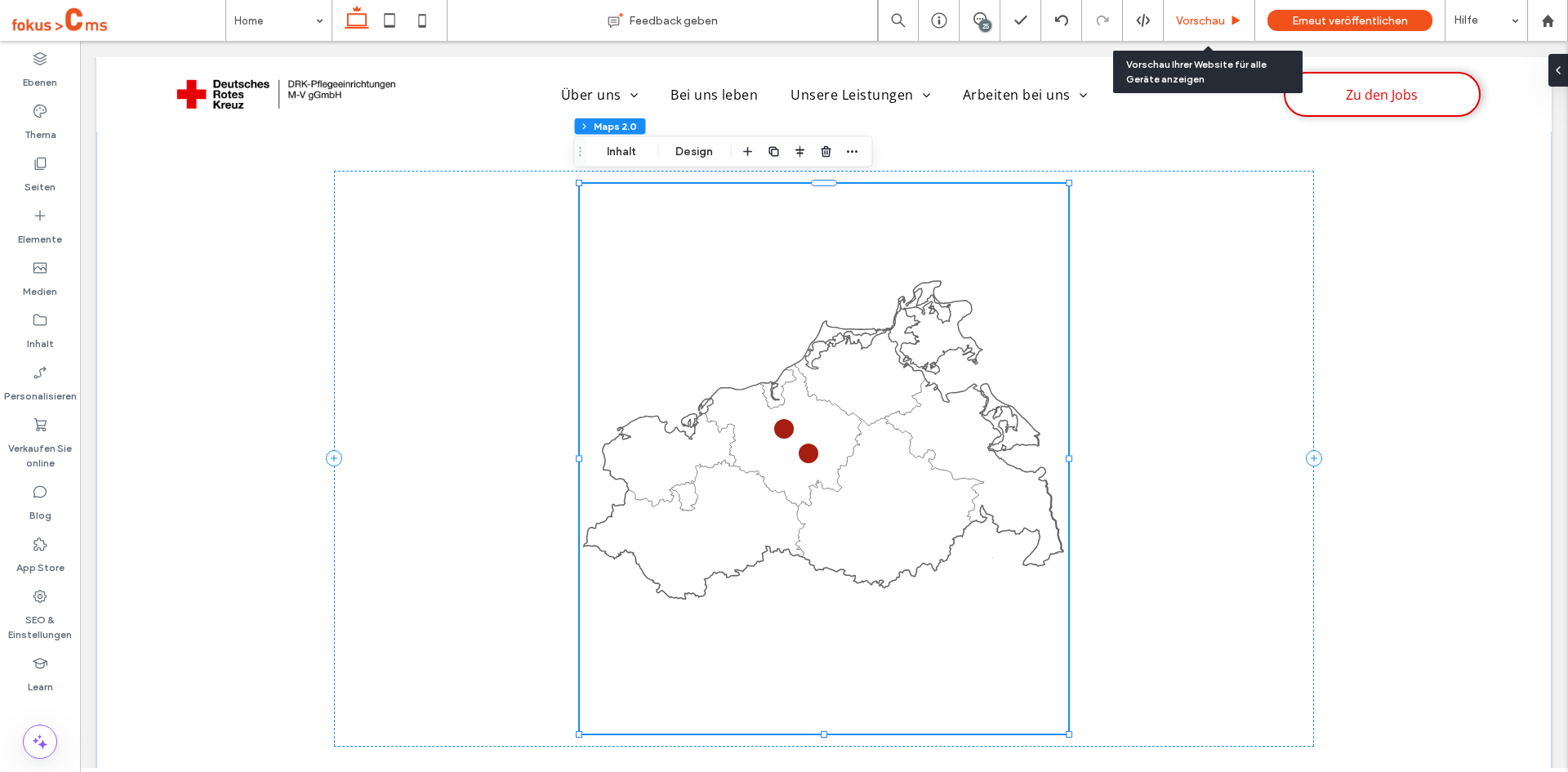 drag, startPoint x: 1187, startPoint y: 16, endPoint x: 766, endPoint y: 266, distance: 489.6335 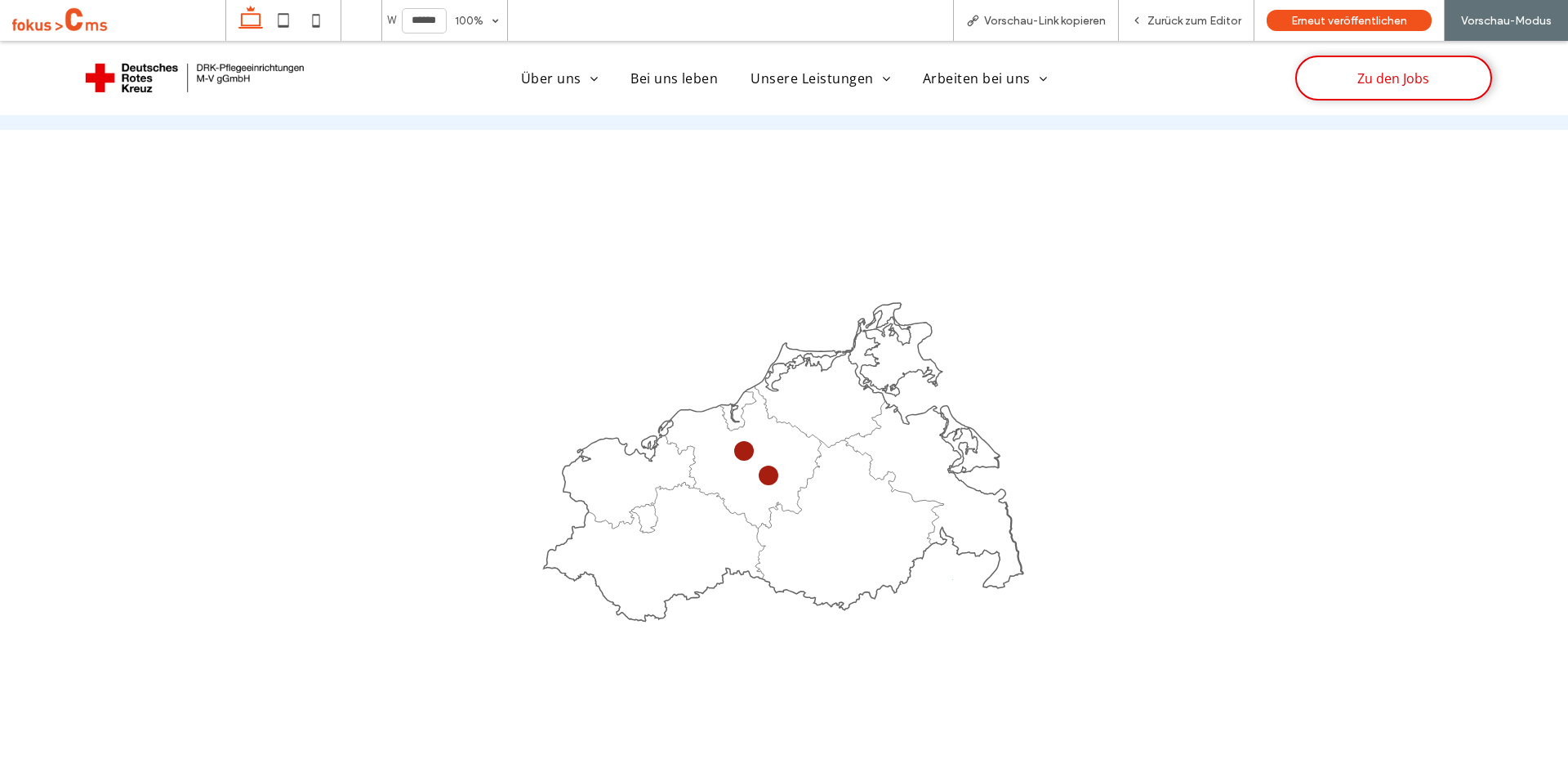 scroll, scrollTop: 2640, scrollLeft: 0, axis: vertical 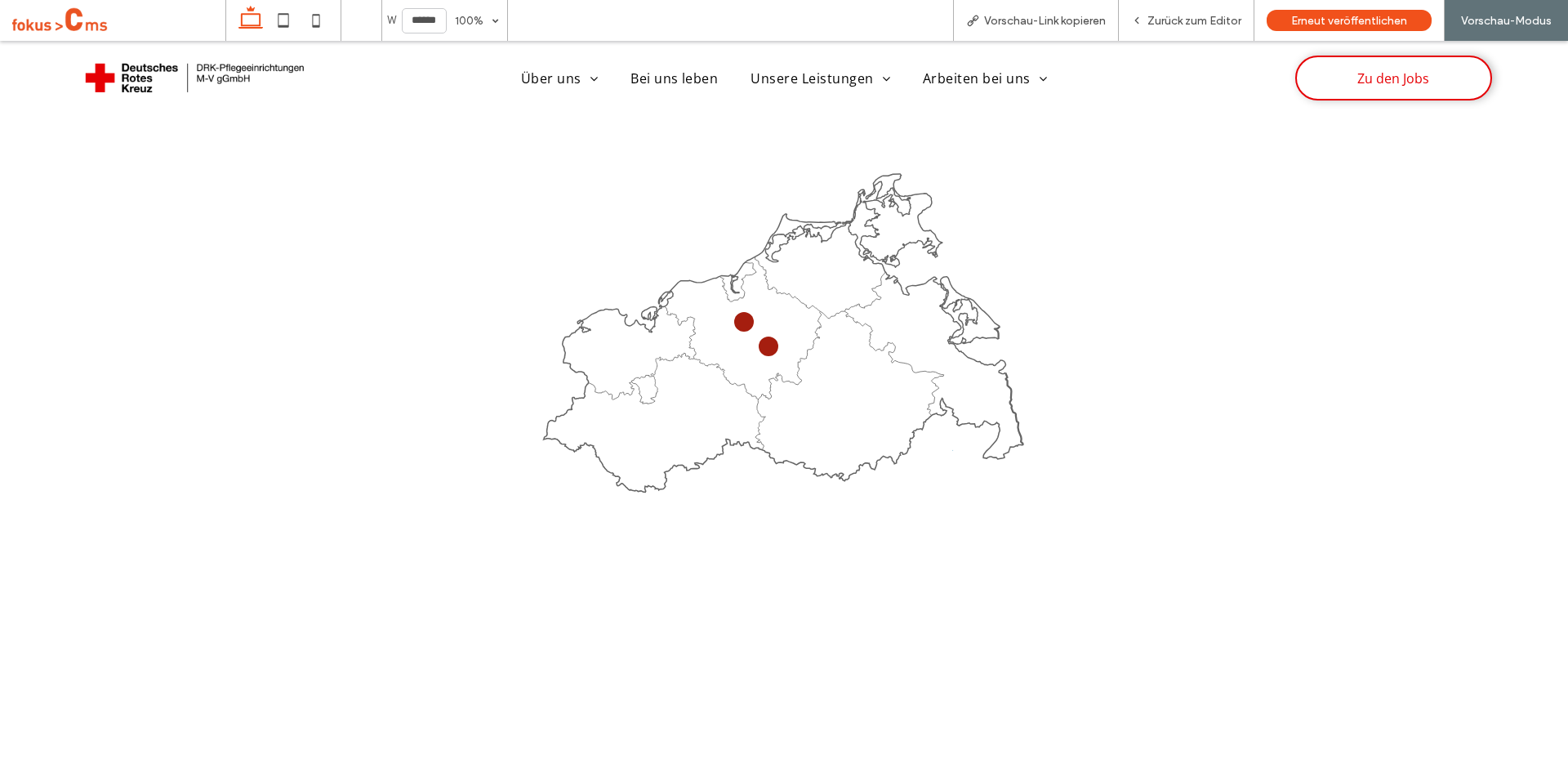 click 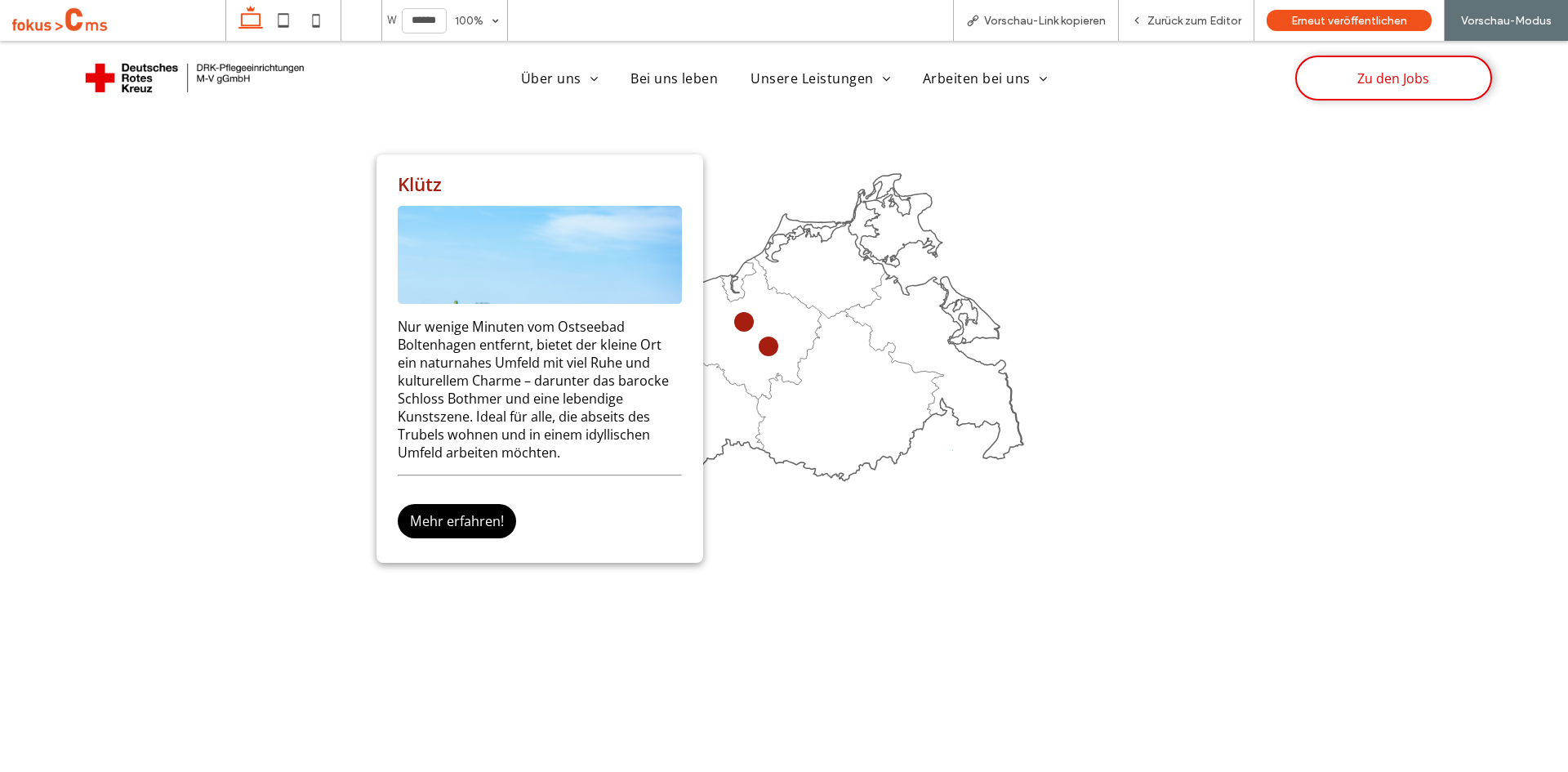 click 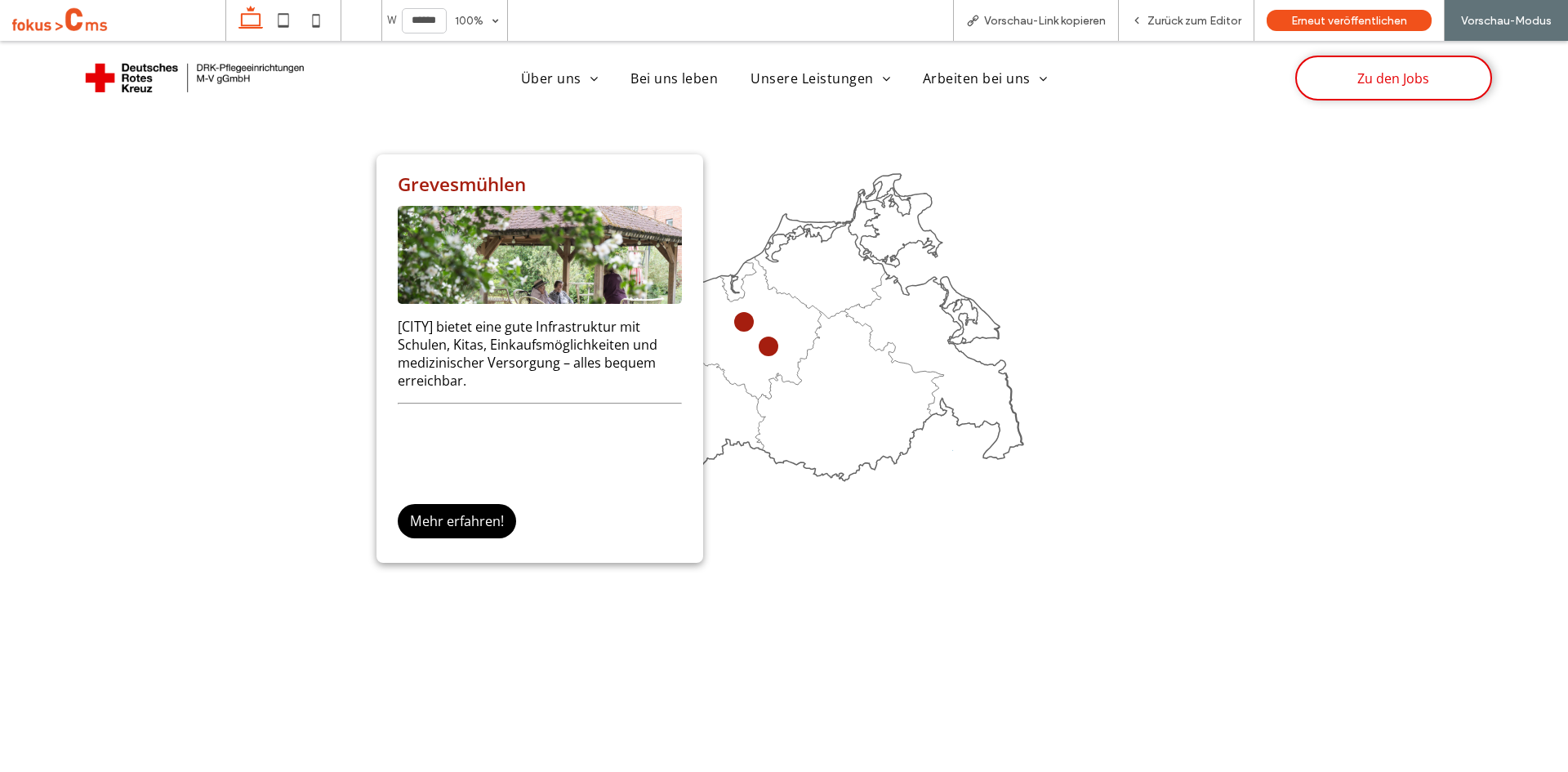 click on "[CITY] [CITY] bietet eine gute Infrastruktur mit Schulen, Kitas, Einkaufsmöglichkeiten und medizinischer Versorgung – alles bequem erreichbar. Mehr erfahren!" at bounding box center (784, 351) 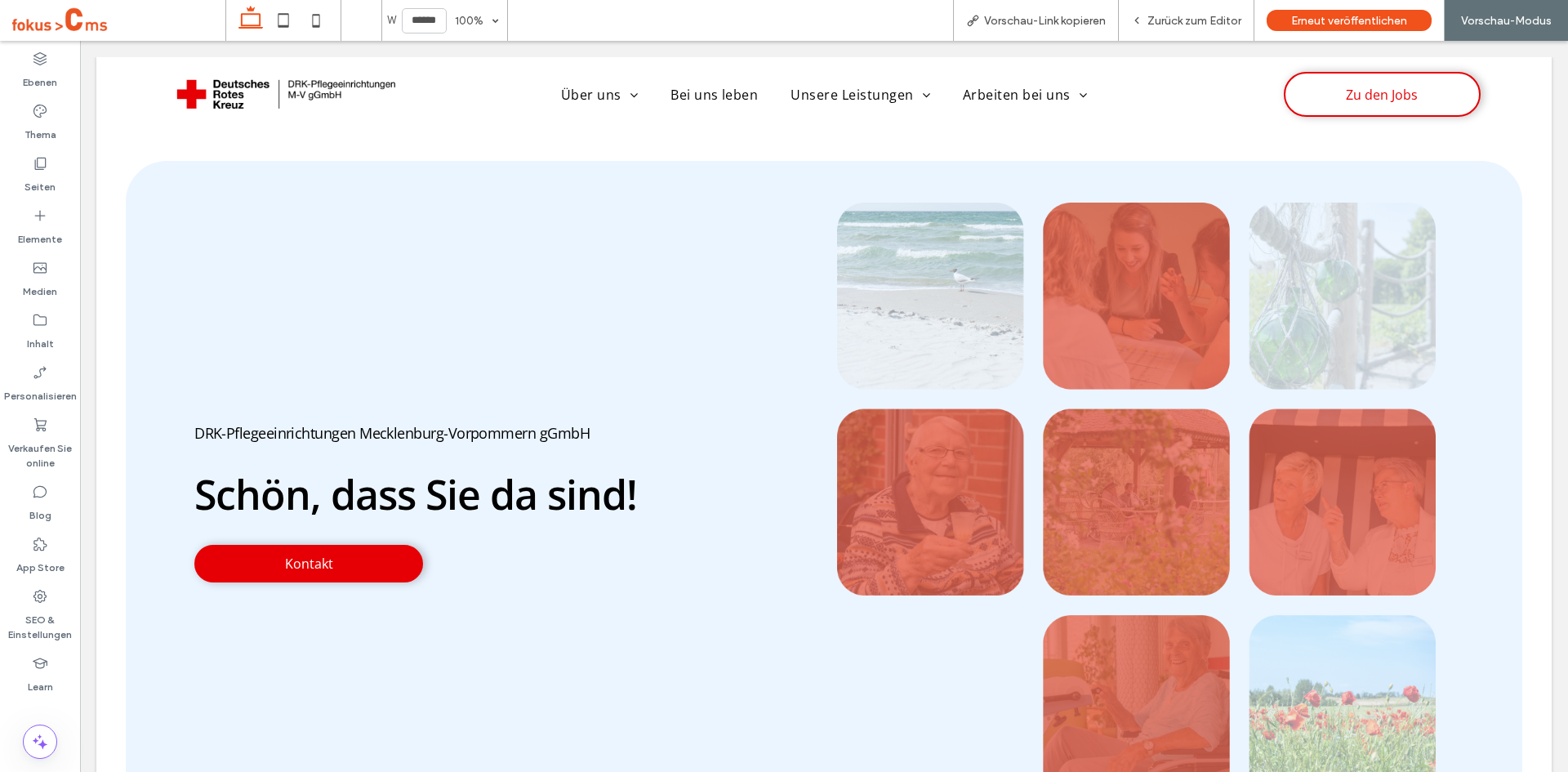 scroll, scrollTop: 2634, scrollLeft: 0, axis: vertical 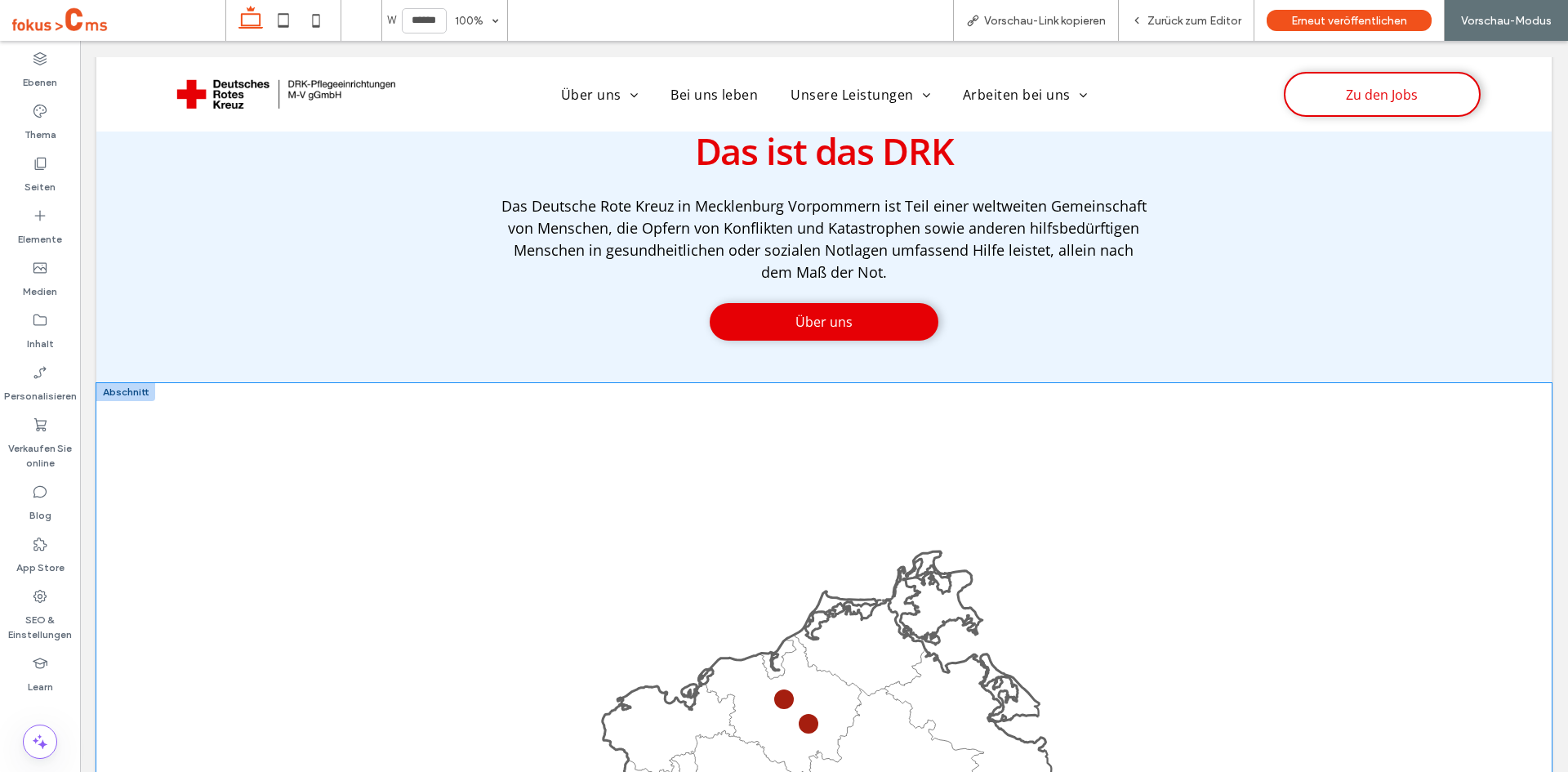click at bounding box center [824, 730] 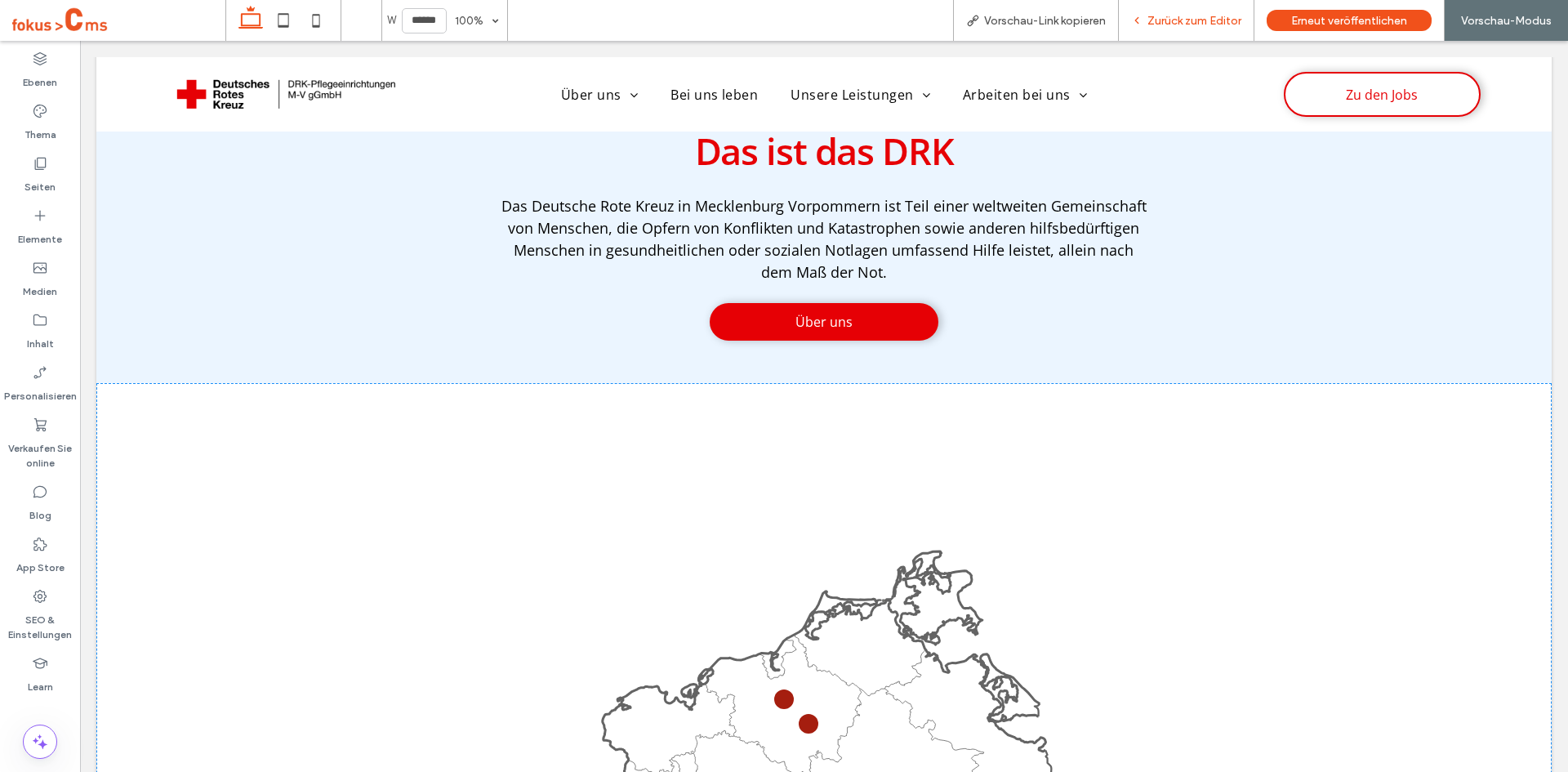 click on "Zurück zum Editor" at bounding box center (1187, 20) 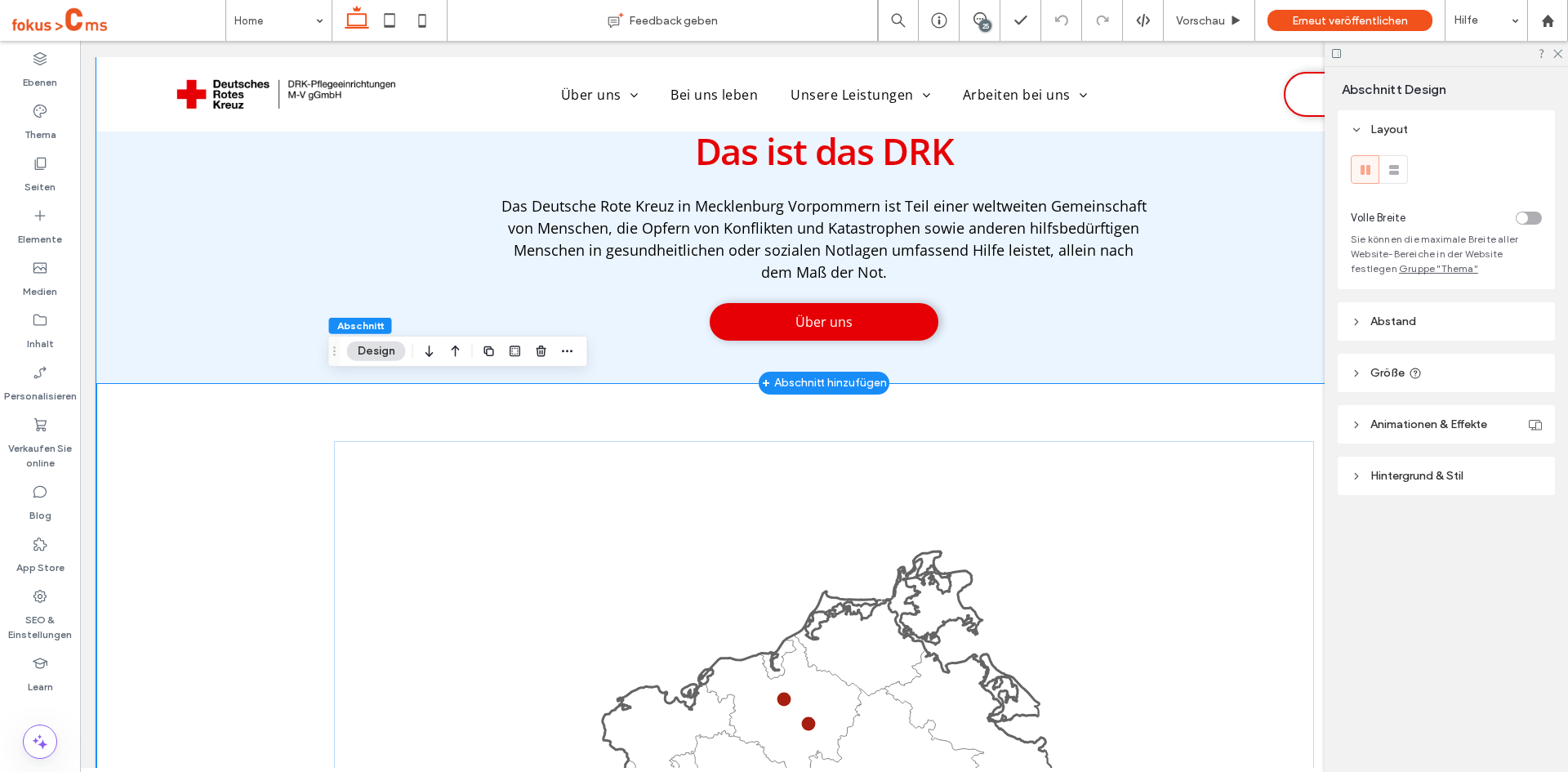 click on "Das ist das DRK
Das Deutsche Rote Kreuz in Mecklenburg Vorpommern ist Teil einer weltweiten Gemeinschaft von Menschen, die Opfern von Konflikten und Katastrophen sowie anderen hilfsbedürftigen Menschen in gesundheitlichen oder sozialen Notlagen umfassend Hilfe leistet, allein nach dem Maß der Not.
Über uns" at bounding box center [824, 219] 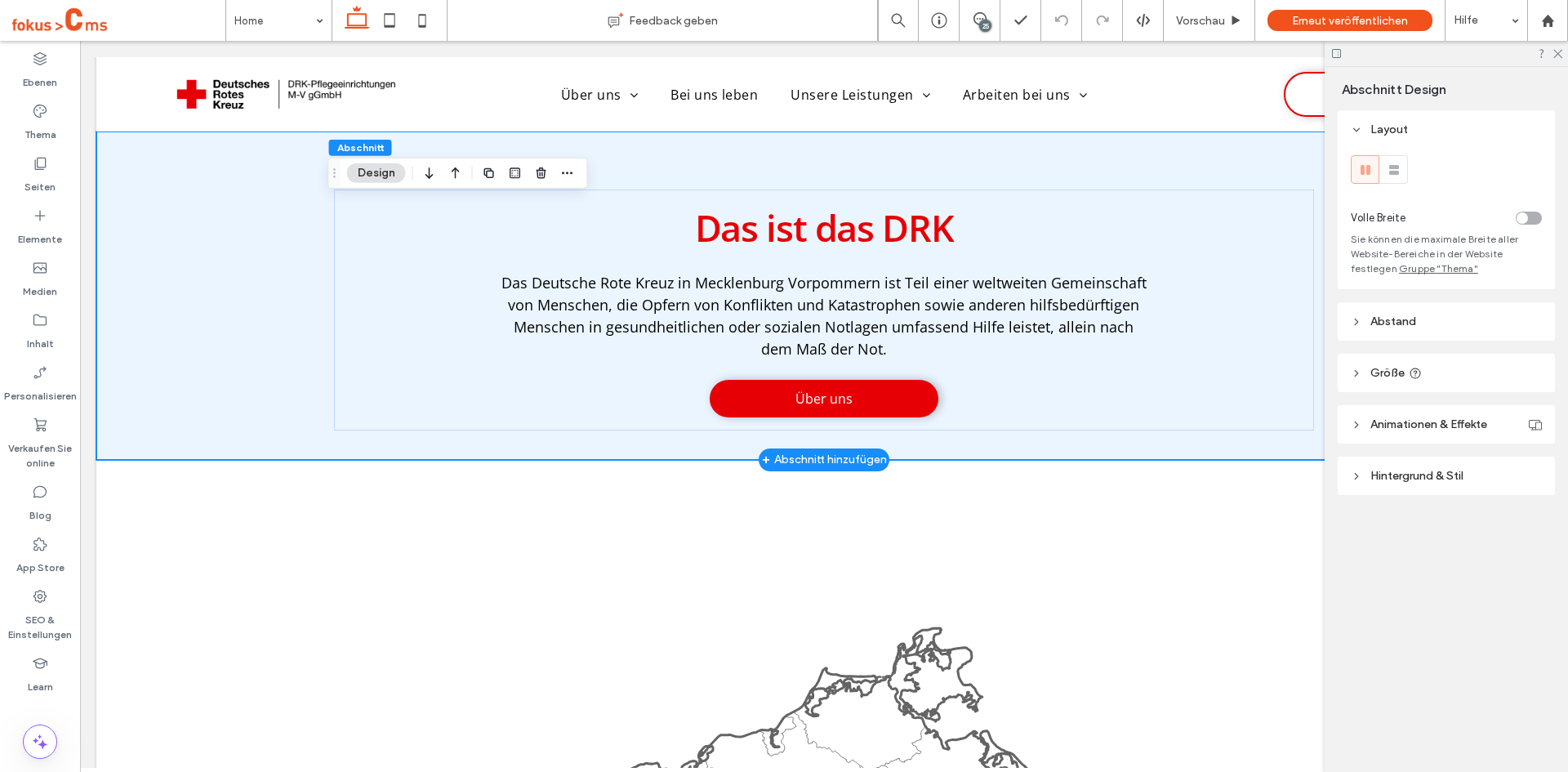 scroll, scrollTop: 2014, scrollLeft: 0, axis: vertical 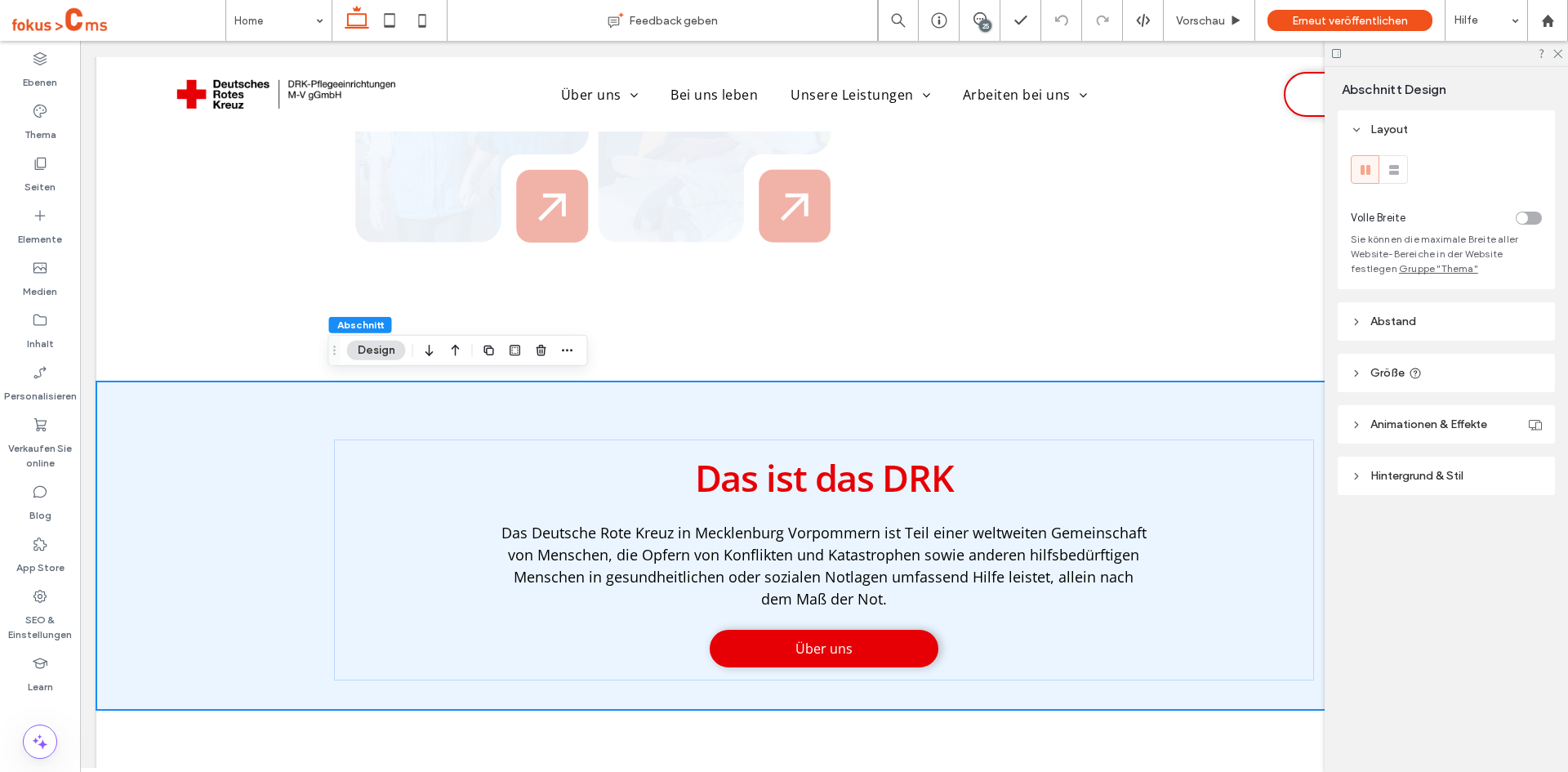click on "Design" at bounding box center (376, 350) 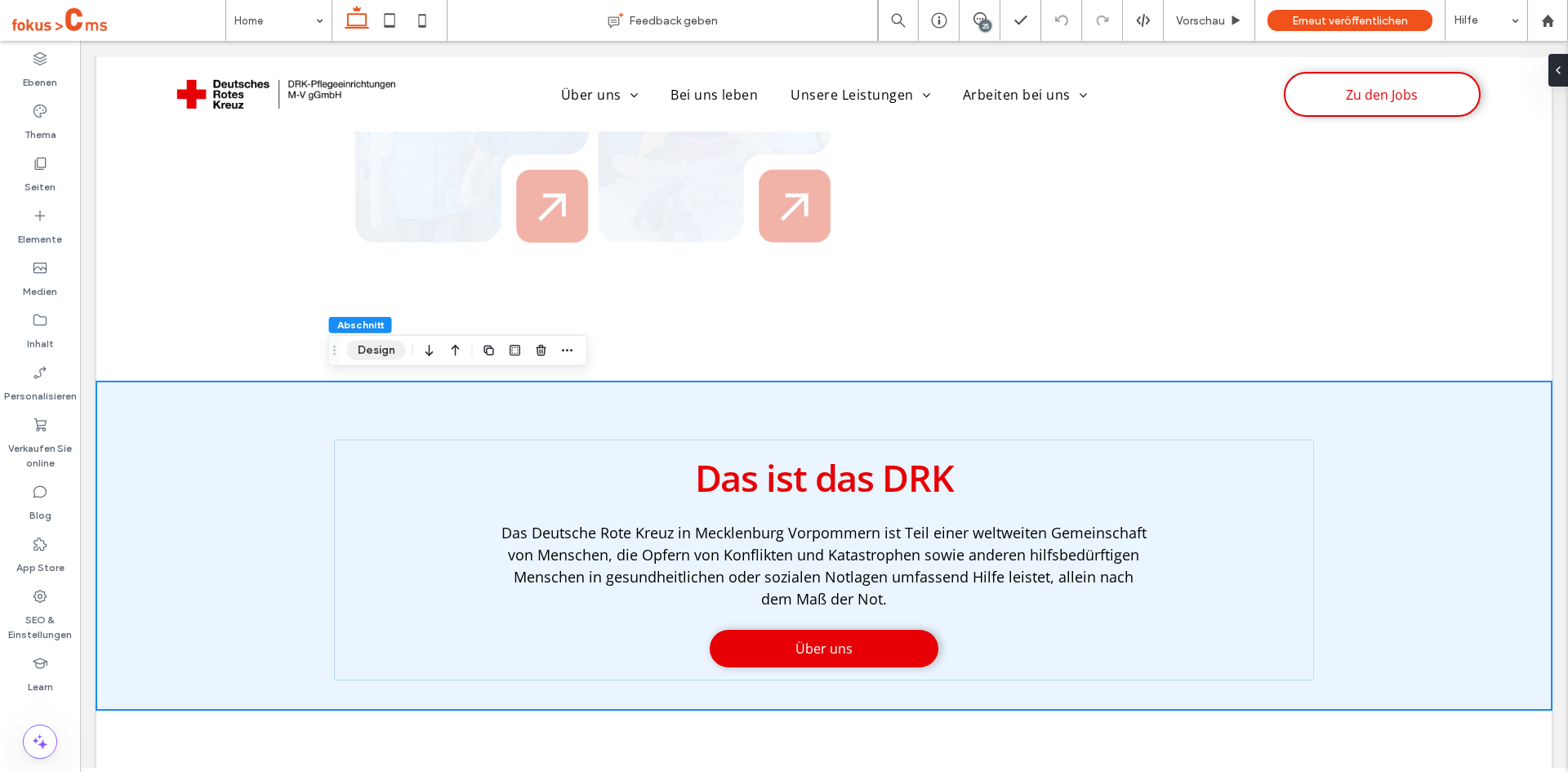 click on "Design" at bounding box center (376, 350) 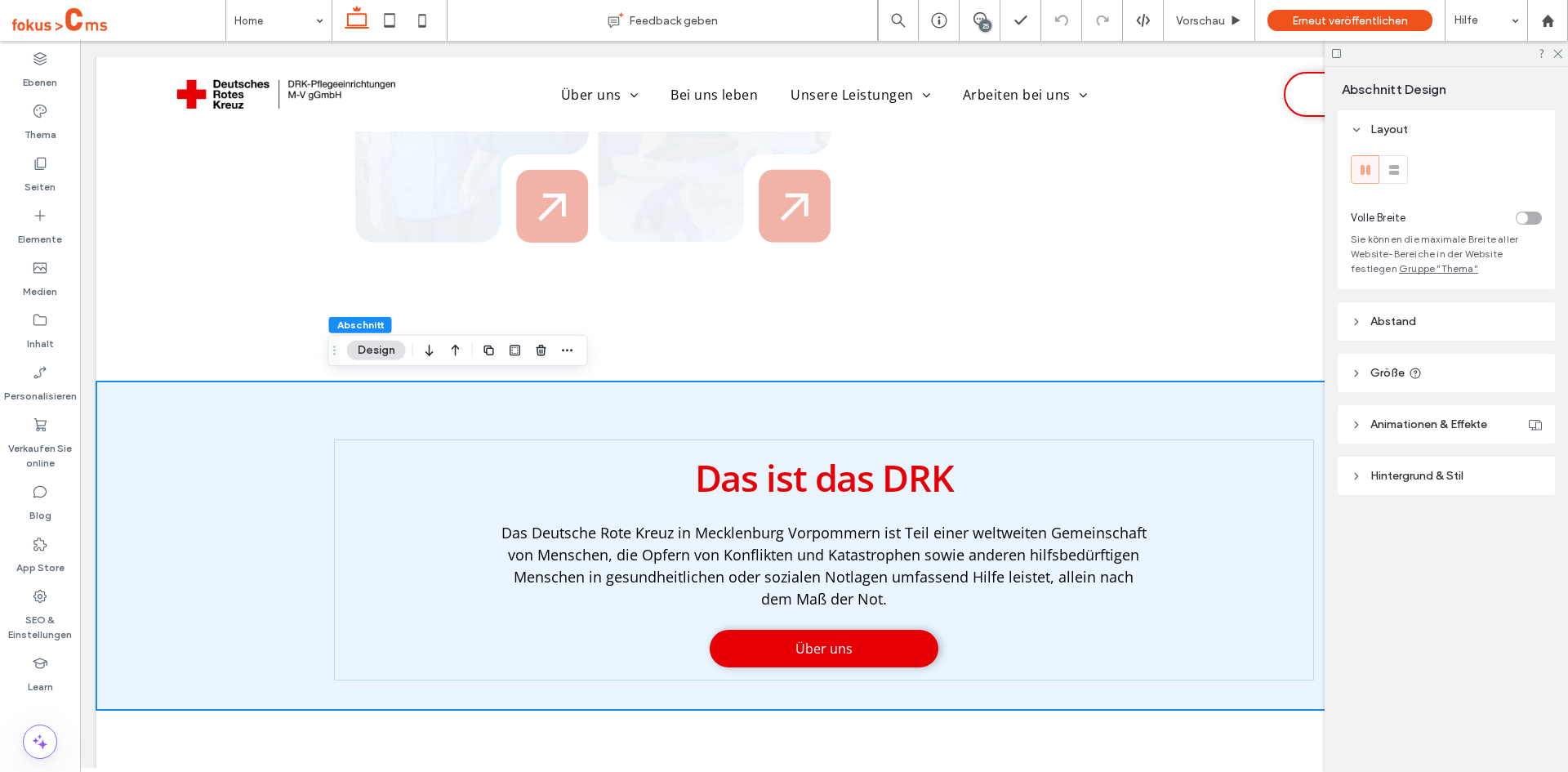click on "Hintergrund & Stil" at bounding box center (1417, 475) 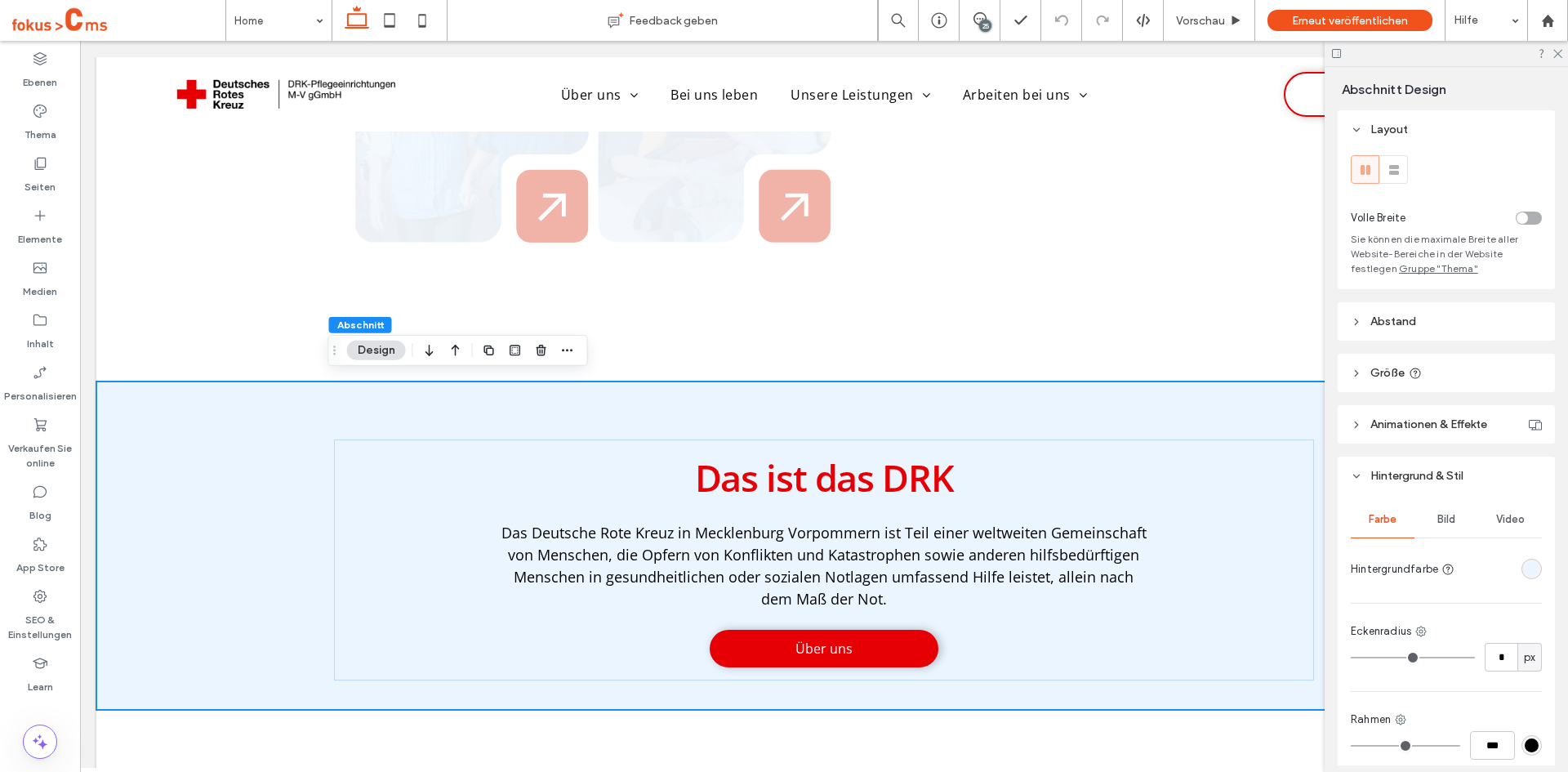click at bounding box center [1531, 569] 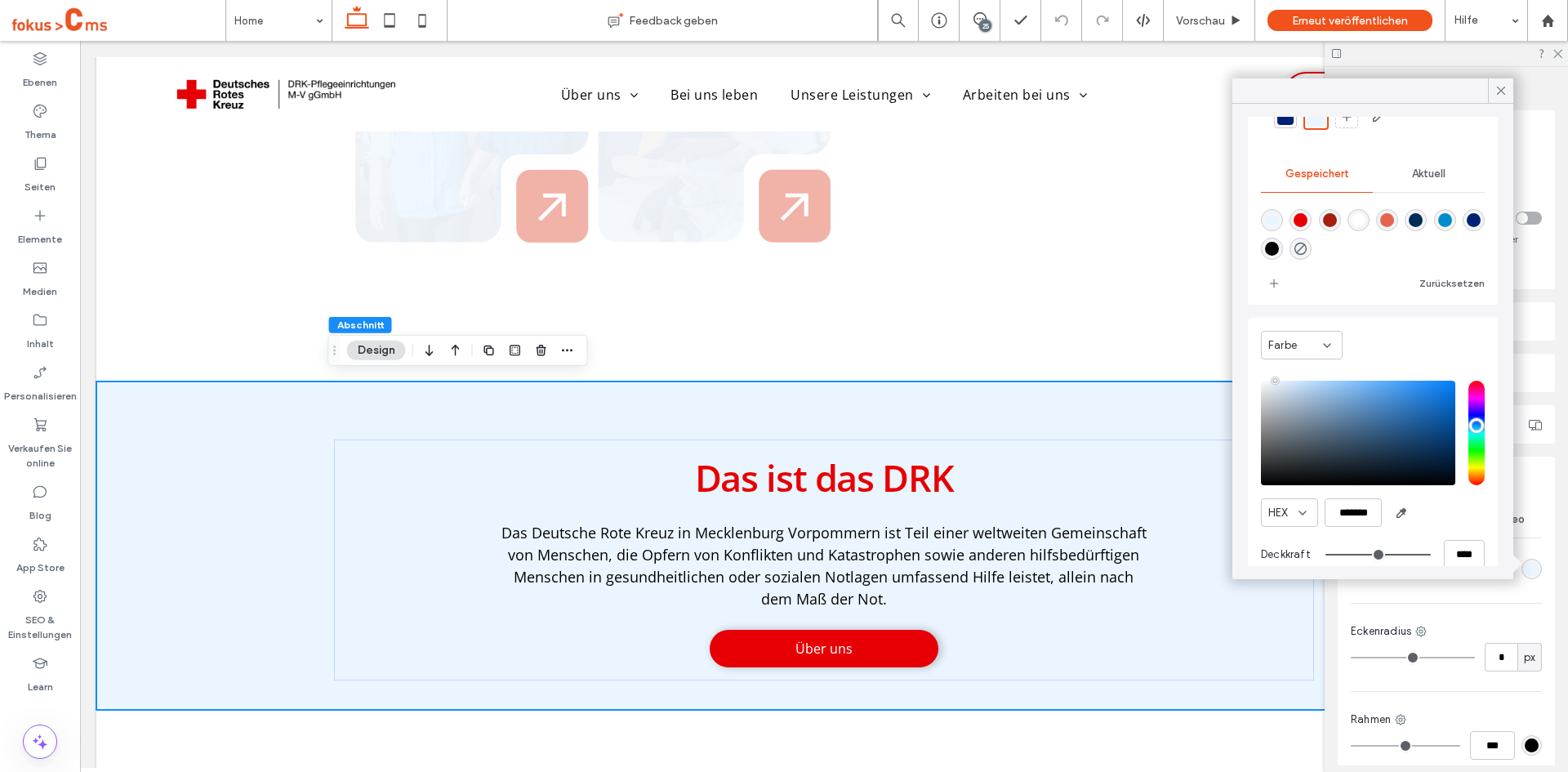 scroll, scrollTop: 131, scrollLeft: 0, axis: vertical 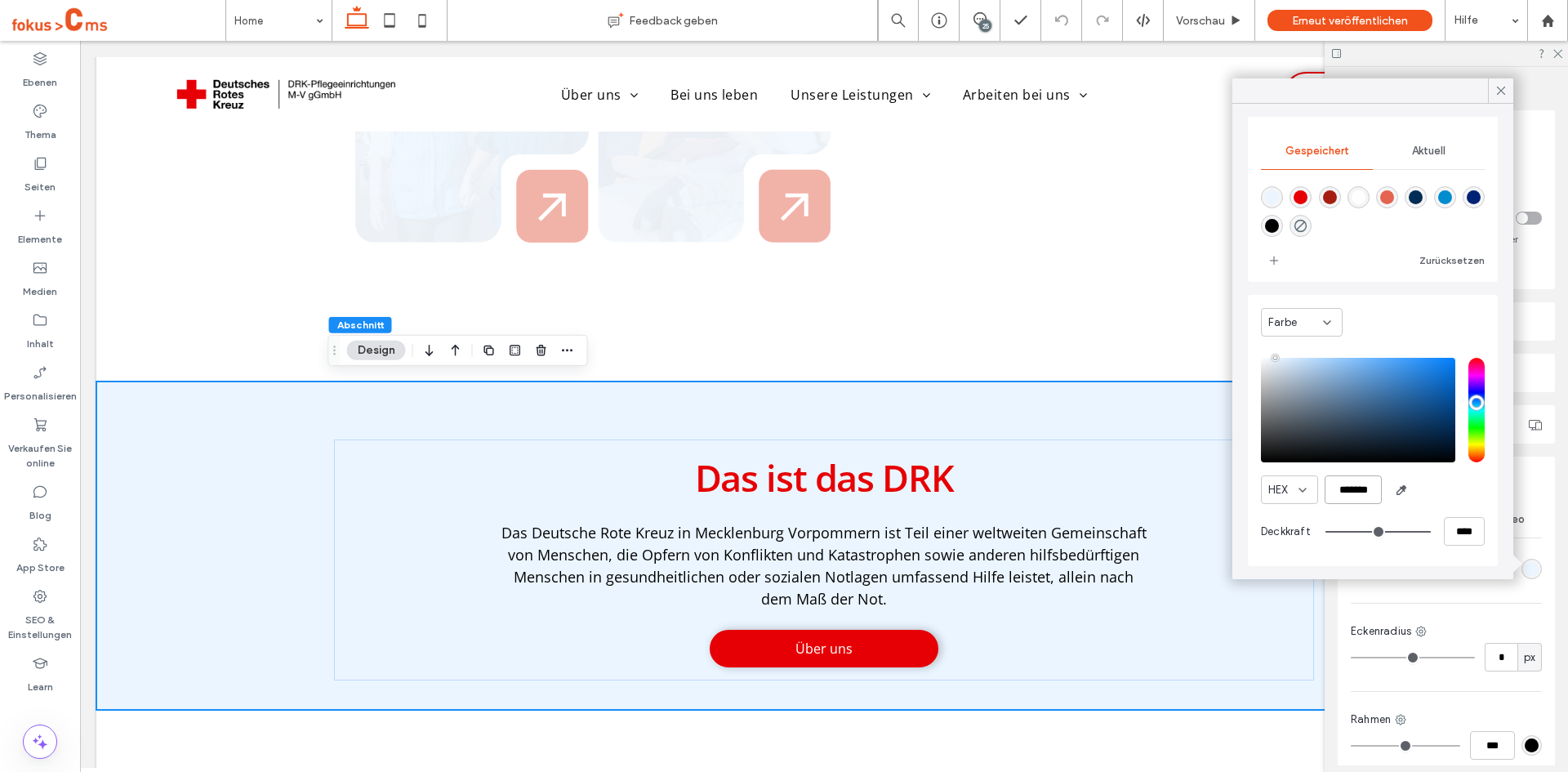 click on "*******" at bounding box center [1353, 489] 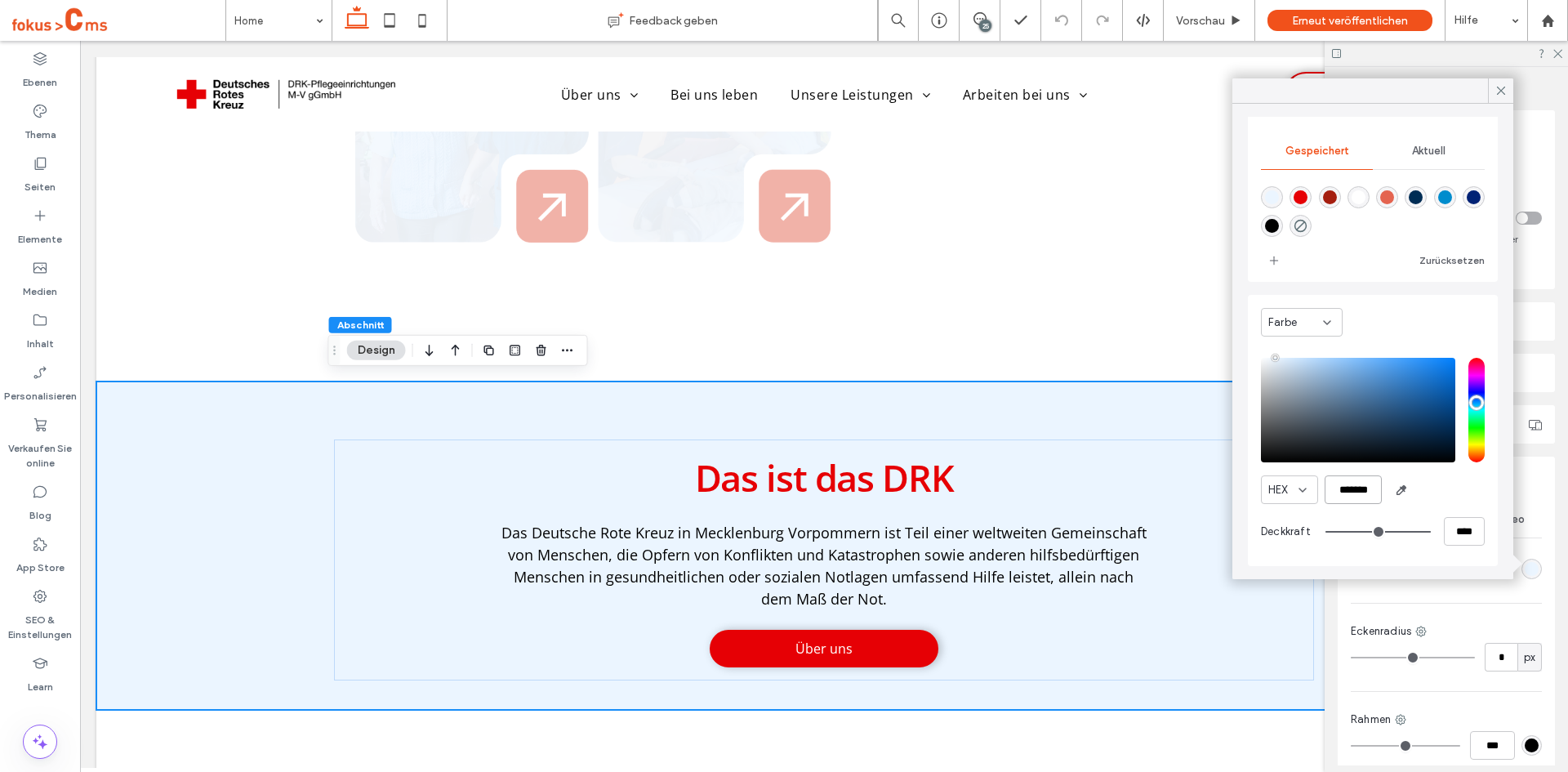 click on "*******" at bounding box center [1353, 489] 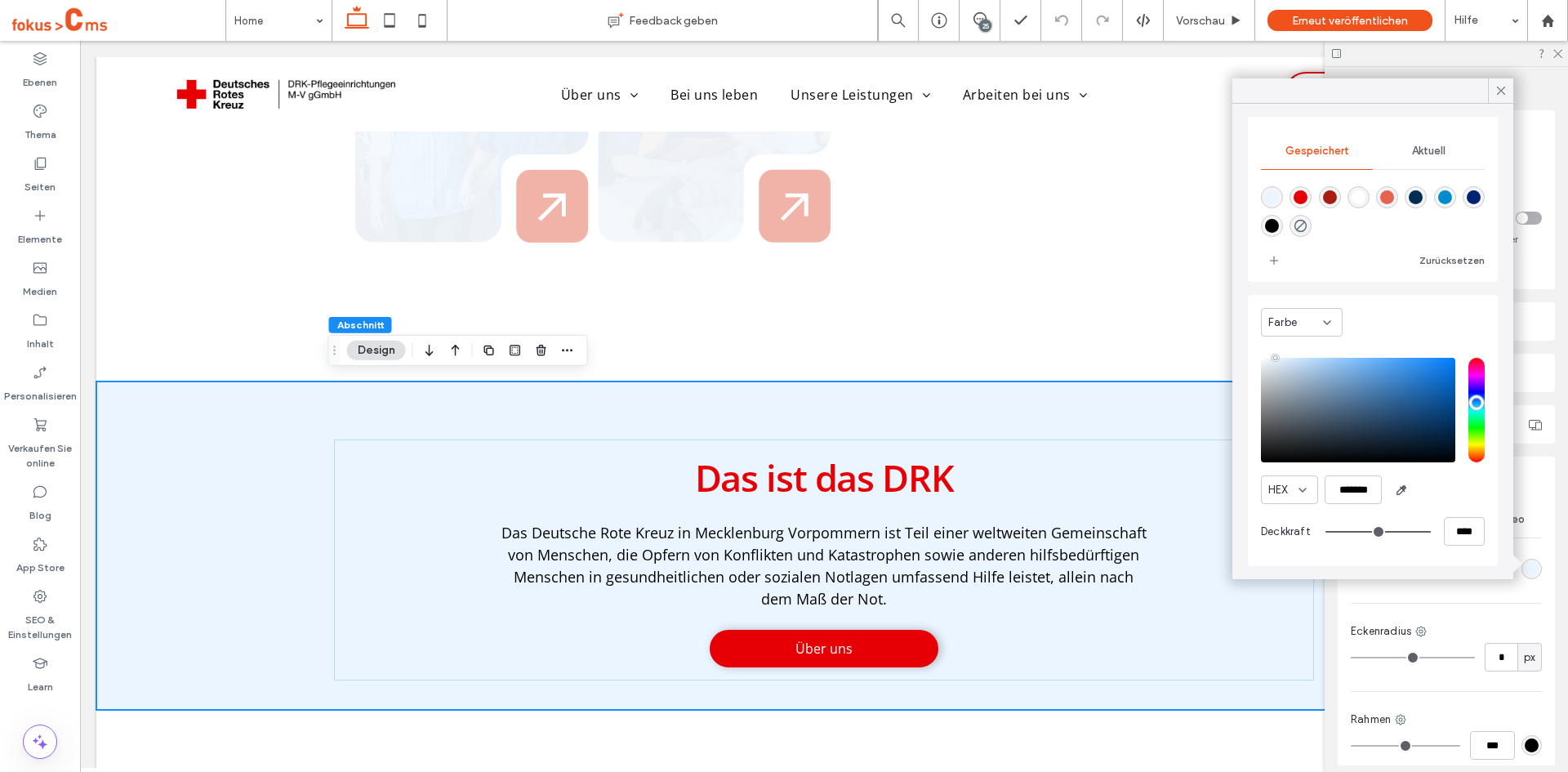 drag, startPoint x: 1503, startPoint y: 88, endPoint x: 1491, endPoint y: 116, distance: 30.463092 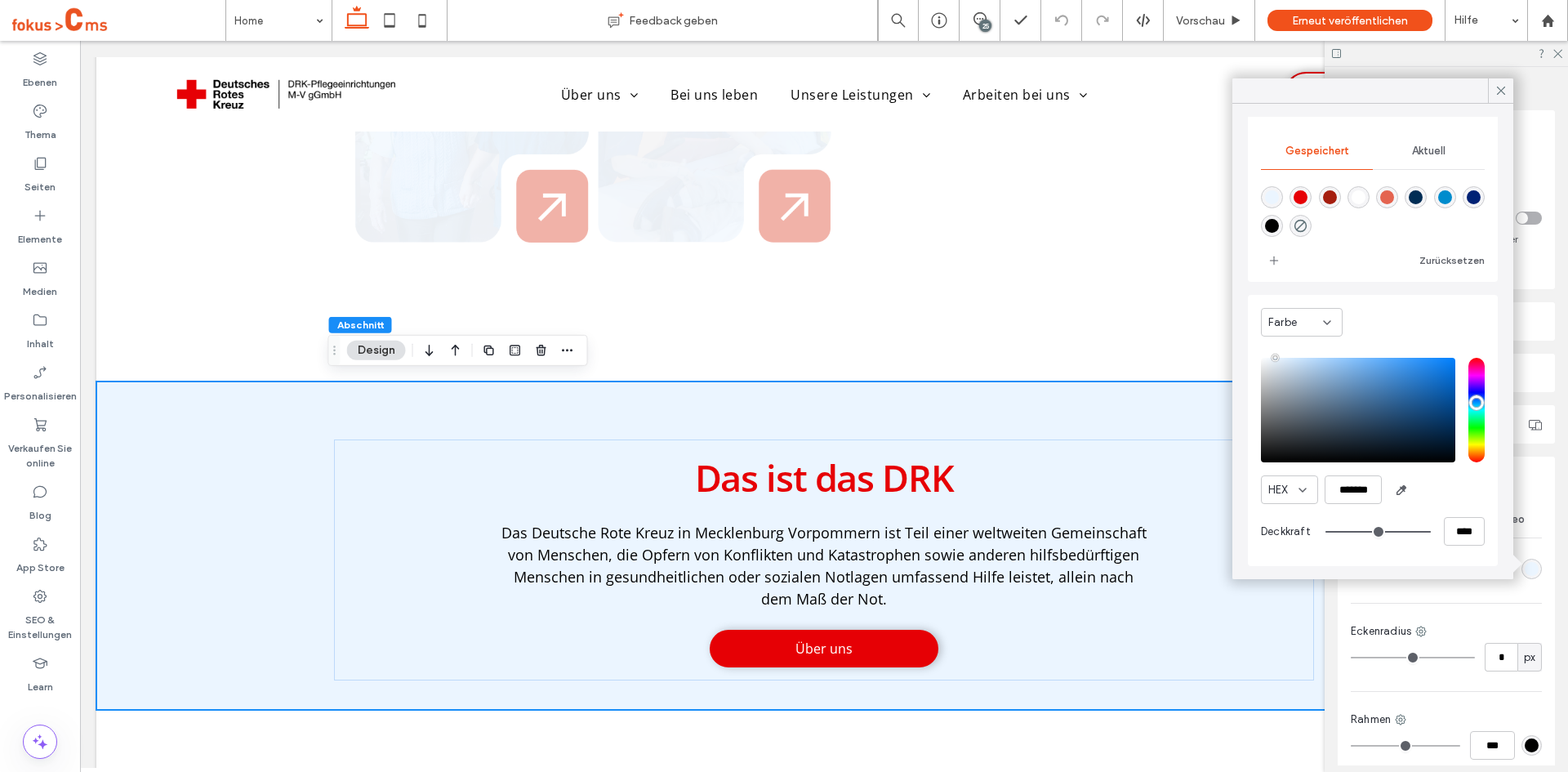 click 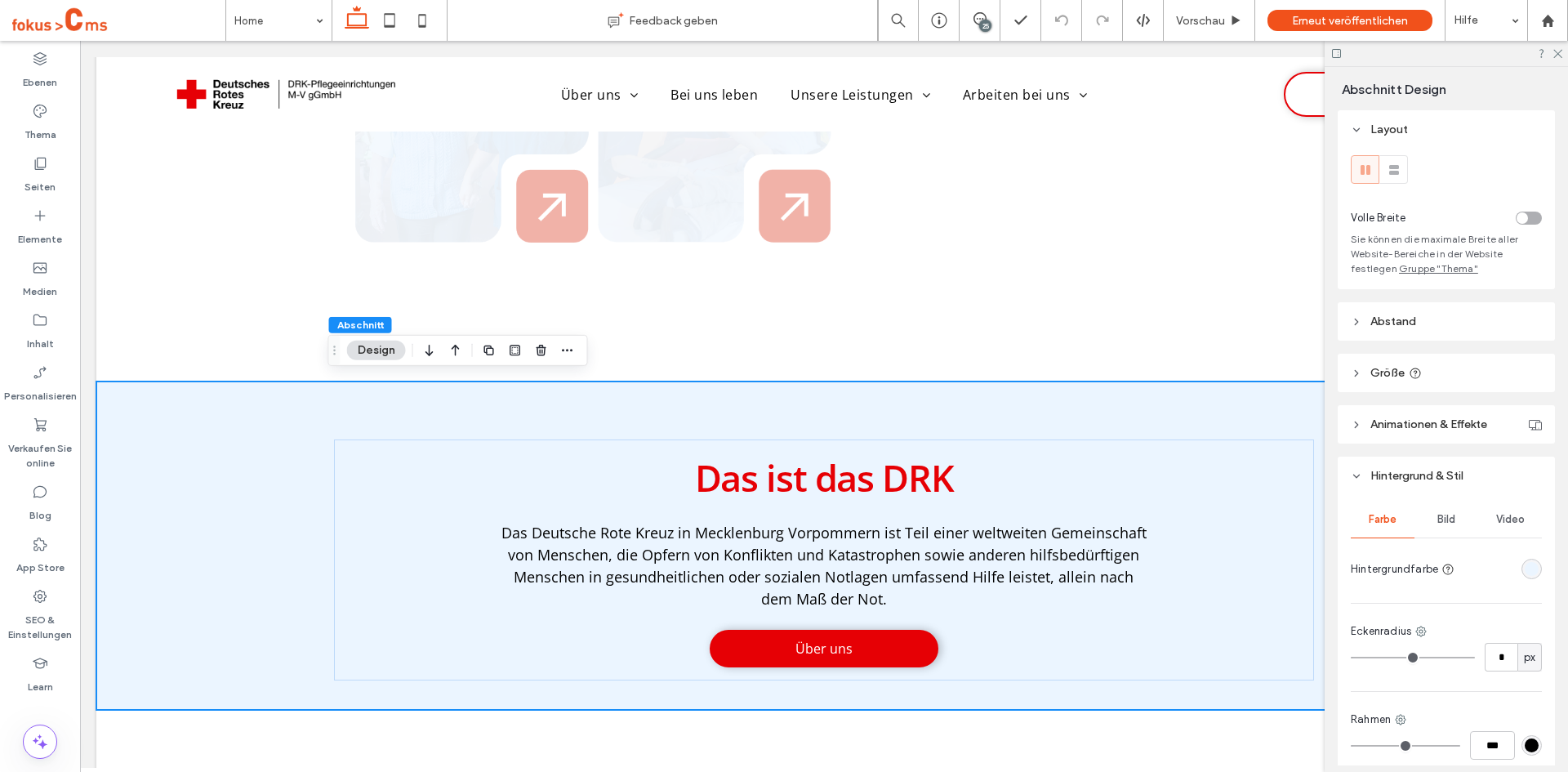 click 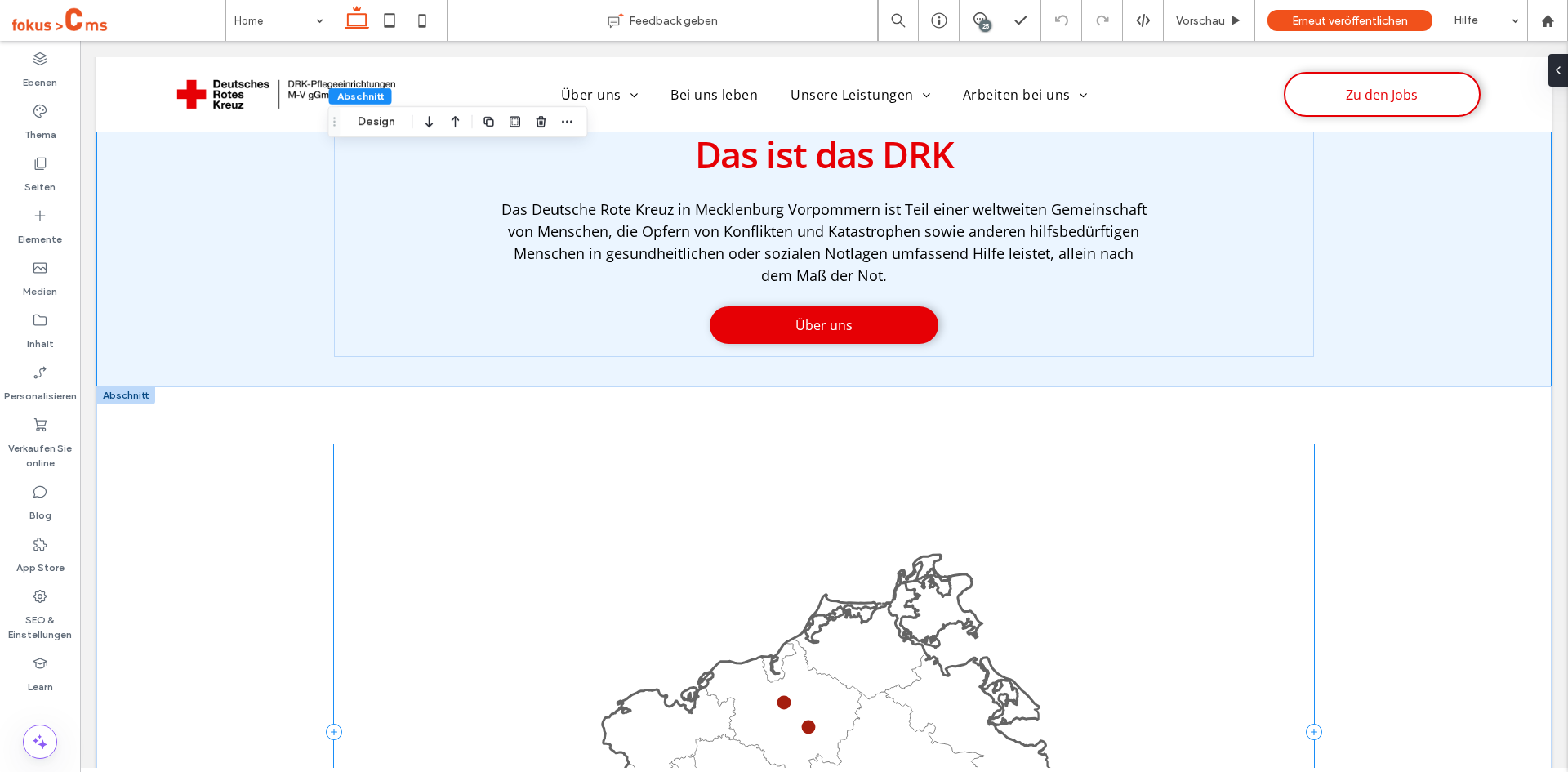 scroll, scrollTop: 2341, scrollLeft: 0, axis: vertical 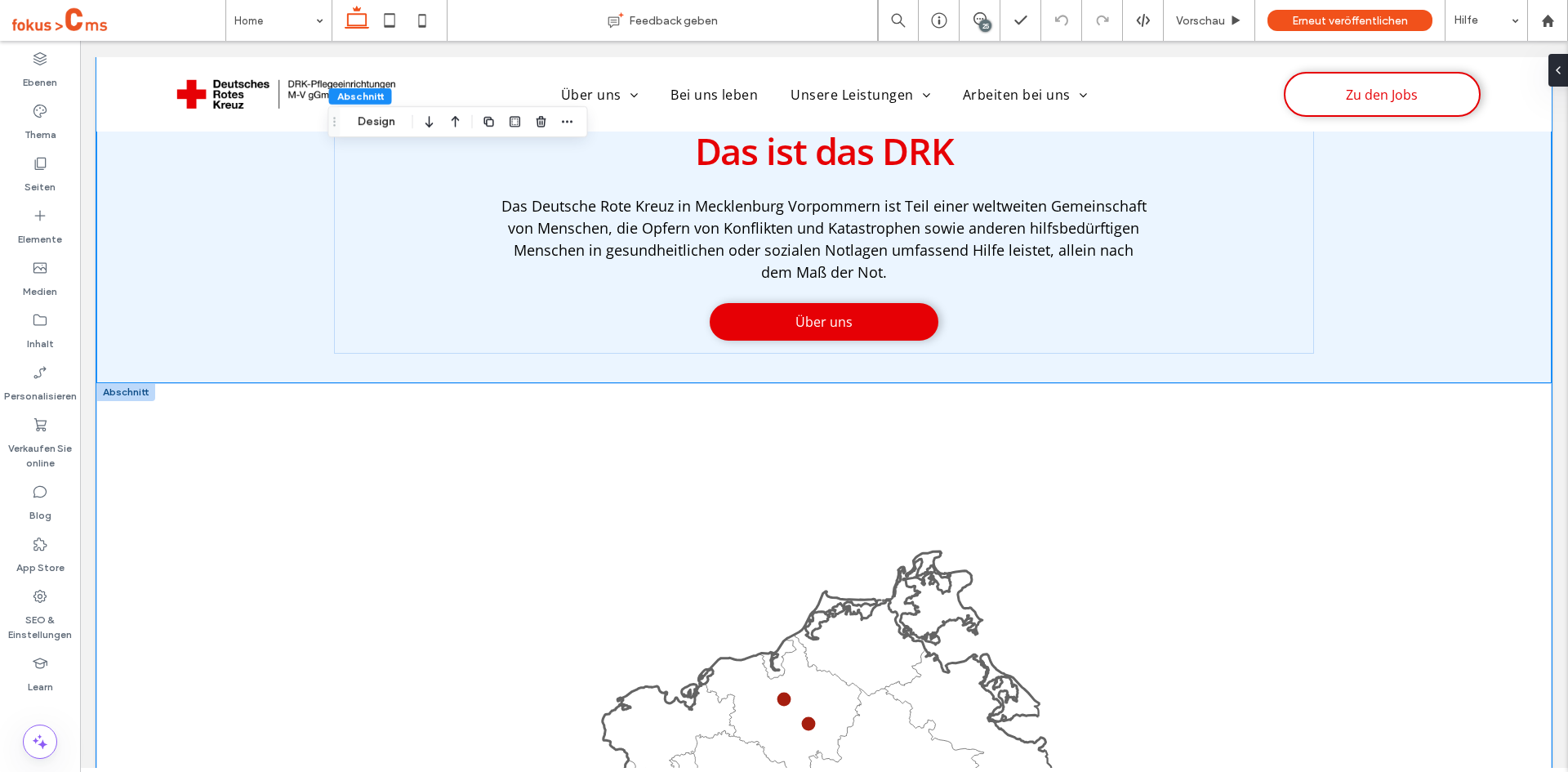 click at bounding box center (824, 730) 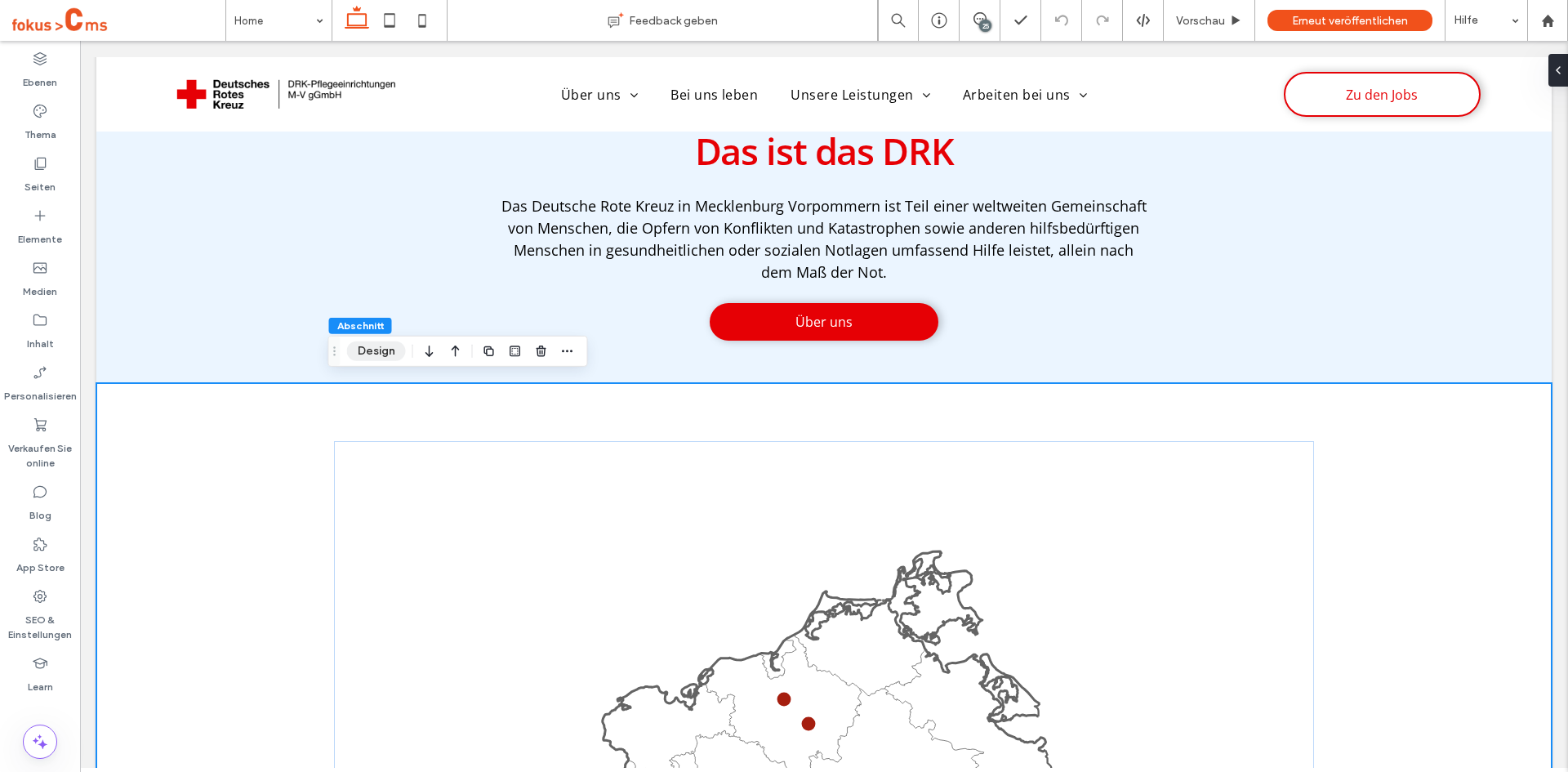 drag, startPoint x: 354, startPoint y: 352, endPoint x: 301, endPoint y: 359, distance: 53.46027 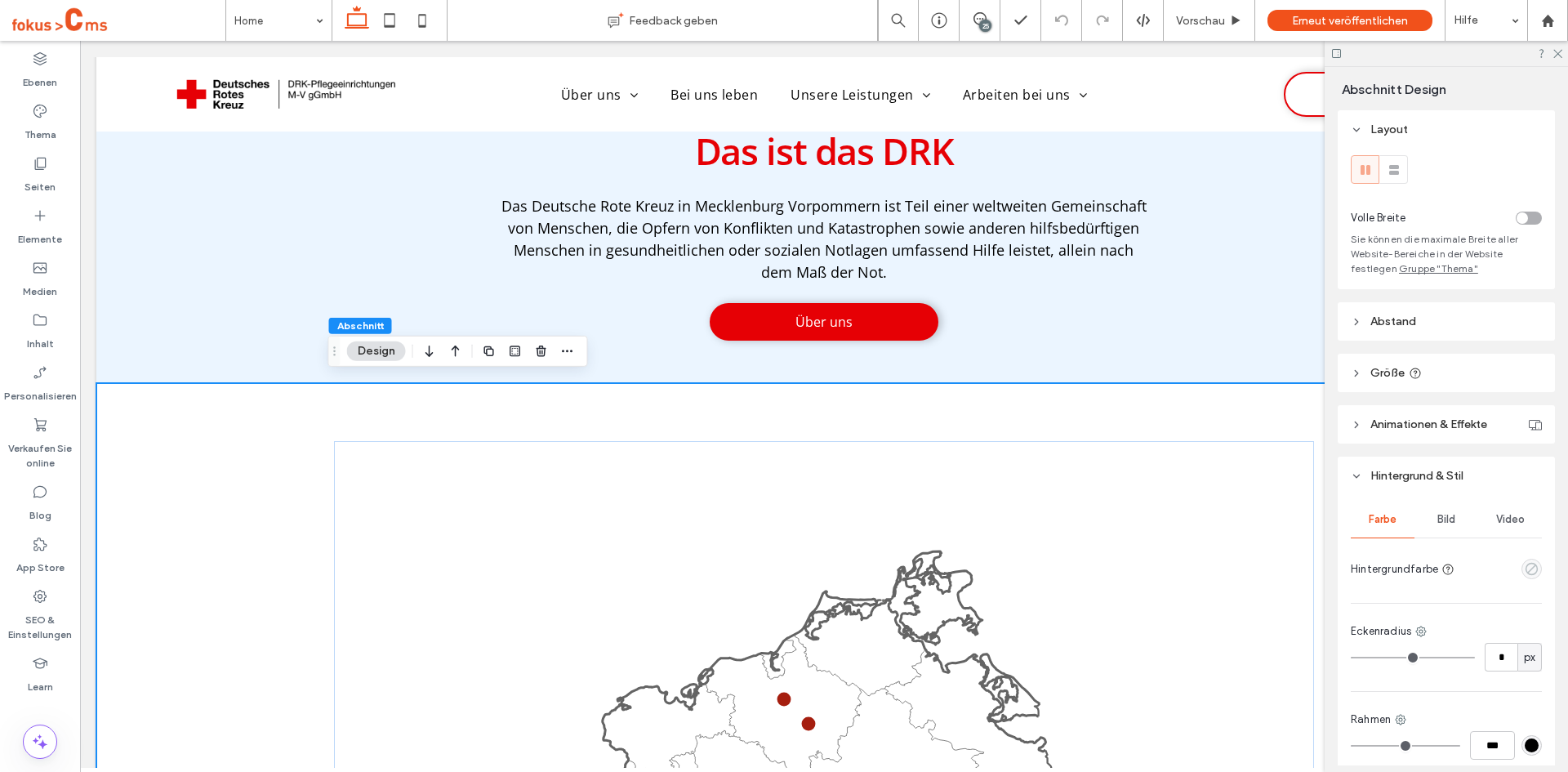 click 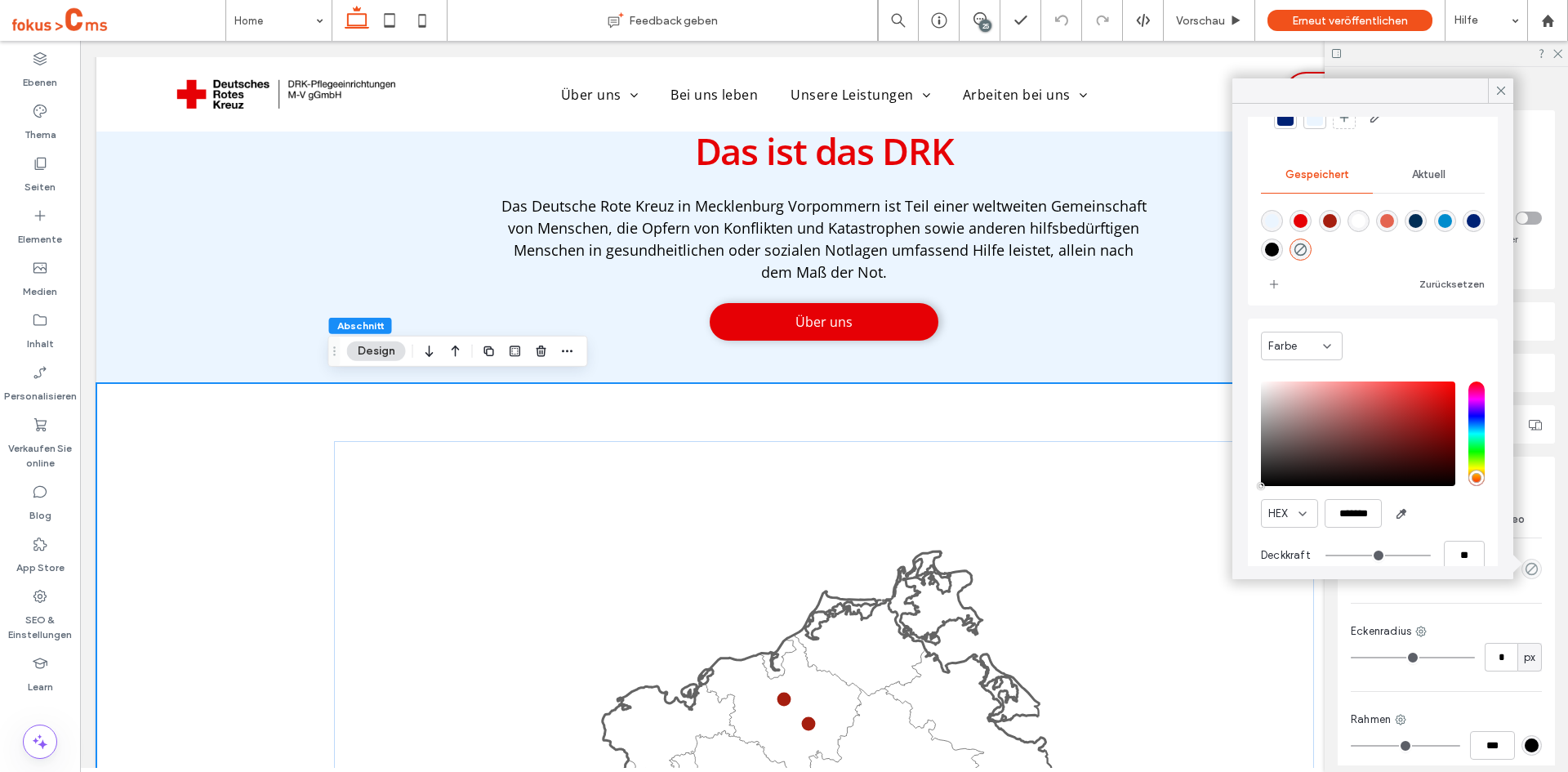scroll, scrollTop: 131, scrollLeft: 0, axis: vertical 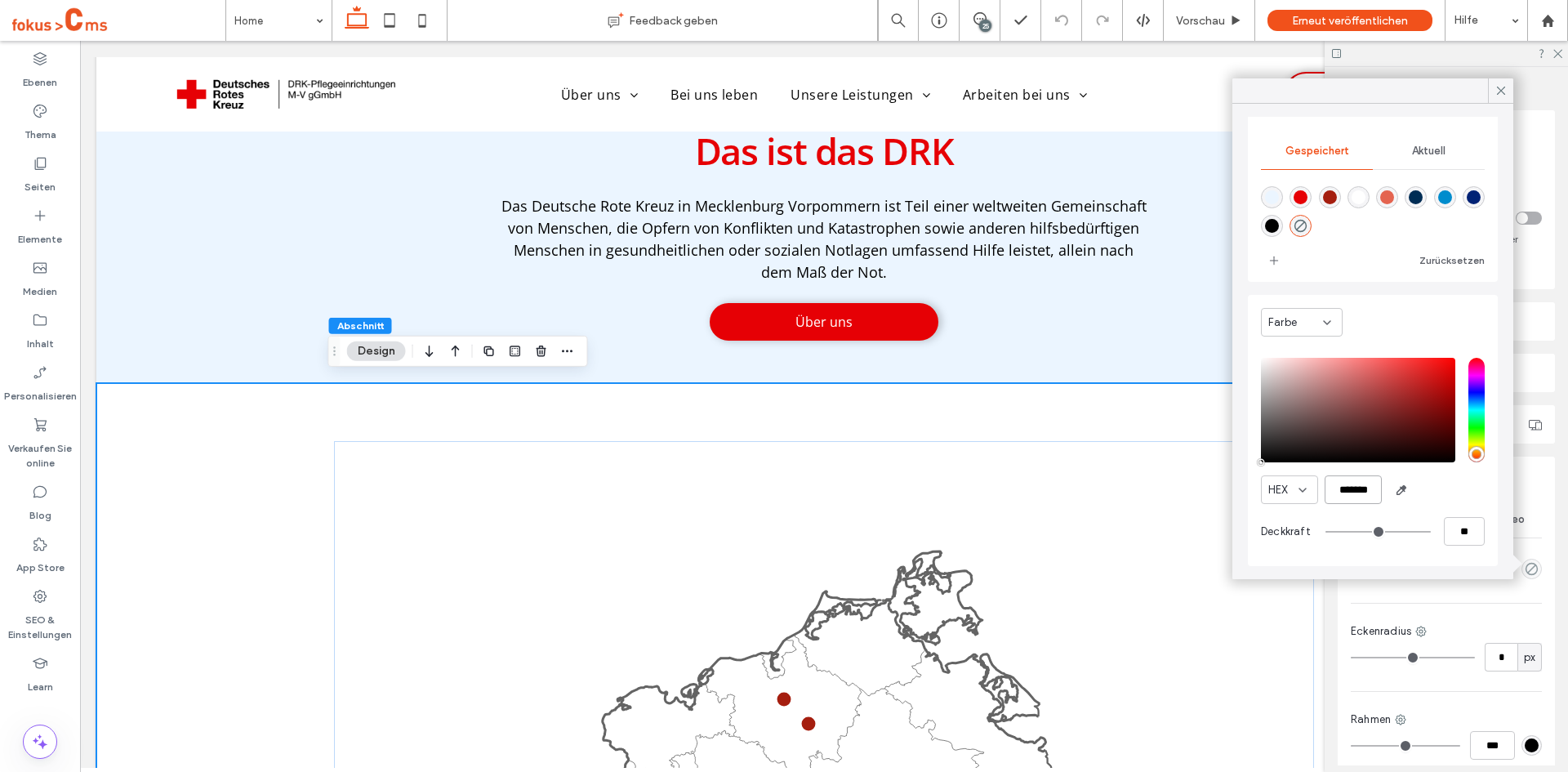 click on "*******" at bounding box center (1353, 489) 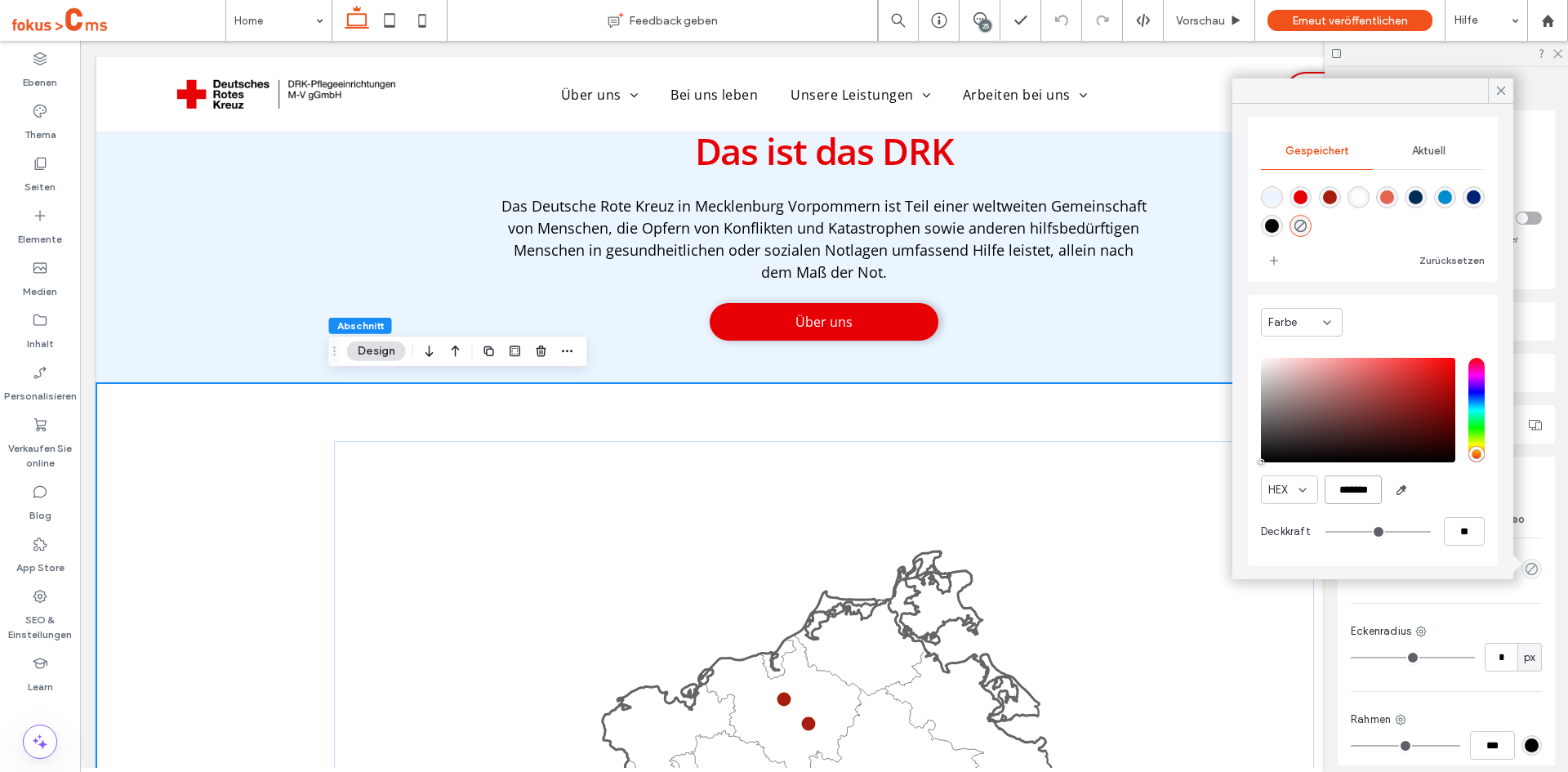 click on "*******" at bounding box center [1353, 489] 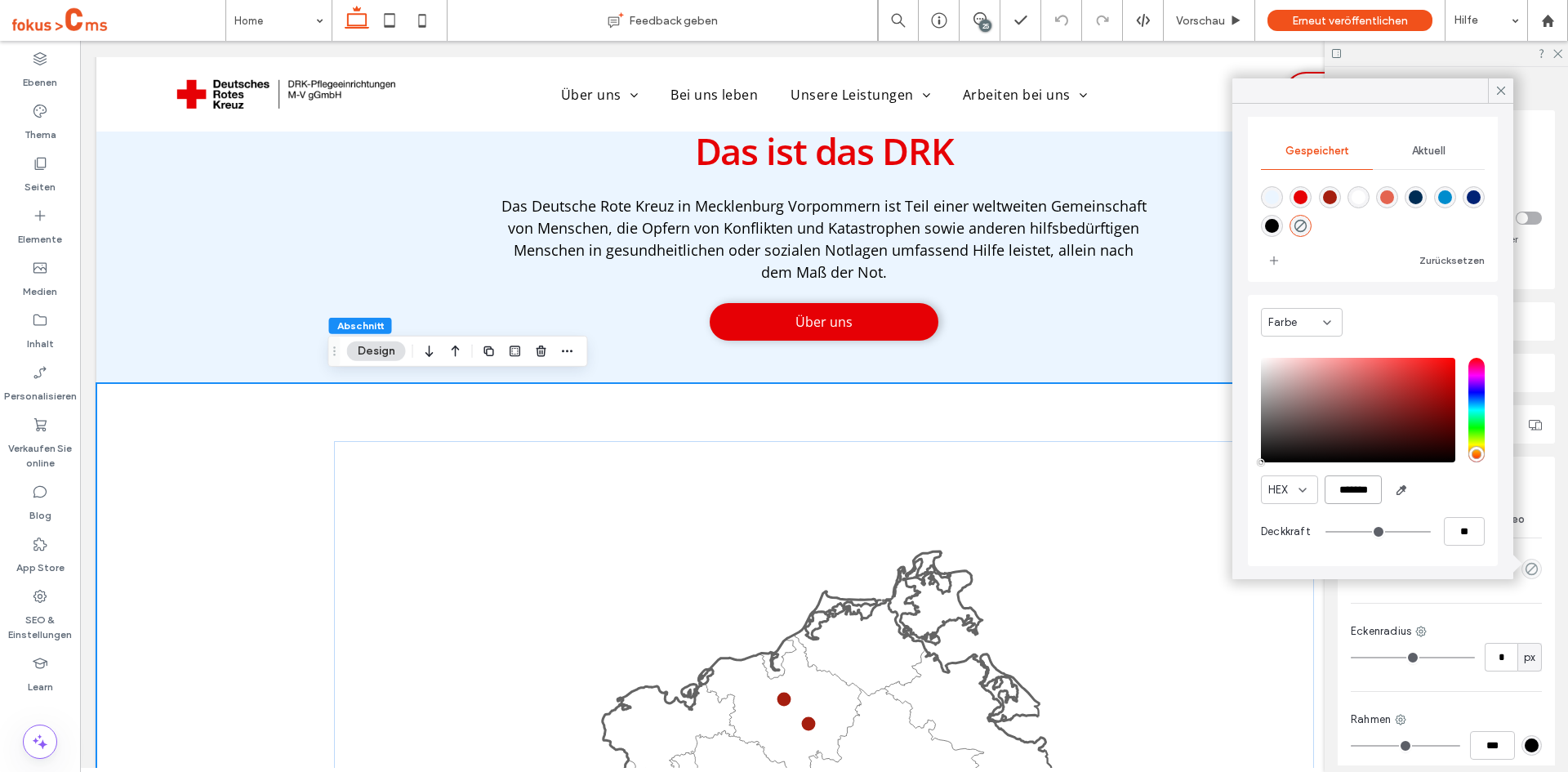 type on "***" 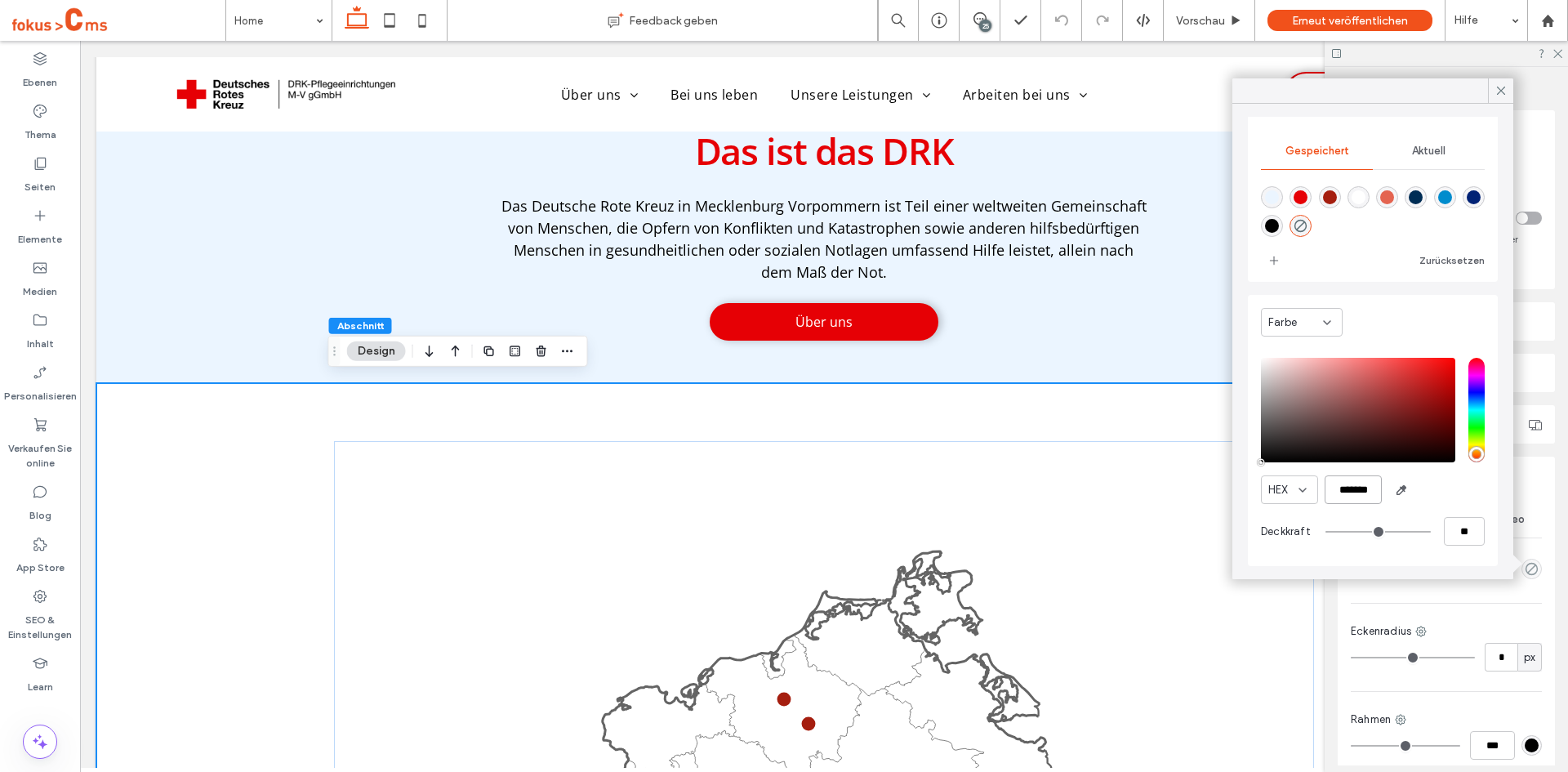 type on "****" 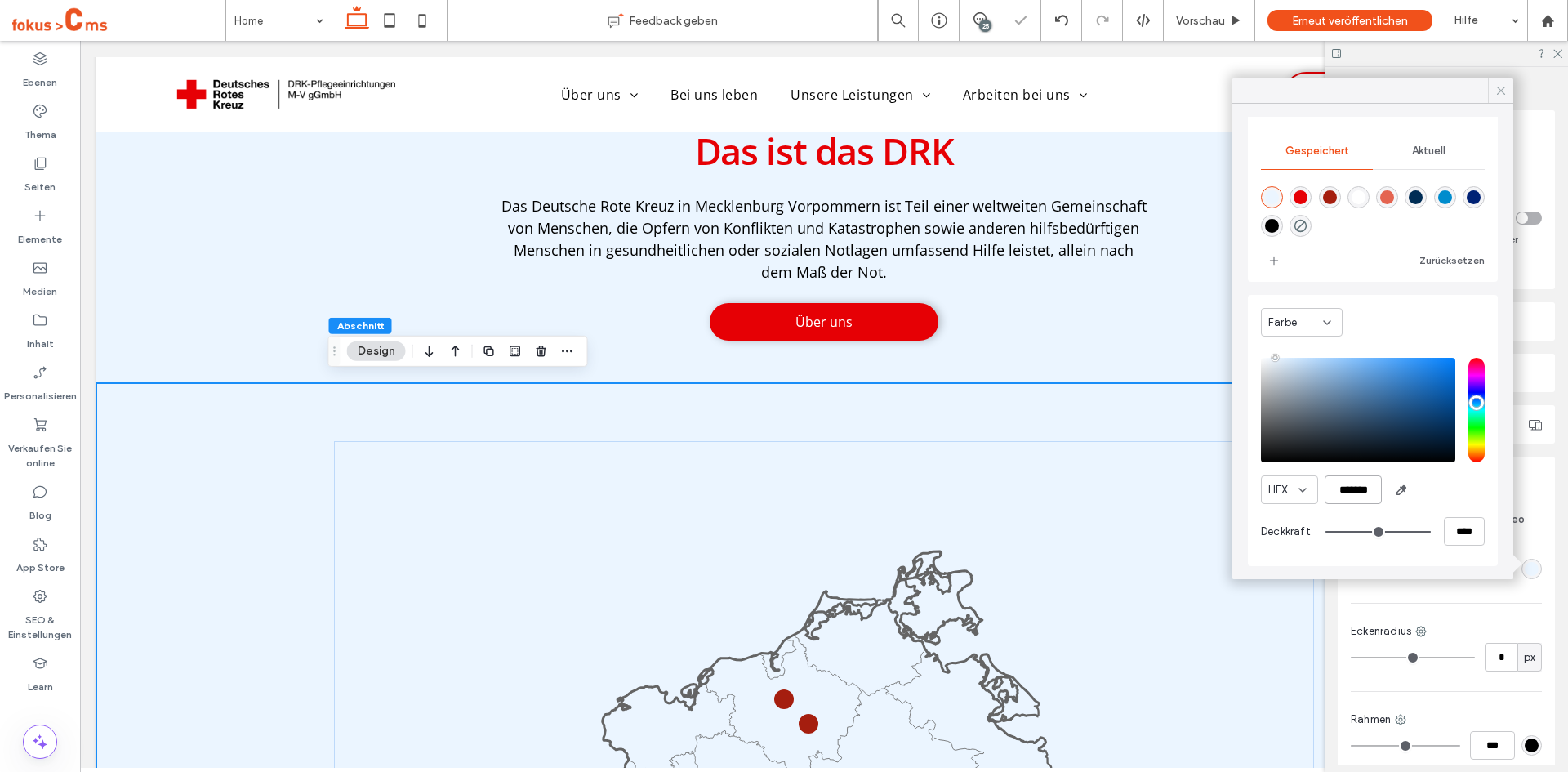 type on "*******" 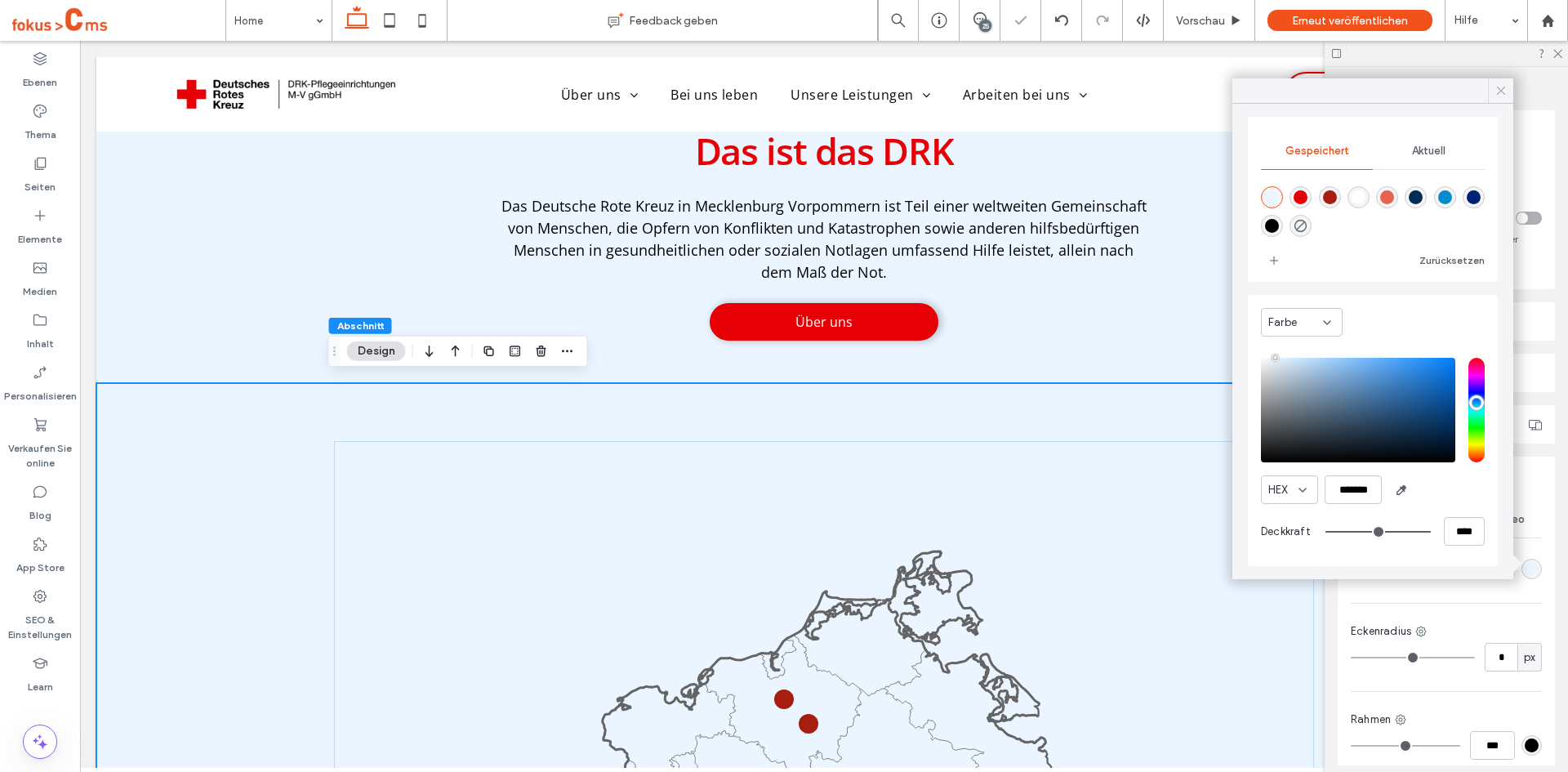 click 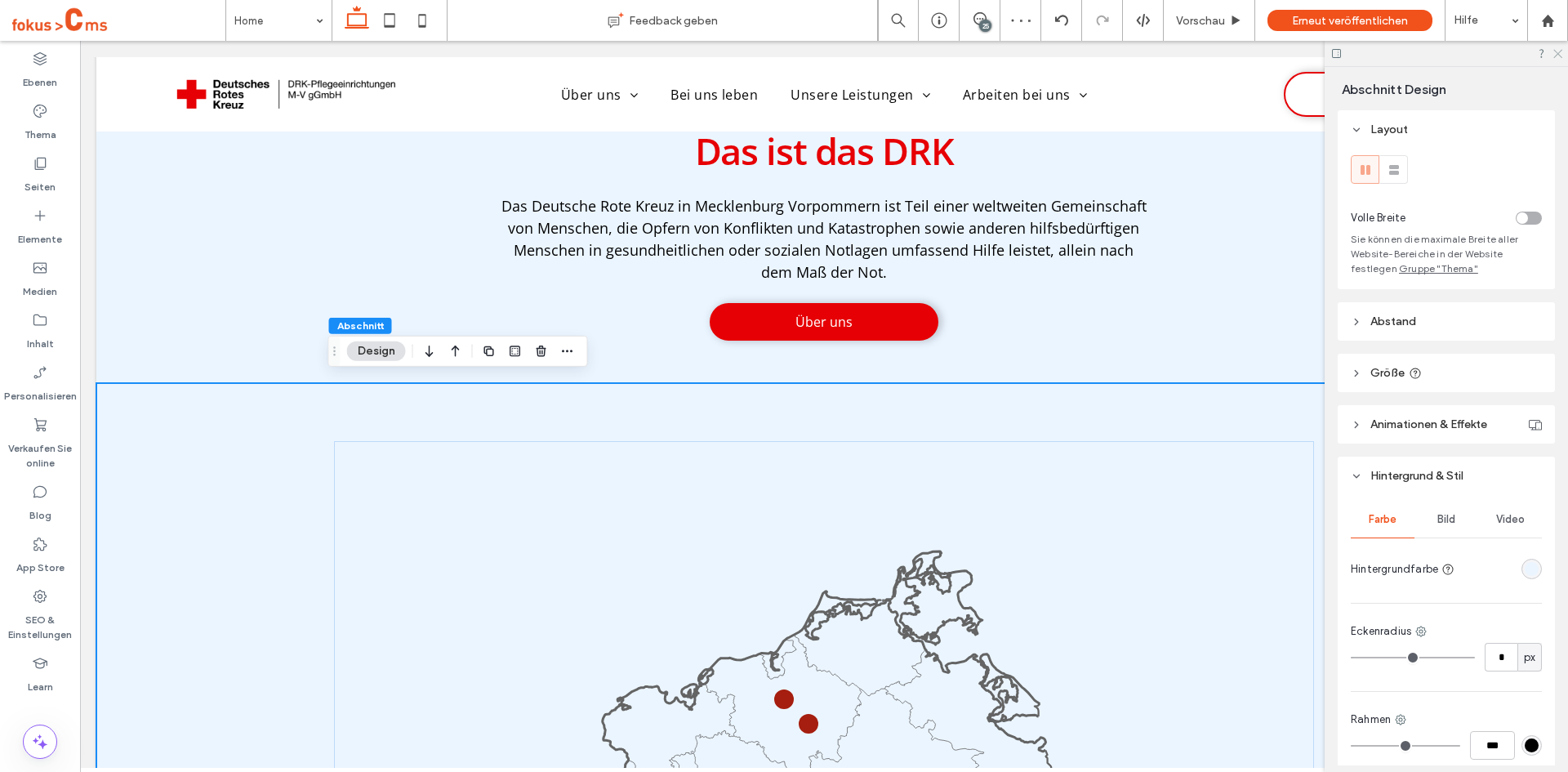 click 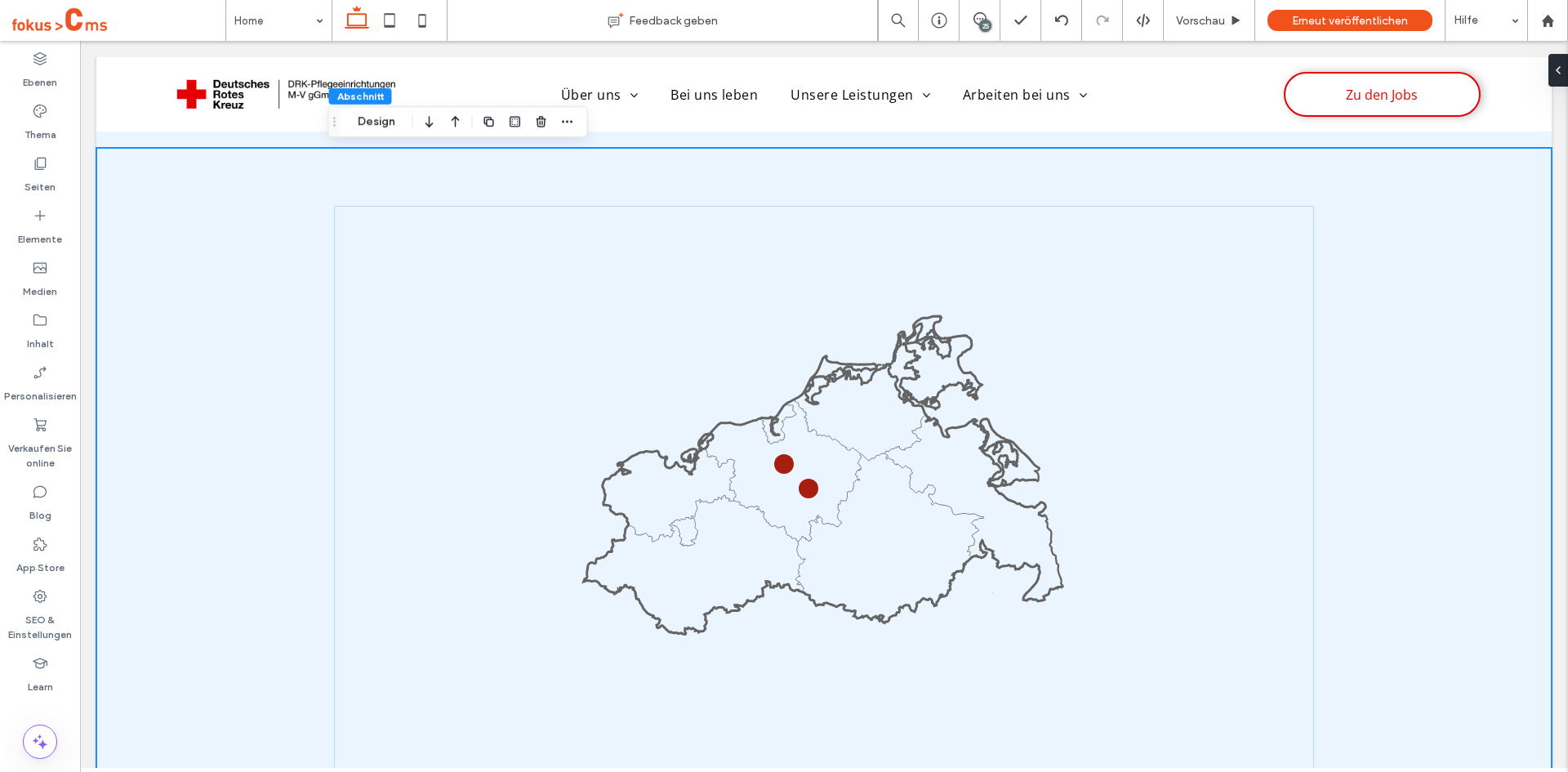 scroll, scrollTop: 2593, scrollLeft: 0, axis: vertical 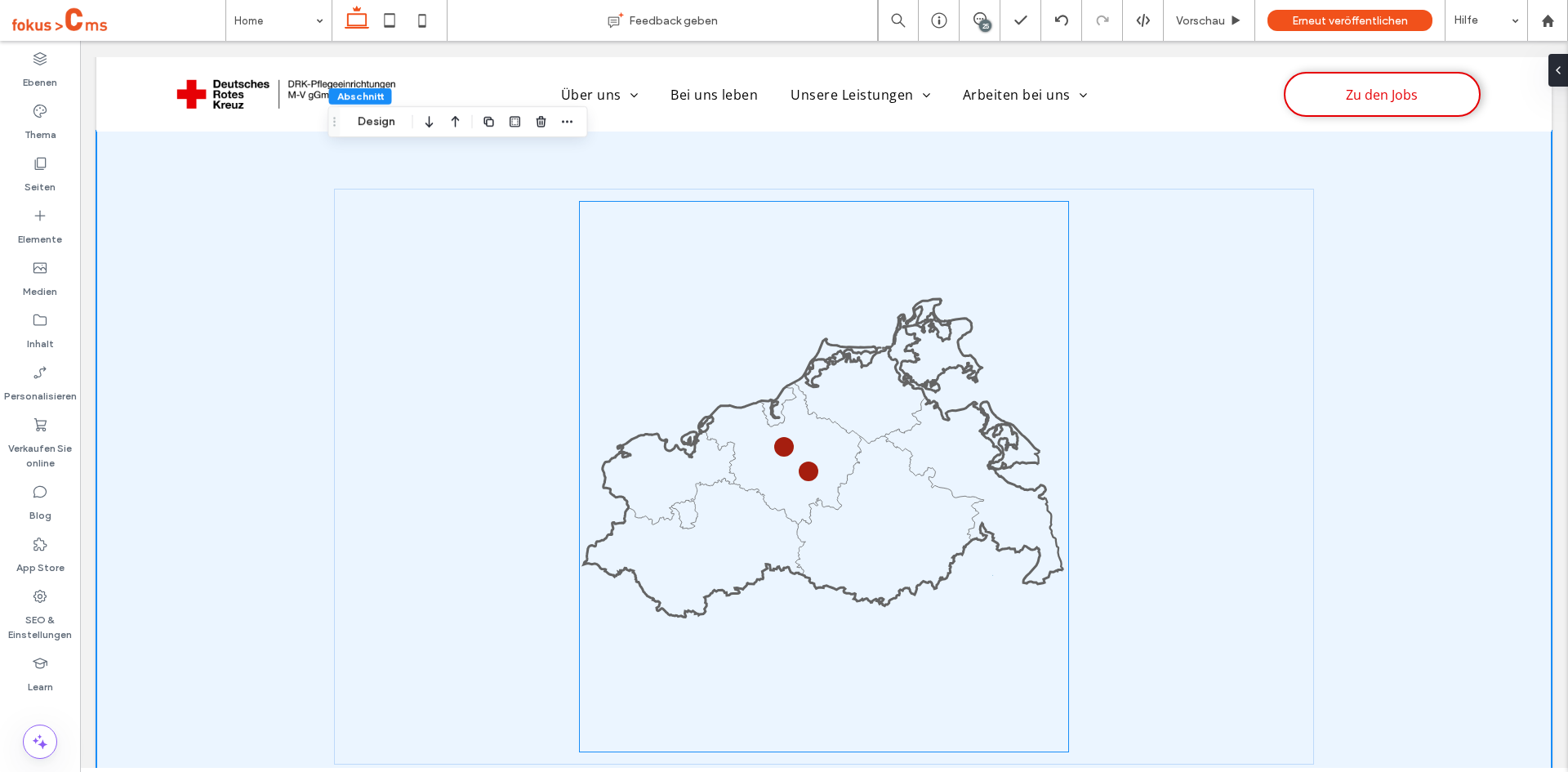 click 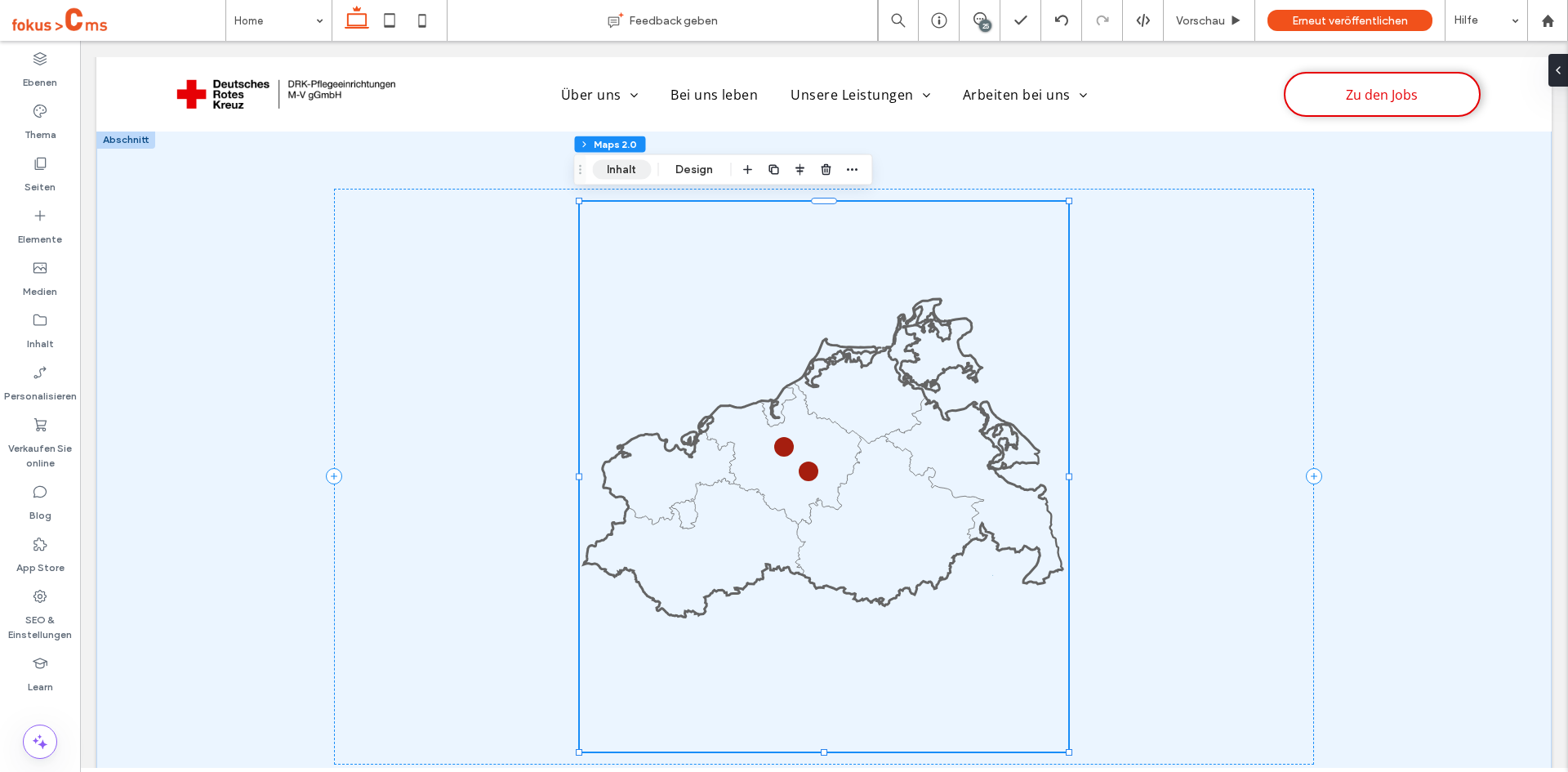 drag, startPoint x: 619, startPoint y: 171, endPoint x: 838, endPoint y: 230, distance: 226.80829 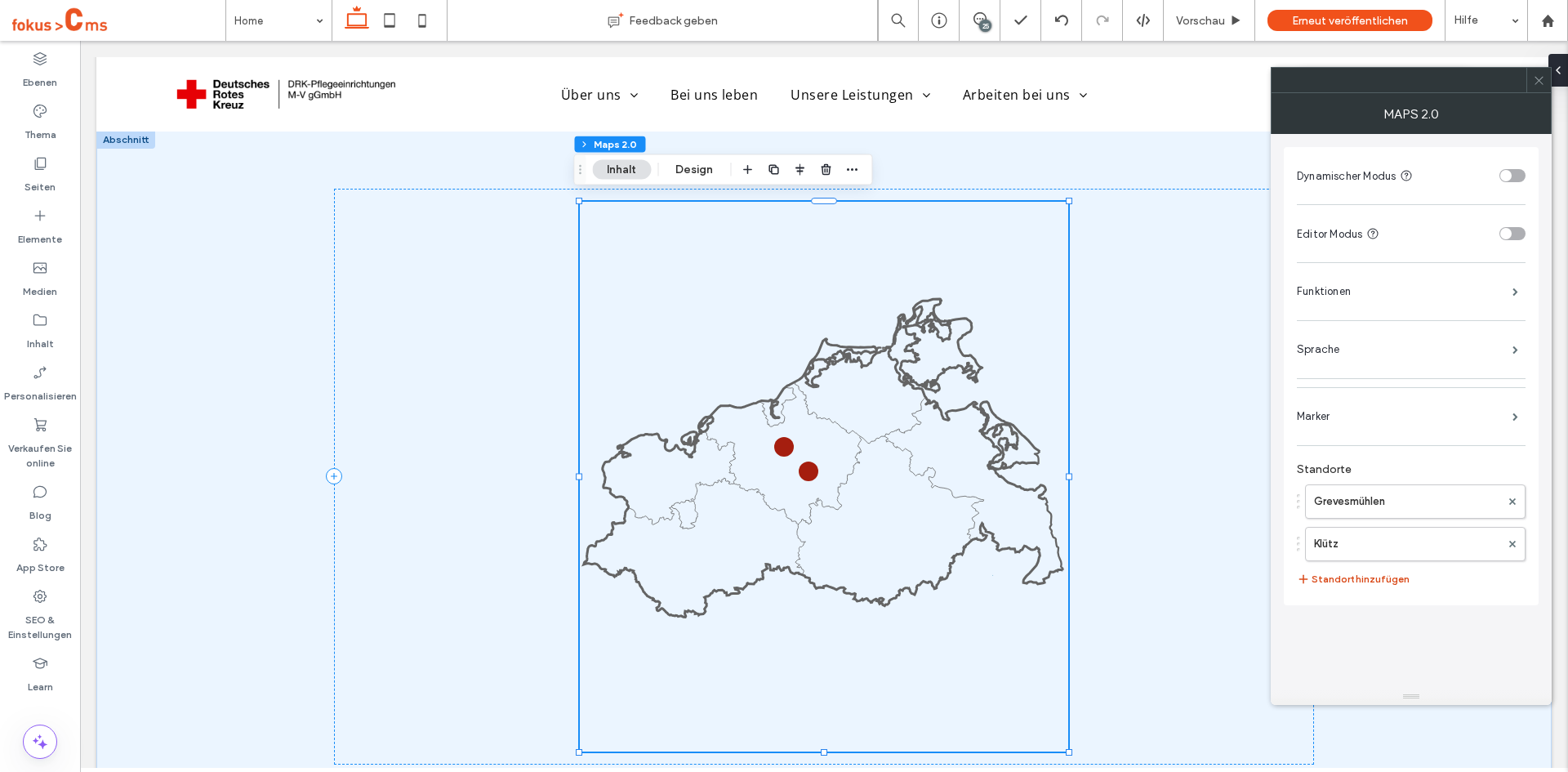 click on "Standort hinzufügen" at bounding box center [1353, 579] 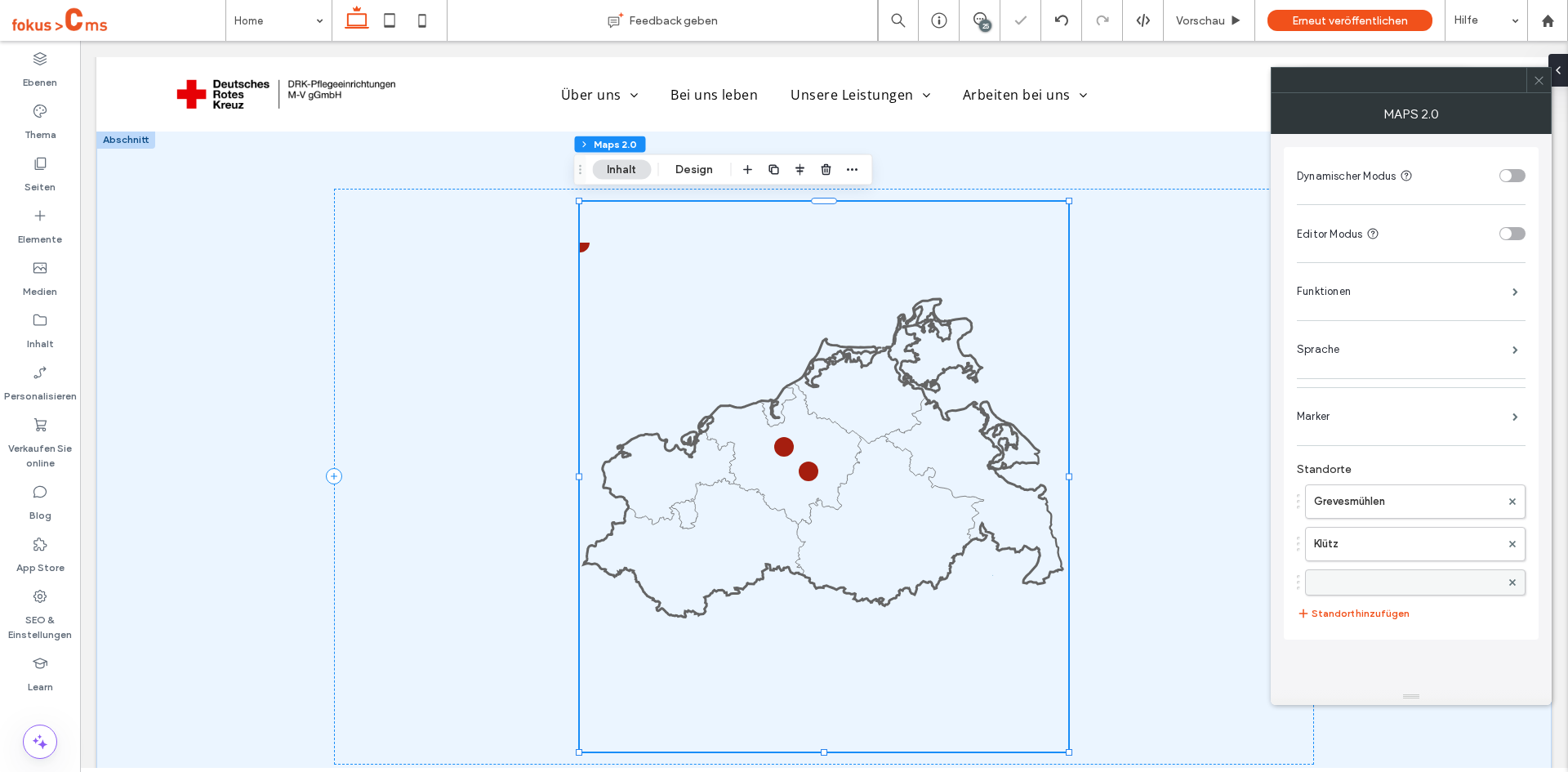 click at bounding box center [1407, 582] 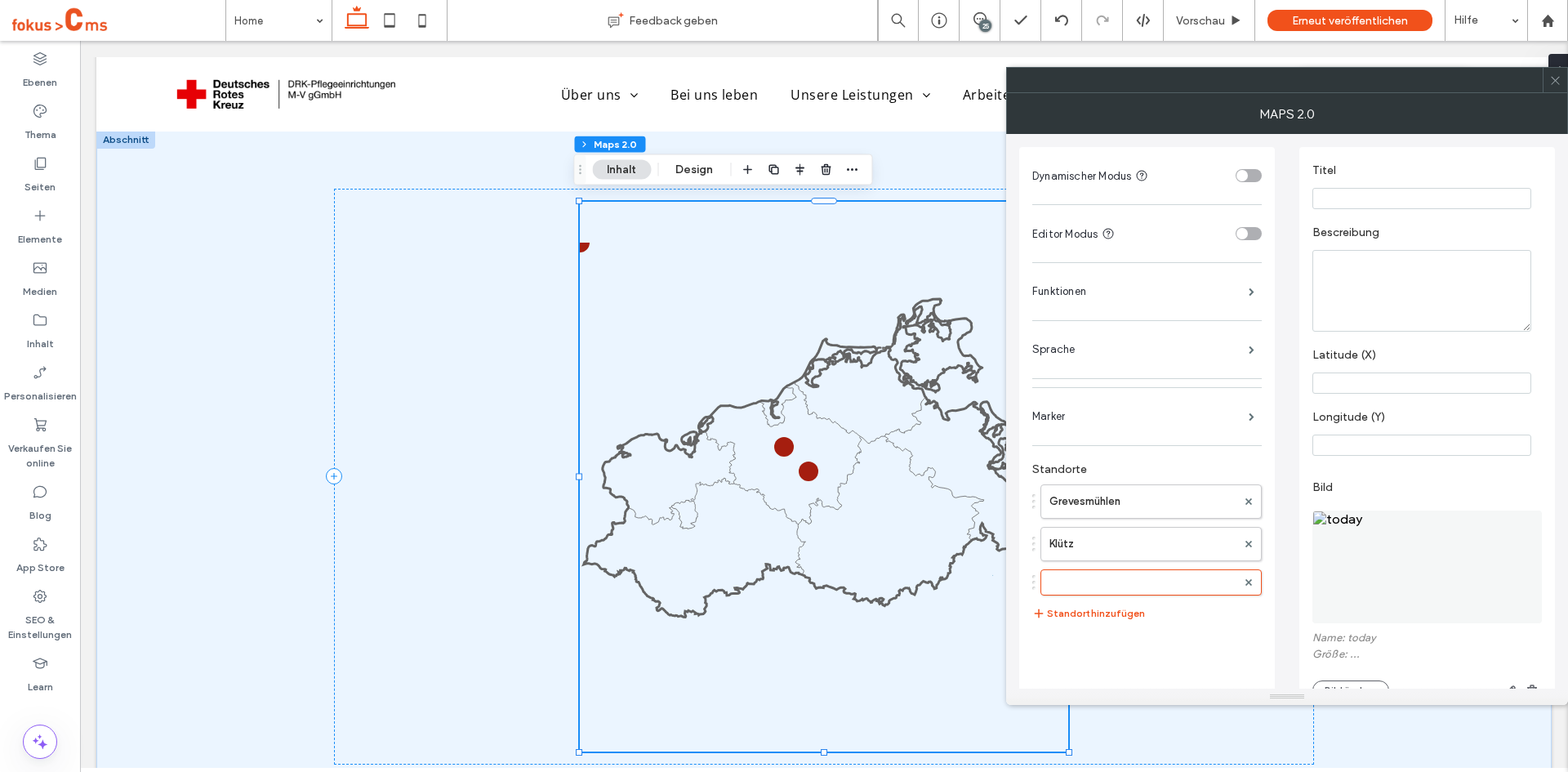 click at bounding box center [1422, 199] 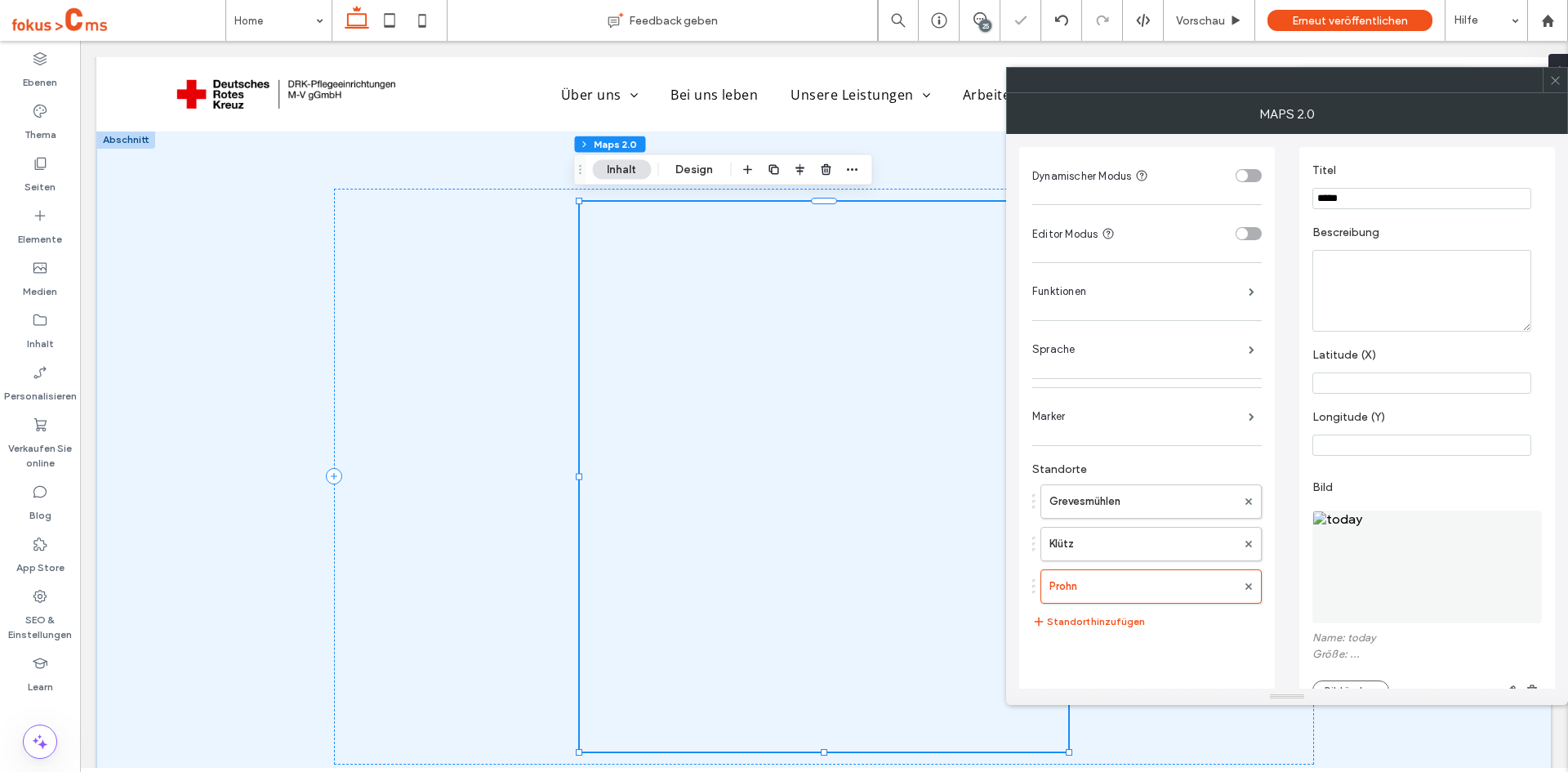 type on "*****" 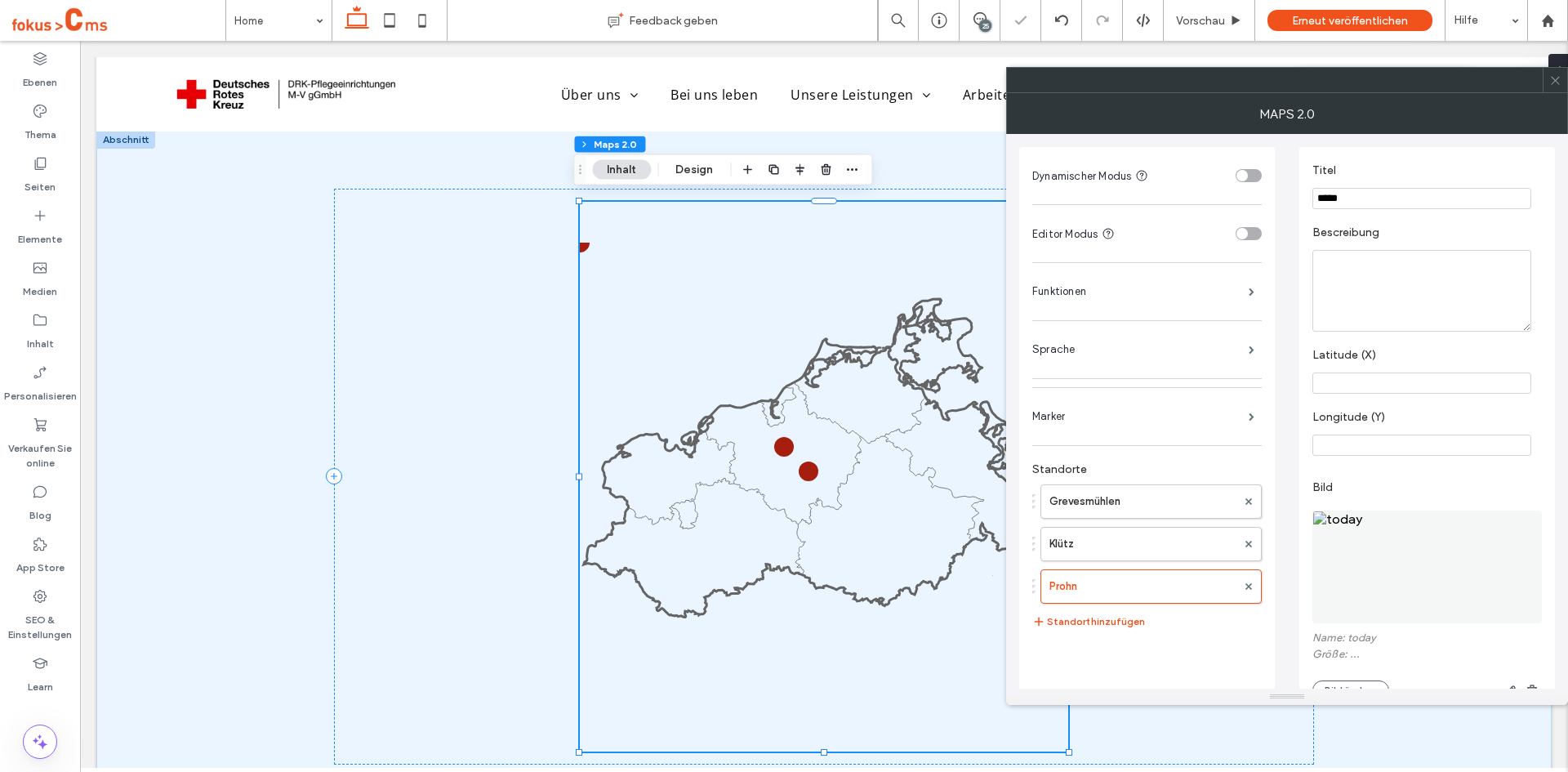 click at bounding box center [1422, 291] 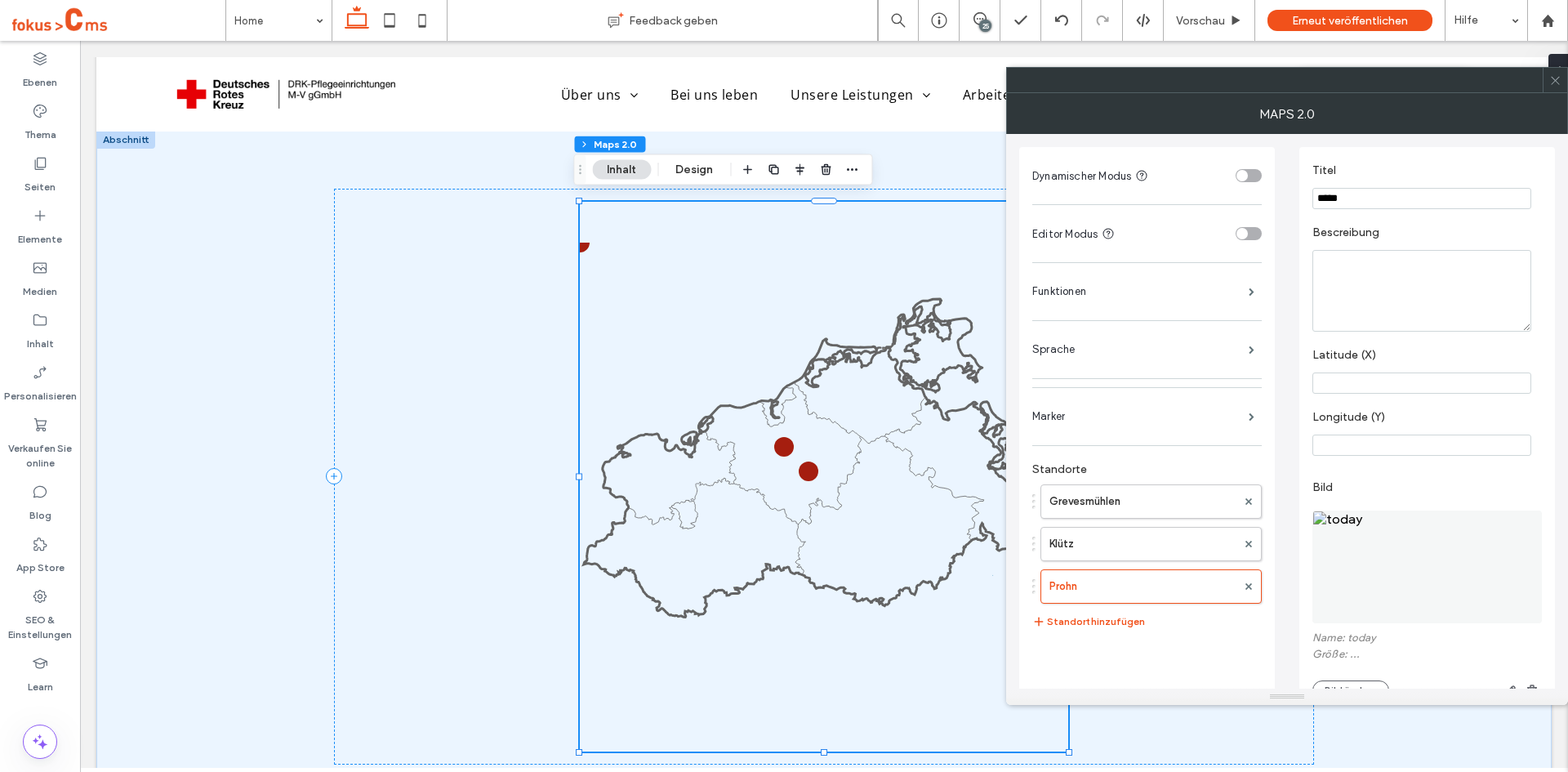 click at bounding box center (1422, 291) 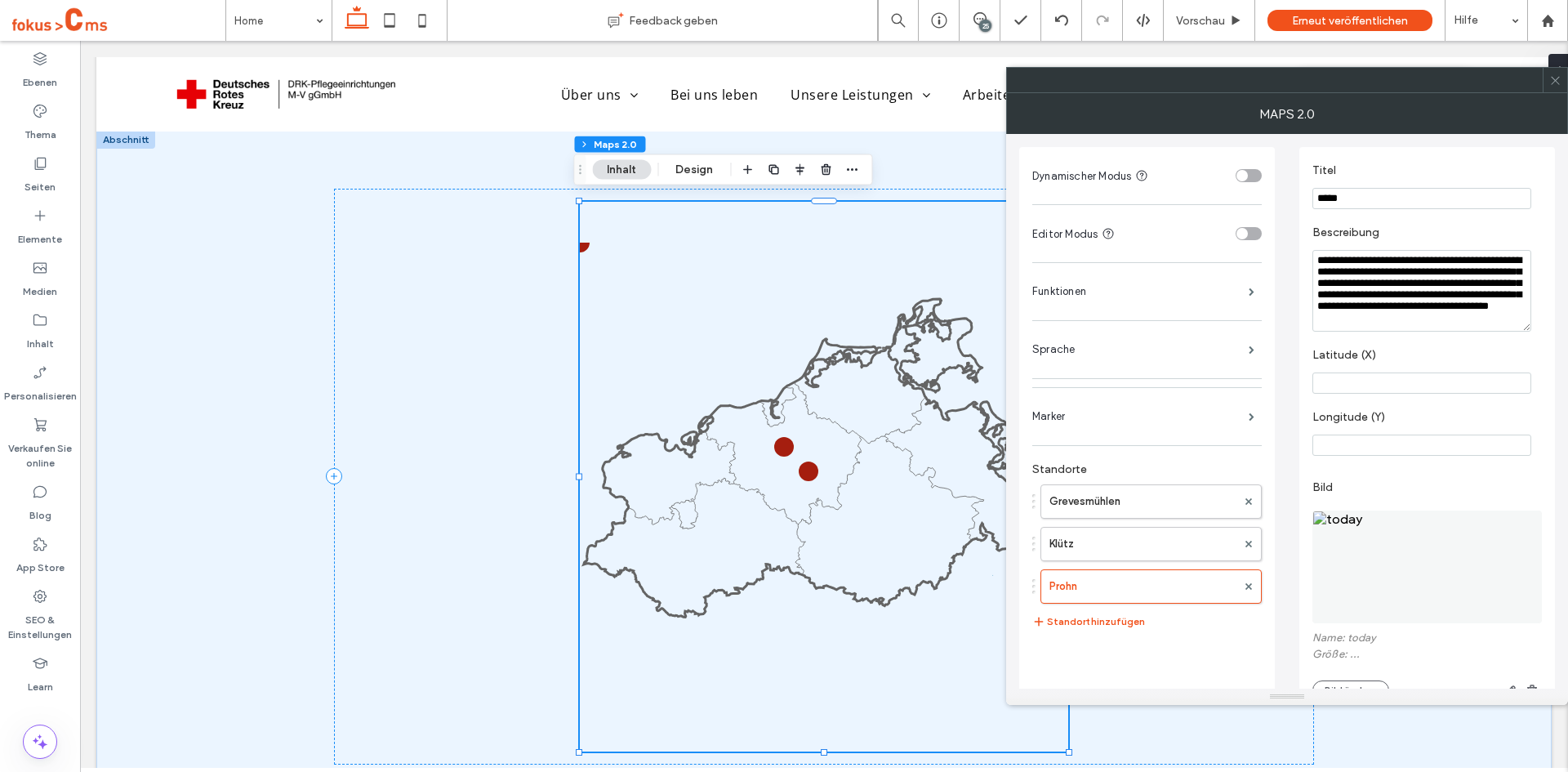 scroll, scrollTop: 22, scrollLeft: 0, axis: vertical 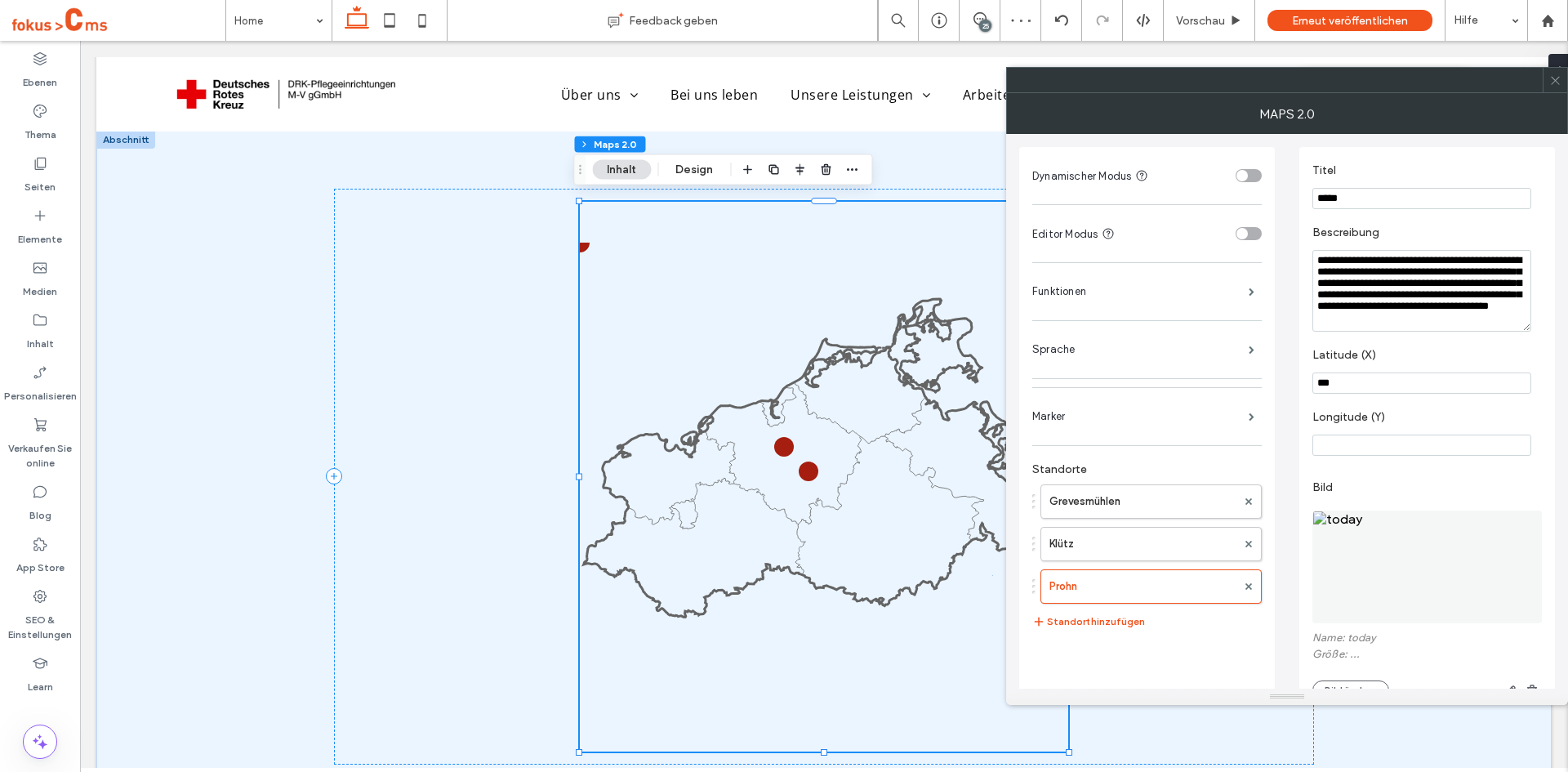 type on "***" 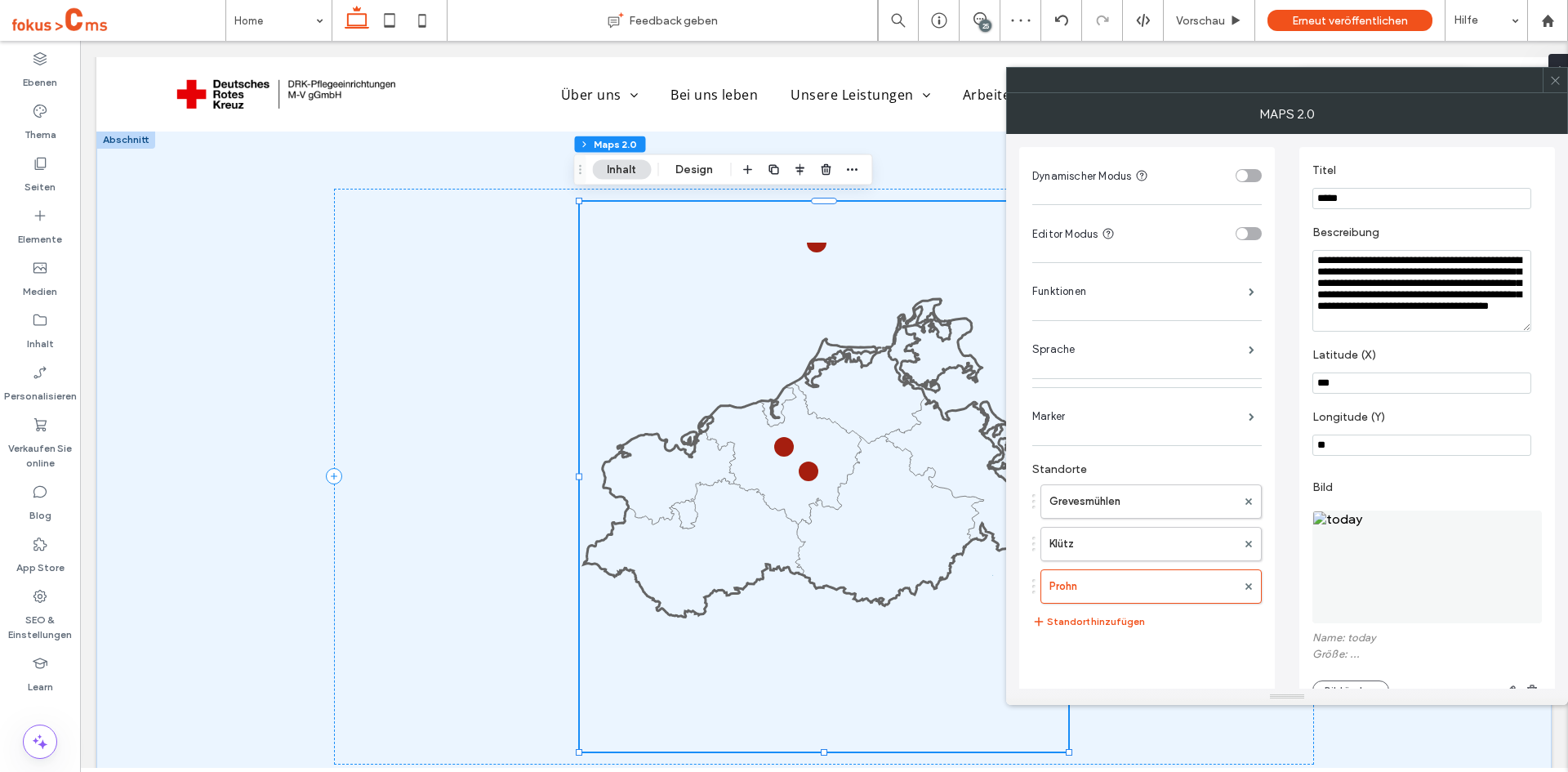 type on "**" 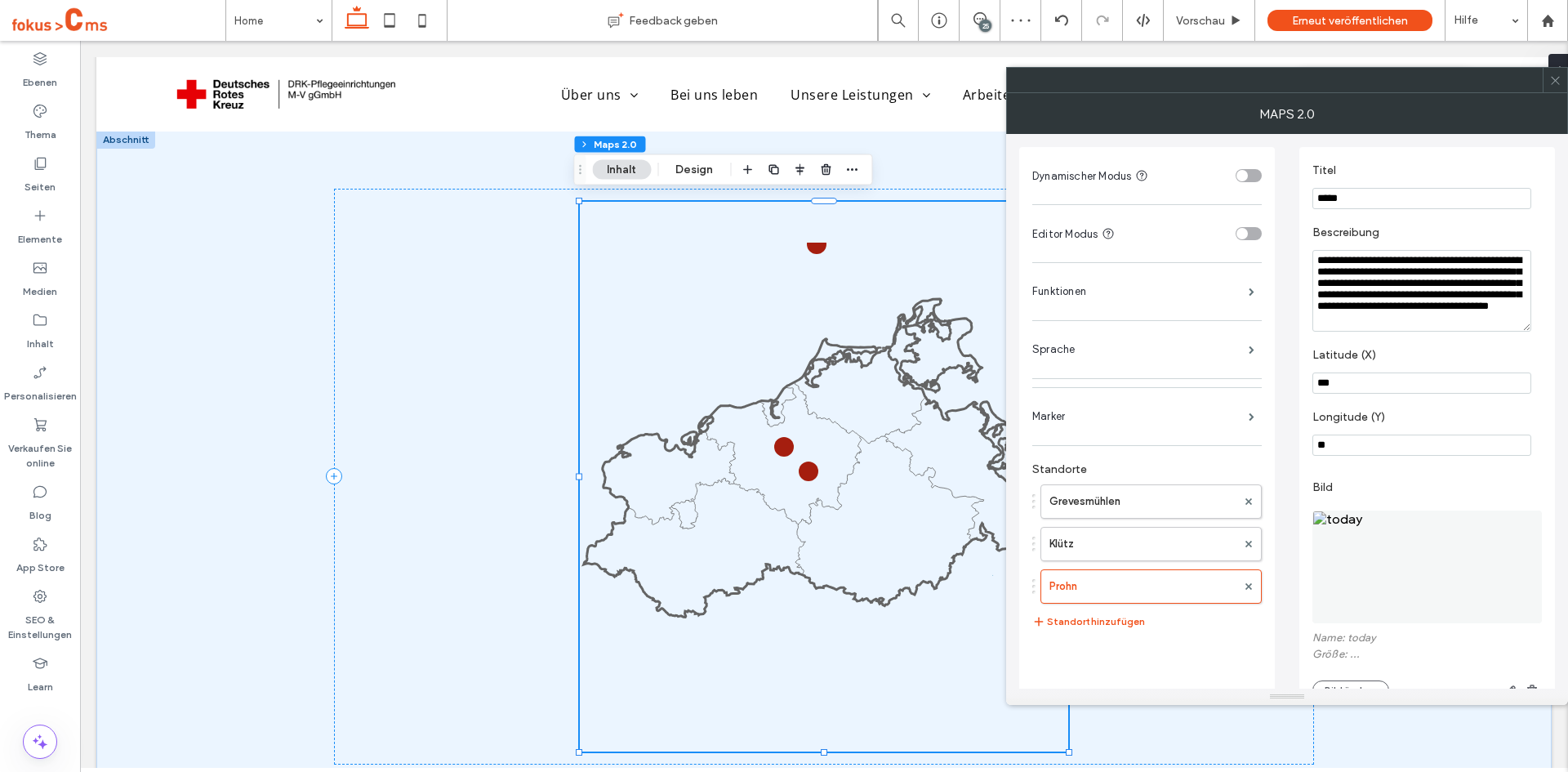 scroll, scrollTop: 14, scrollLeft: 0, axis: vertical 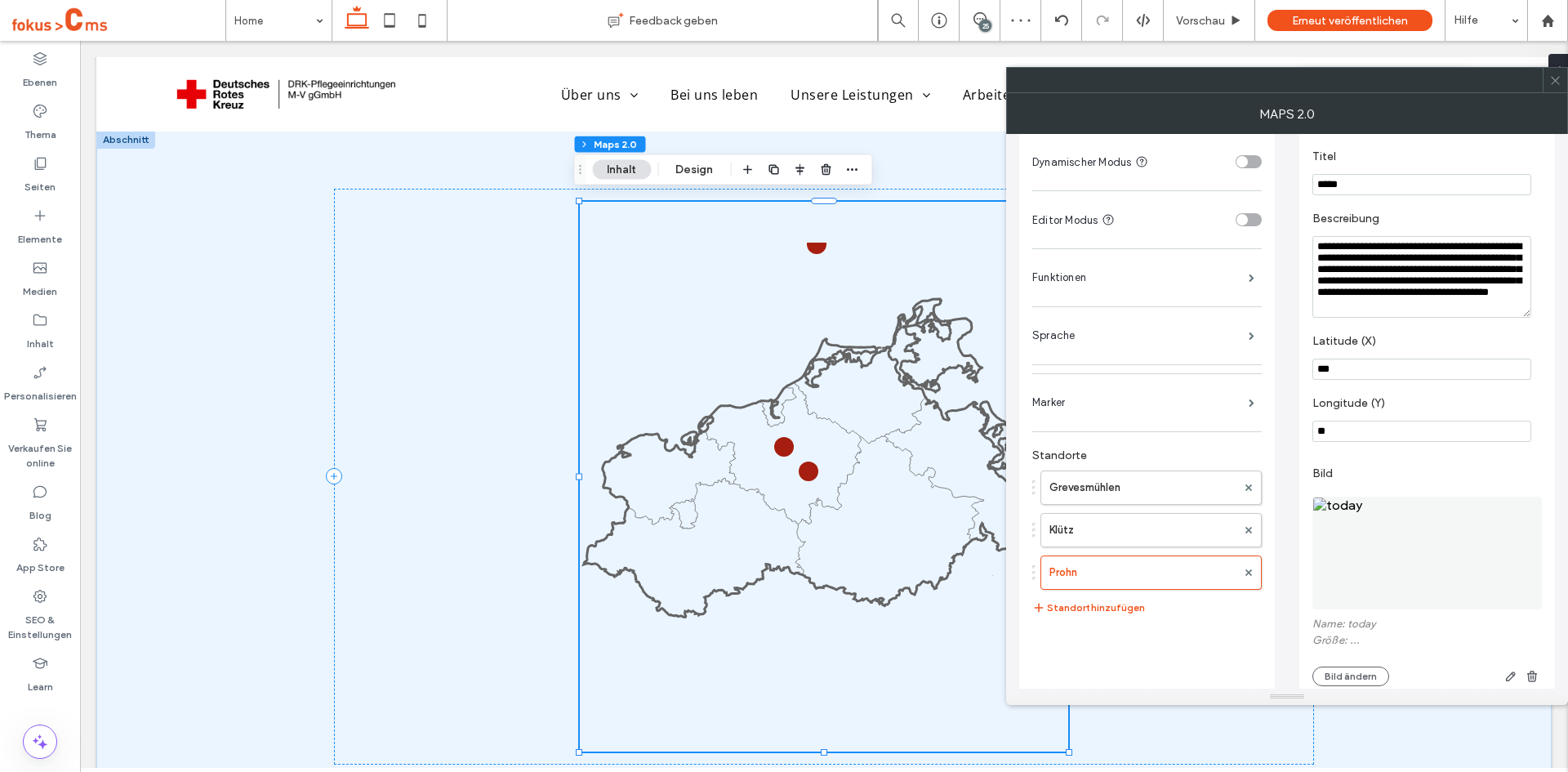 type 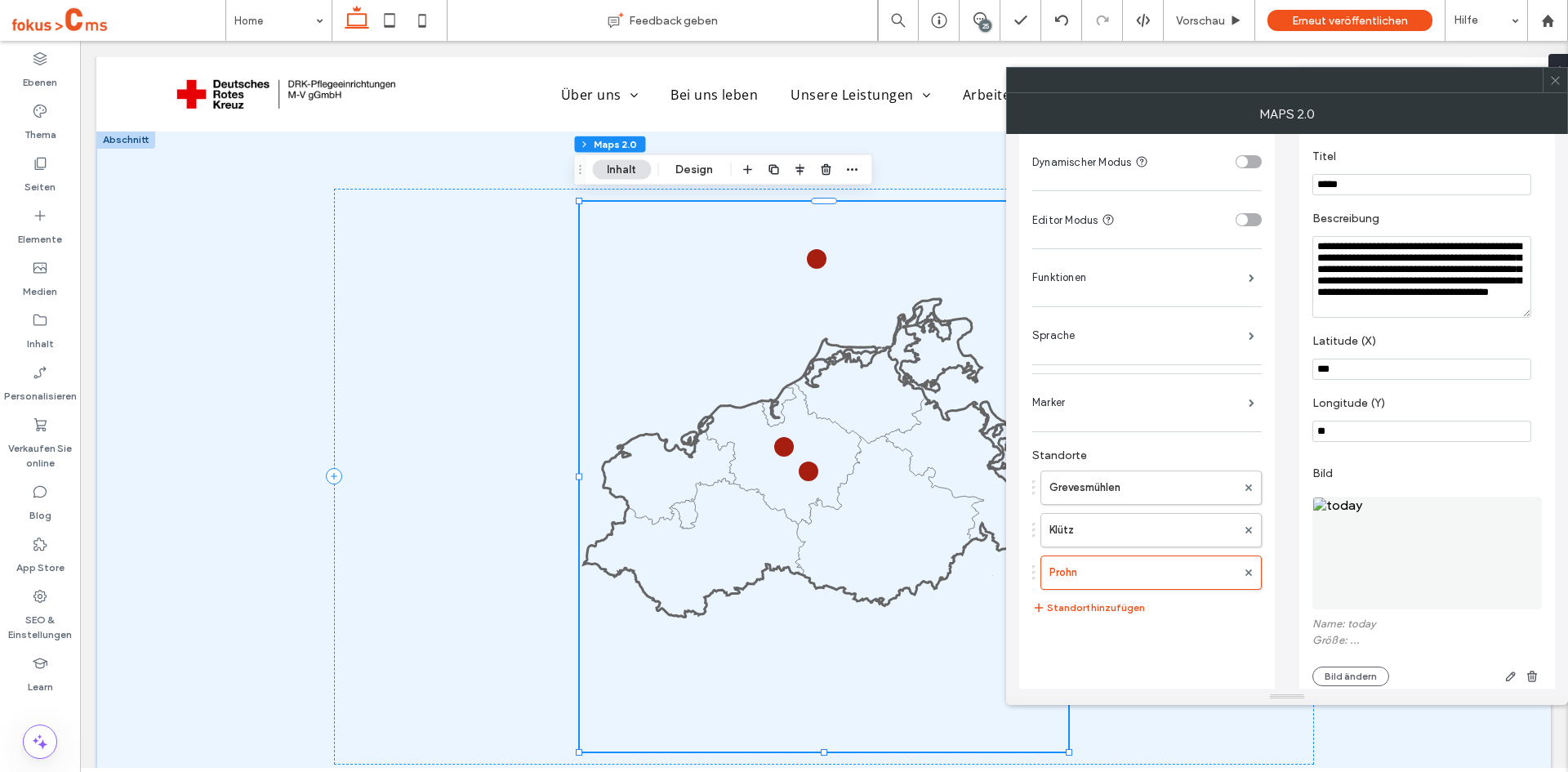 click on "**" at bounding box center [1422, 431] 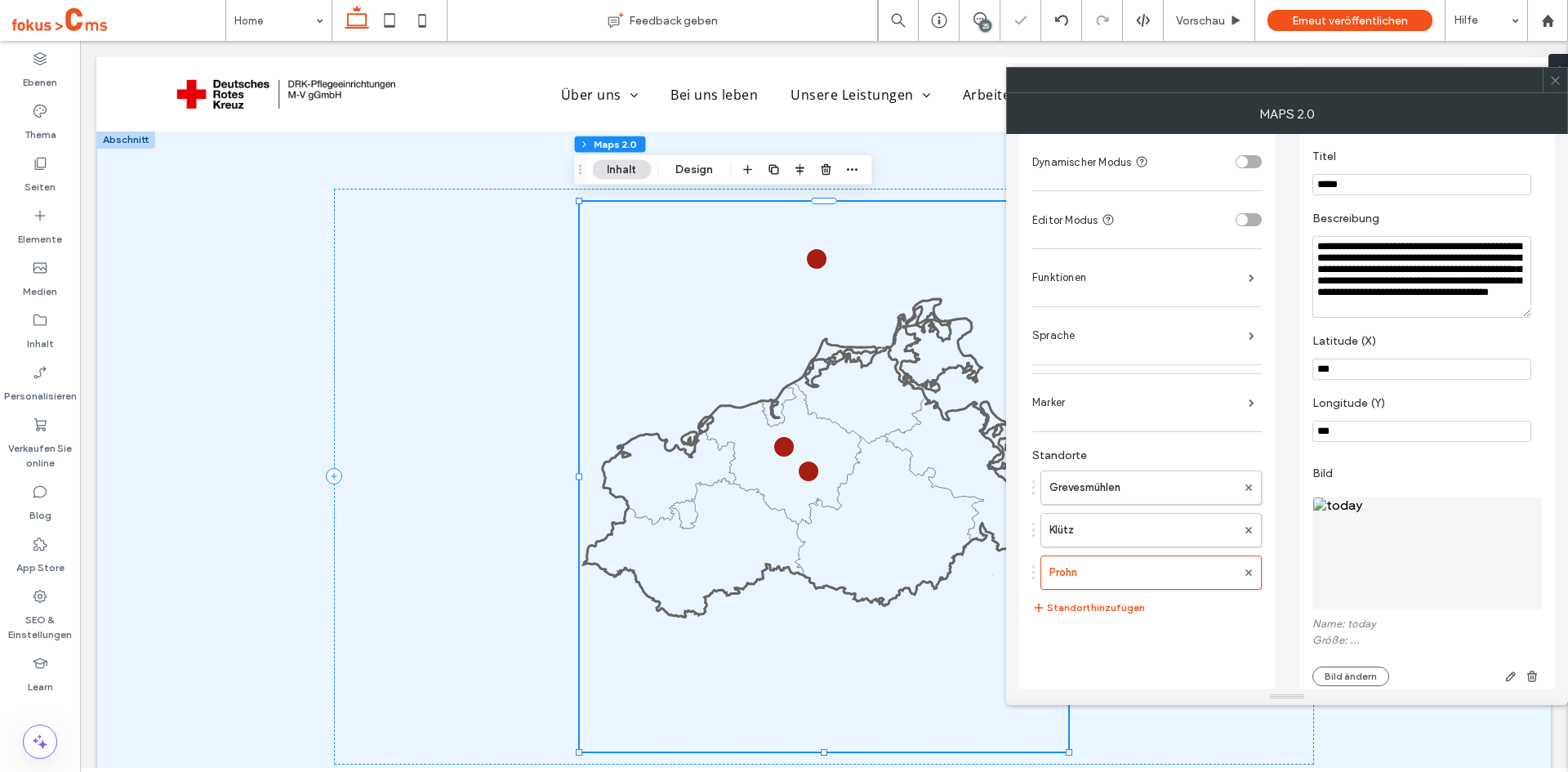 type on "***" 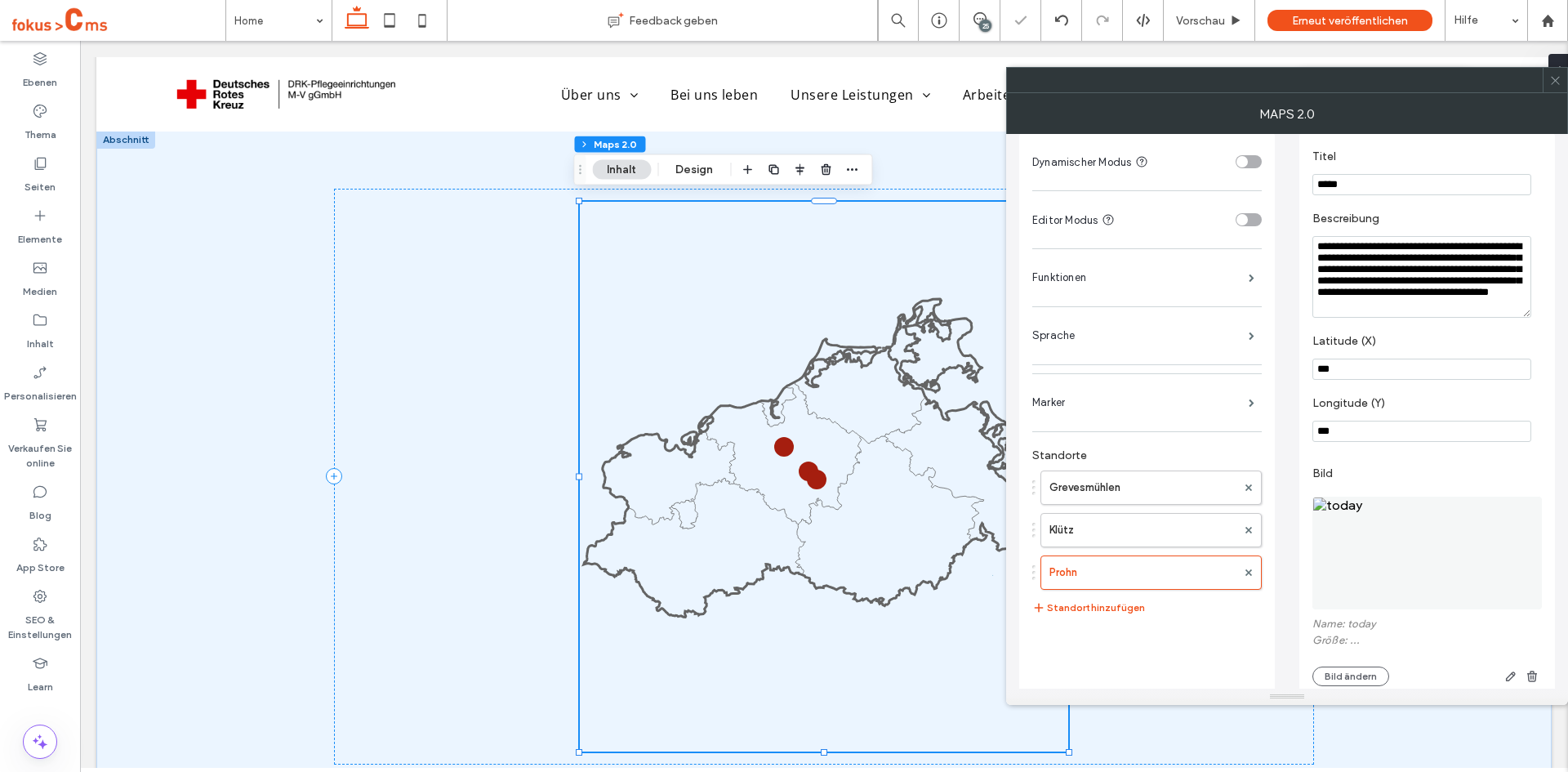 scroll, scrollTop: 259, scrollLeft: 0, axis: vertical 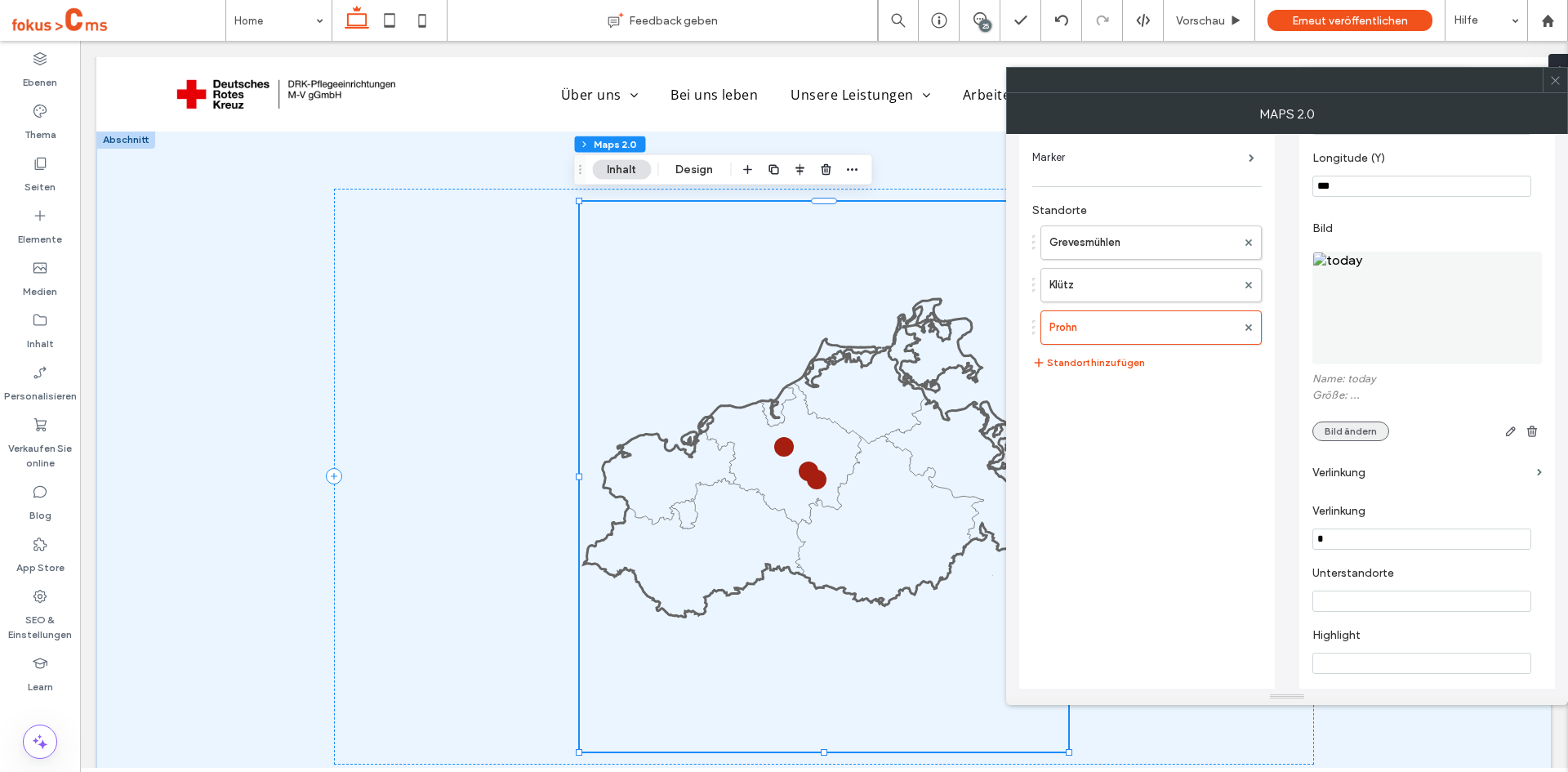 click on "Bild ändern" at bounding box center (1351, 431) 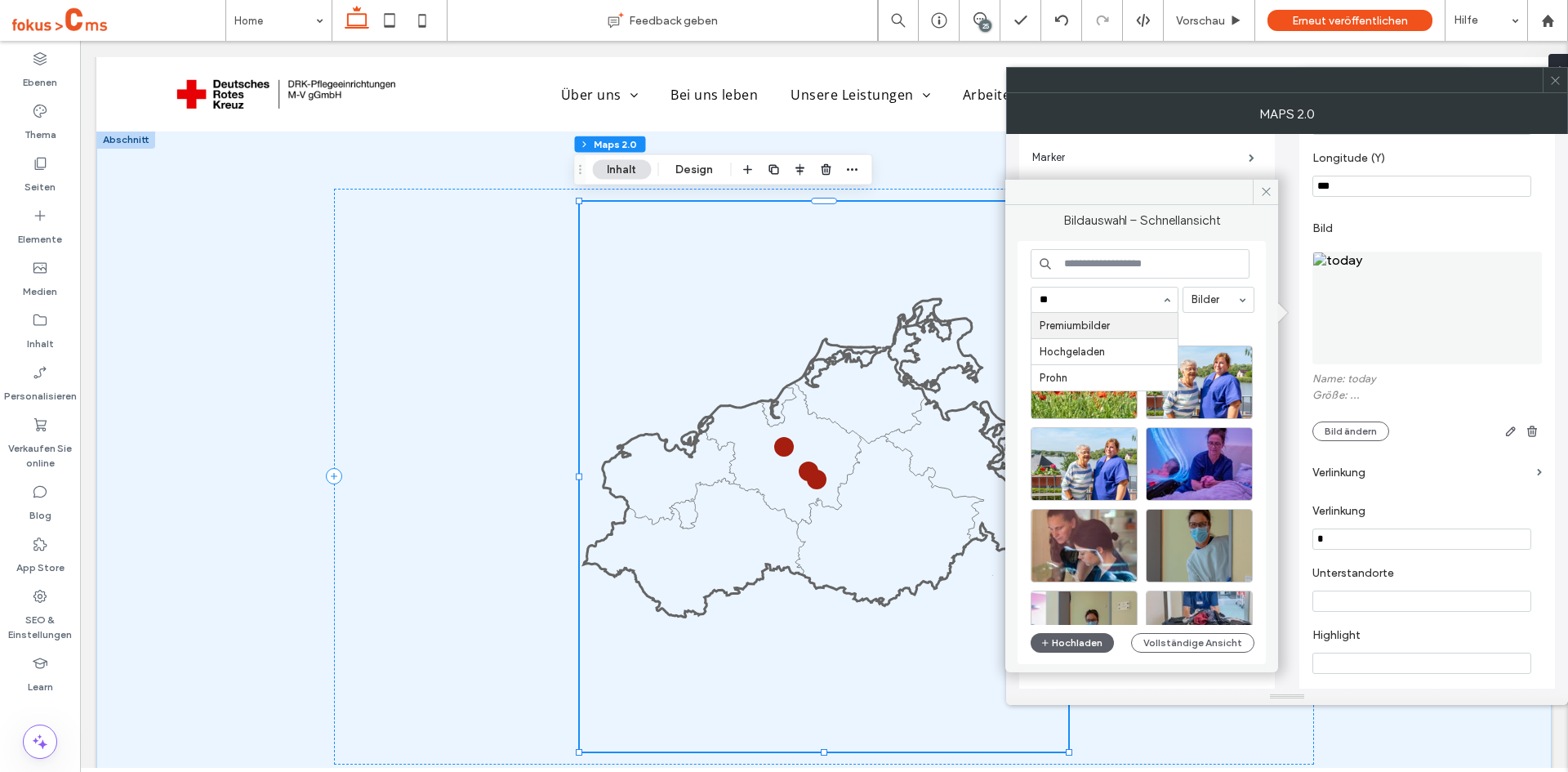 type on "***" 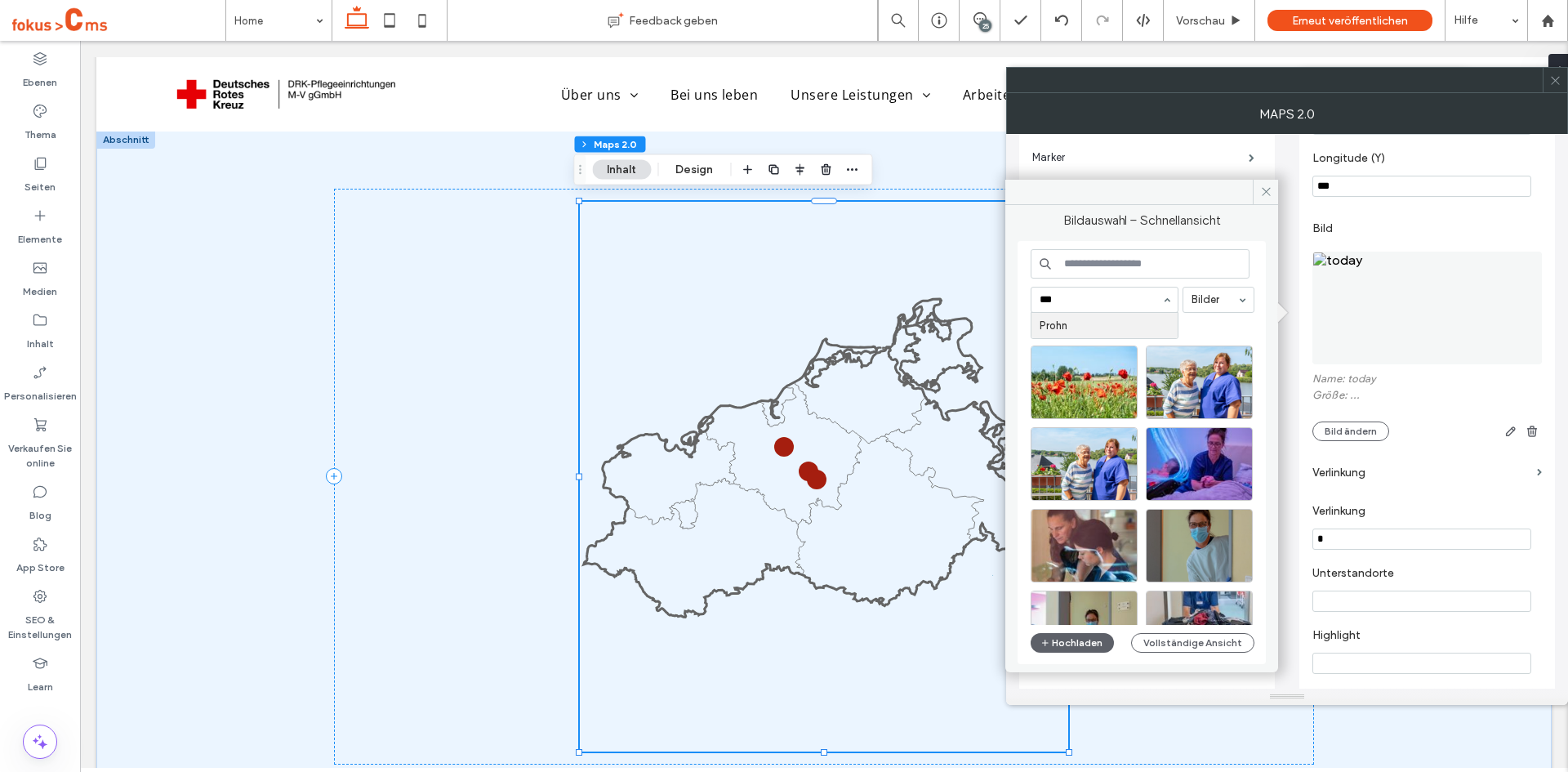 type 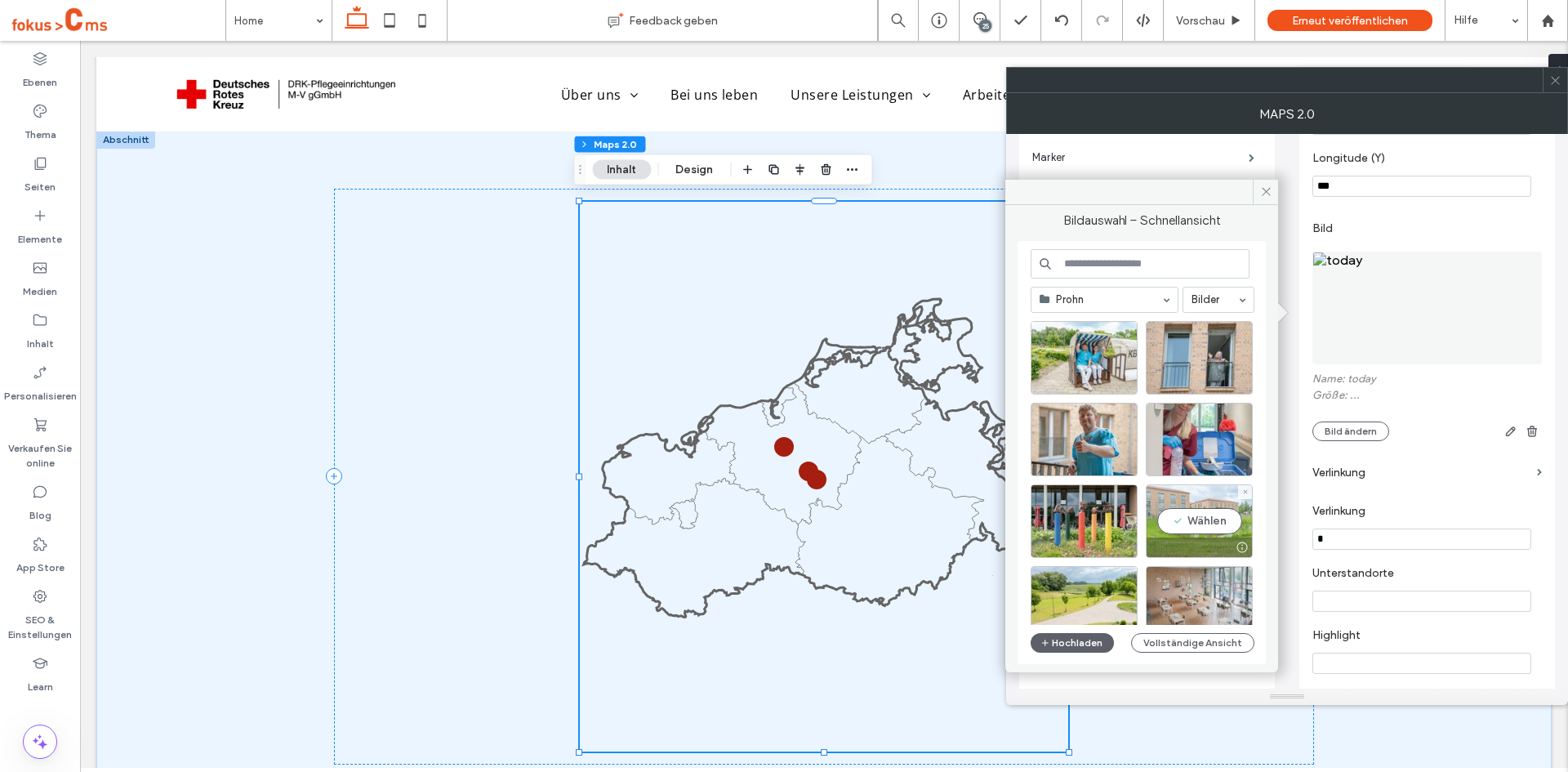 click on "Wählen" at bounding box center (1199, 521) 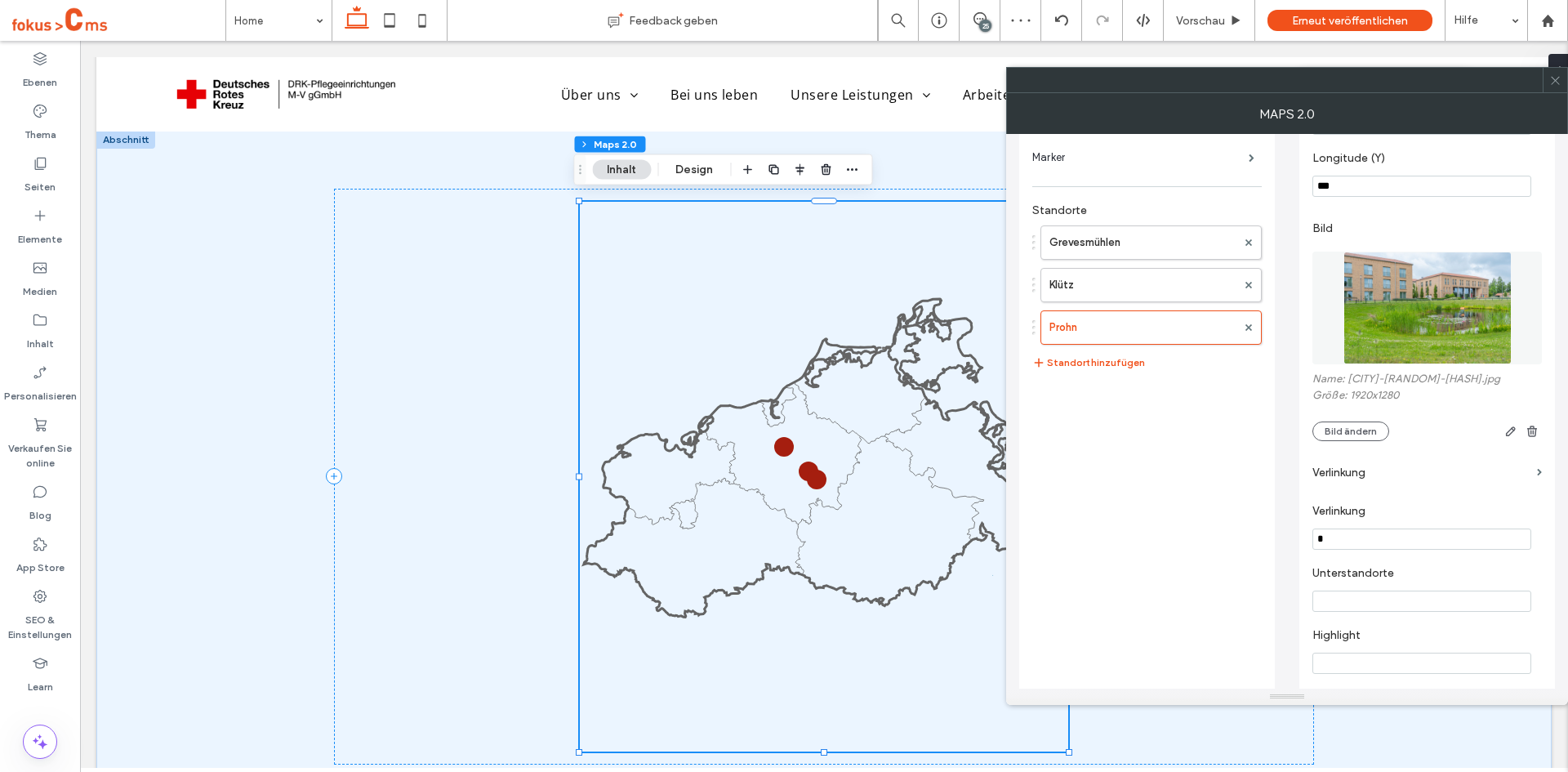 click on "Verlinkung" at bounding box center (1421, 472) 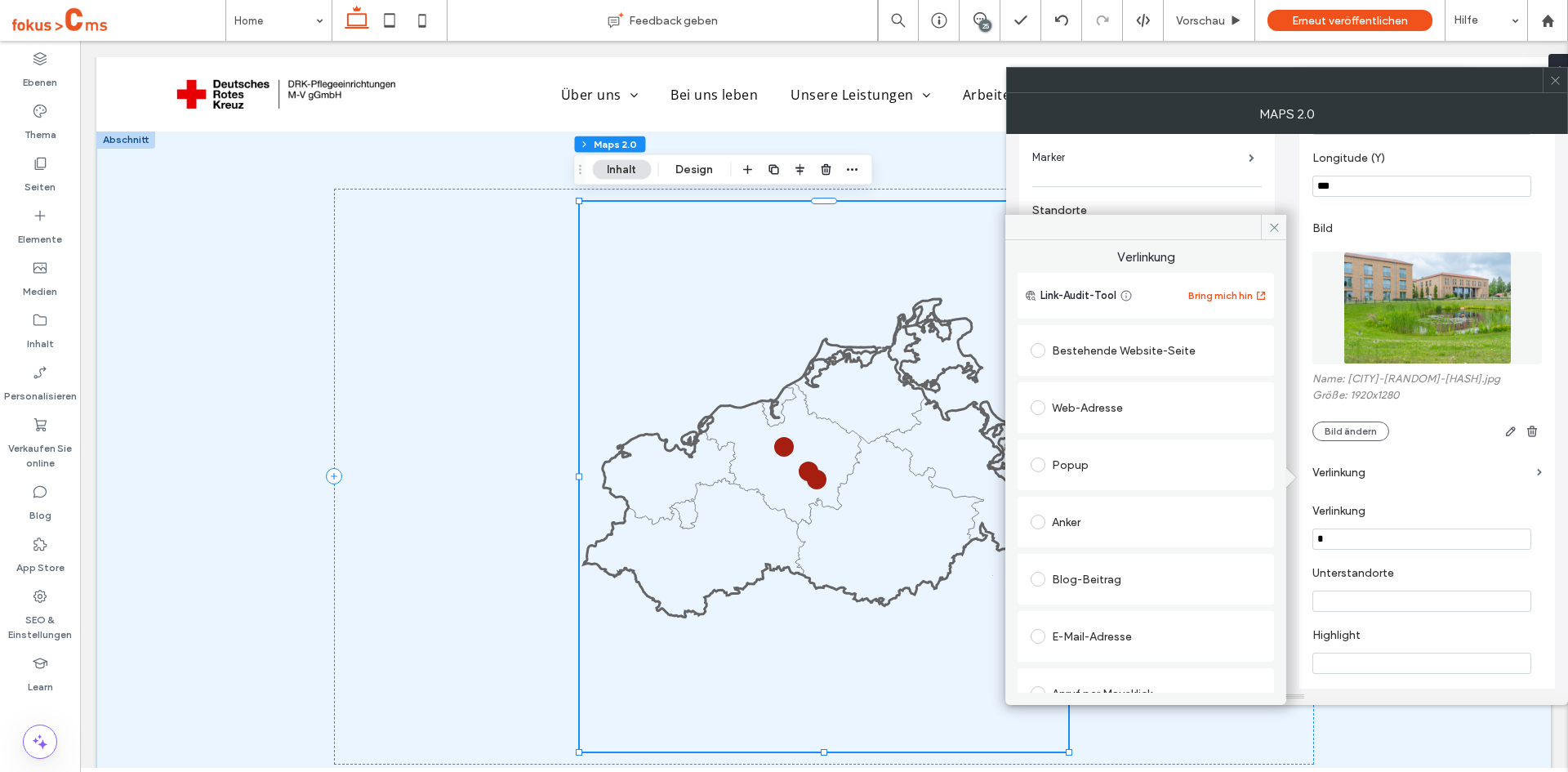 click on "Bestehende Website-Seite" at bounding box center (1146, 350) 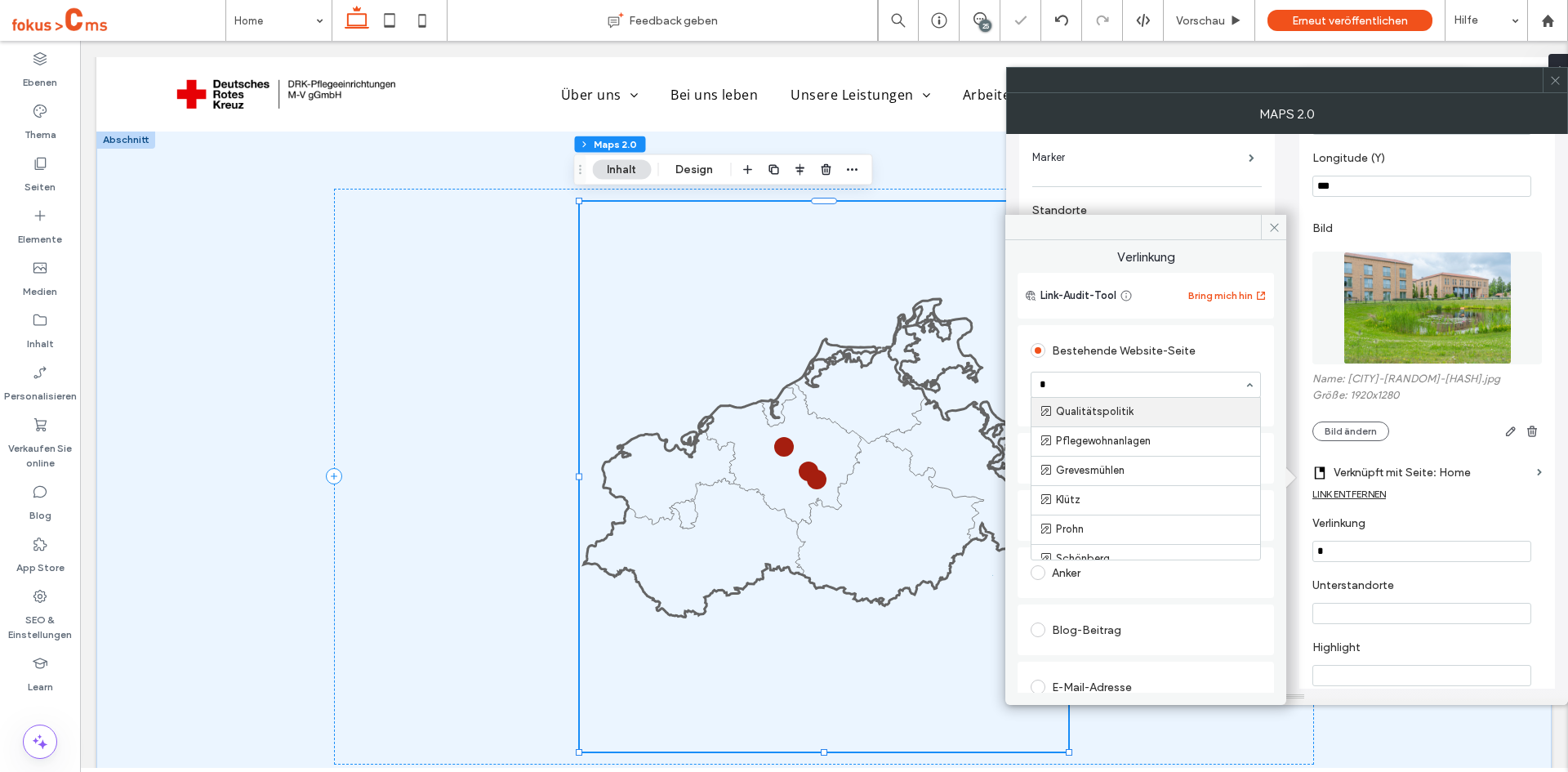 type on "**" 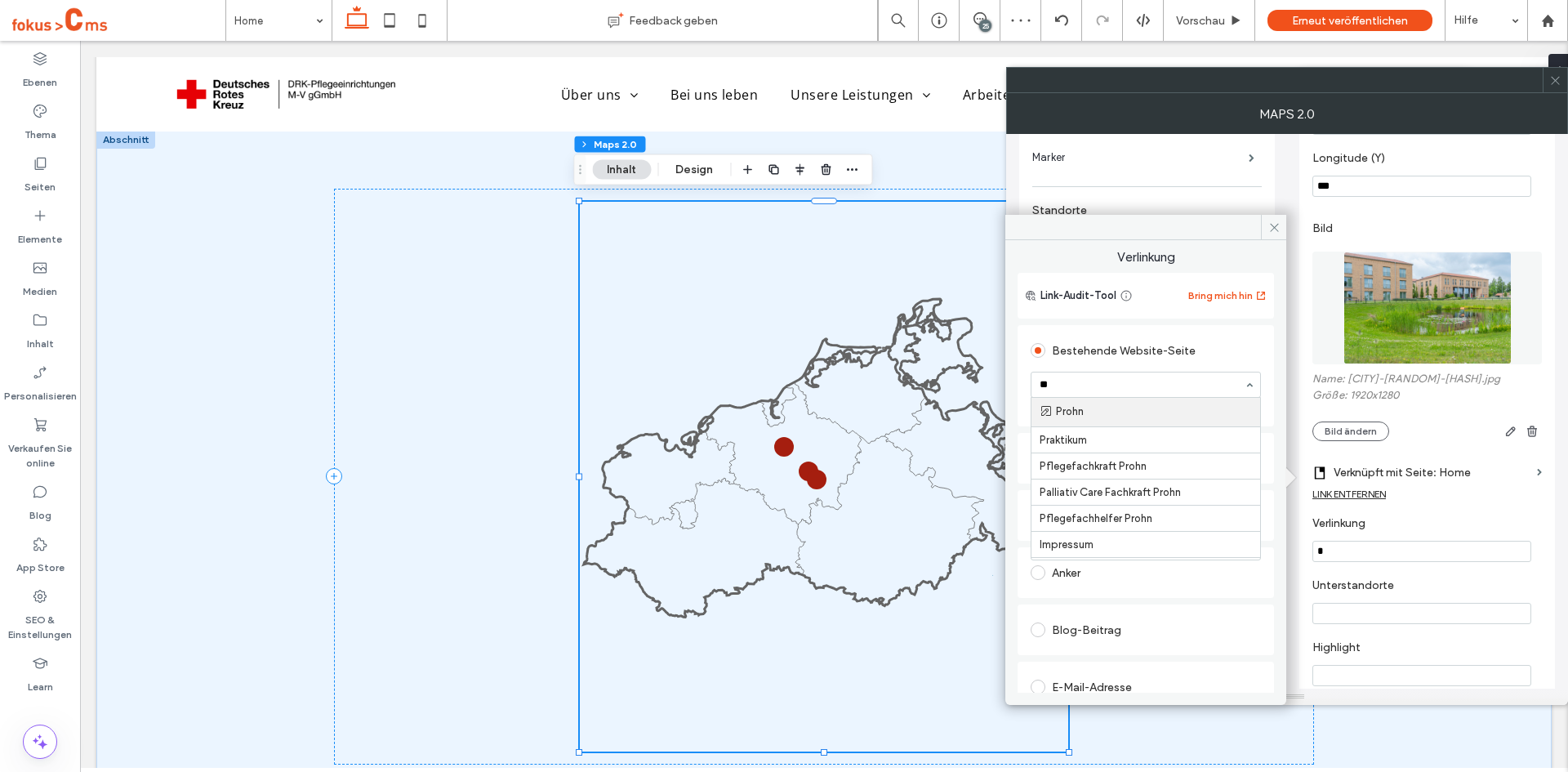 type 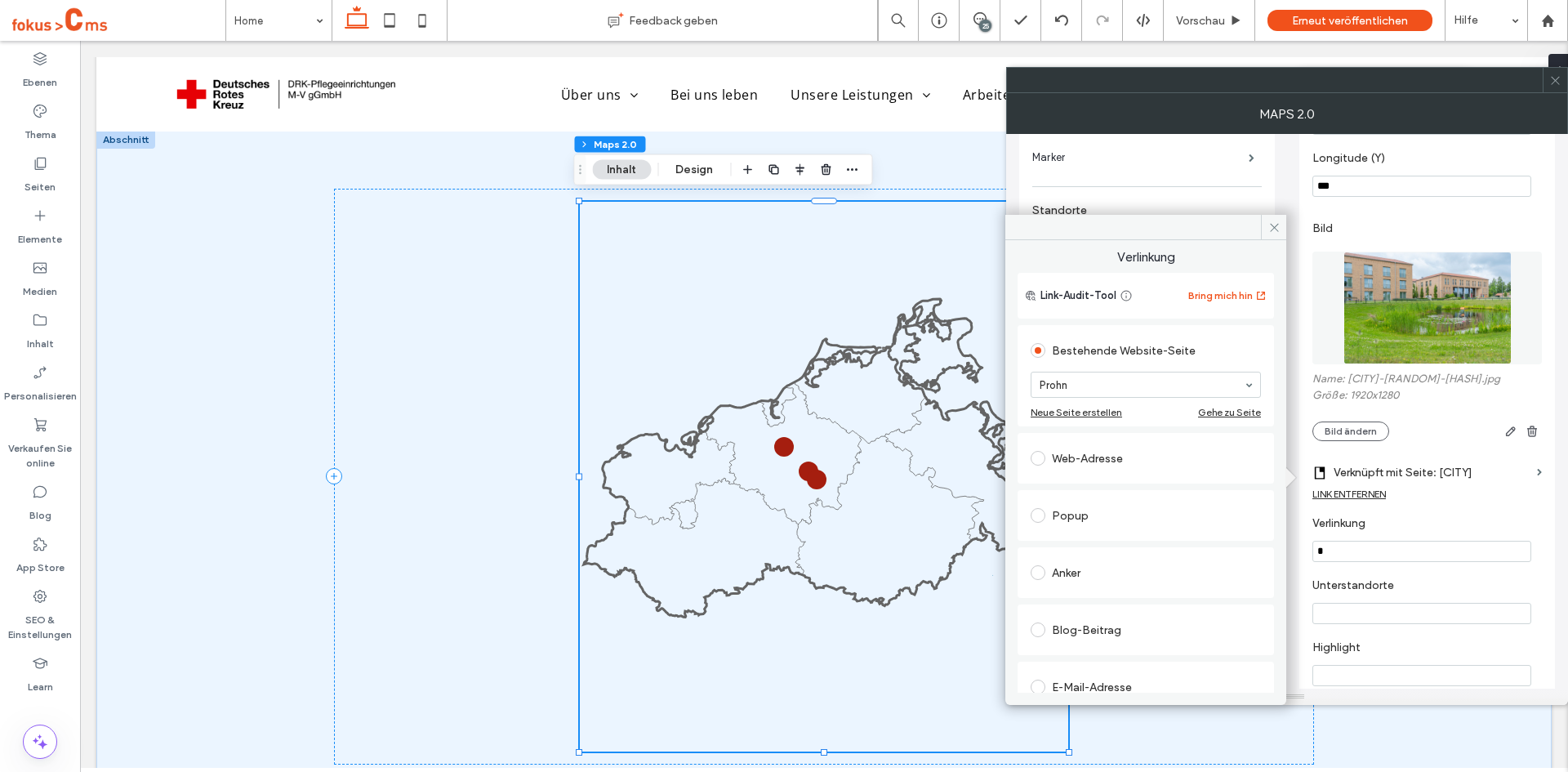 click on "Unterstandorte" at bounding box center [1423, 587] 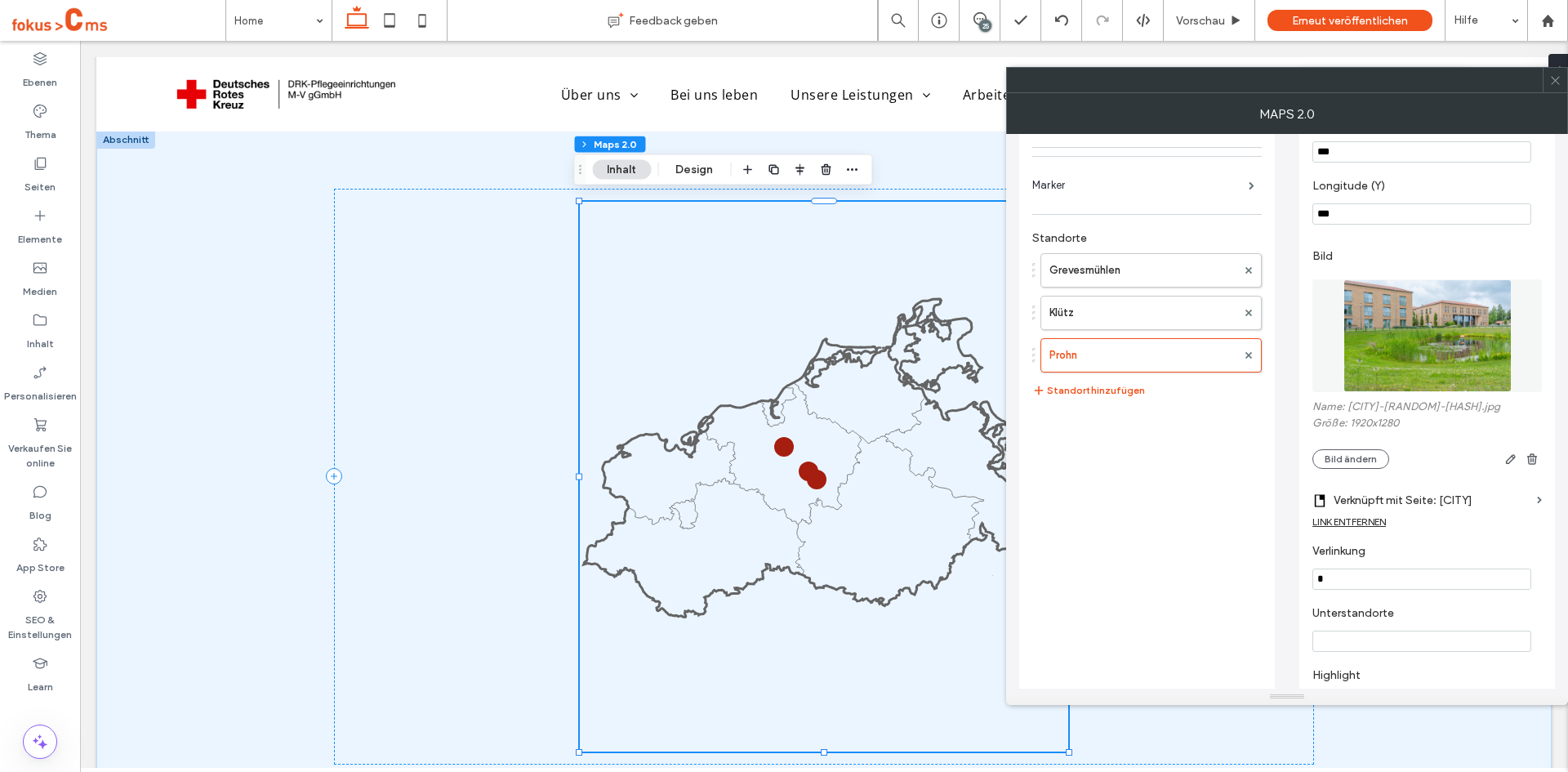 scroll, scrollTop: 131, scrollLeft: 0, axis: vertical 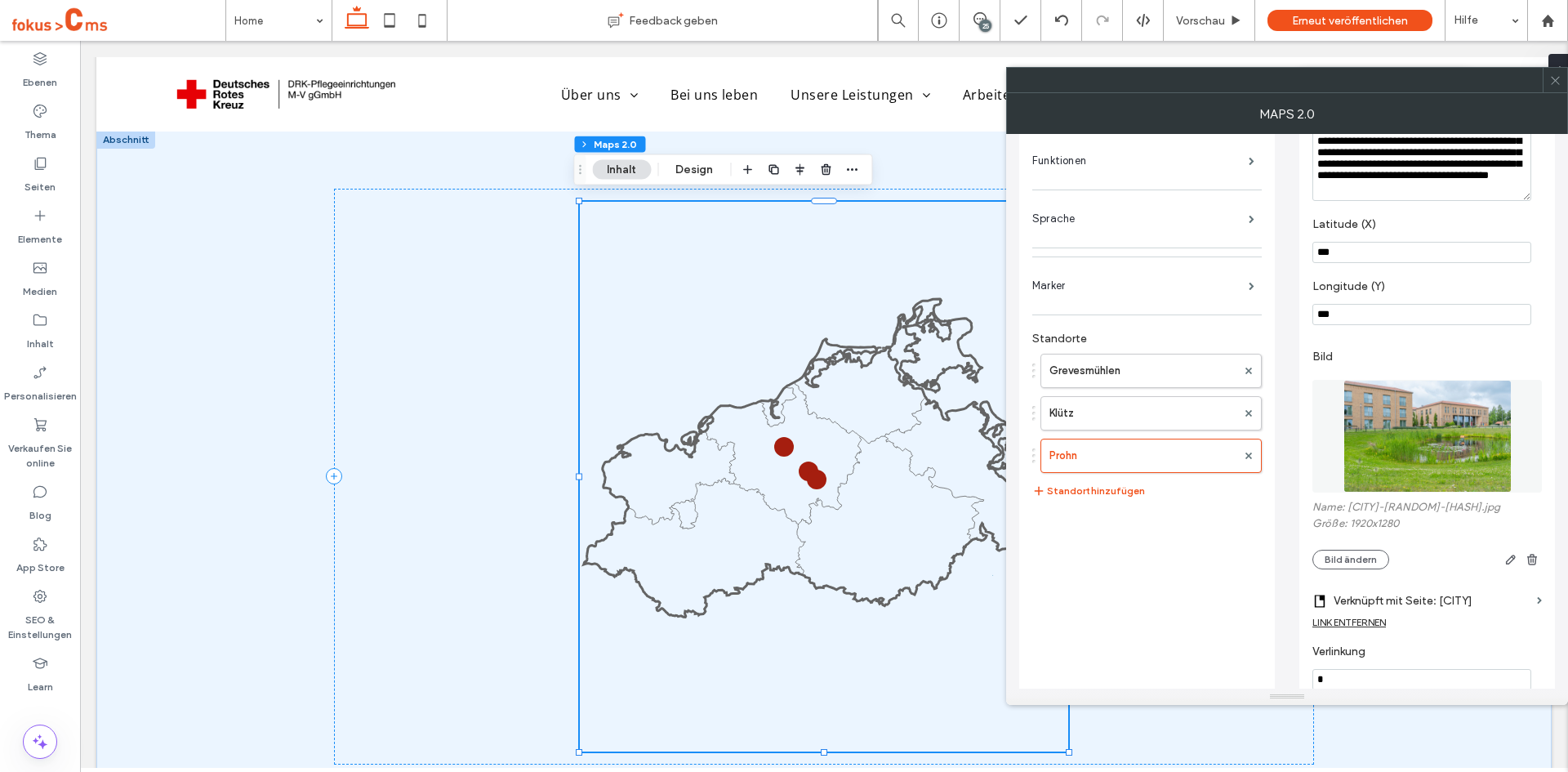 click on "***" at bounding box center (1422, 252) 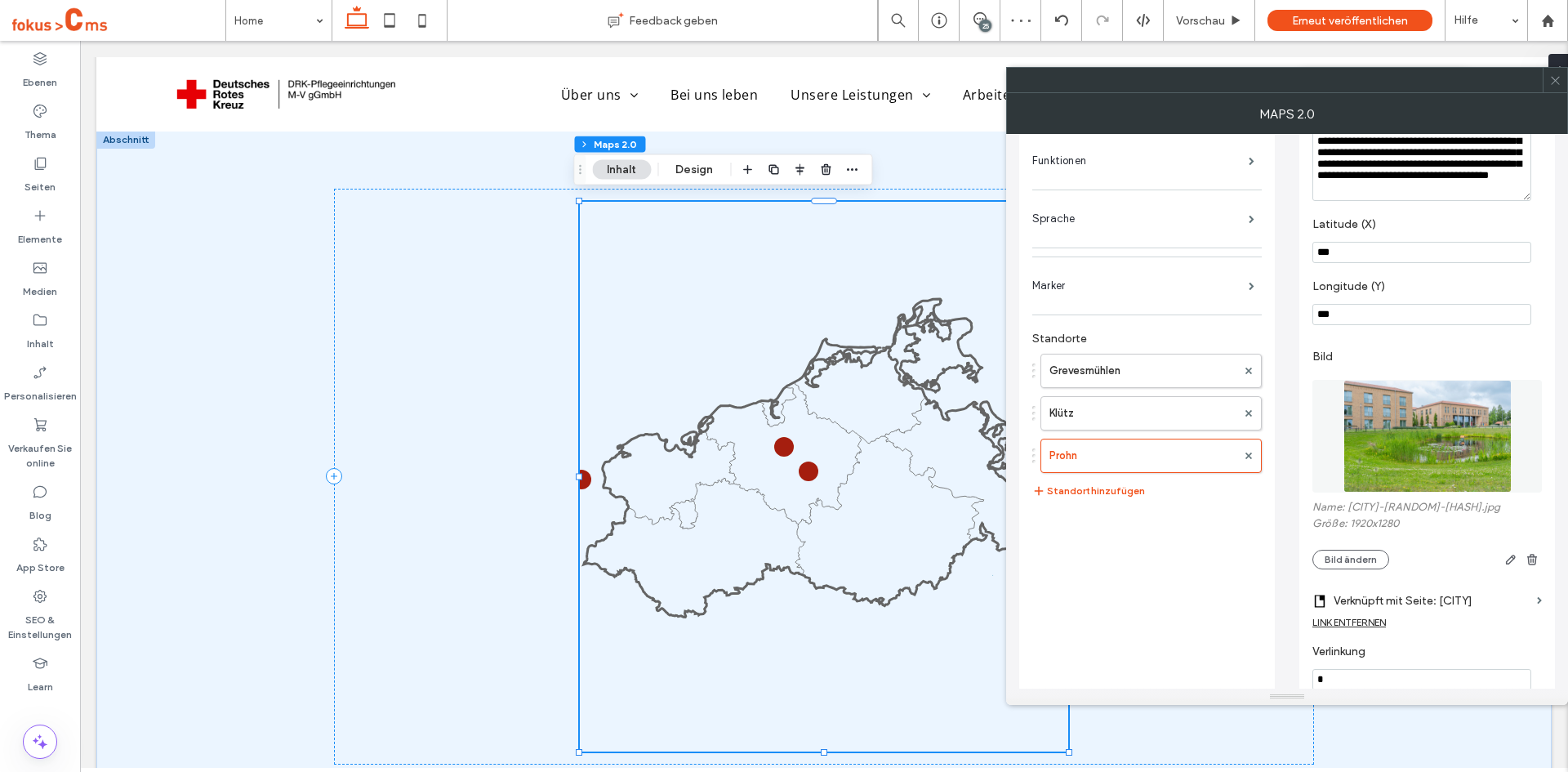 type on "***" 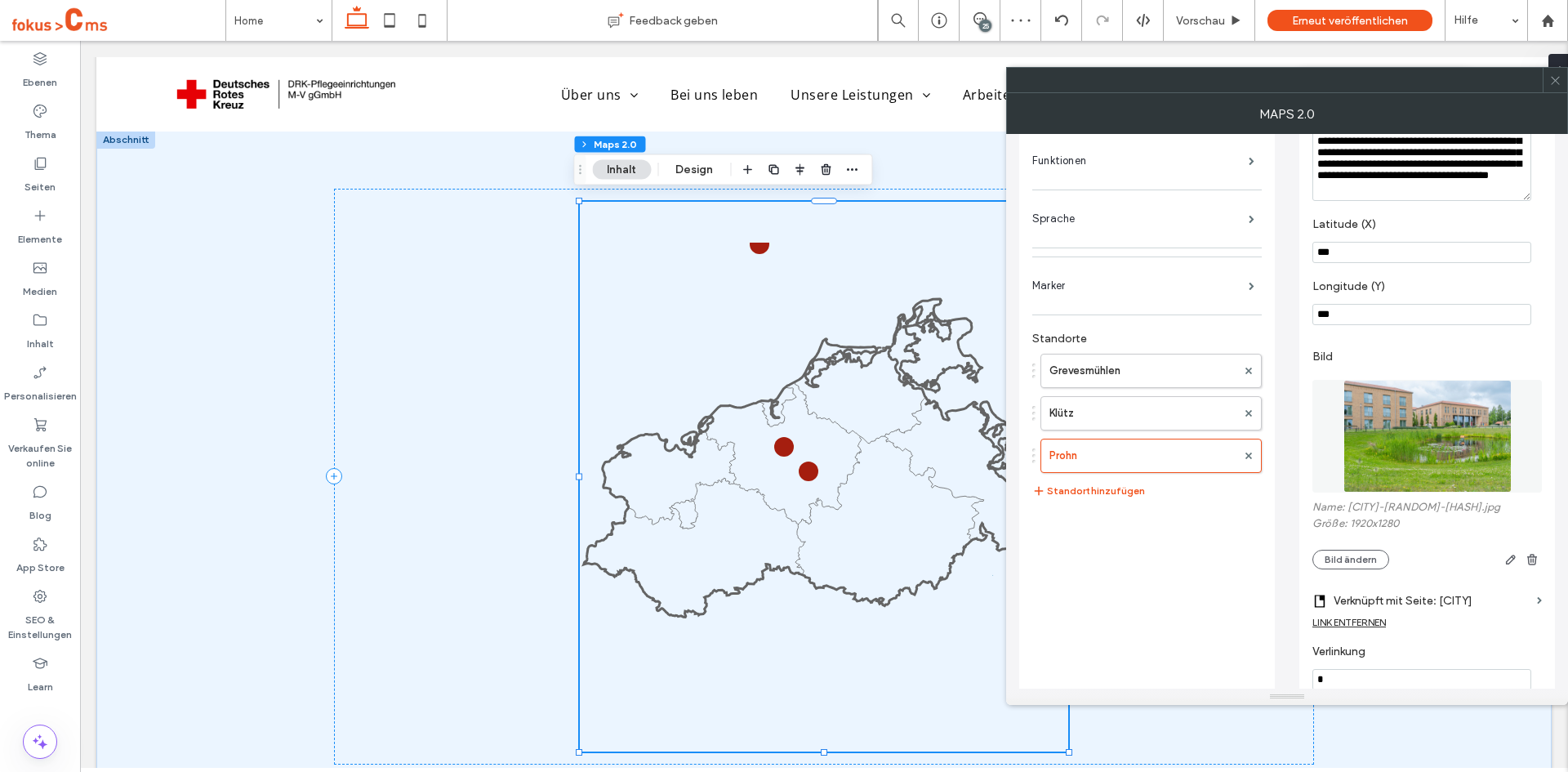 type on "***" 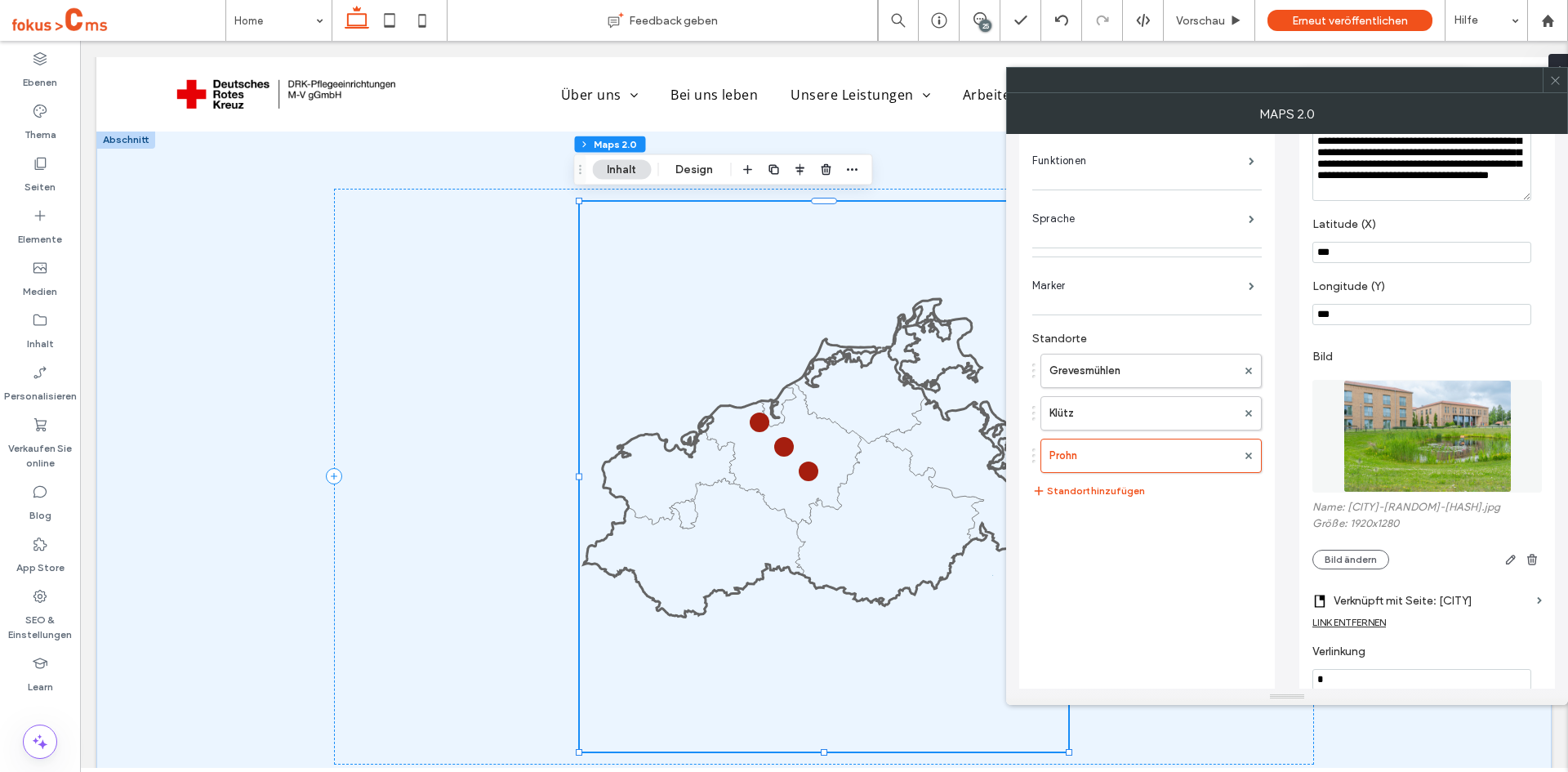 click on "Dynamischer Modus Editor Modus Funktionen Sprache Marker Standorte Grevesmühlen Klütz Prohn Standort hinzufügen" at bounding box center (1147, 431) 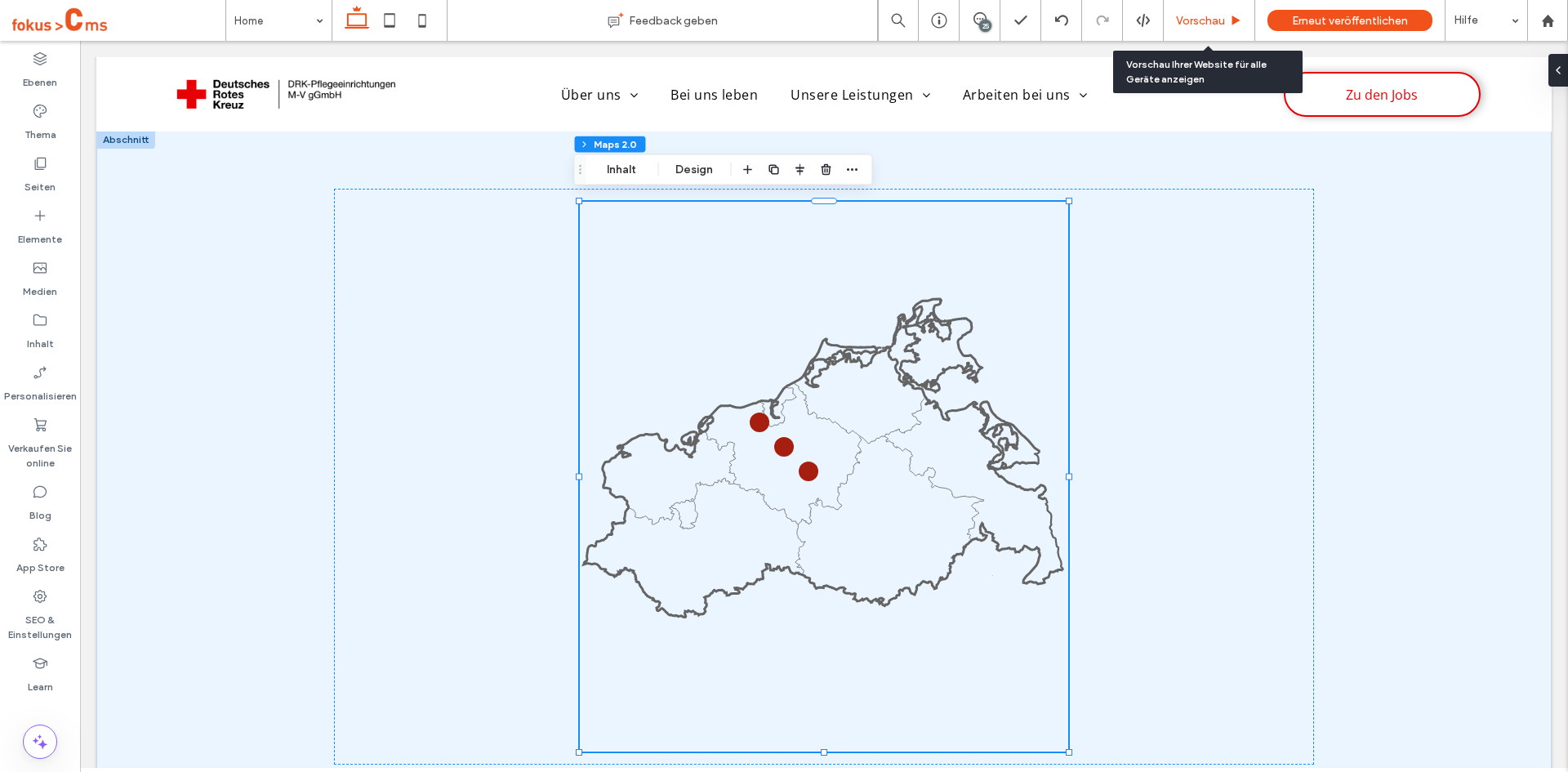 click on "Vorschau" at bounding box center [1200, 20] 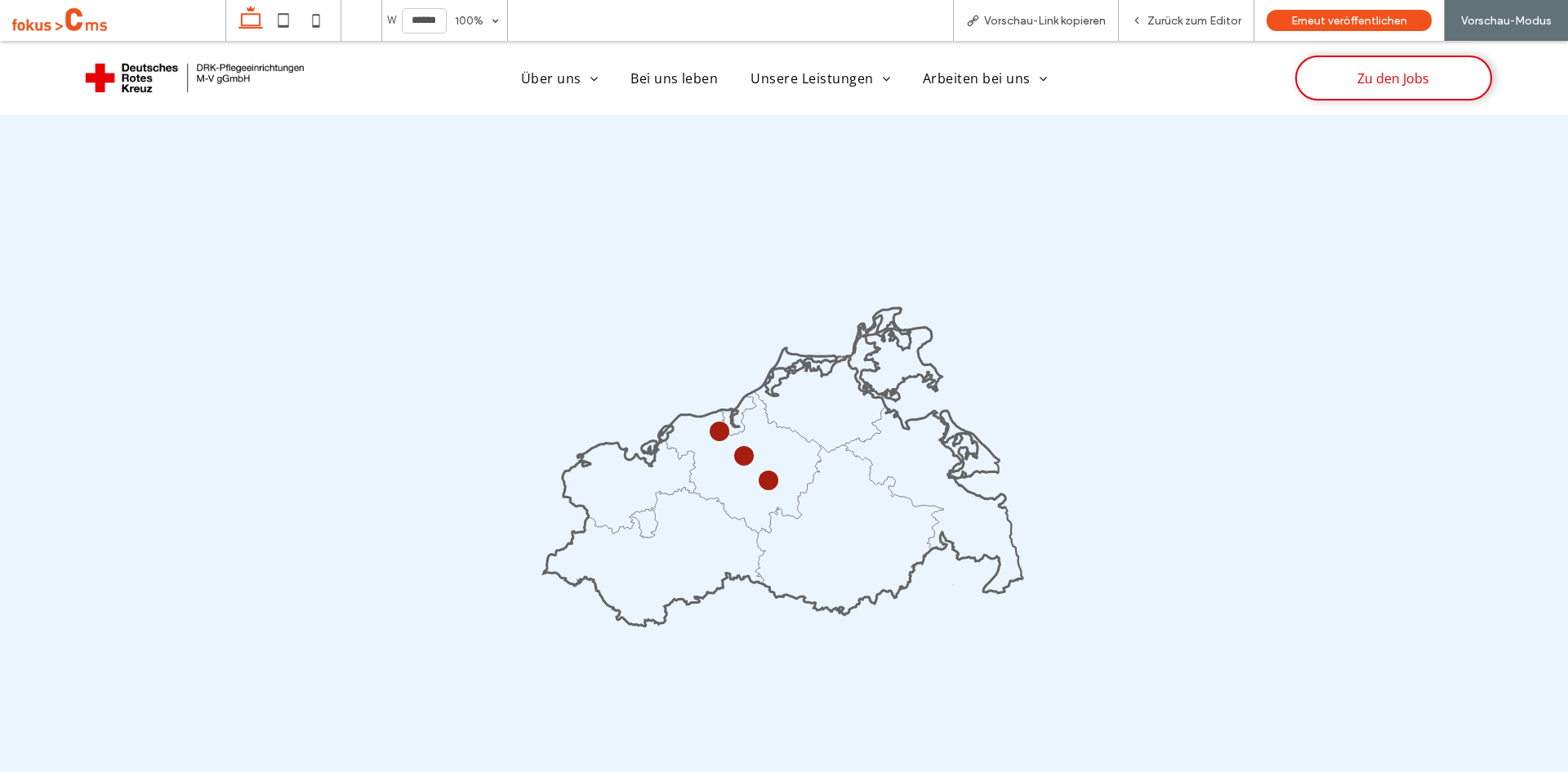 scroll, scrollTop: 2622, scrollLeft: 0, axis: vertical 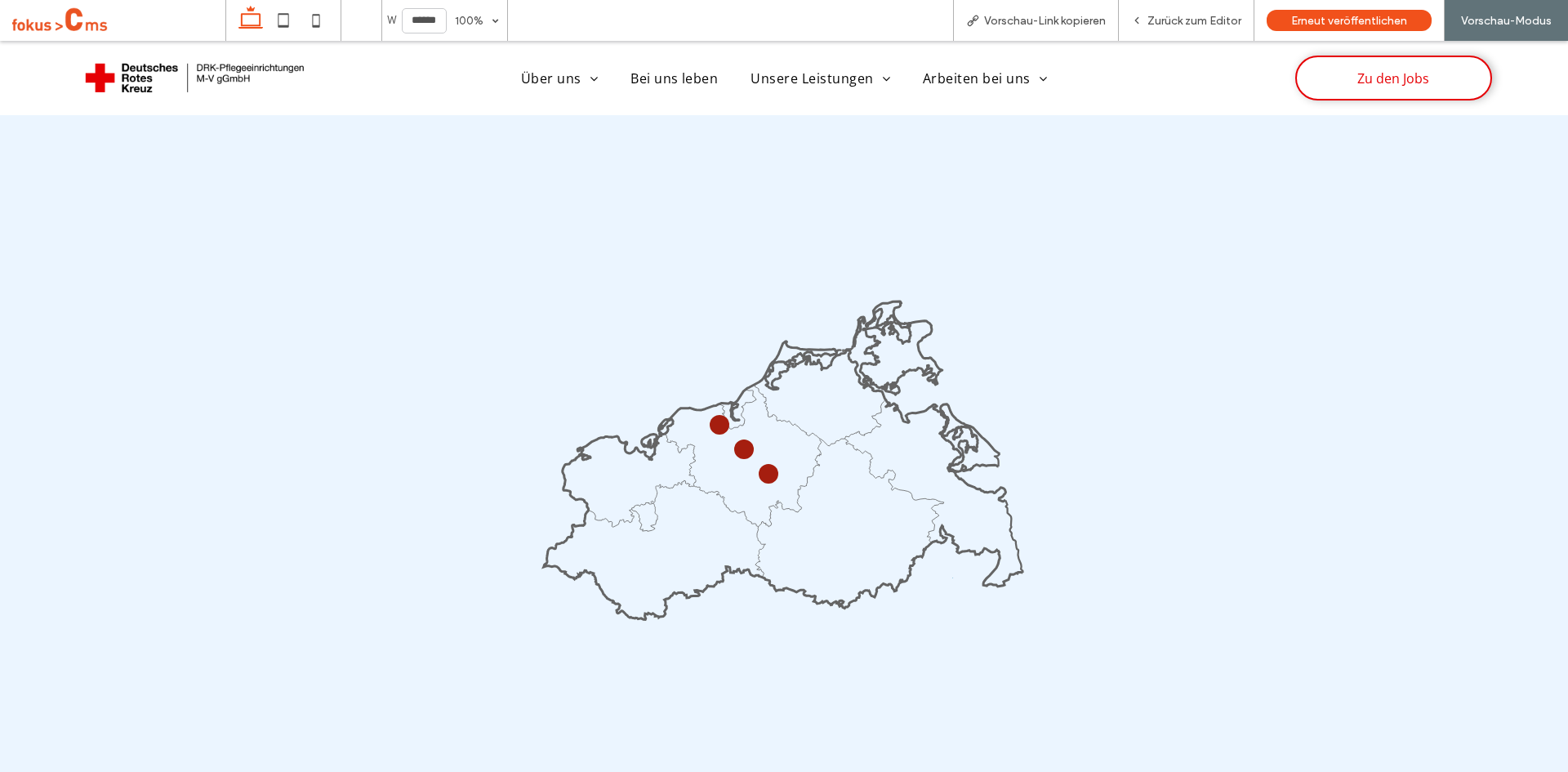 click 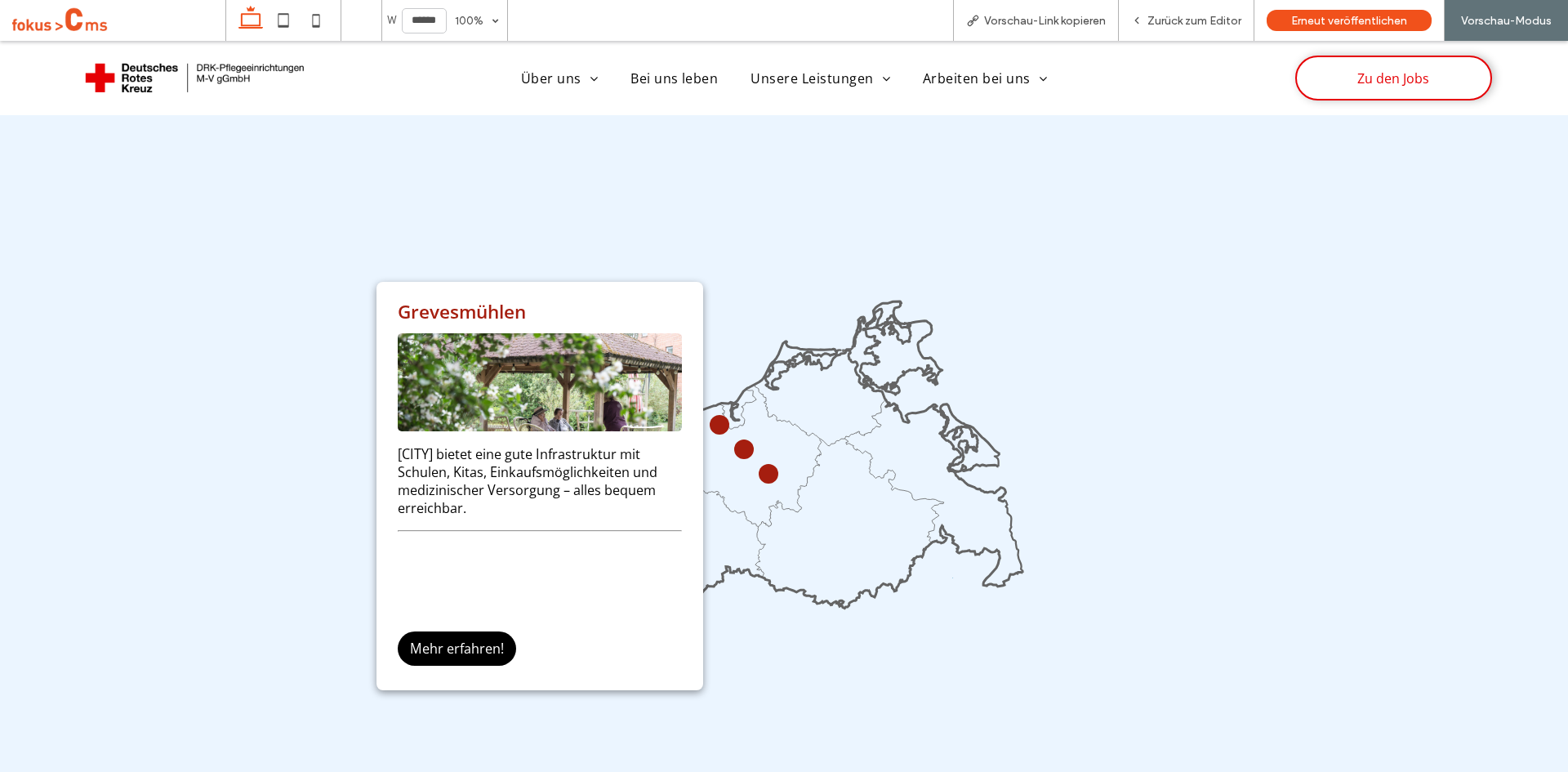 click on "Grevesmühlen Grevesmühlen bietet eine gute Infrastruktur mit Schulen, Kitas, Einkaufsmöglichkeiten und medizinischer Versorgung – alles bequem erreichbar. Mehr erfahren!" at bounding box center (784, 479) 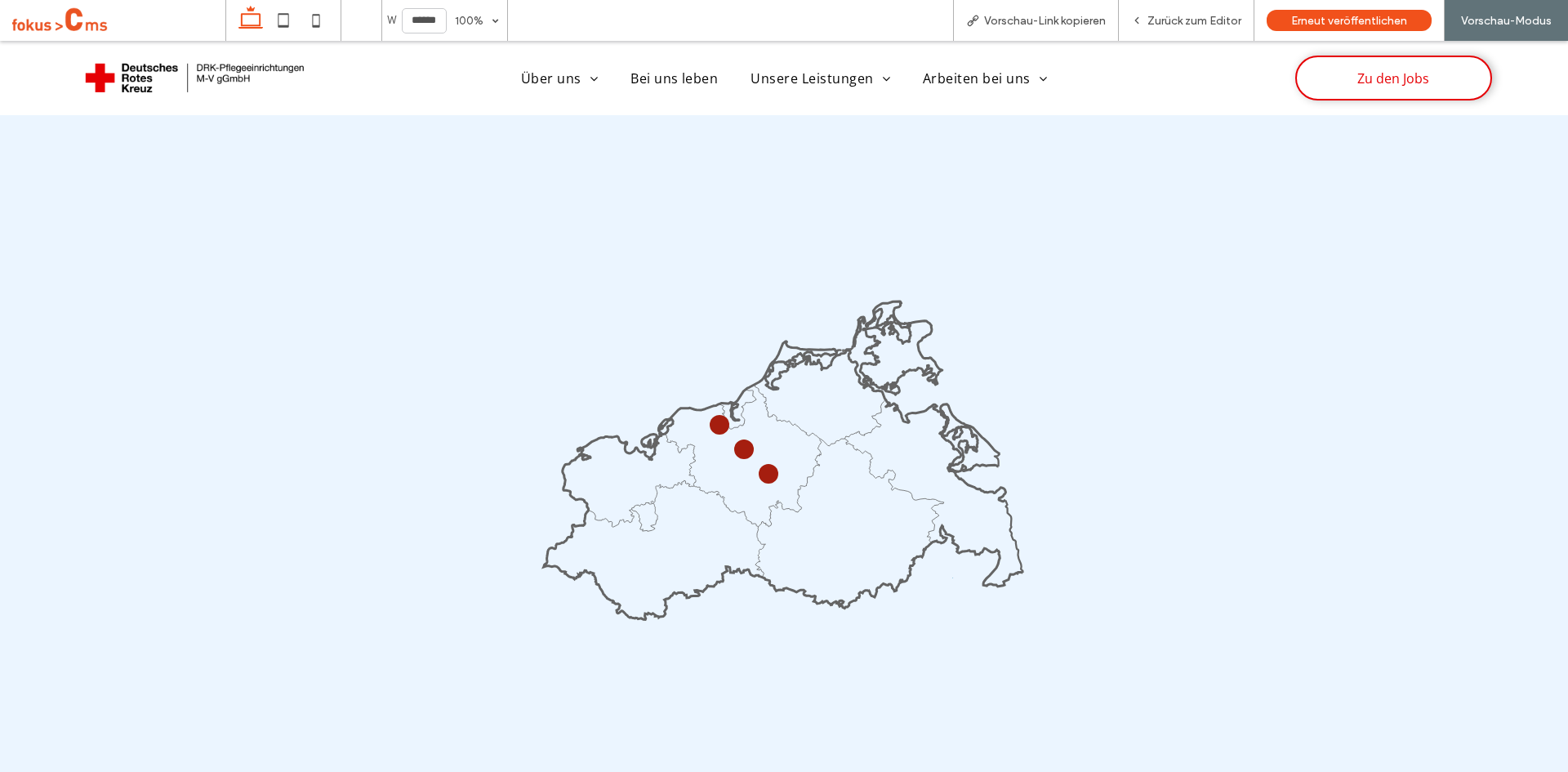 click 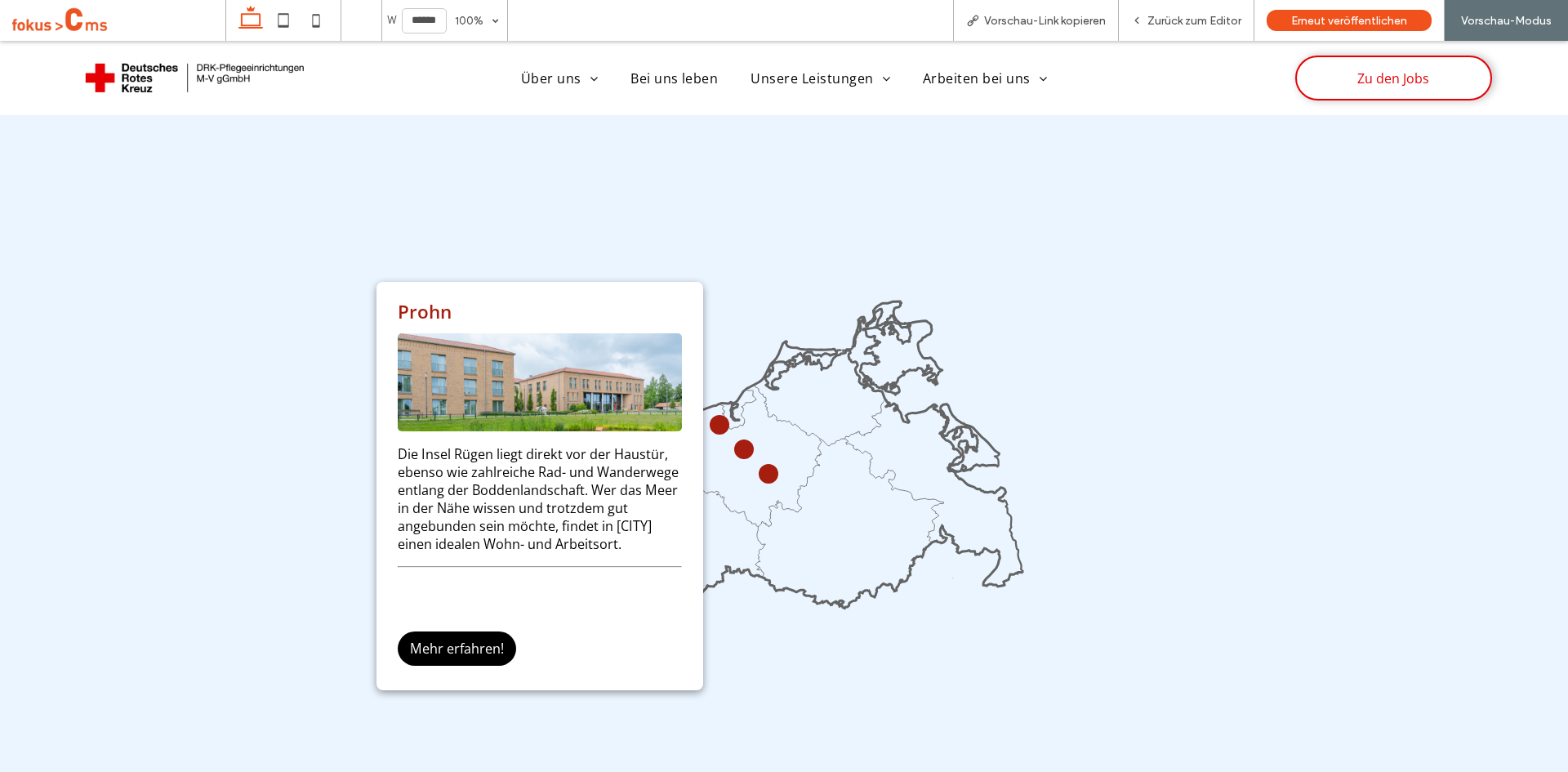 click 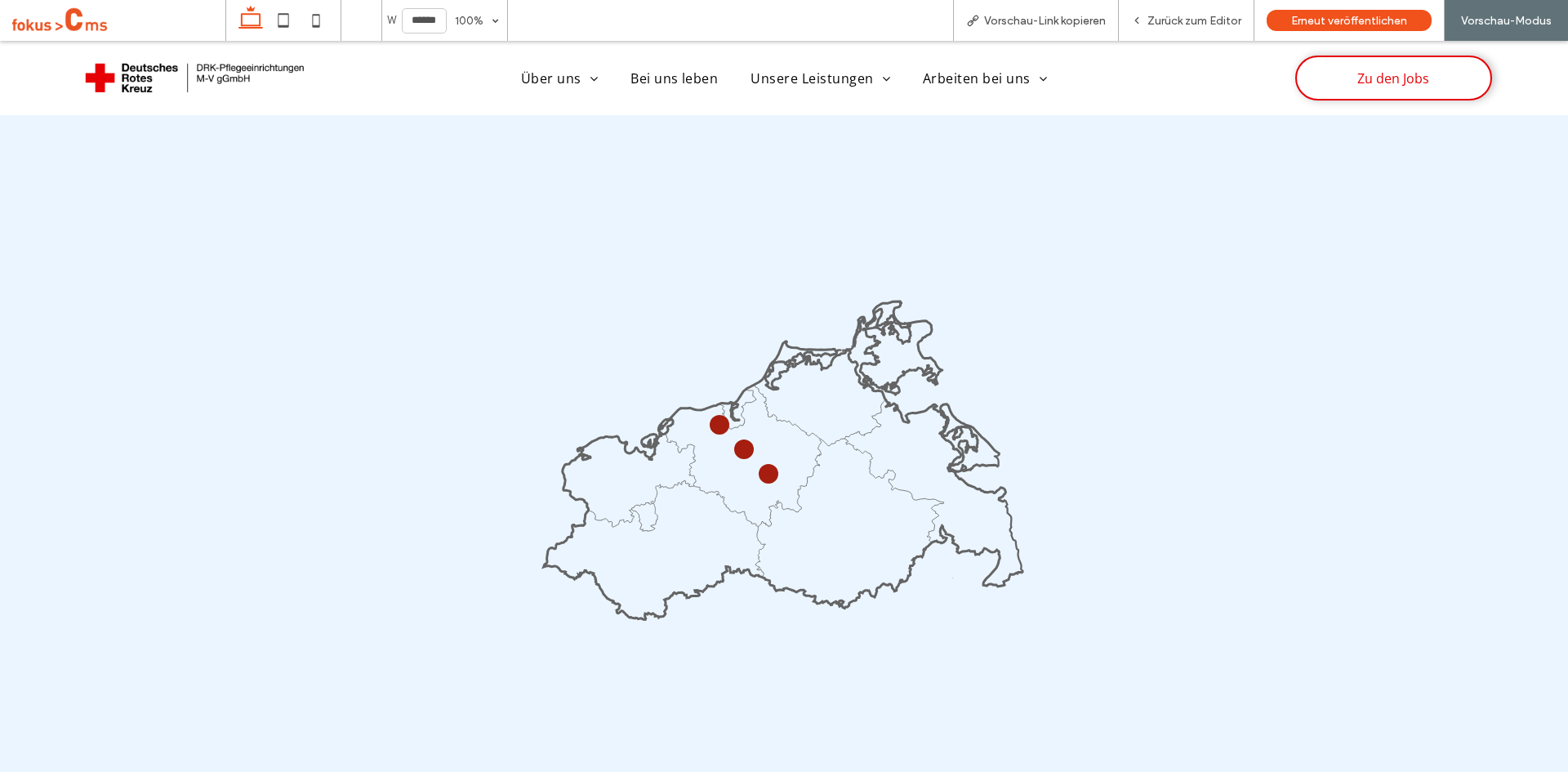 click 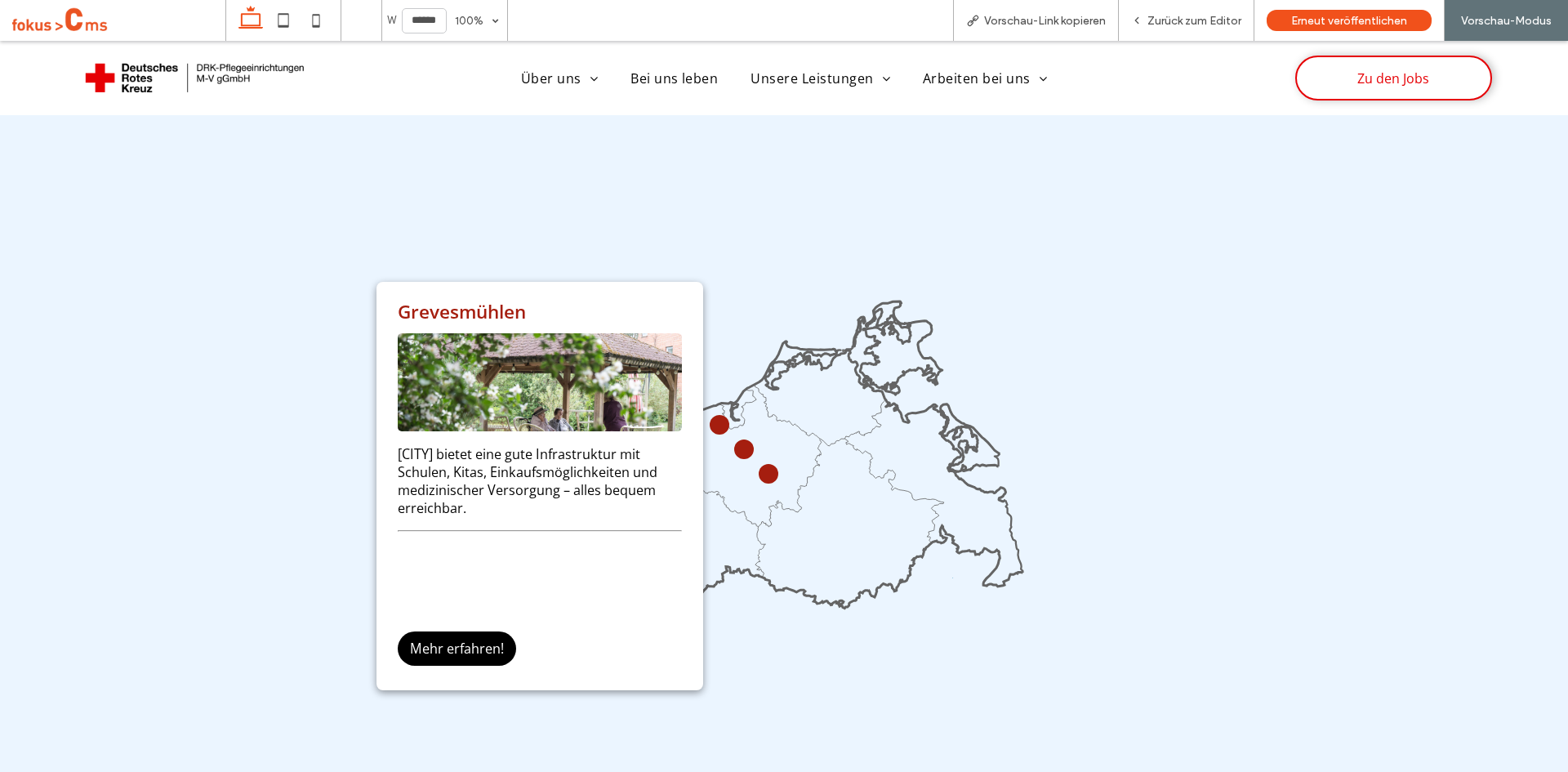 click 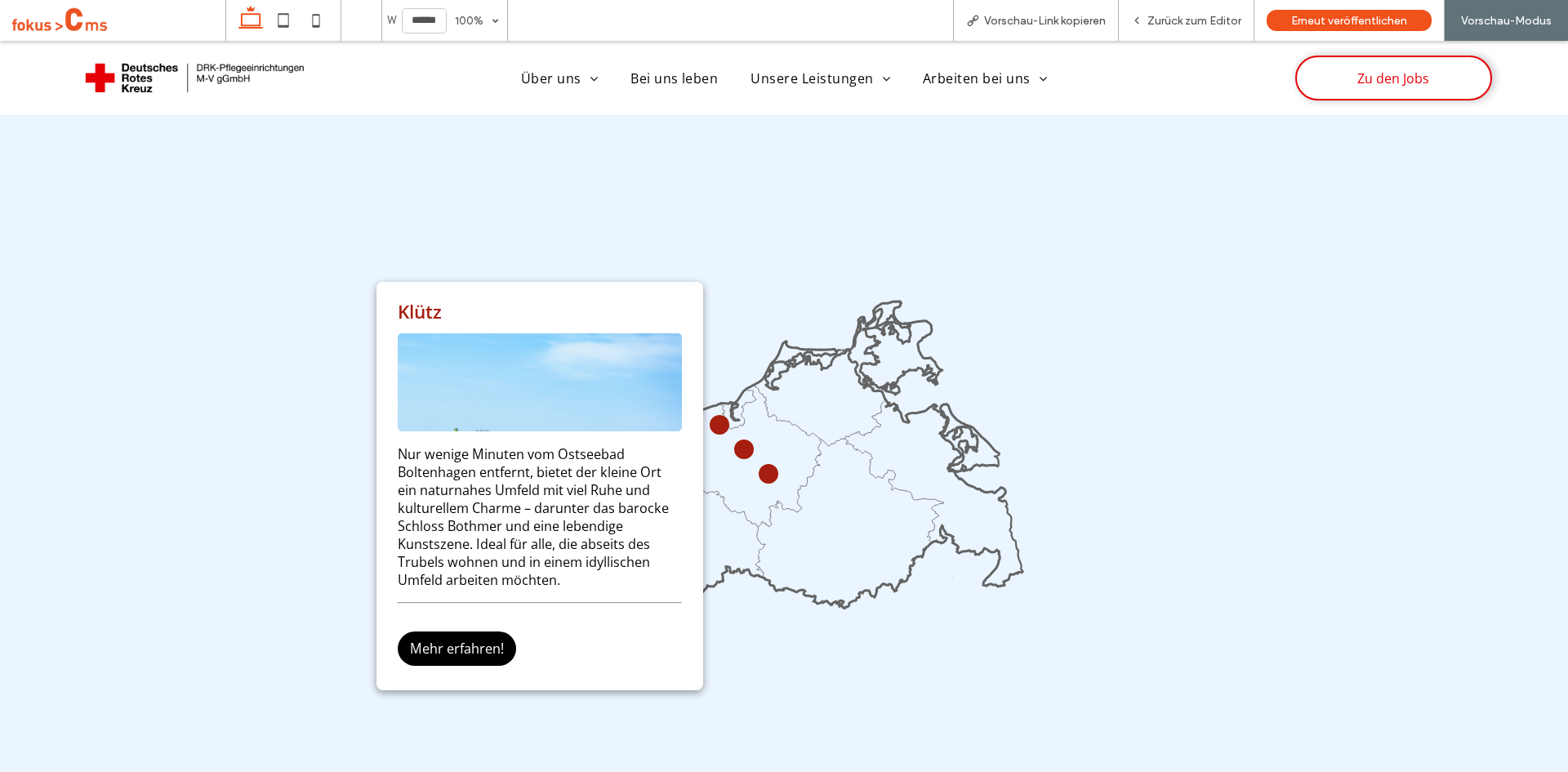 click 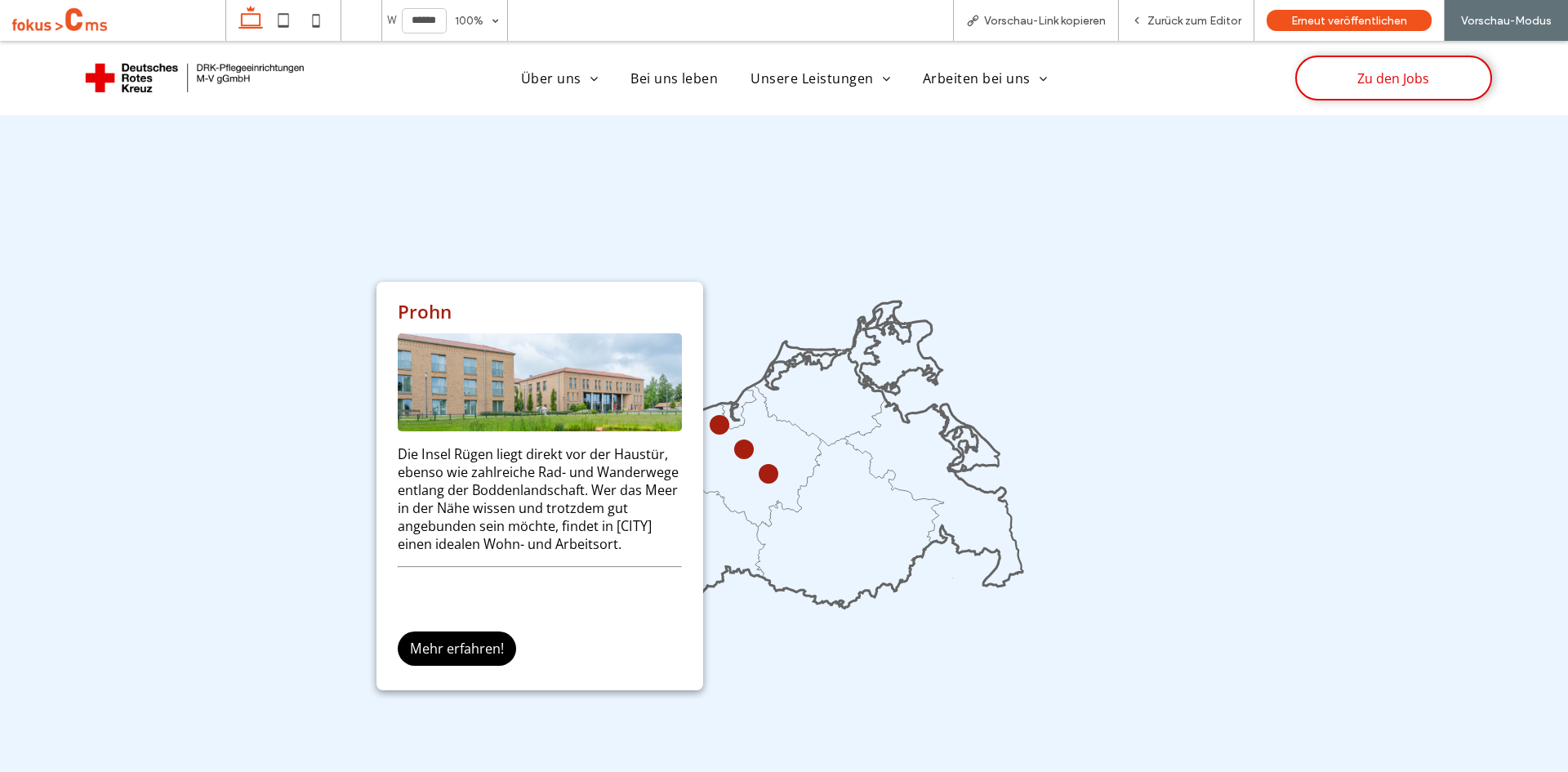 click on "Prohn Die Insel Rügen liegt direkt vor der Haustür, ebenso wie zahlreiche Rad- und Wanderwege entlang der Boddenlandschaft. Wer das Meer in der Nähe wissen und trotzdem gut angebunden sein möchte, findet in Prohn einen idealen Wohn- und Arbeitsort. Mehr erfahren!" at bounding box center [784, 479] 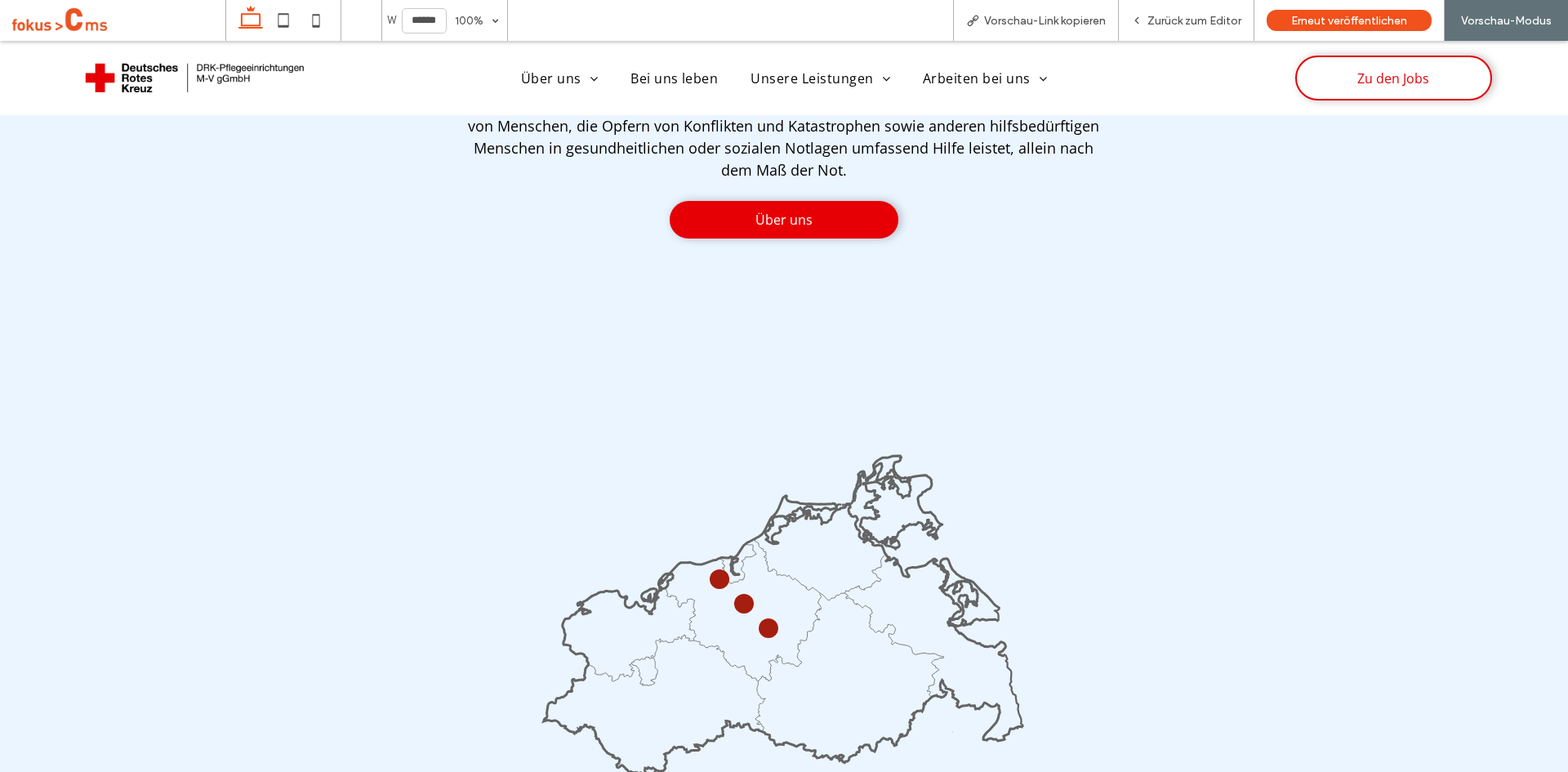 scroll, scrollTop: 2461, scrollLeft: 0, axis: vertical 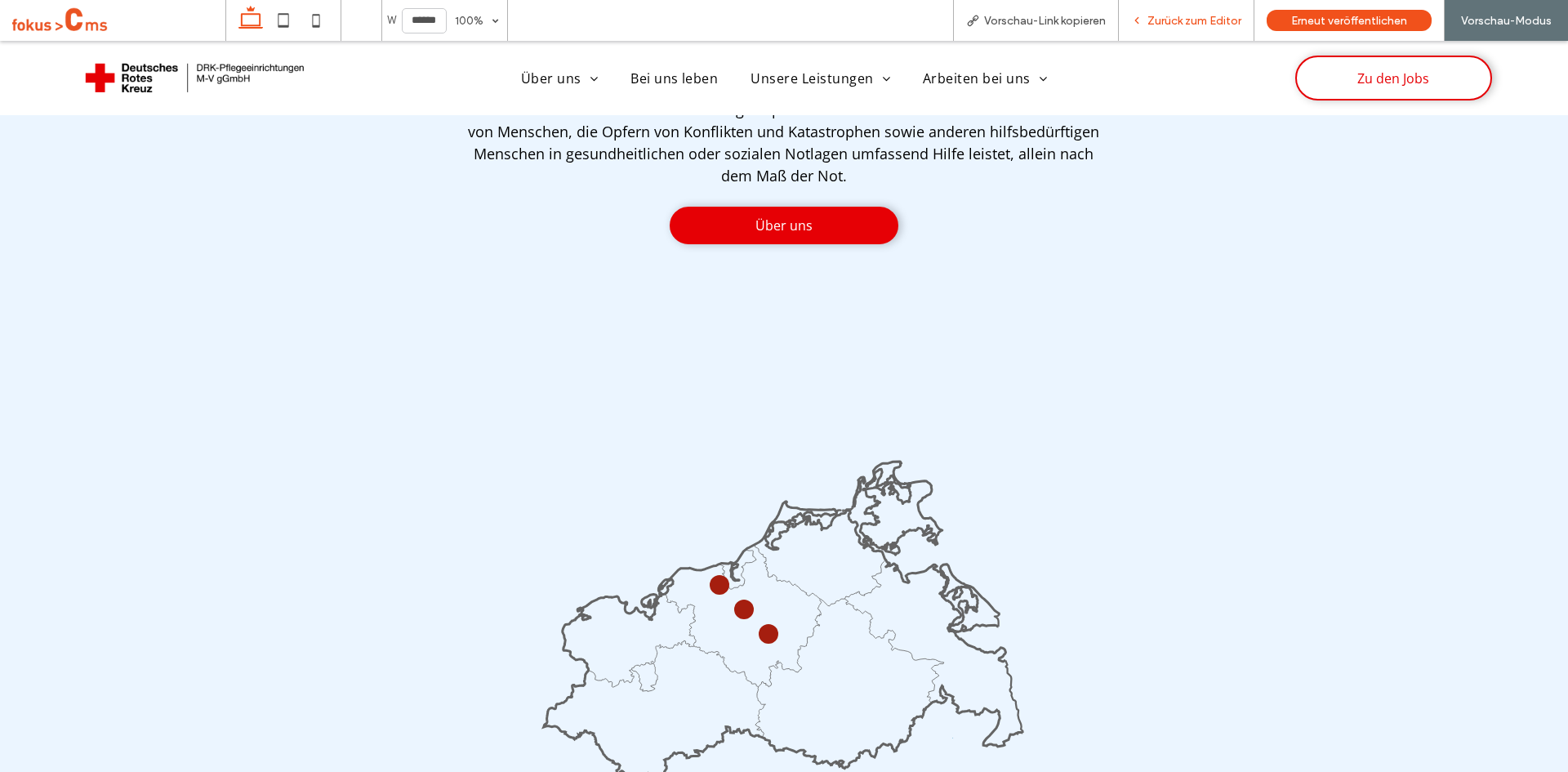 click on "Zurück zum Editor" at bounding box center (1194, 20) 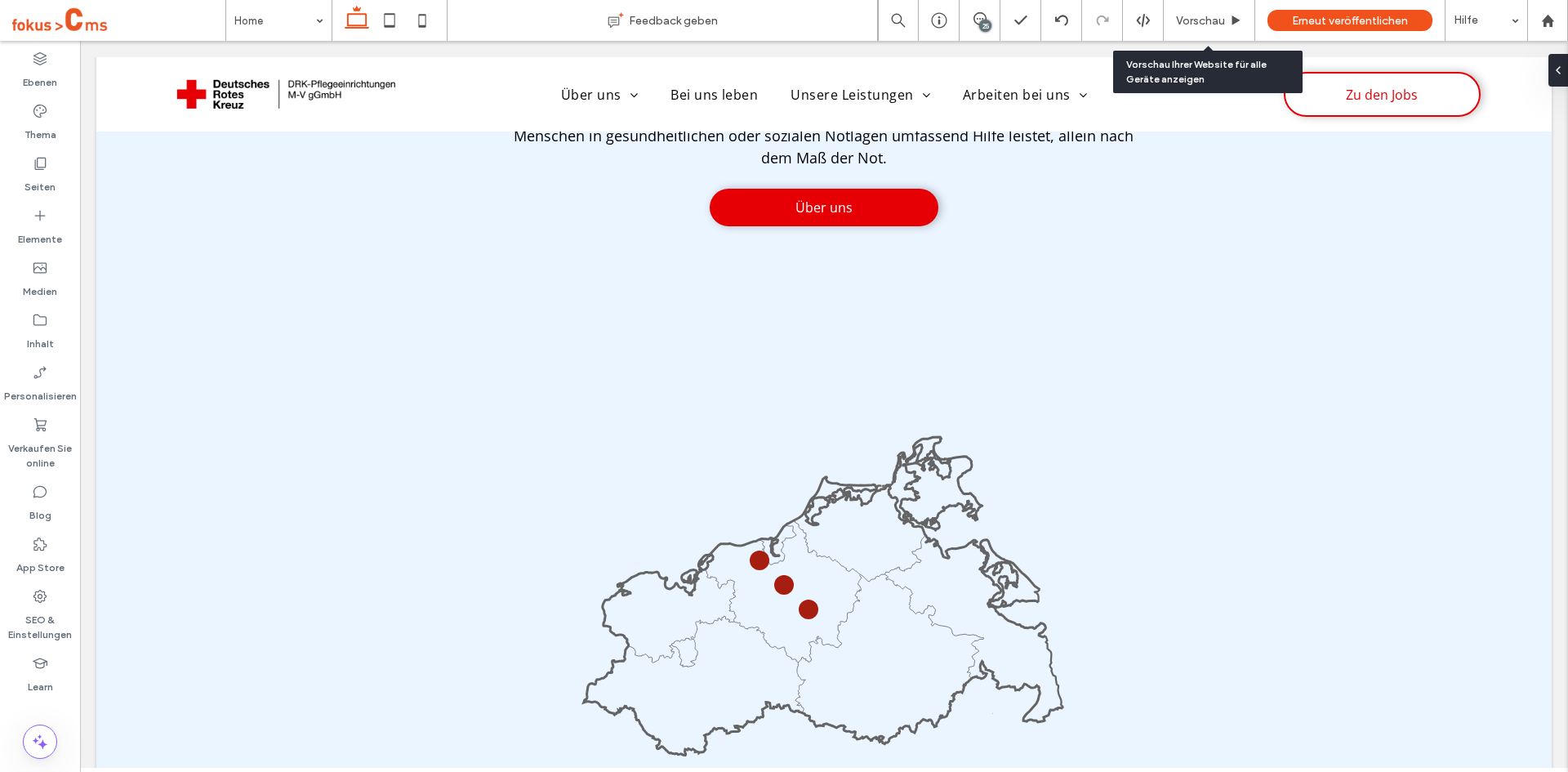 scroll, scrollTop: 2433, scrollLeft: 0, axis: vertical 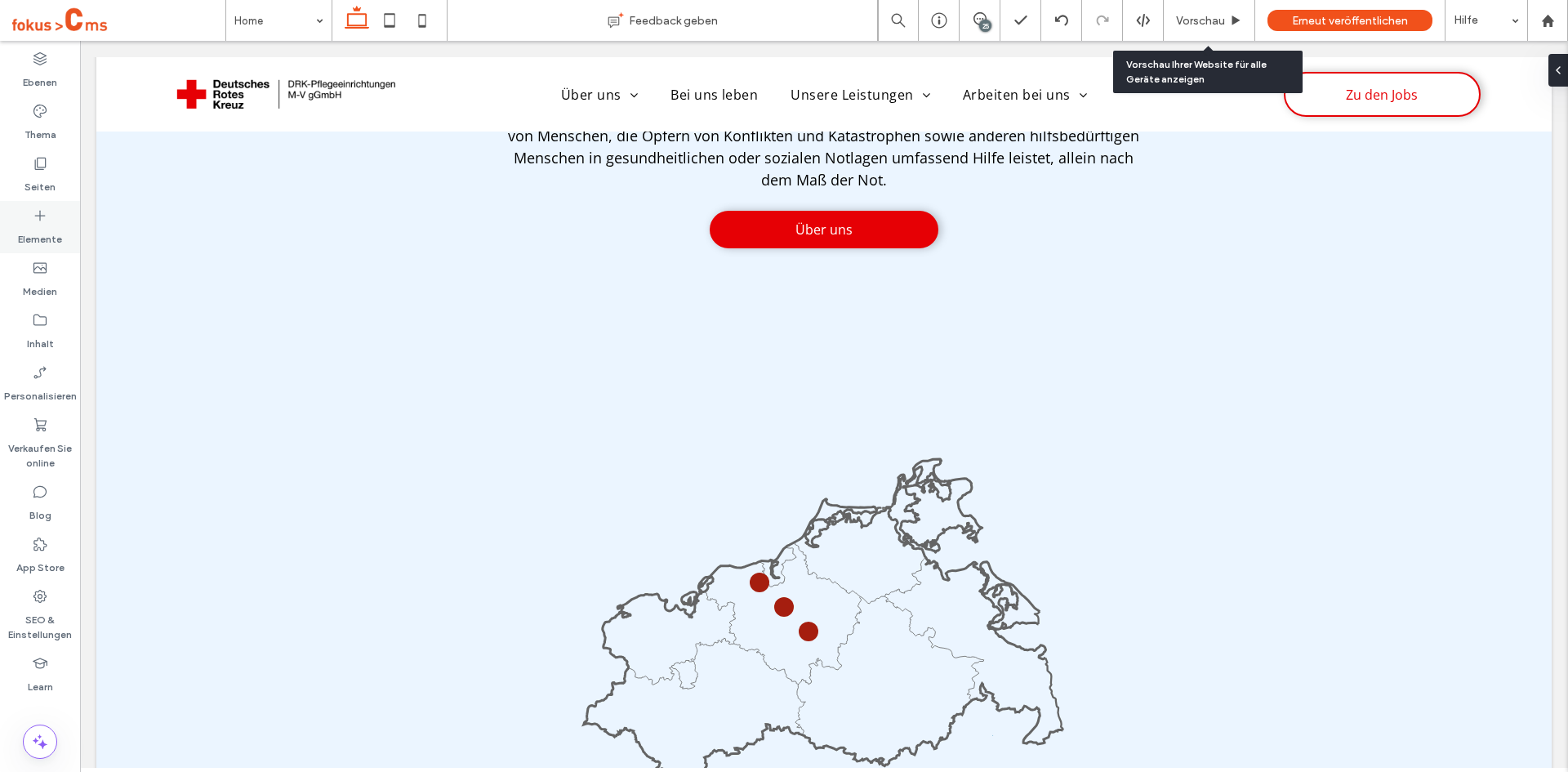 click 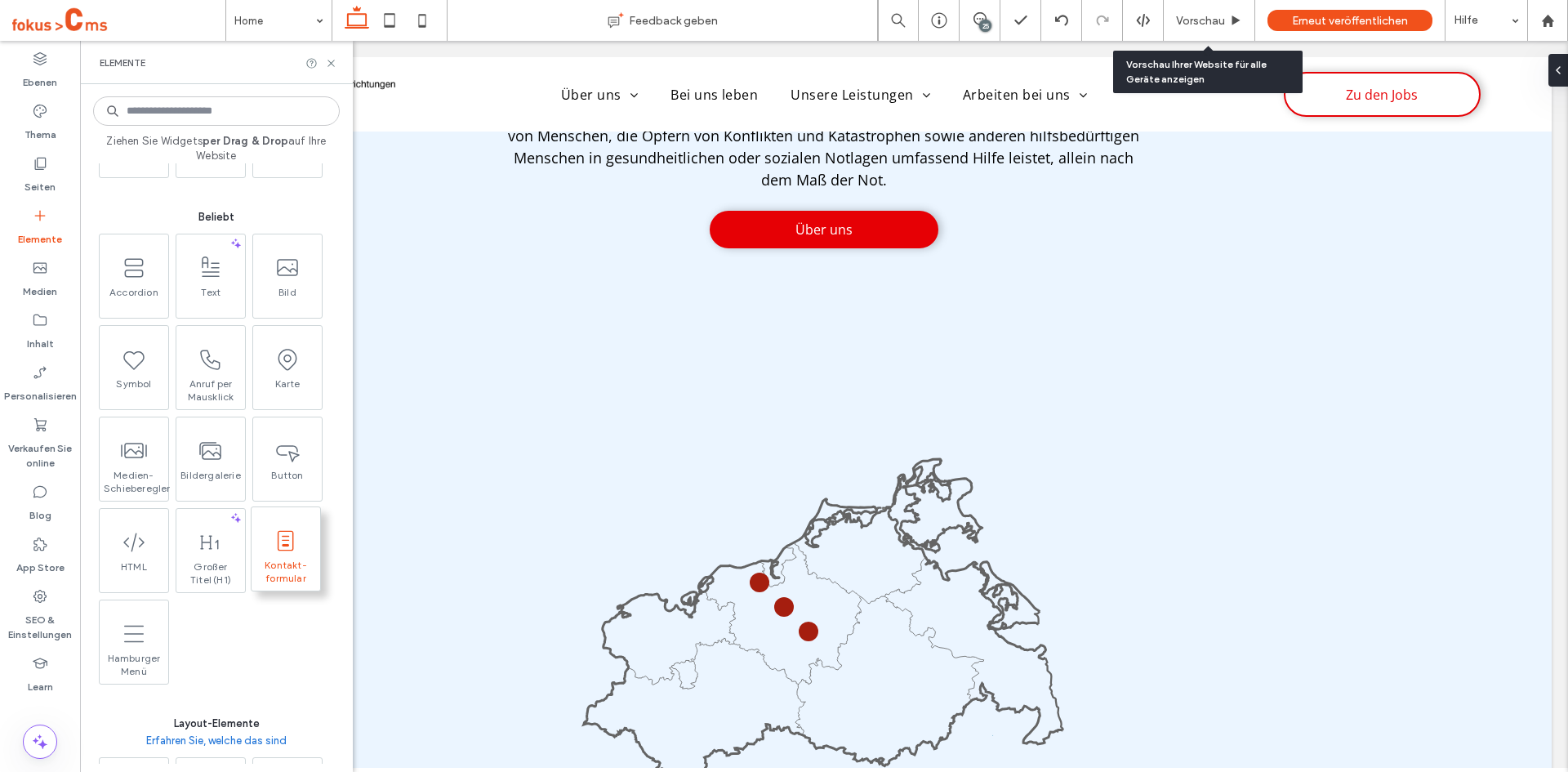 scroll, scrollTop: 163, scrollLeft: 0, axis: vertical 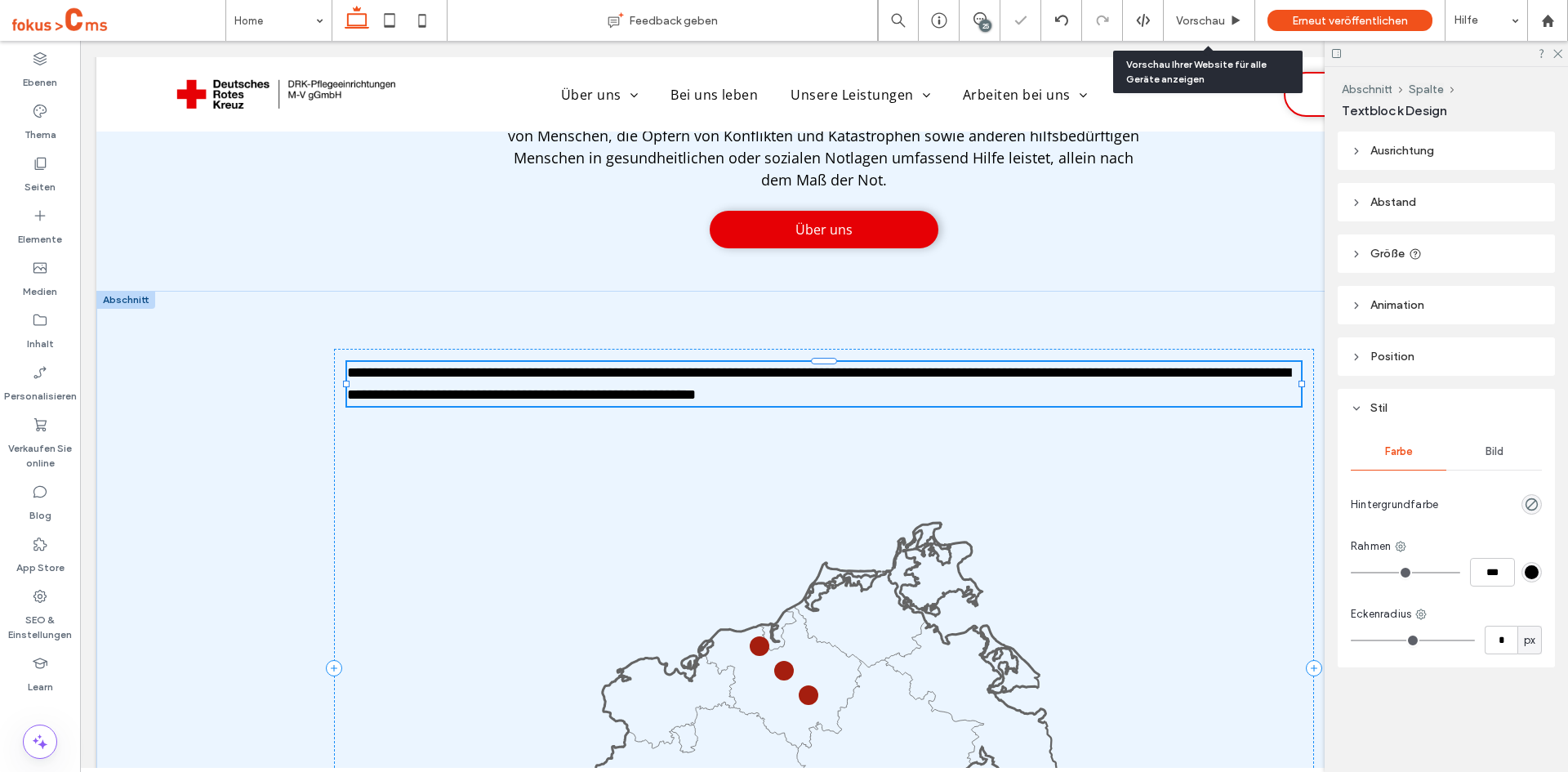 drag, startPoint x: 291, startPoint y: 357, endPoint x: 680, endPoint y: 377, distance: 389.5138 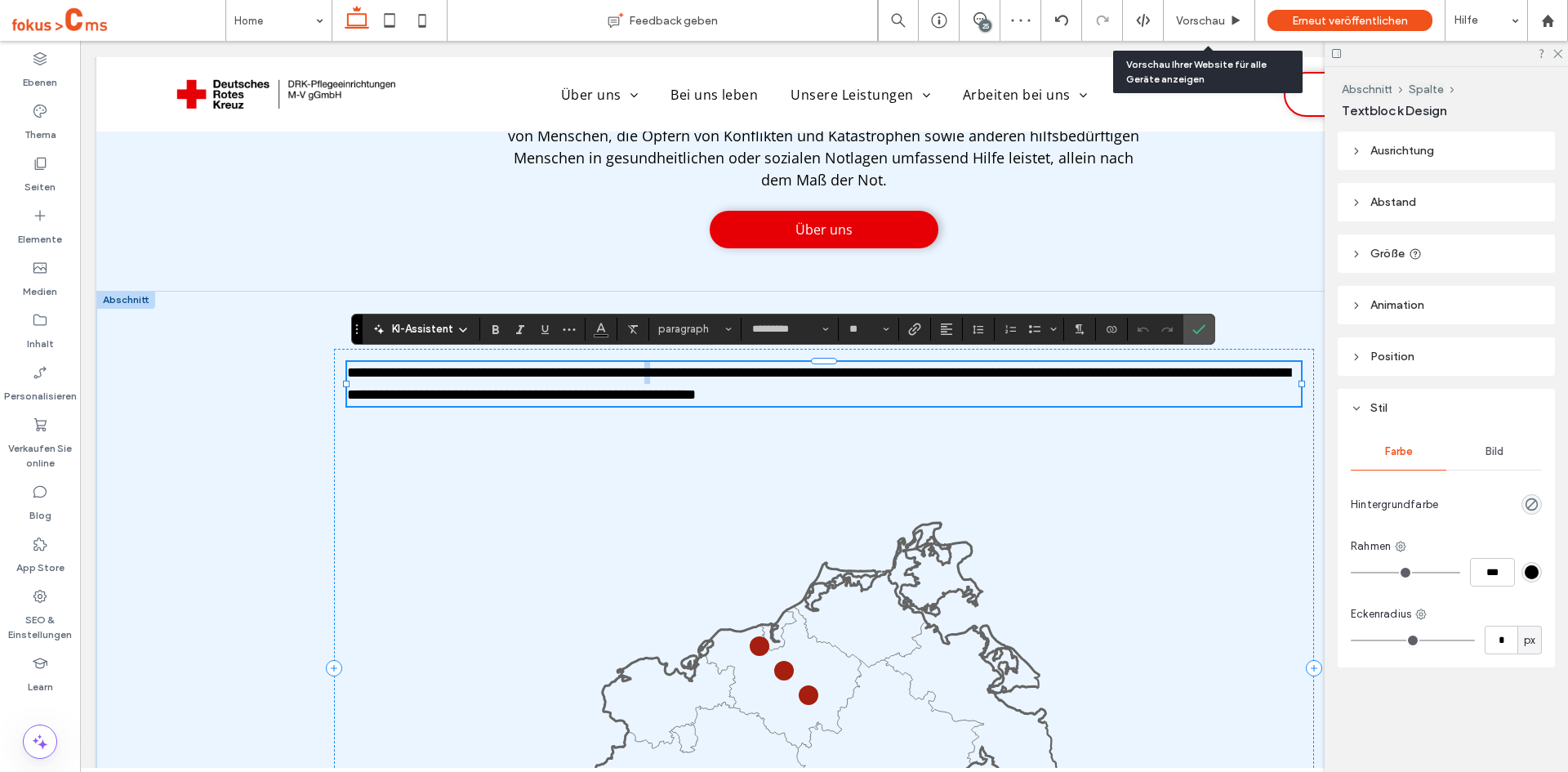 click on "**********" at bounding box center [818, 383] 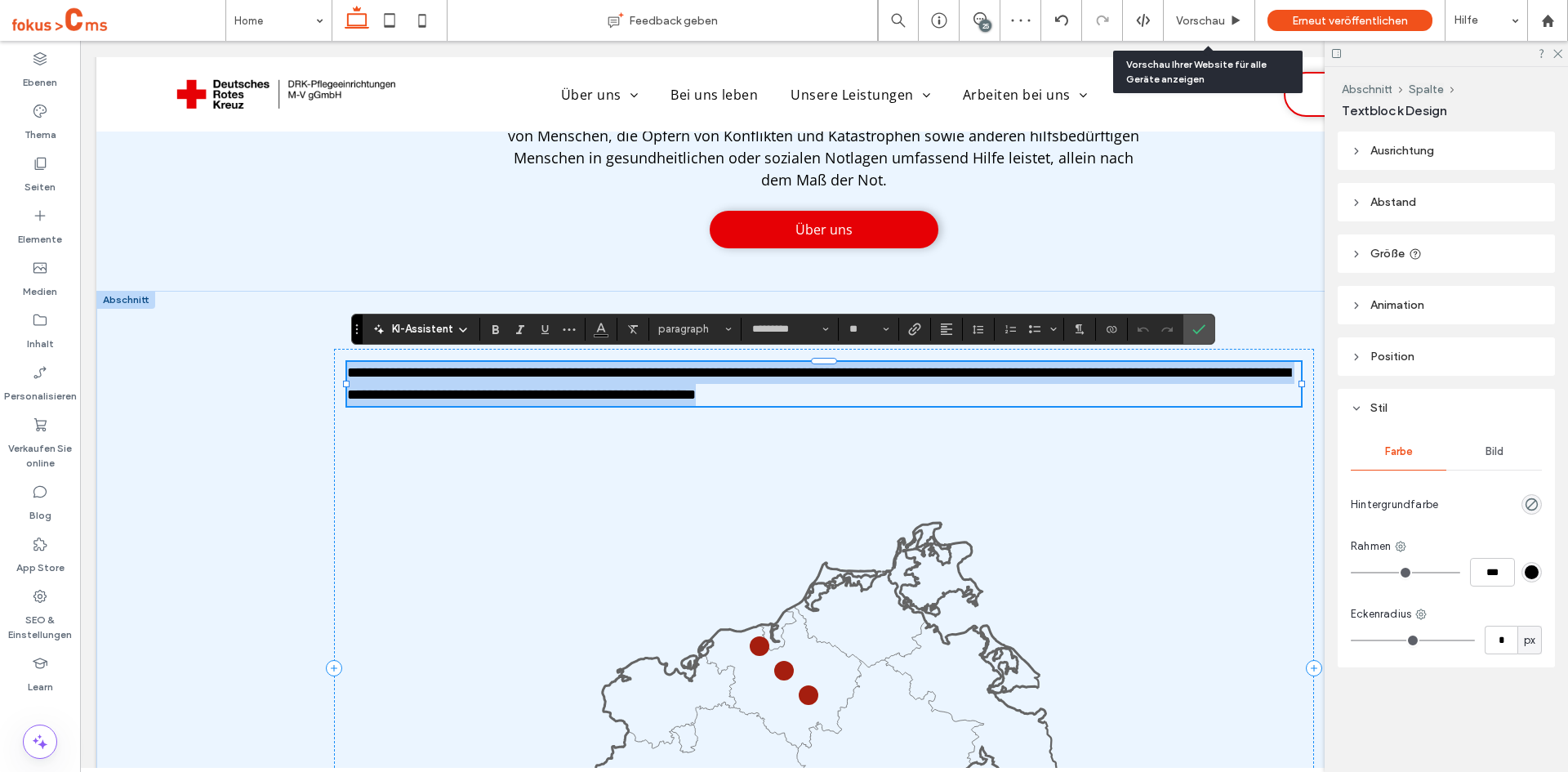 click on "**********" at bounding box center (818, 383) 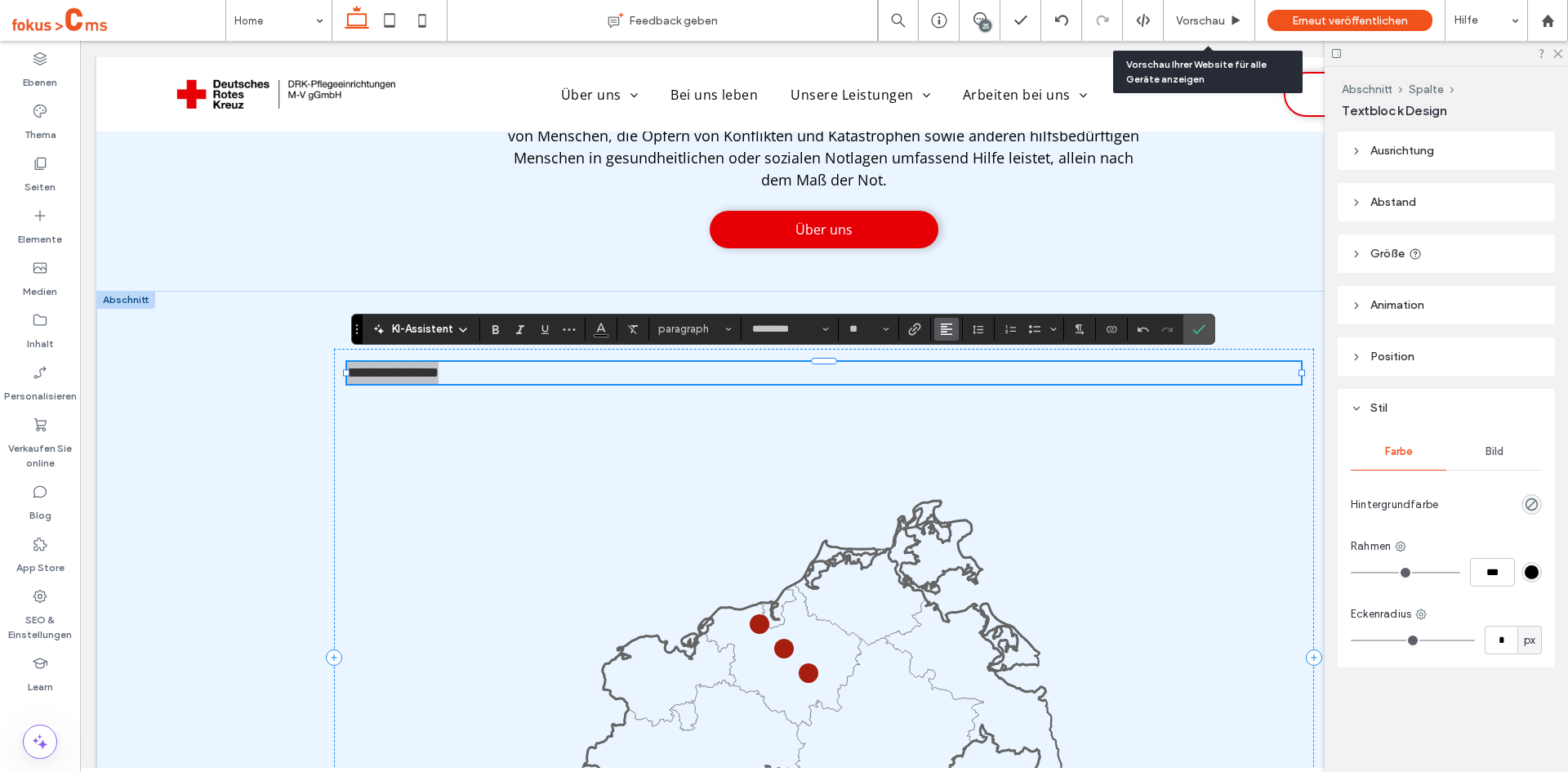 click 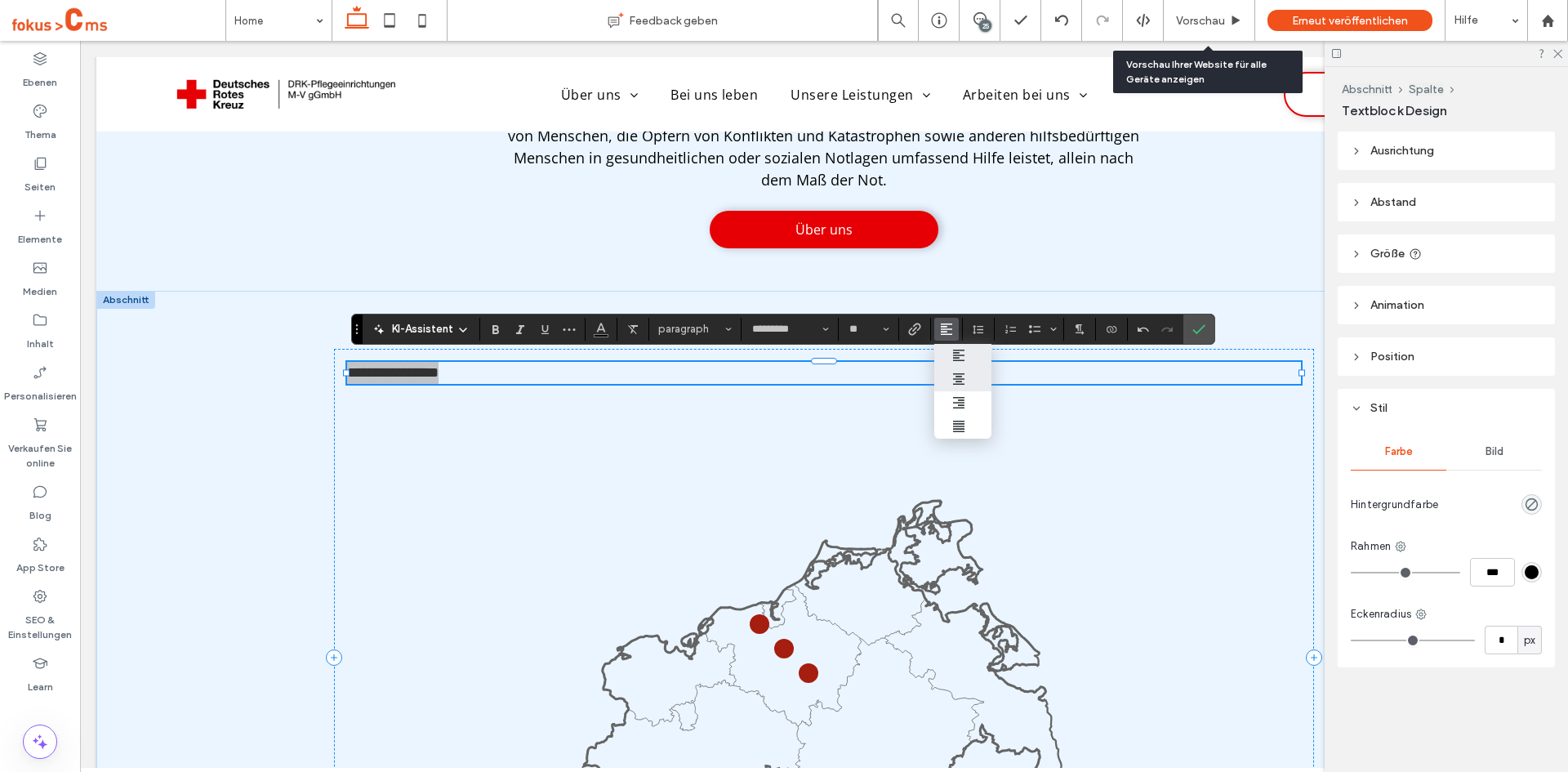 click 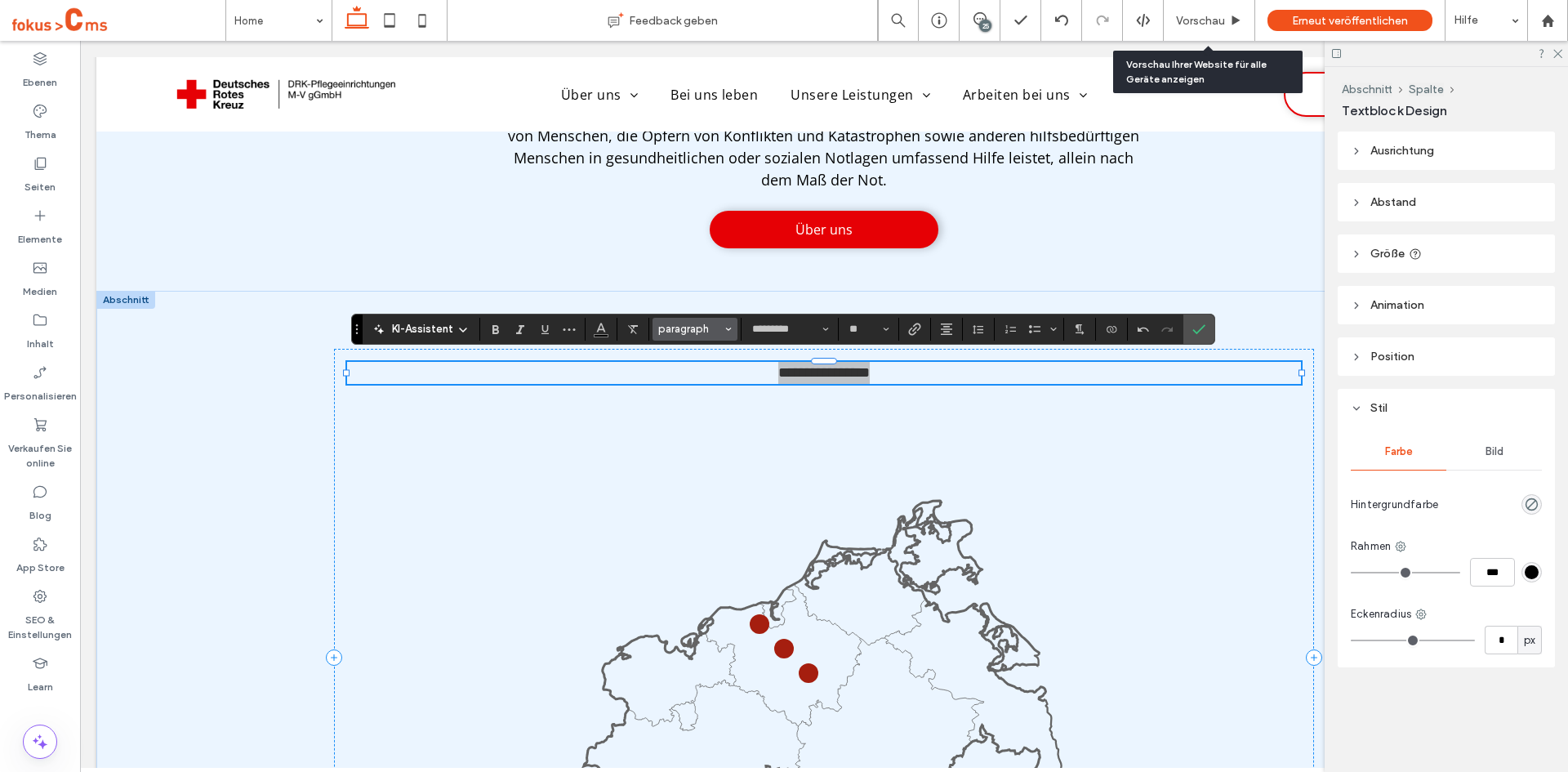 click on "paragraph" at bounding box center [690, 328] 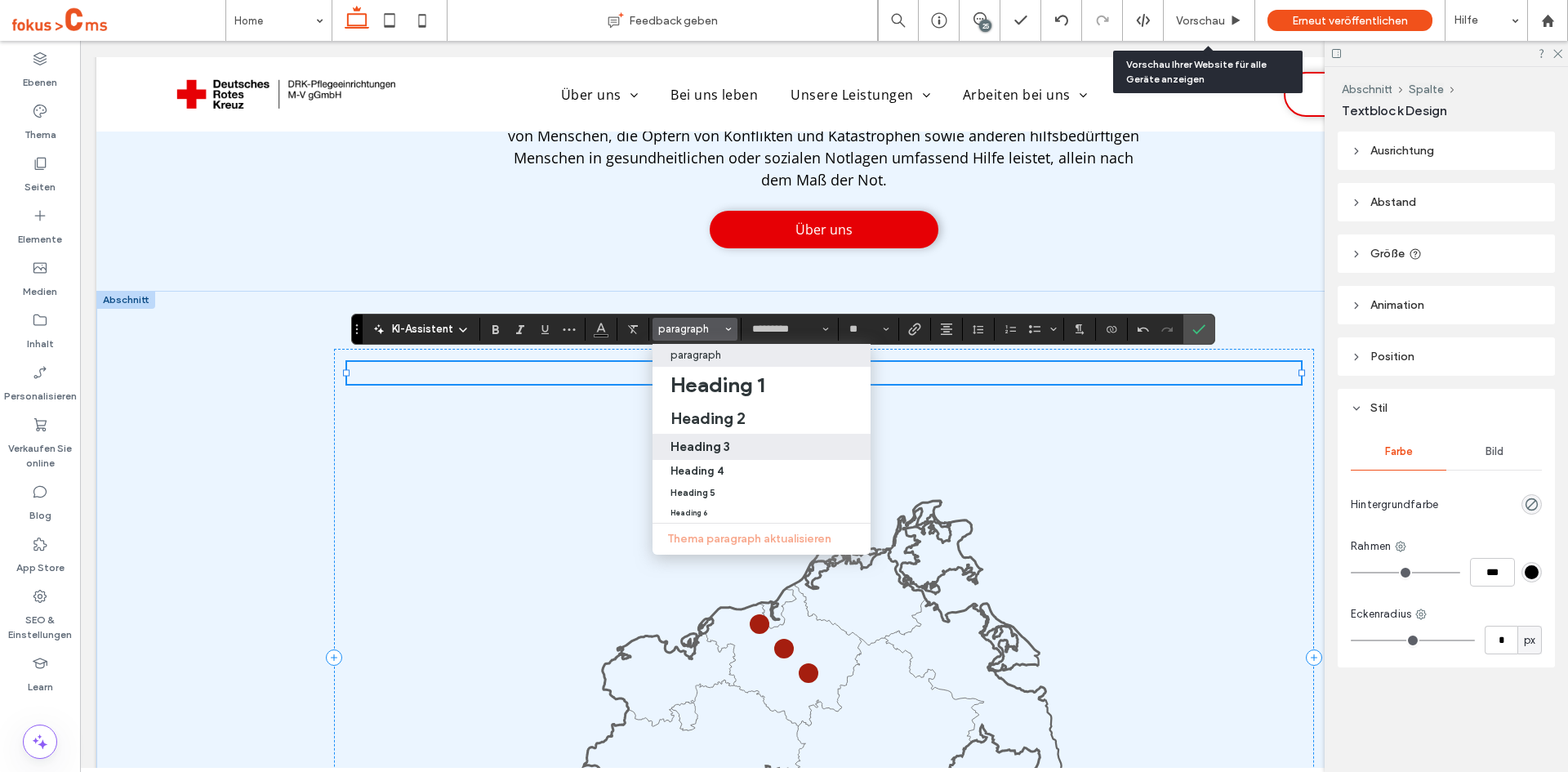 click on "Heading 3" at bounding box center (700, 446) 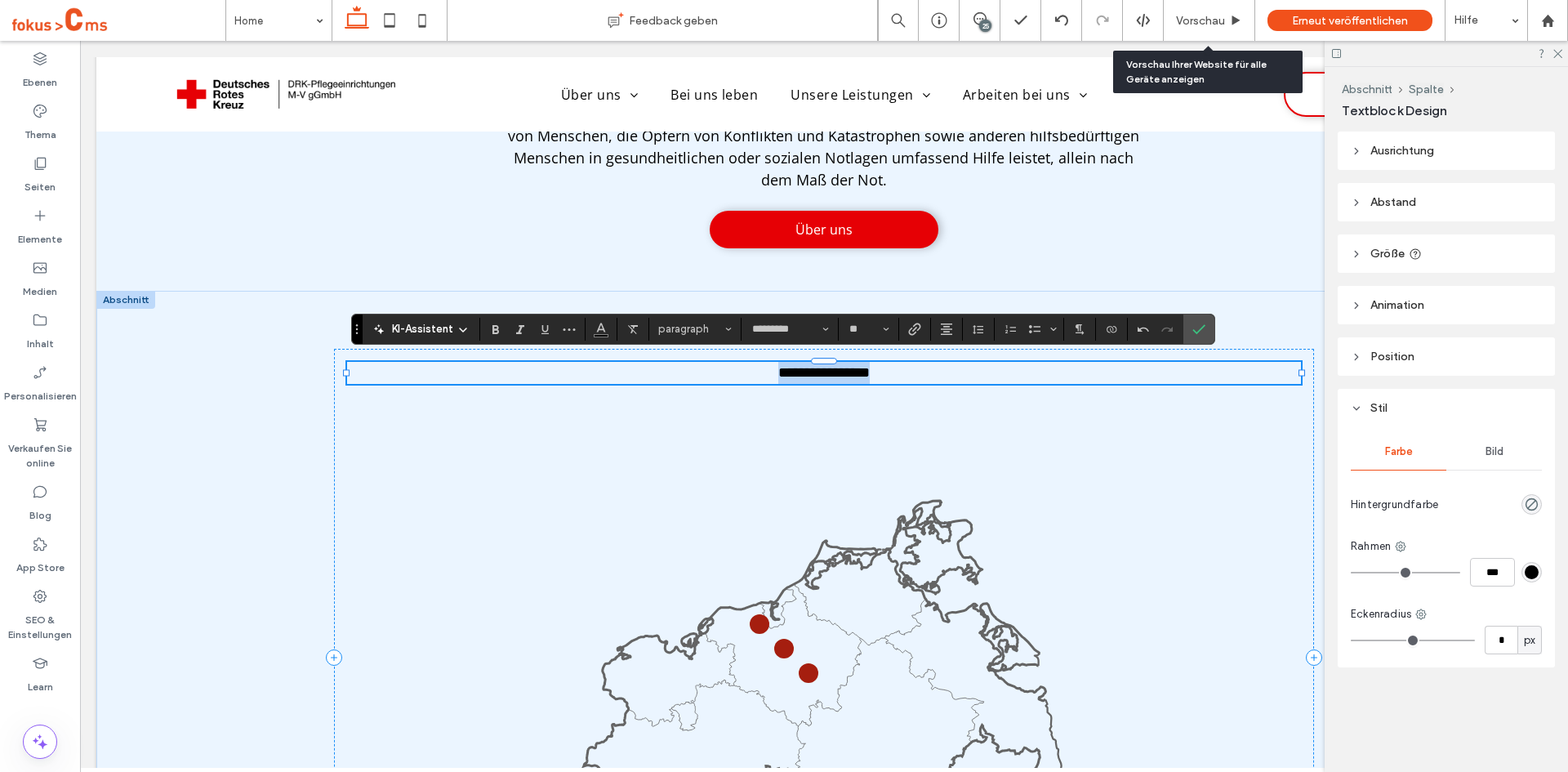 type on "**" 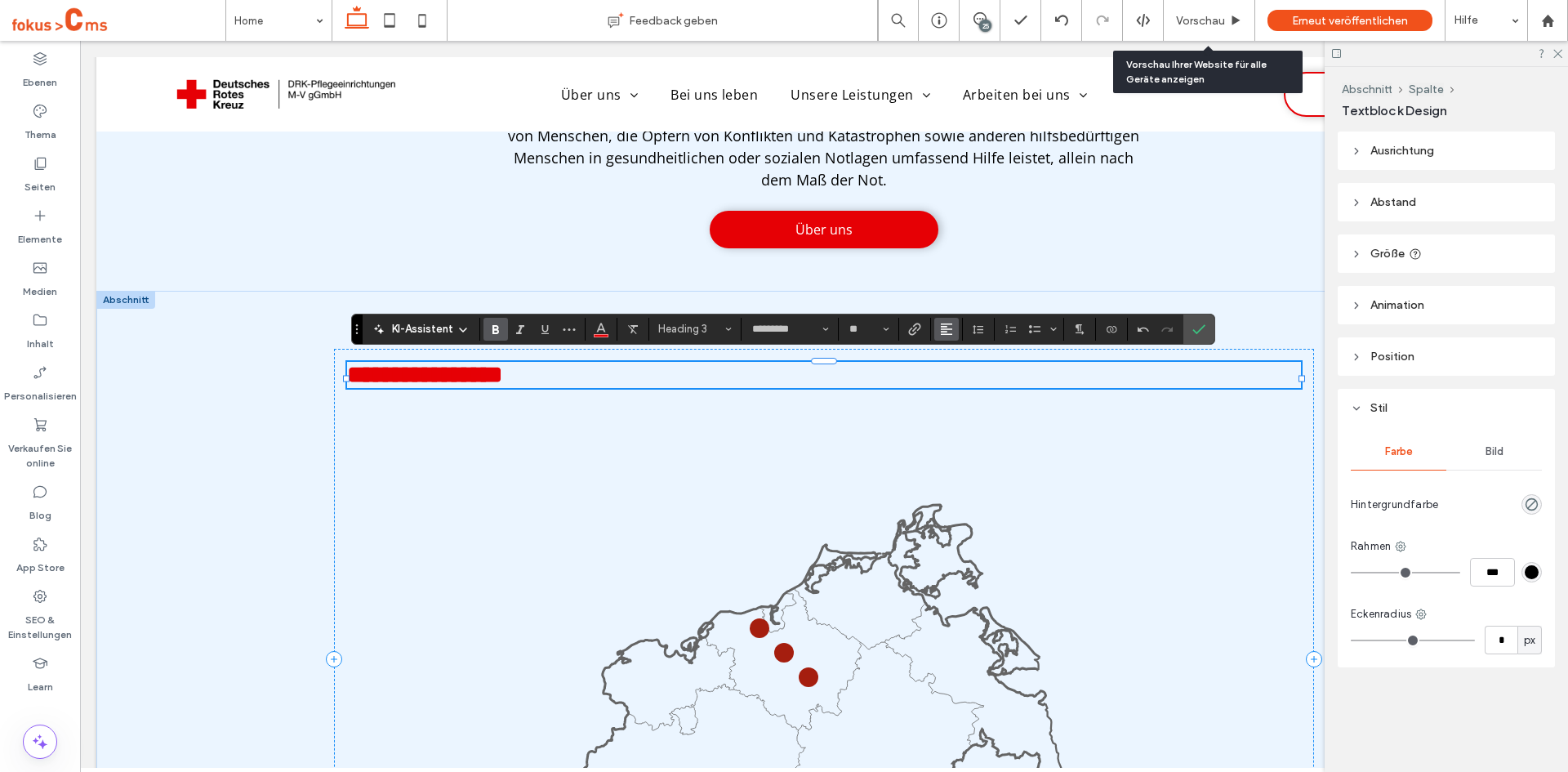 click at bounding box center (947, 329) 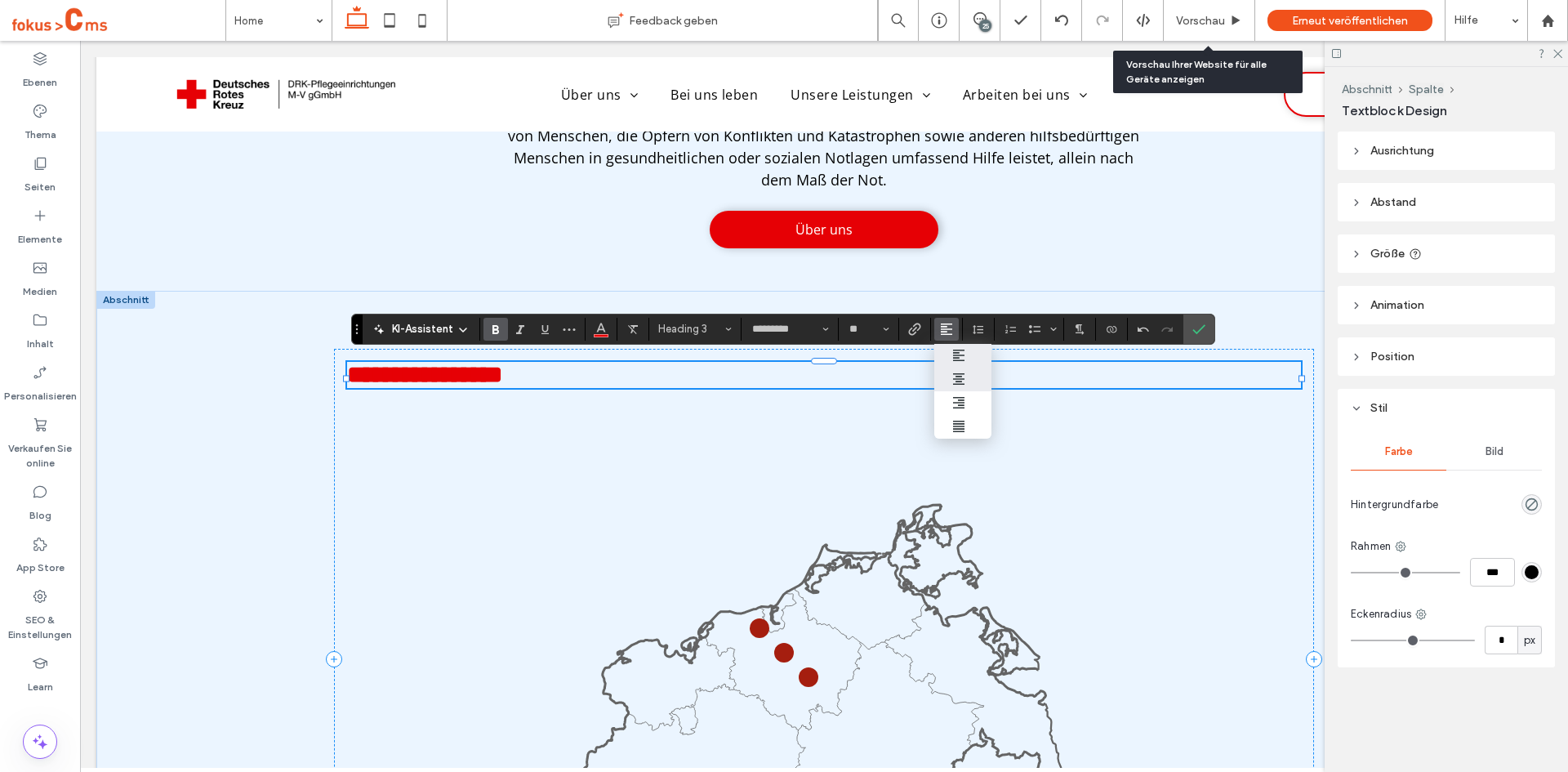 click 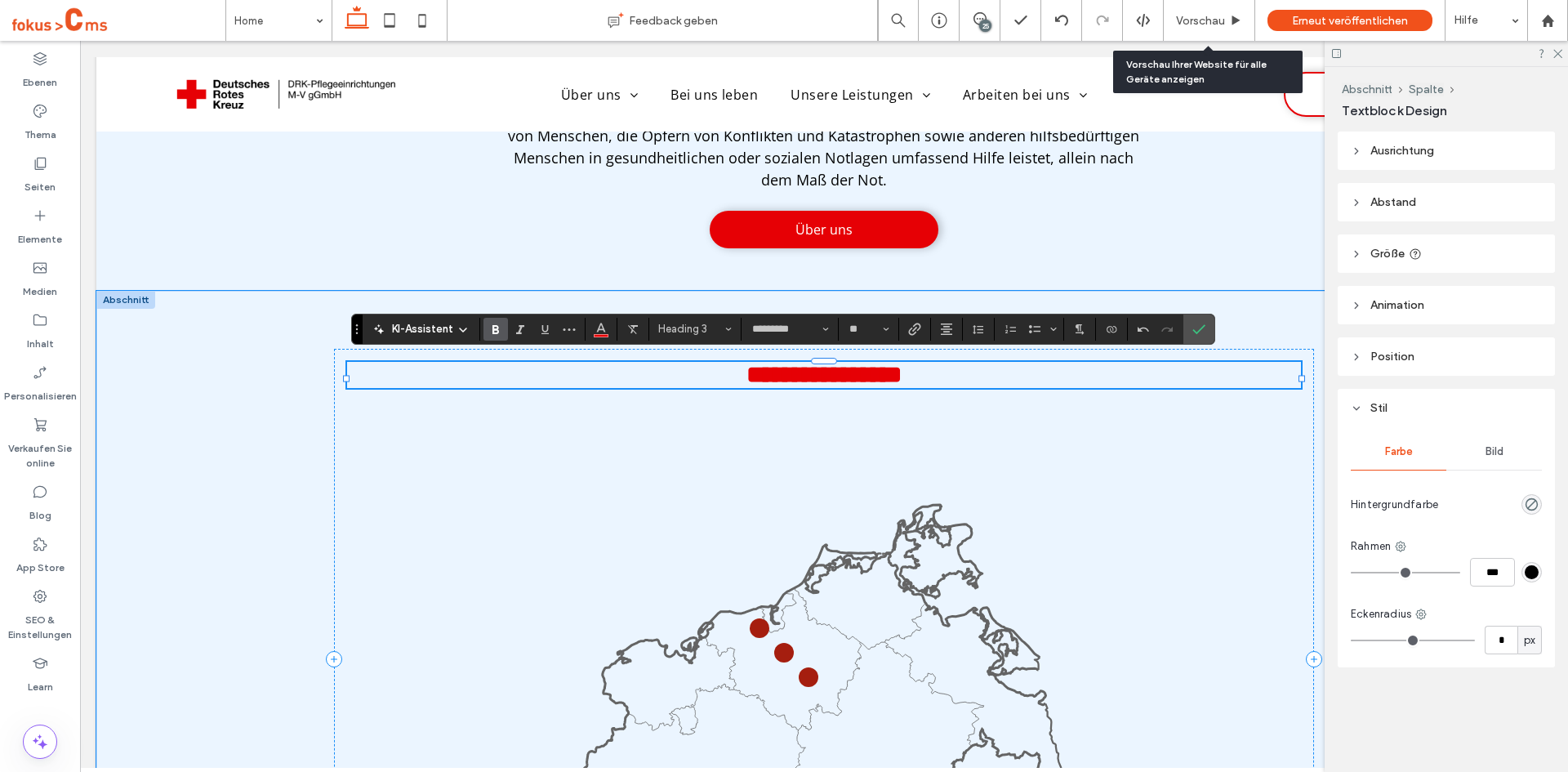 click on "**********" at bounding box center (824, 375) 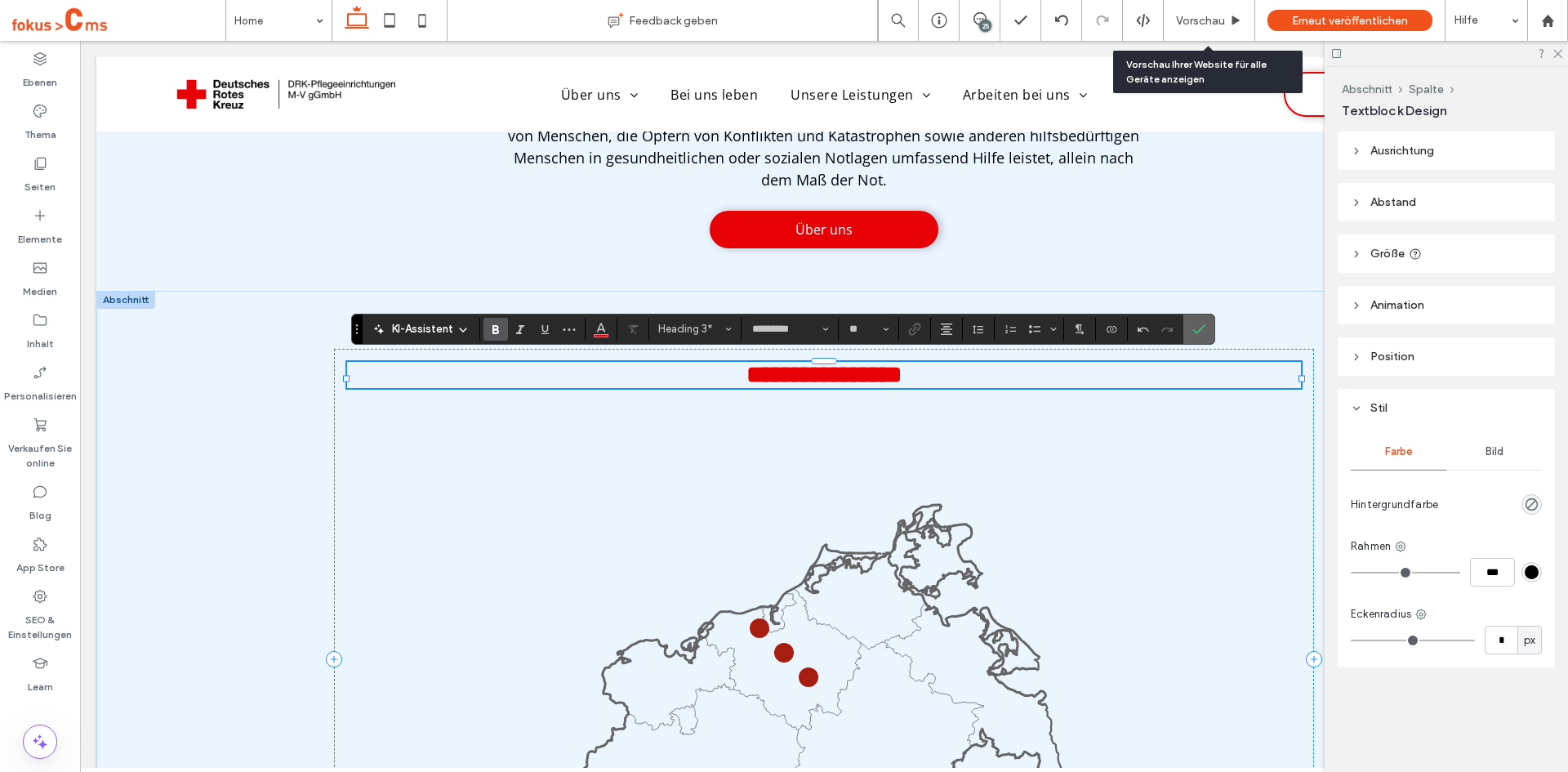 click 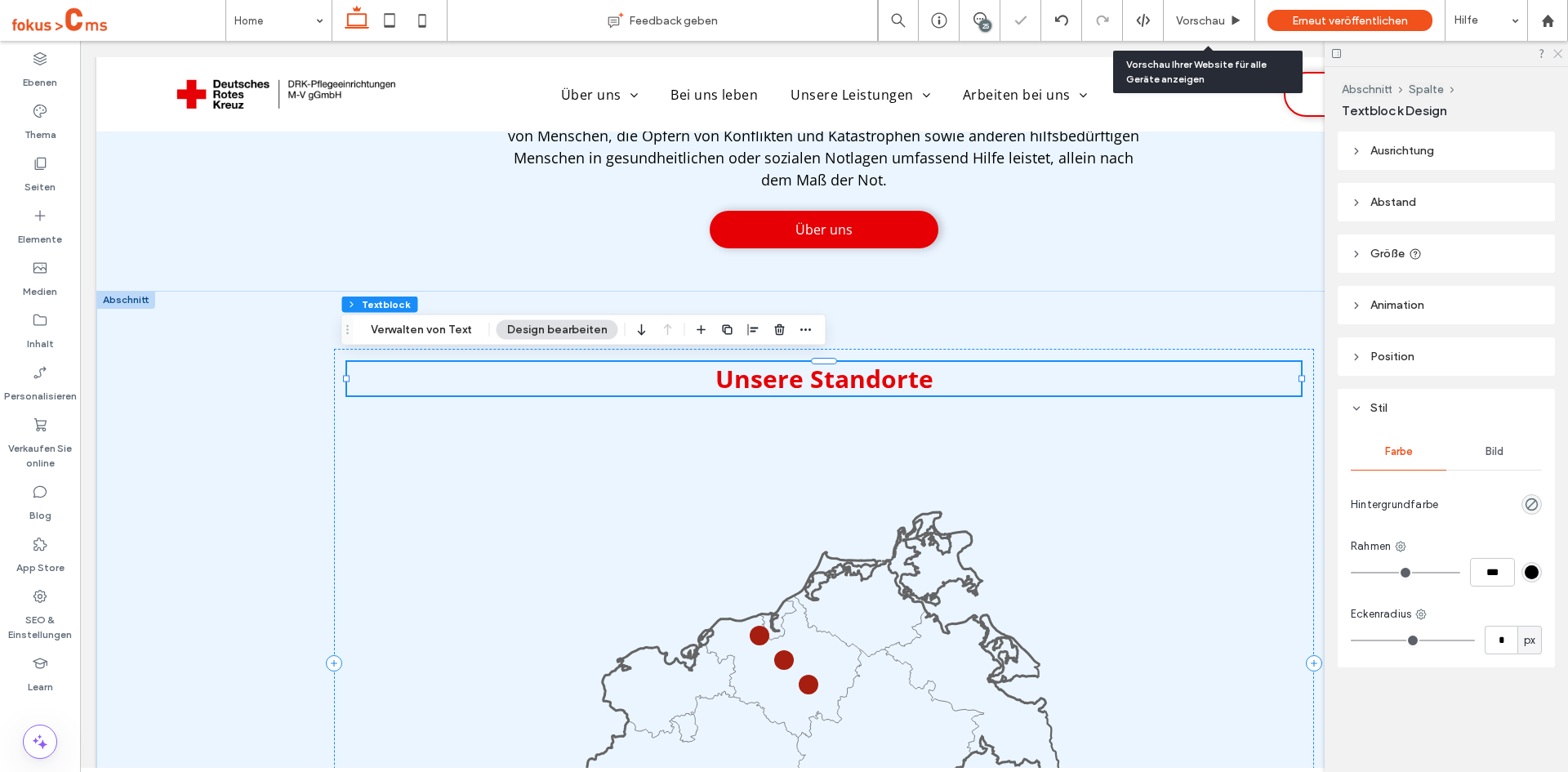 click 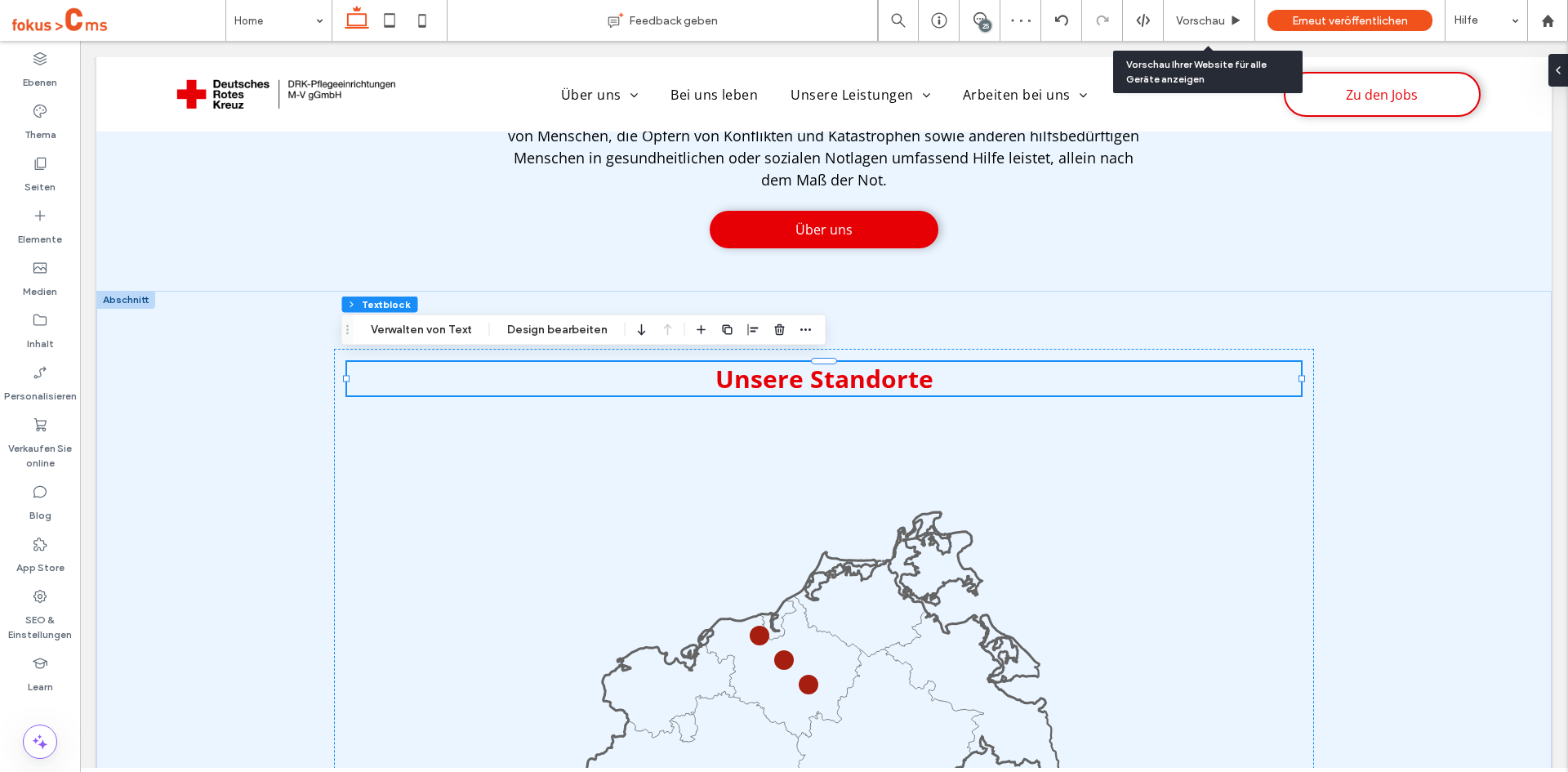 click on "Über uns
Das sind wir
Unsere Leitungskräfte
Qualitätspolitik
Unser Leitbild
Satzung
Landesverband
Bei uns leben
Unsere Leistungen
Pflegewohnanlagen
Grevesmühlen
Klütz
Prohn
Schönberg
Zingst
Vorlage
Kurzzeit- und Verhinderungspflege
Tagespflege
Betreutes Wohnen
Betreutes Wohnen Klütz
Betreutes Wohnen Schönberg
Fachpflege
Arbeiten bei uns
Benefits
Ihr Weg ins Team
Zu den Jobs" at bounding box center (824, 100) 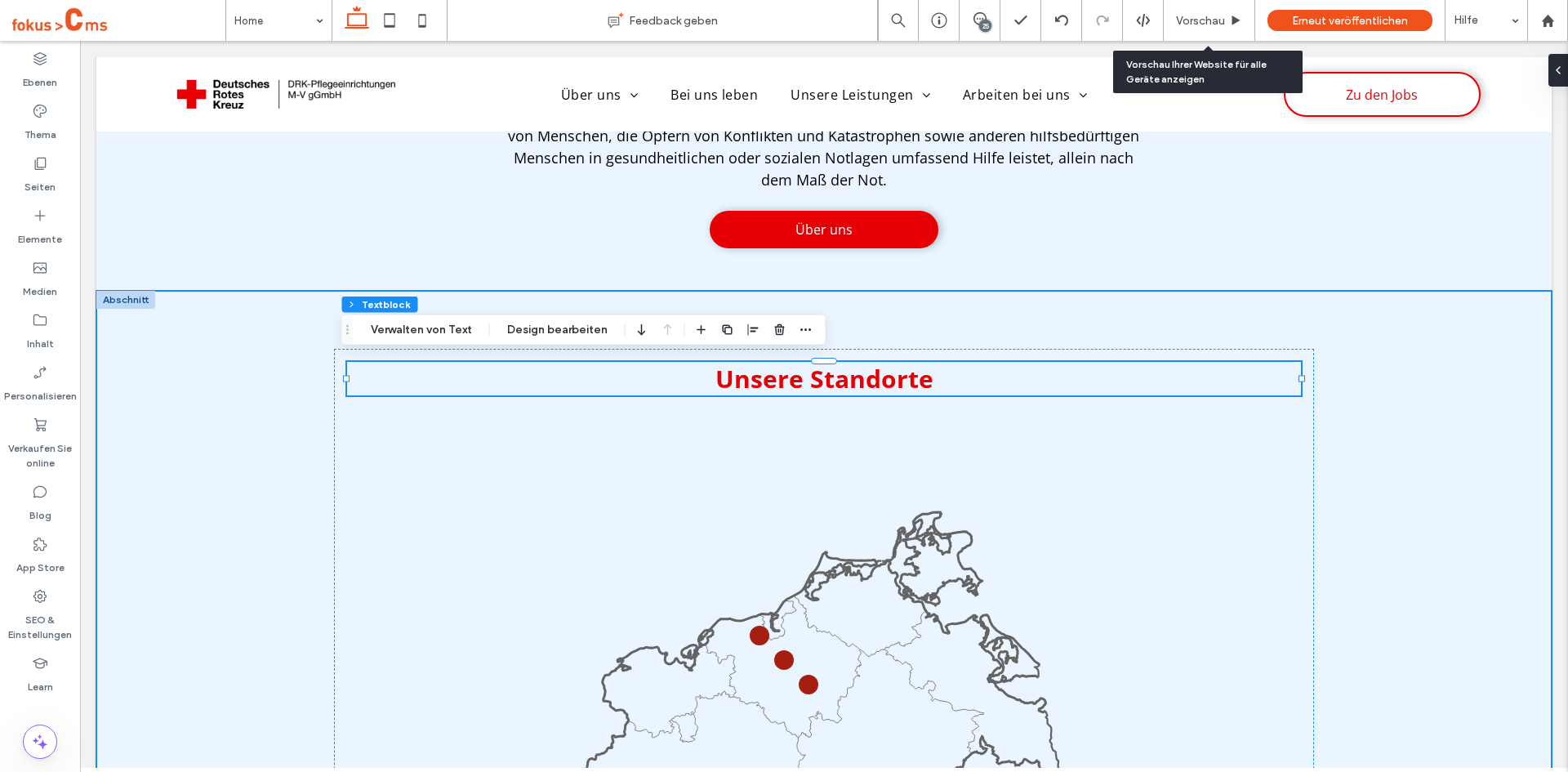 click on "Unsere Standorte" at bounding box center (824, 663) 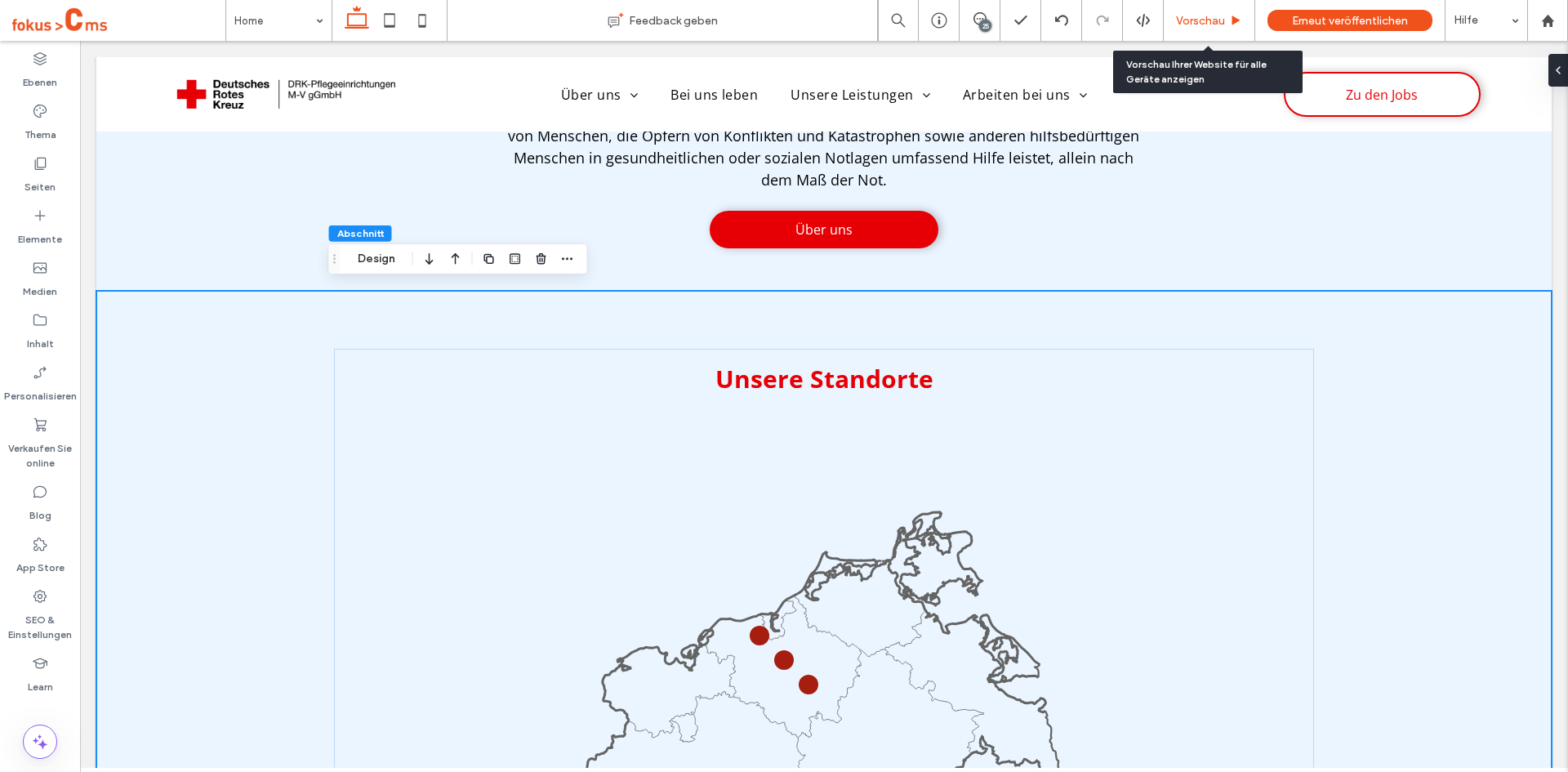 click on "Vorschau" at bounding box center [1200, 20] 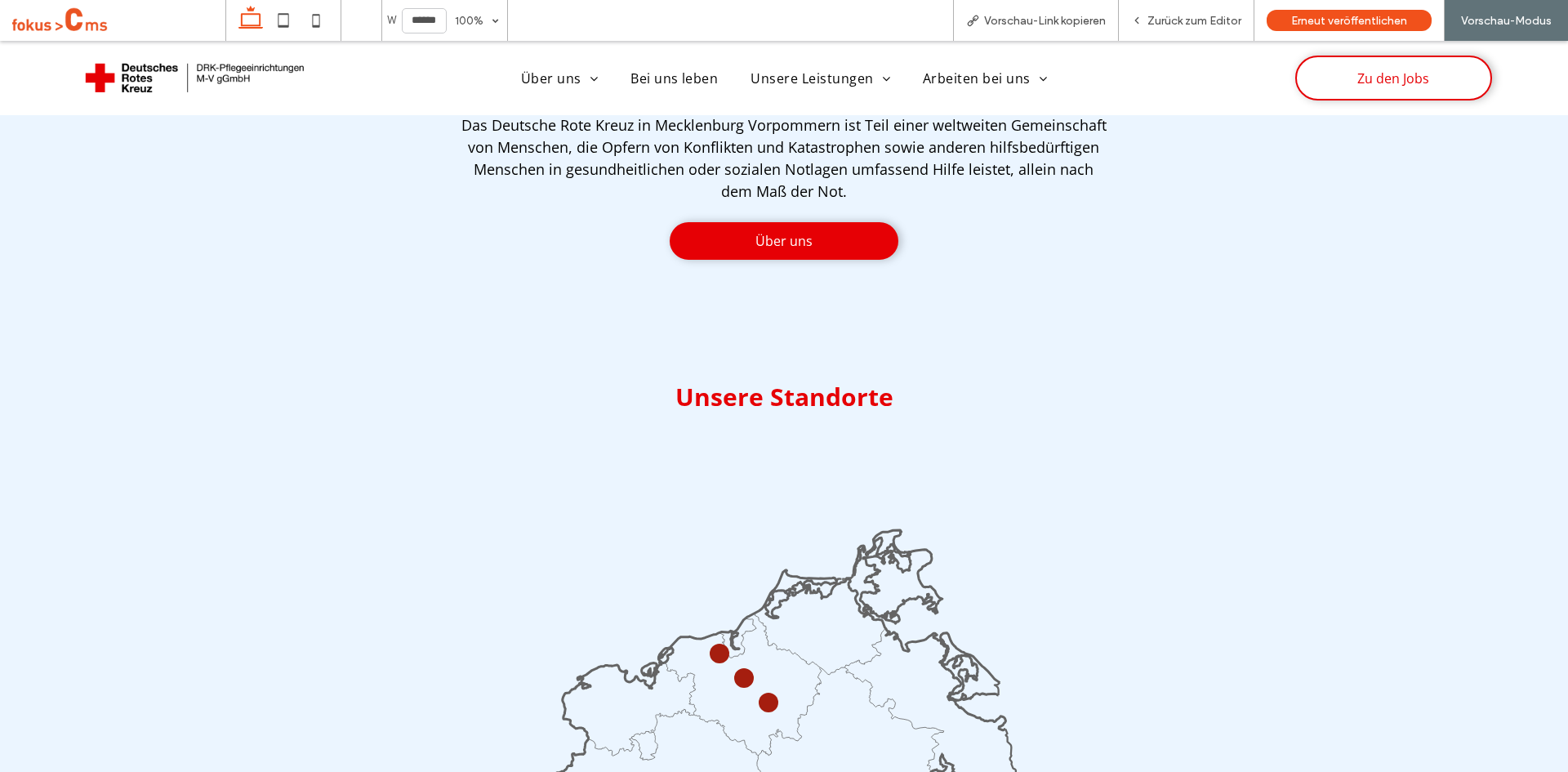 scroll, scrollTop: 2380, scrollLeft: 0, axis: vertical 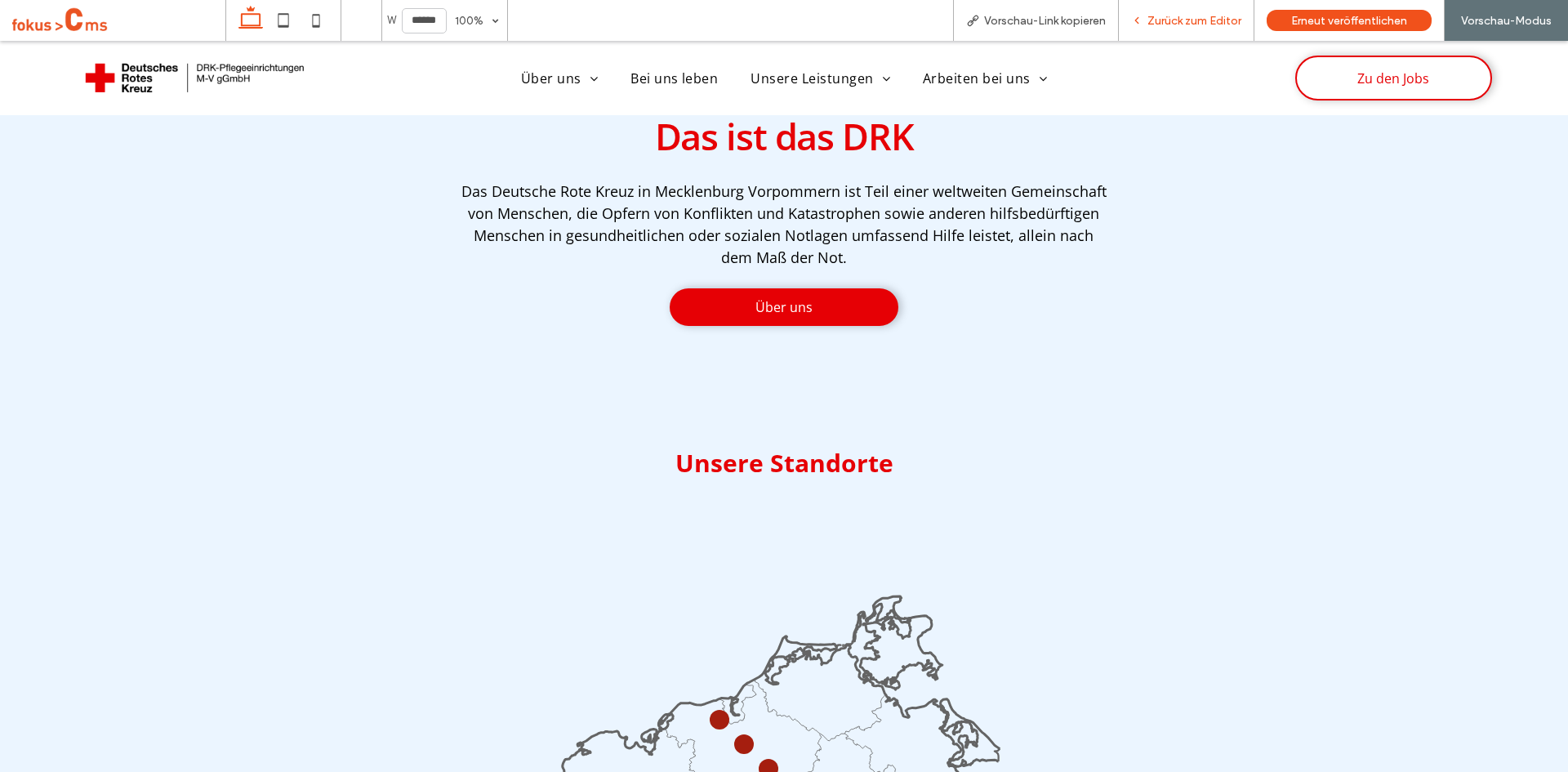 click on "Zurück zum Editor" at bounding box center [1194, 20] 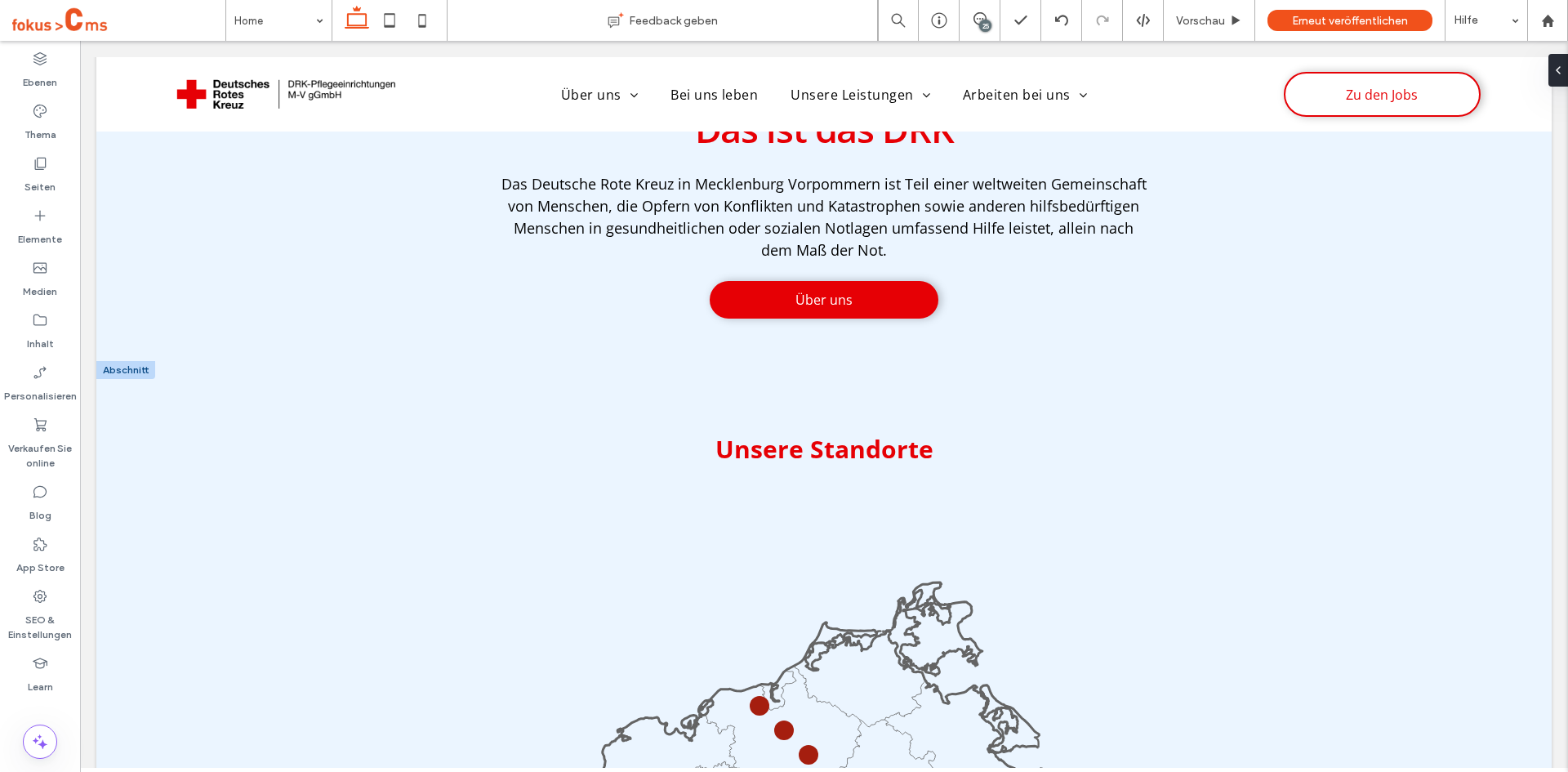 scroll, scrollTop: 2354, scrollLeft: 0, axis: vertical 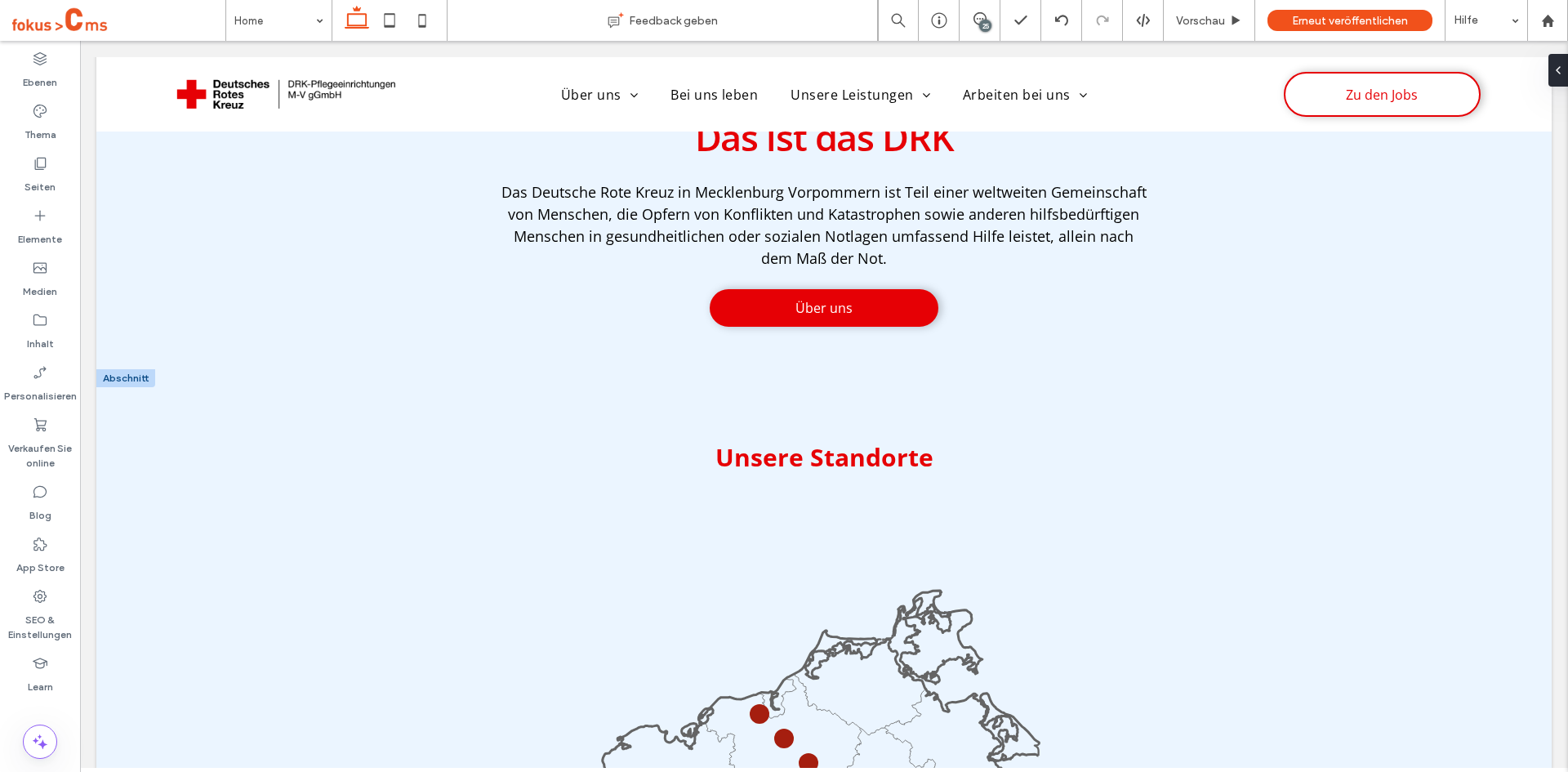 click at bounding box center (126, 378) 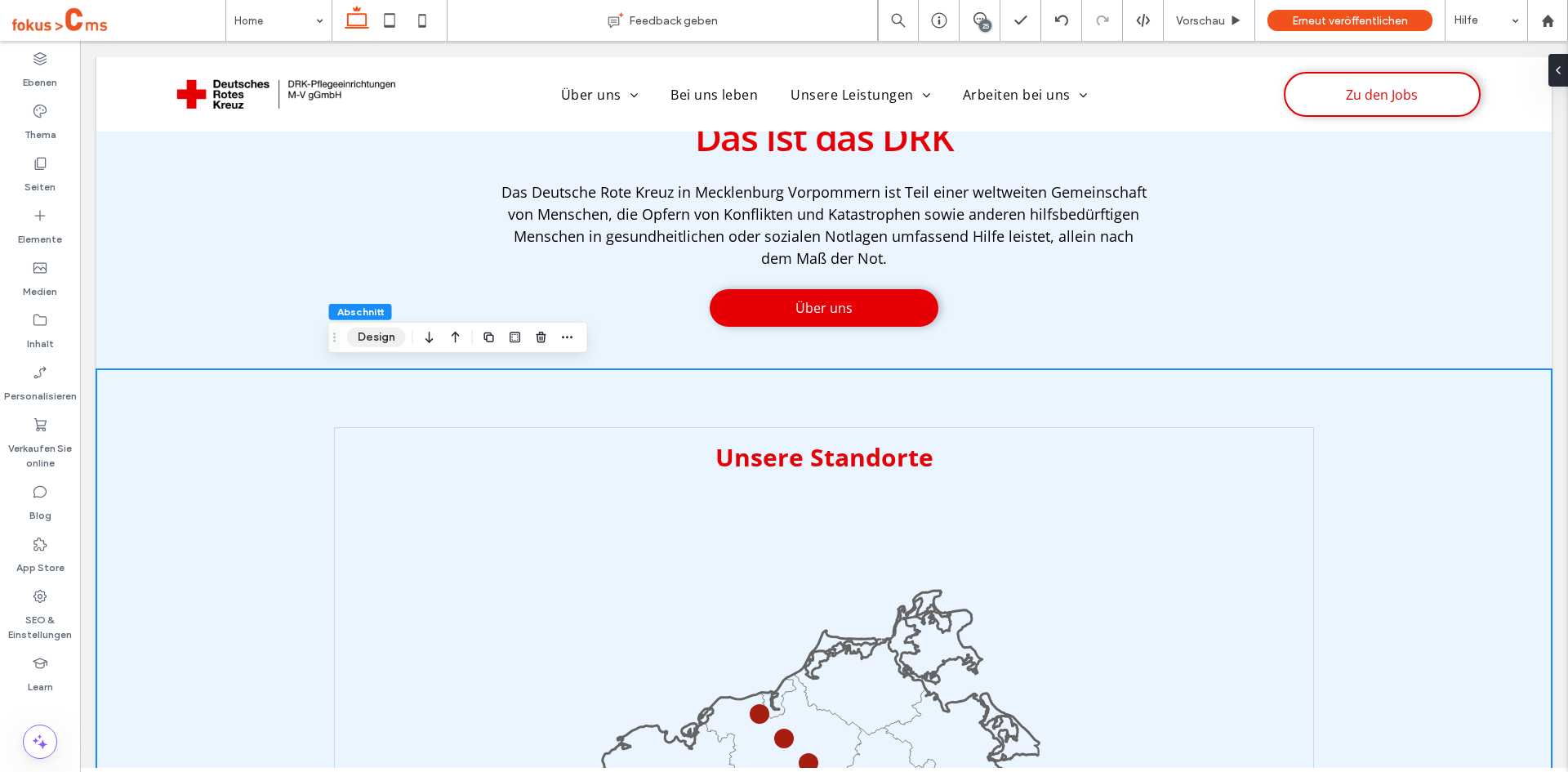 click on "Design" at bounding box center (376, 337) 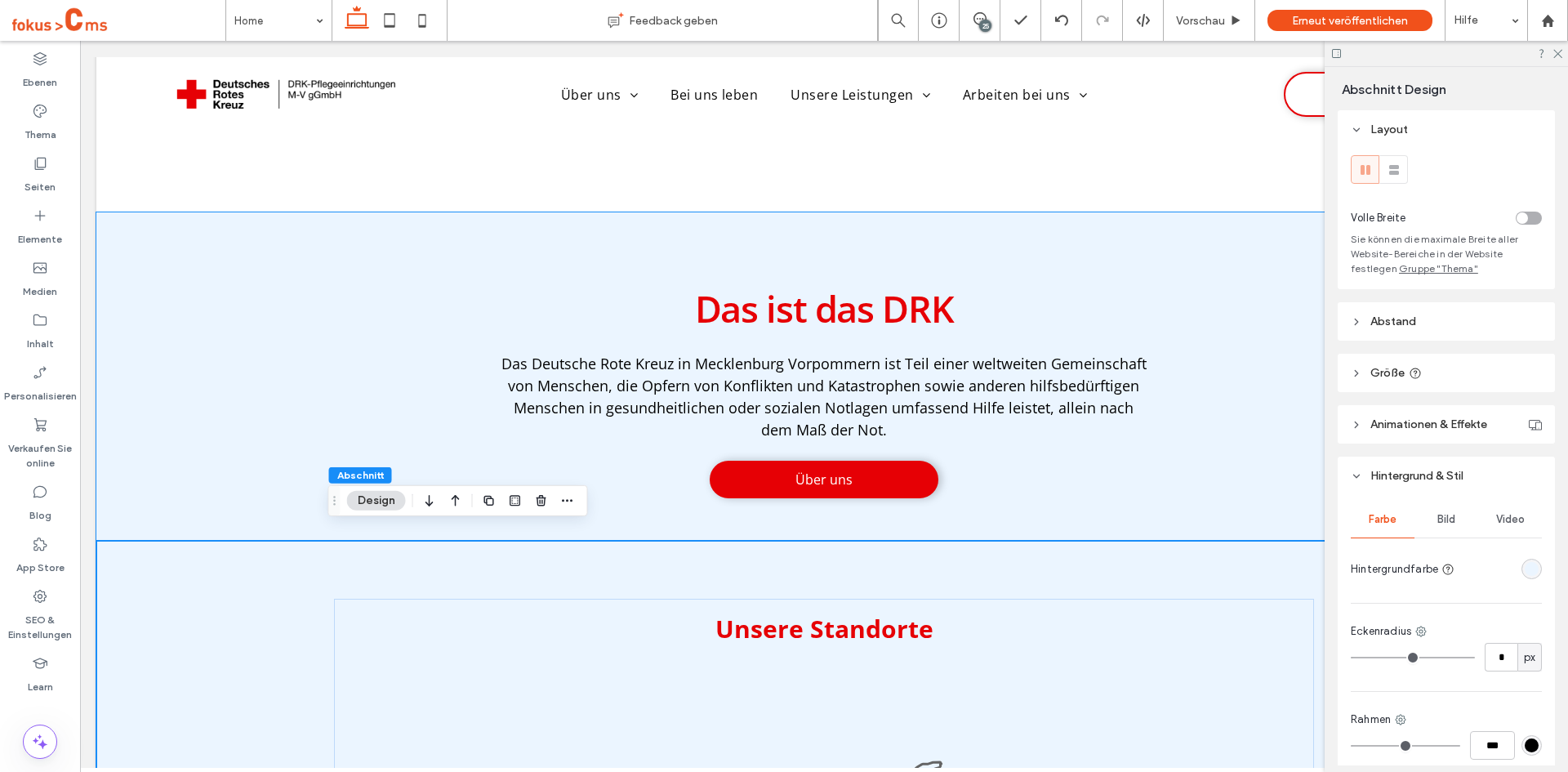 scroll, scrollTop: 2191, scrollLeft: 0, axis: vertical 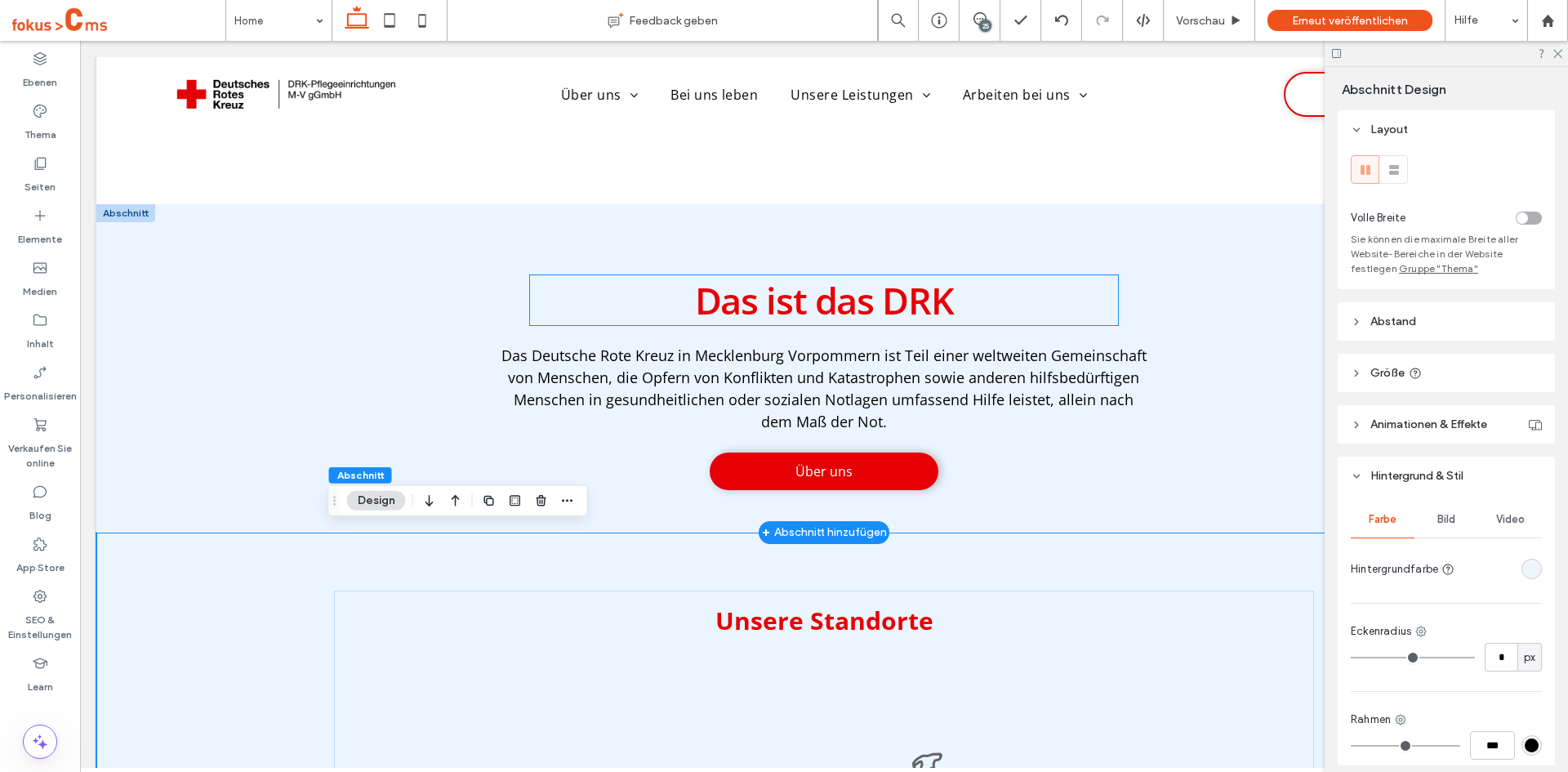 click on "Das ist das DRK" at bounding box center [824, 300] 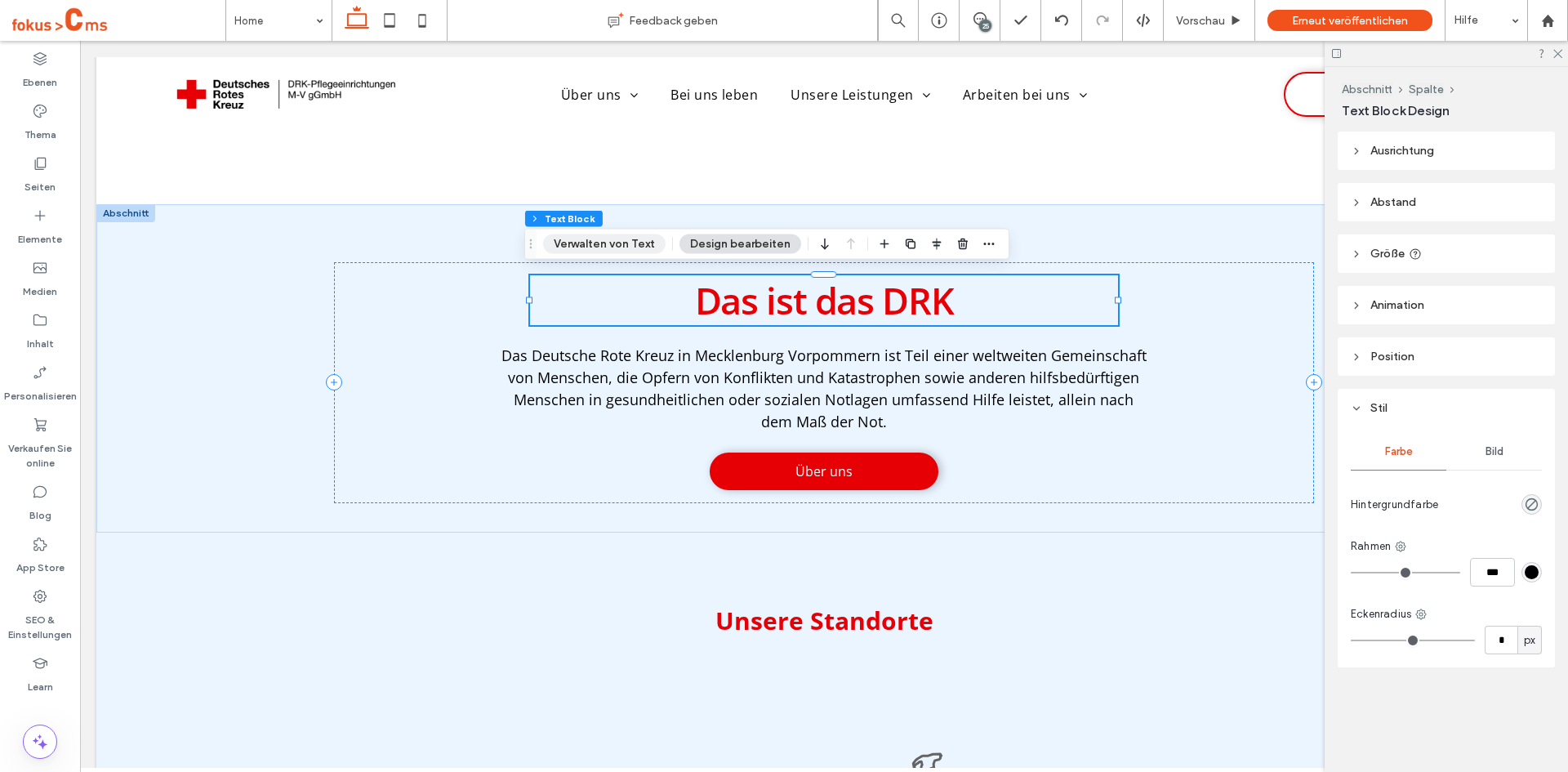 click on "Verwalten von Text" at bounding box center (604, 244) 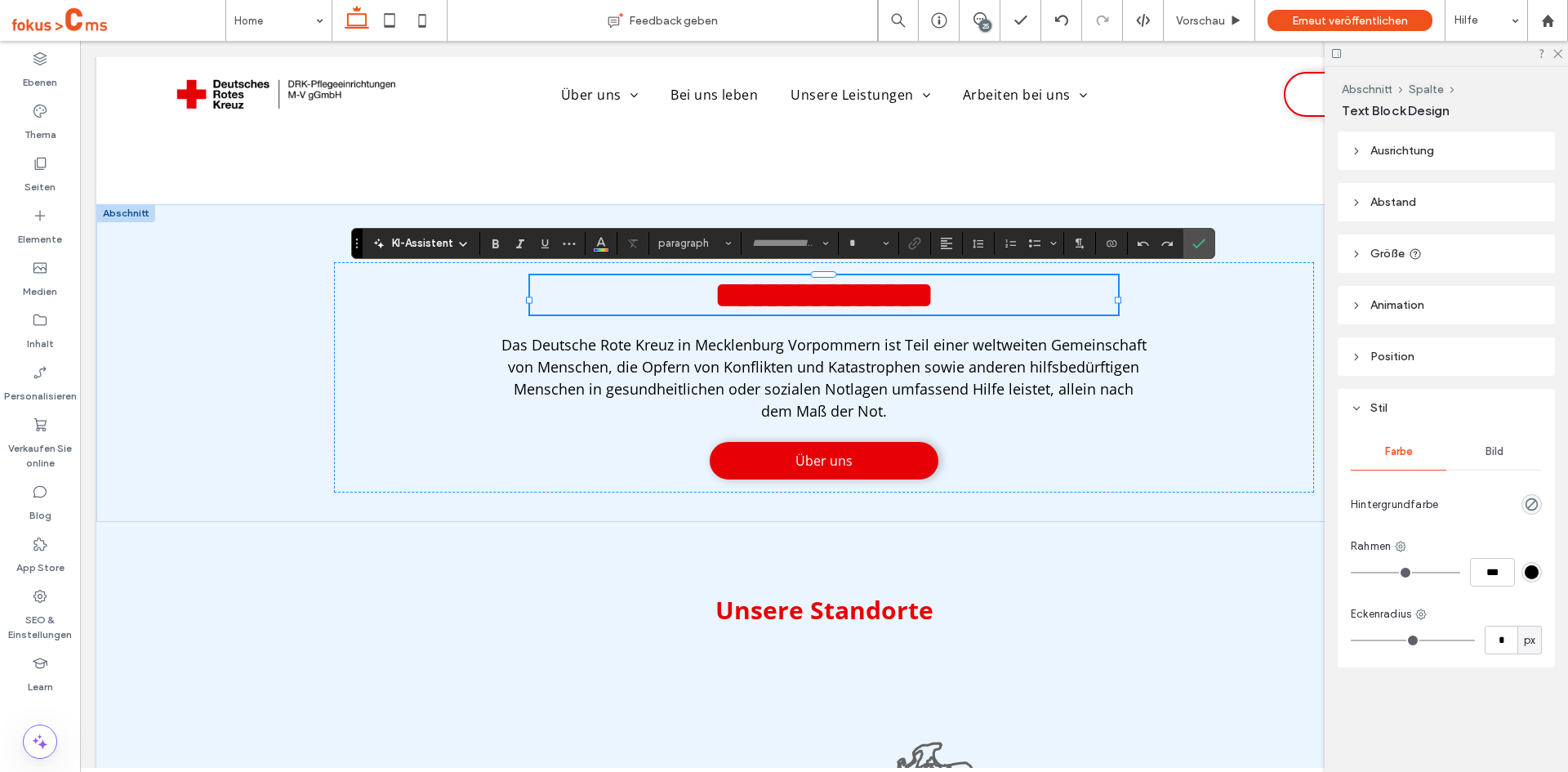 type on "*********" 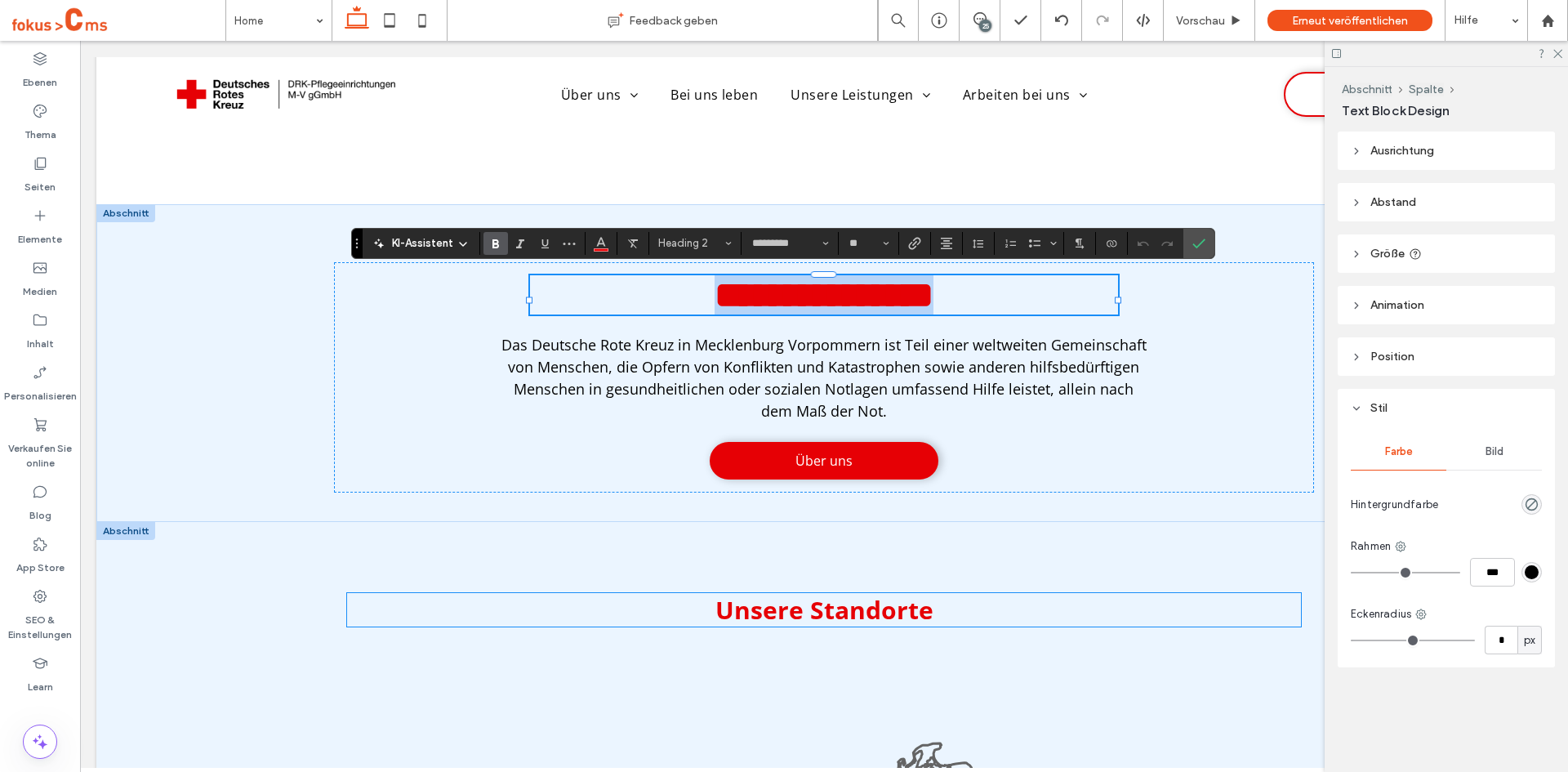 click on "Unsere Standorte" at bounding box center [824, 609] 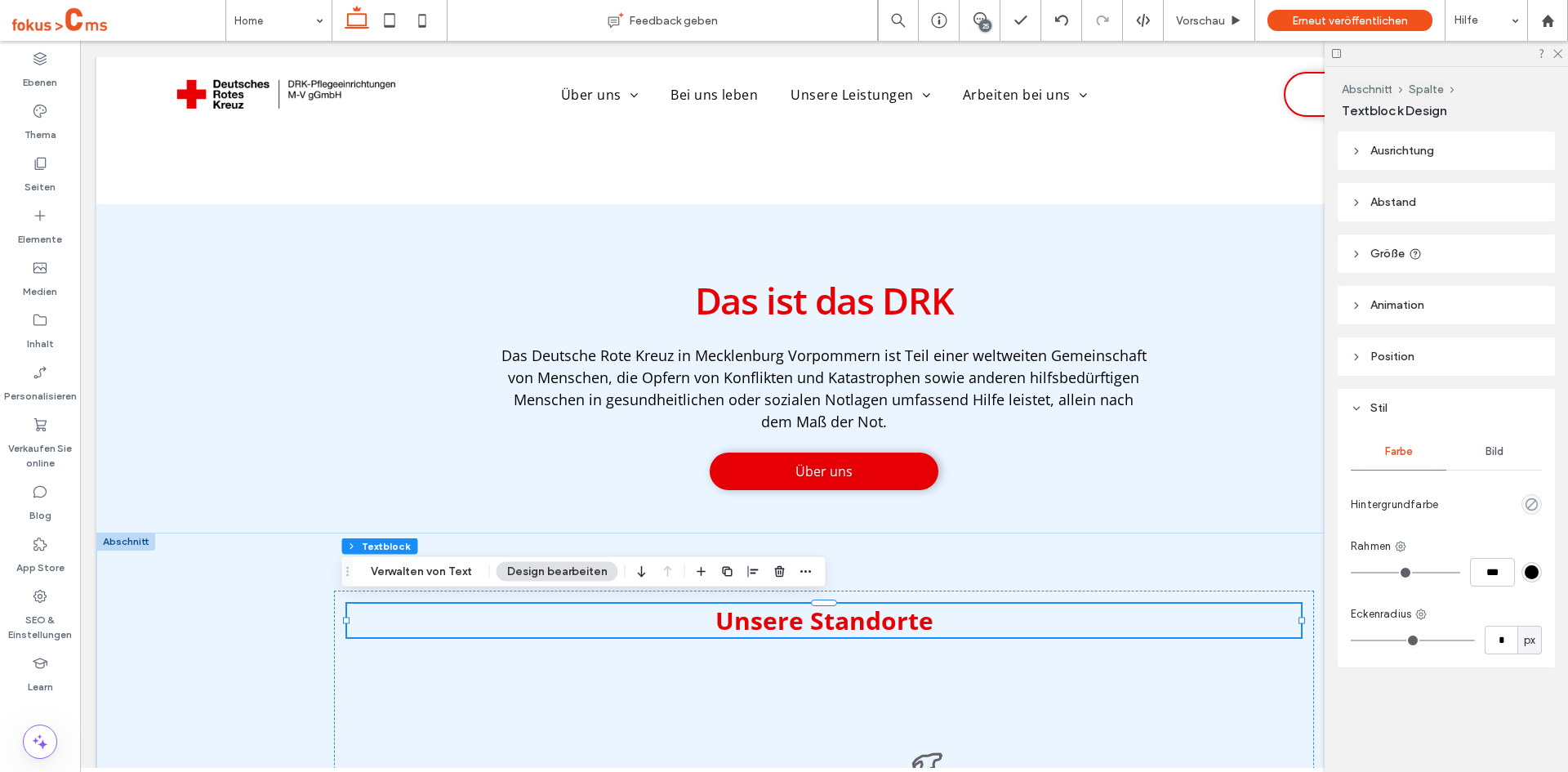 click on "Unsere Standorte" at bounding box center (824, 620) 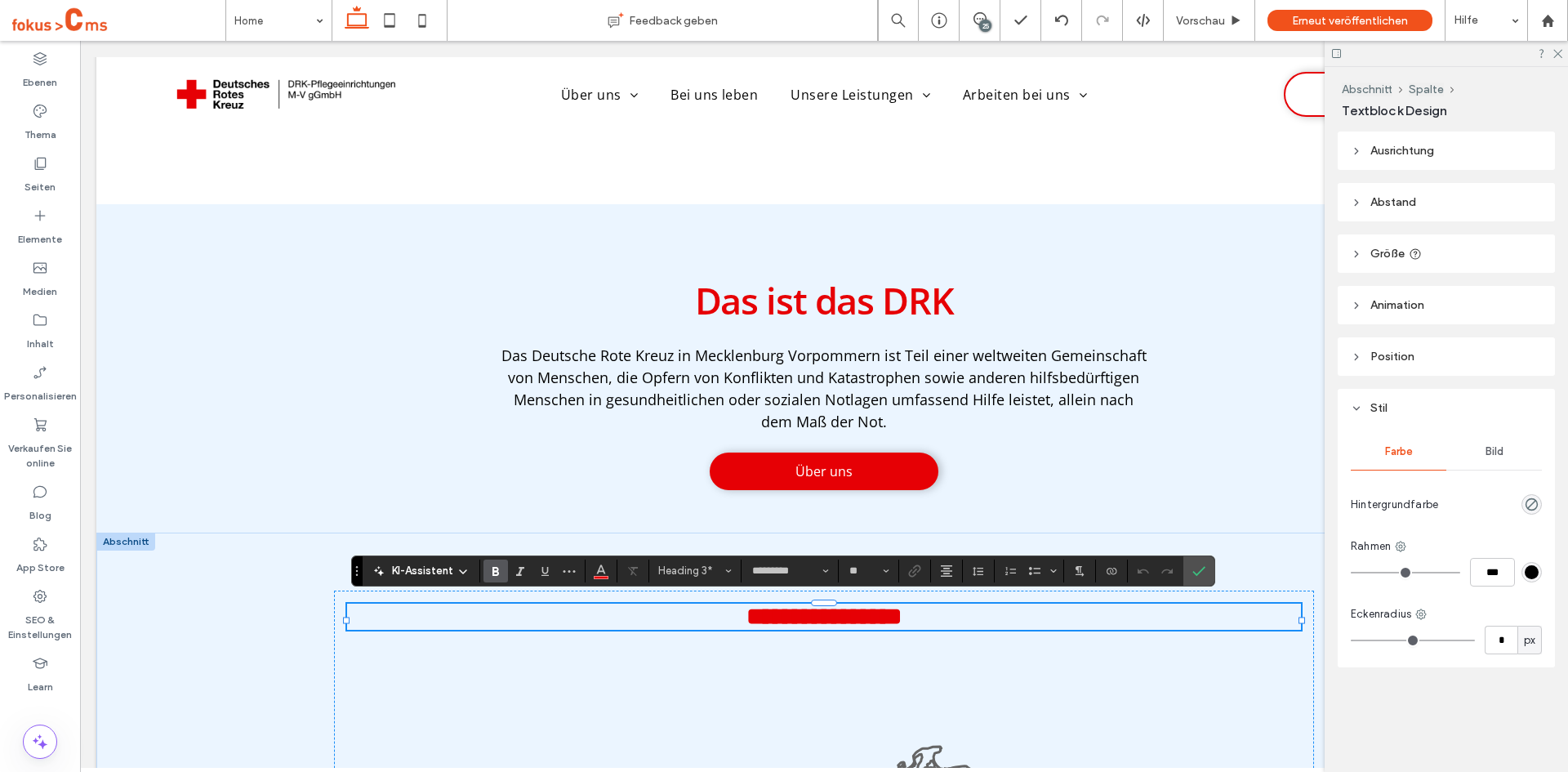 click on "**********" at bounding box center [824, 616] 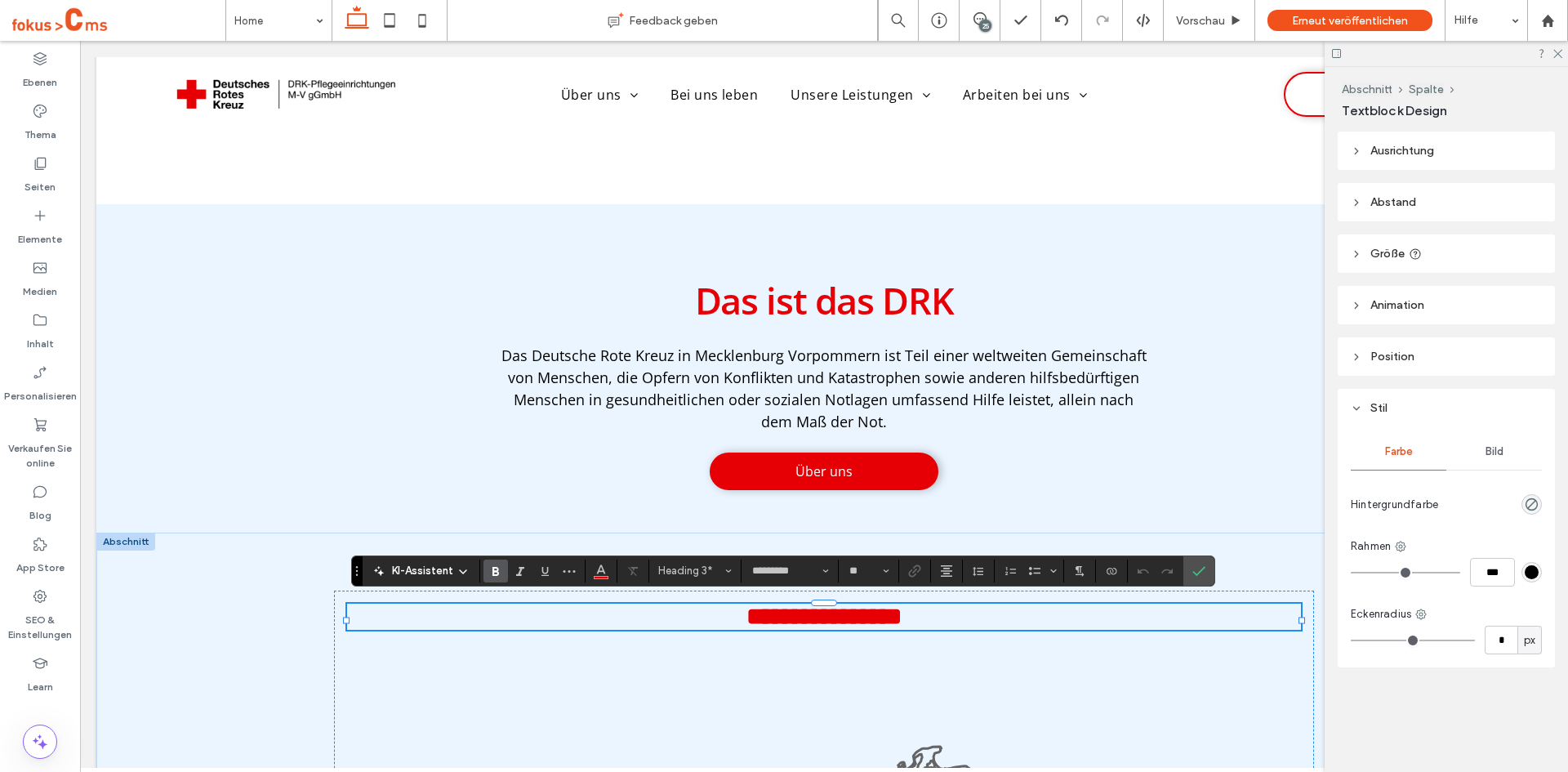 click on "**********" at bounding box center [824, 616] 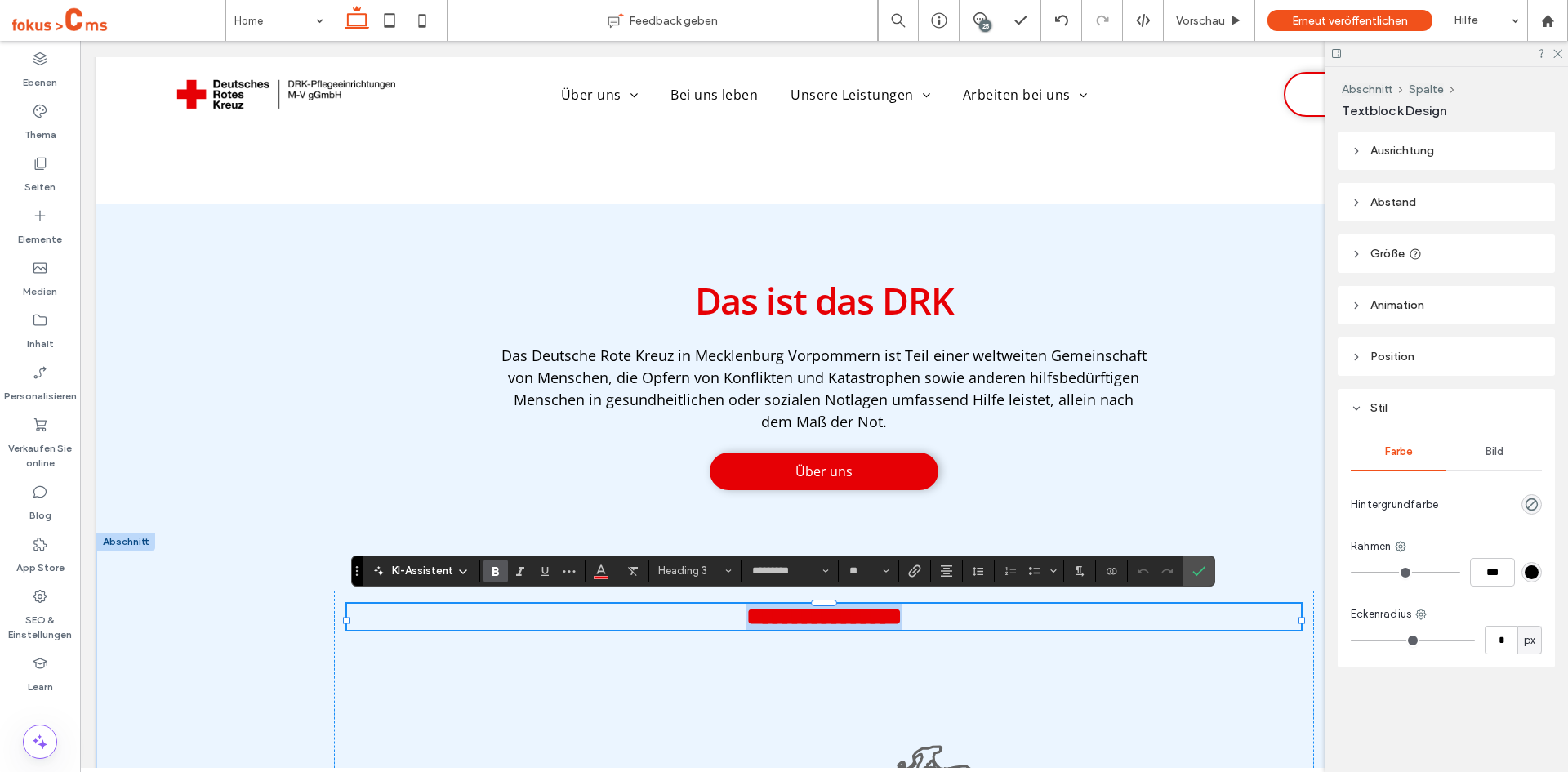 click on "**********" at bounding box center (824, 616) 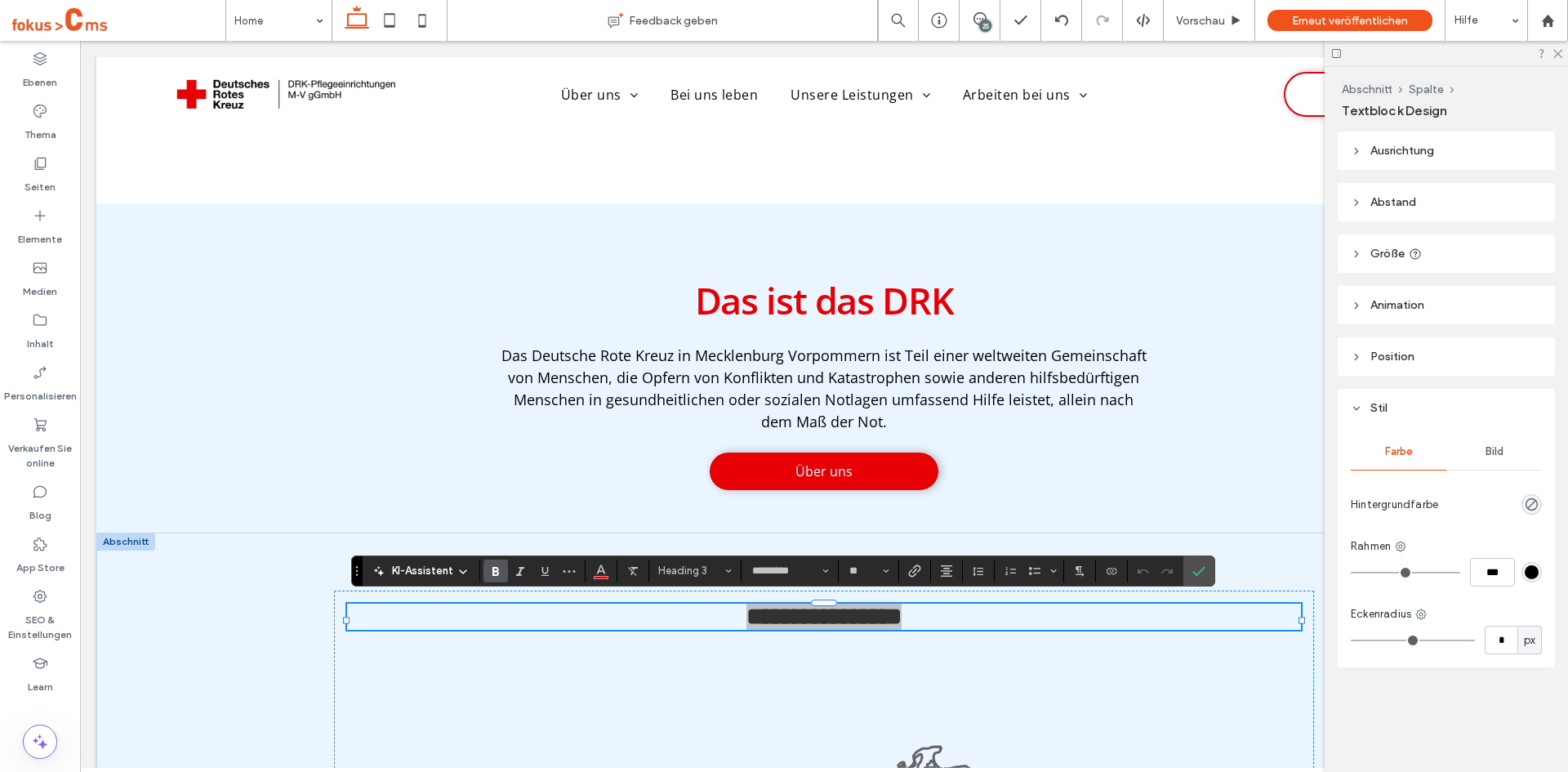 click on "KI-Assistent Heading 3 ********* **" at bounding box center [783, 571] 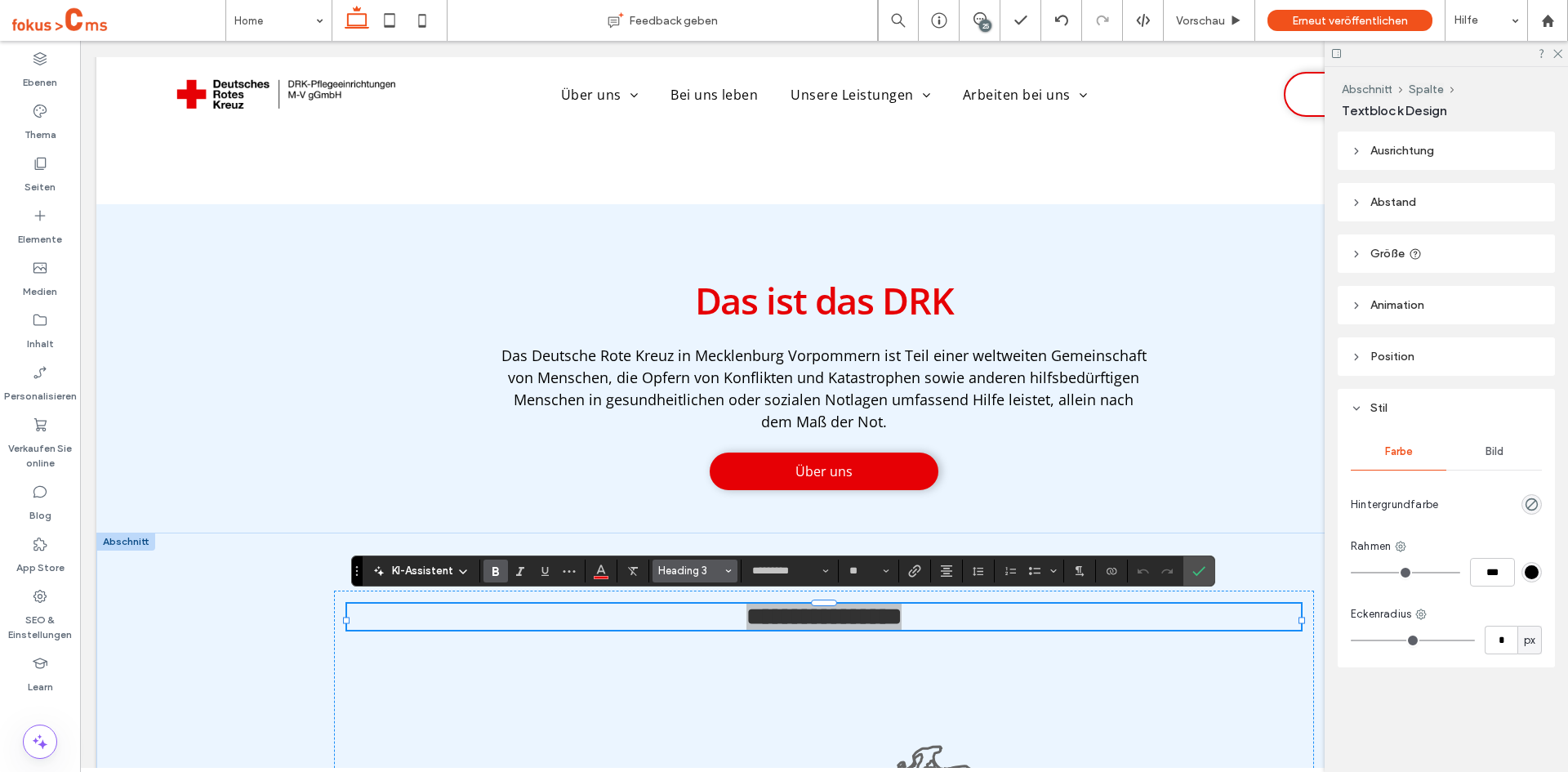 click on "Heading 3" at bounding box center (690, 570) 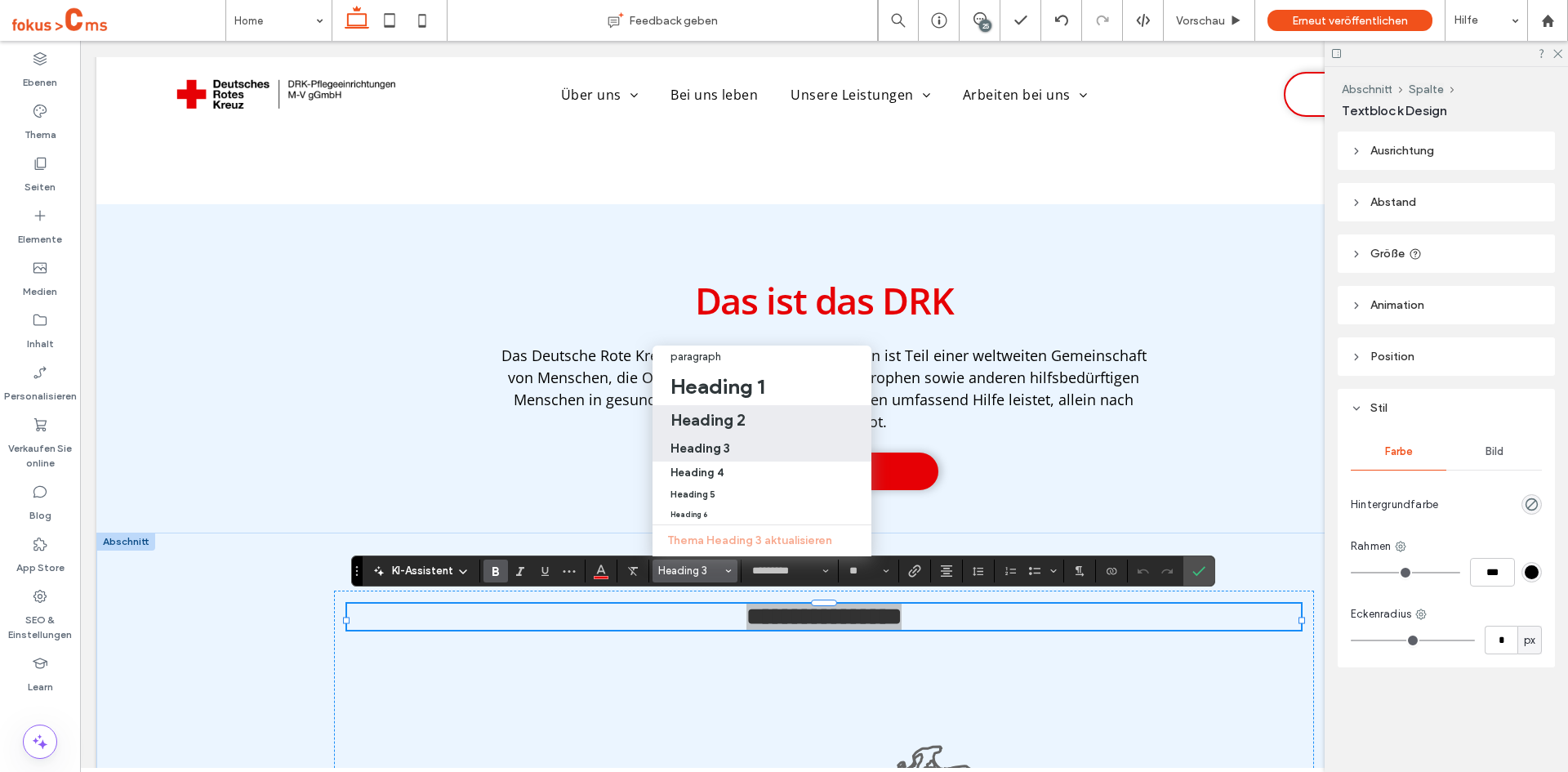 click on "Heading 2" at bounding box center [708, 420] 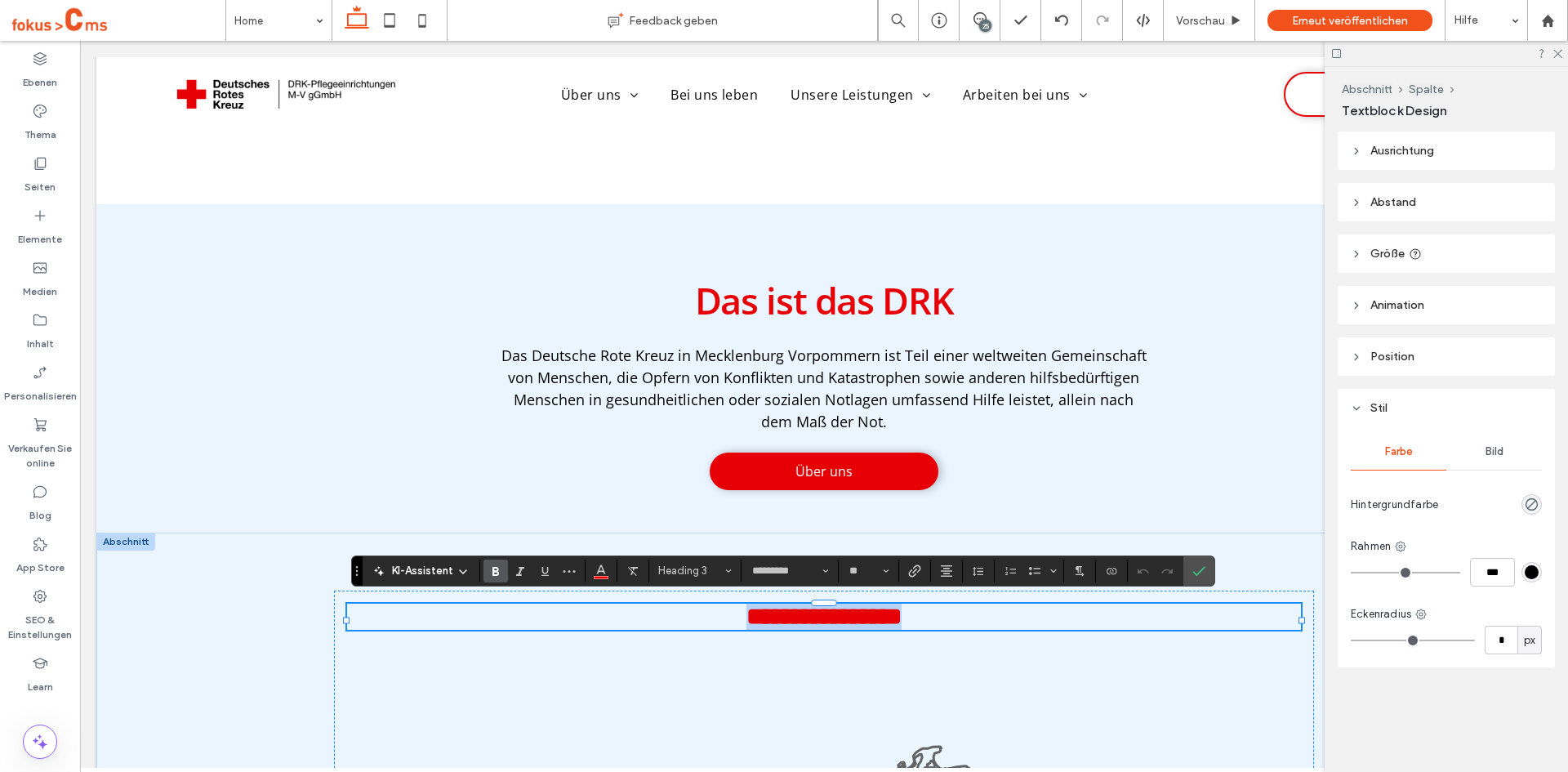 type on "**" 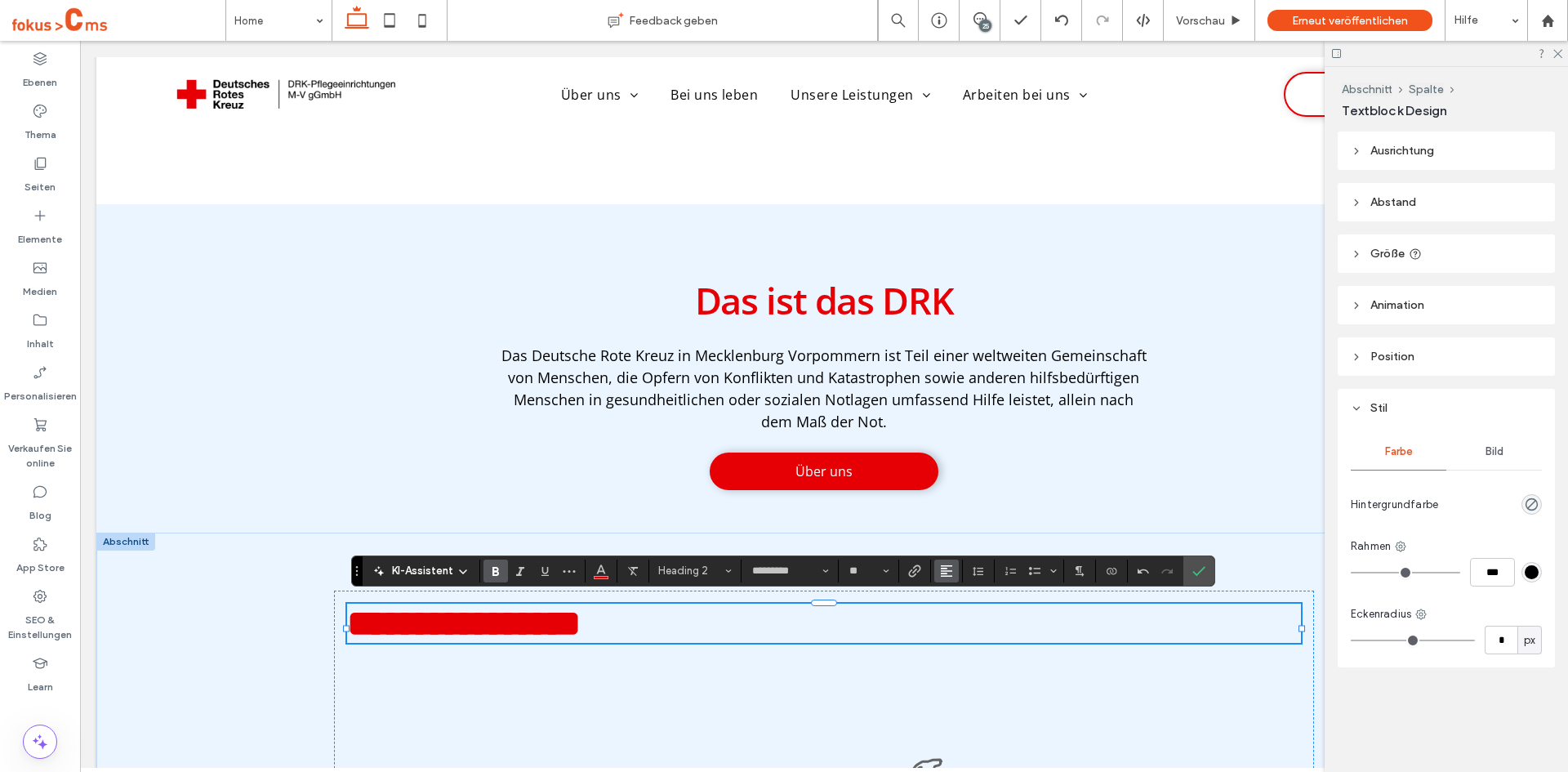 click 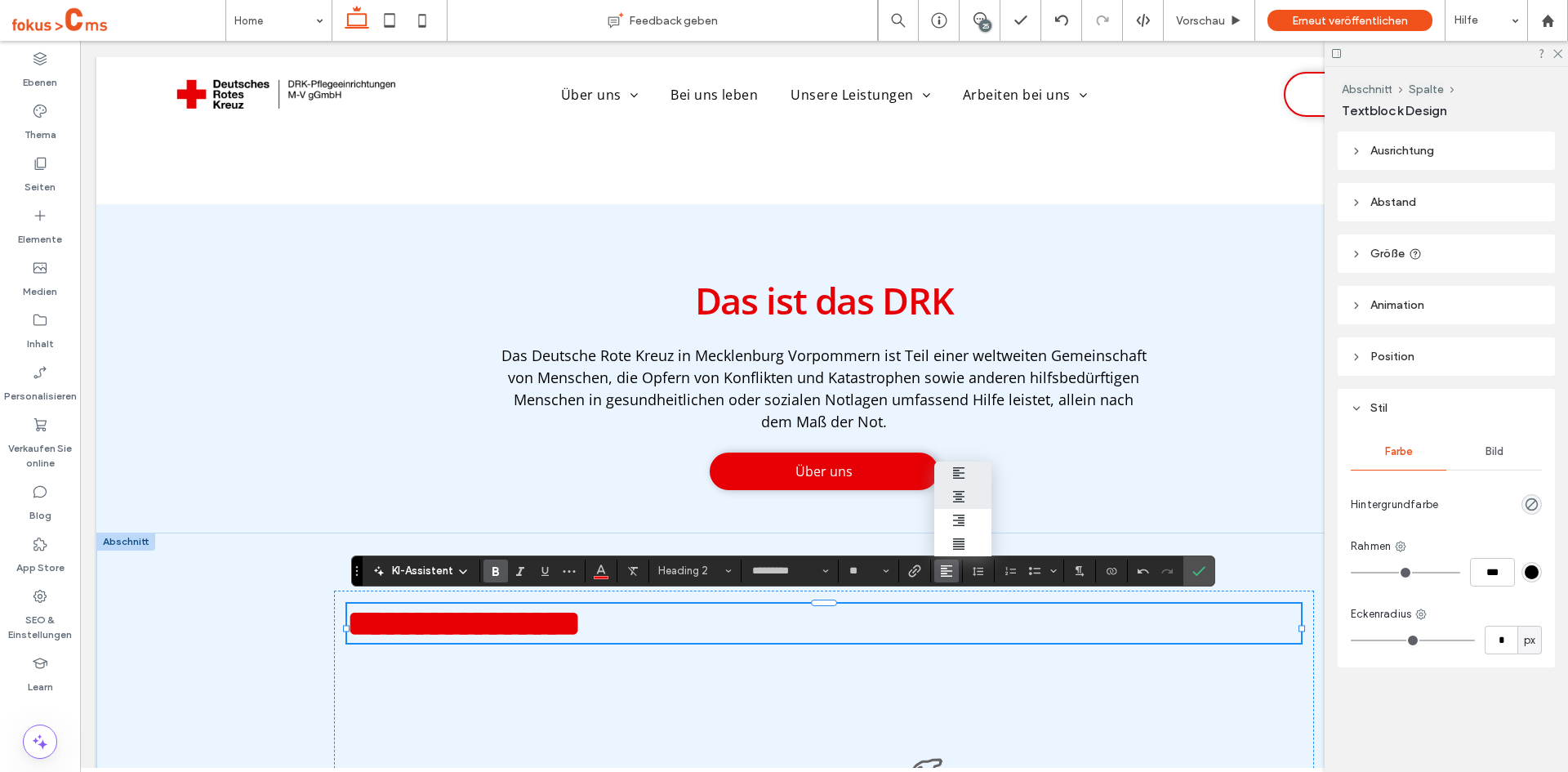 click 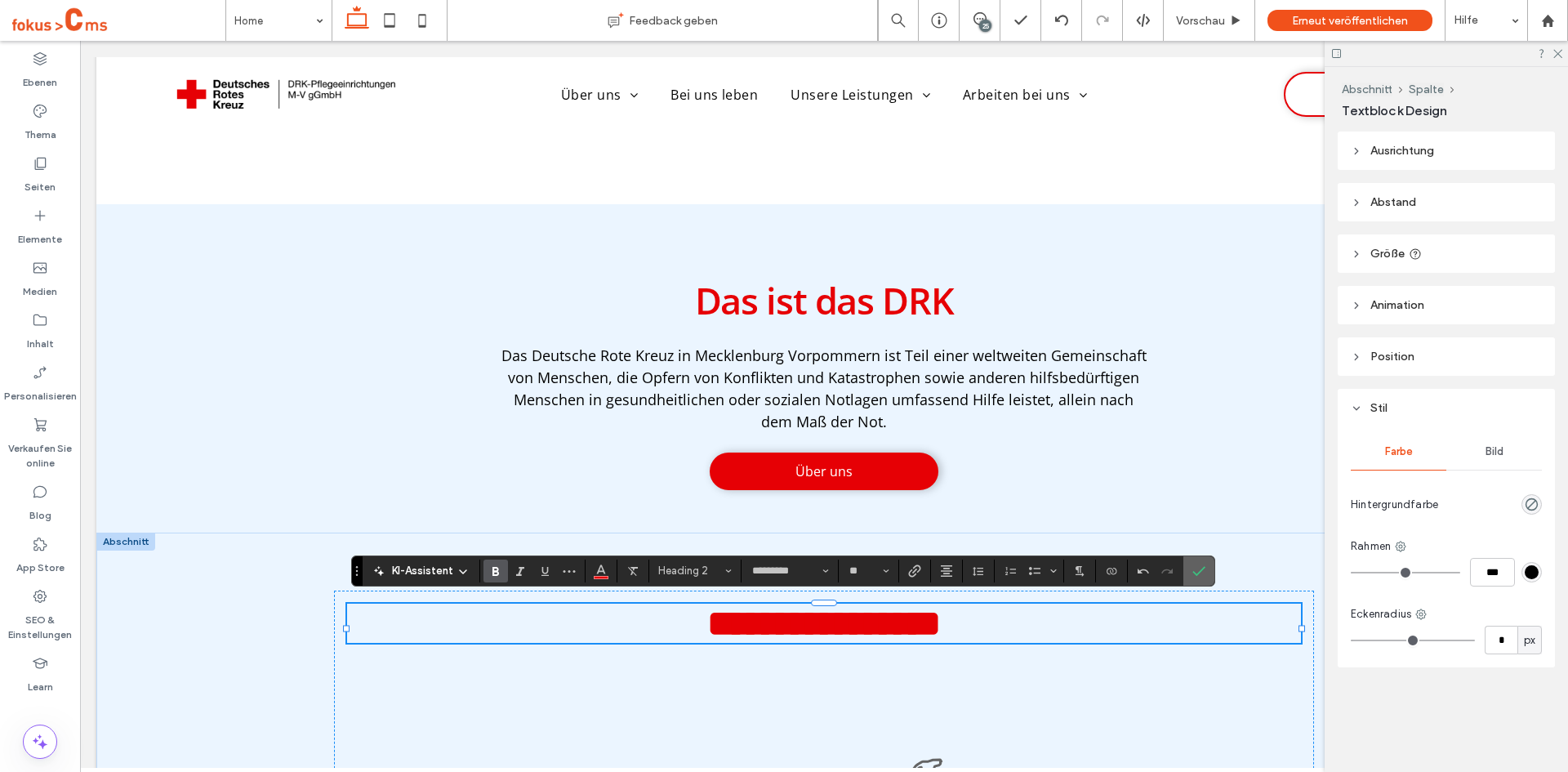 click 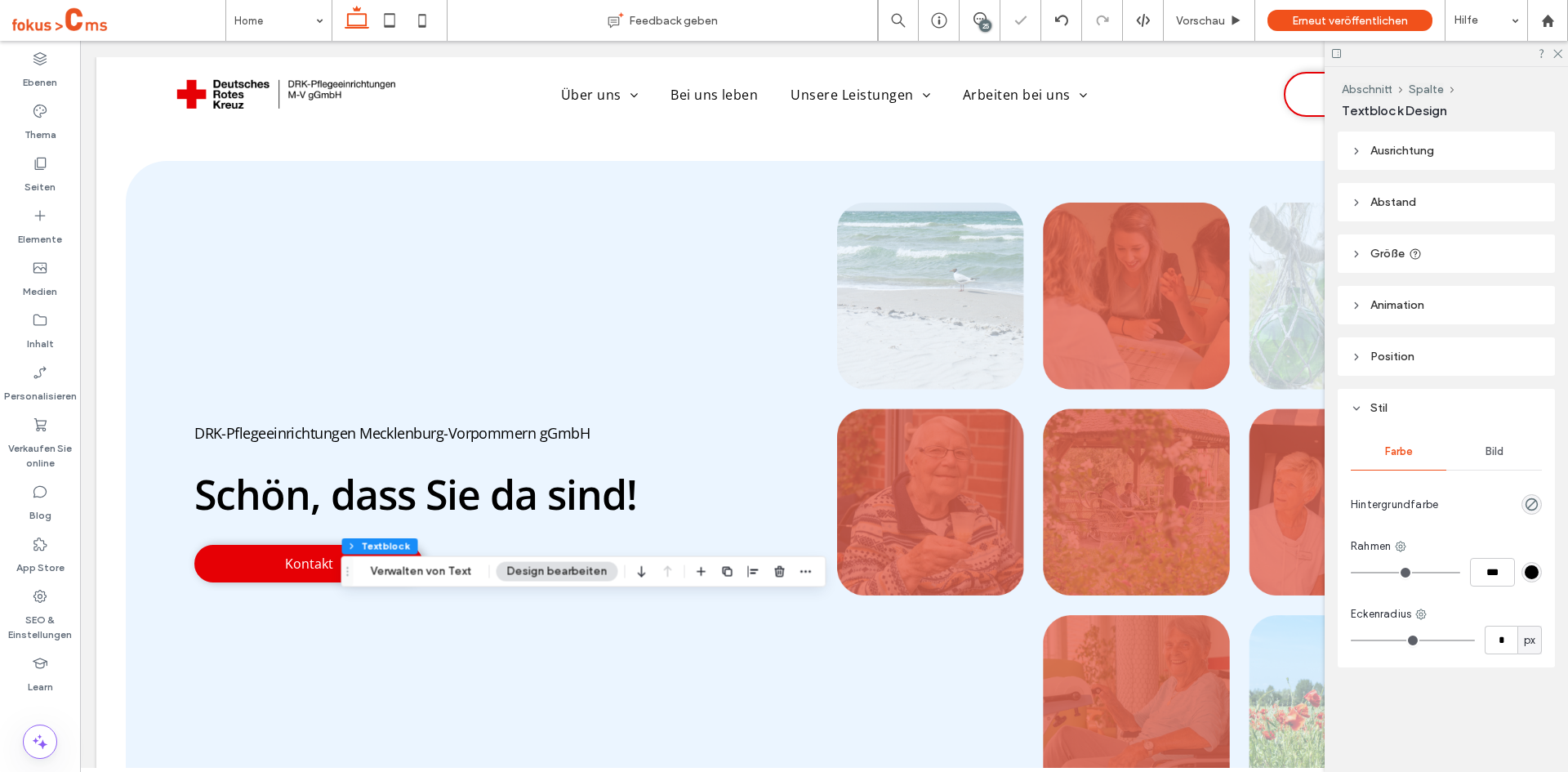 scroll, scrollTop: 2191, scrollLeft: 0, axis: vertical 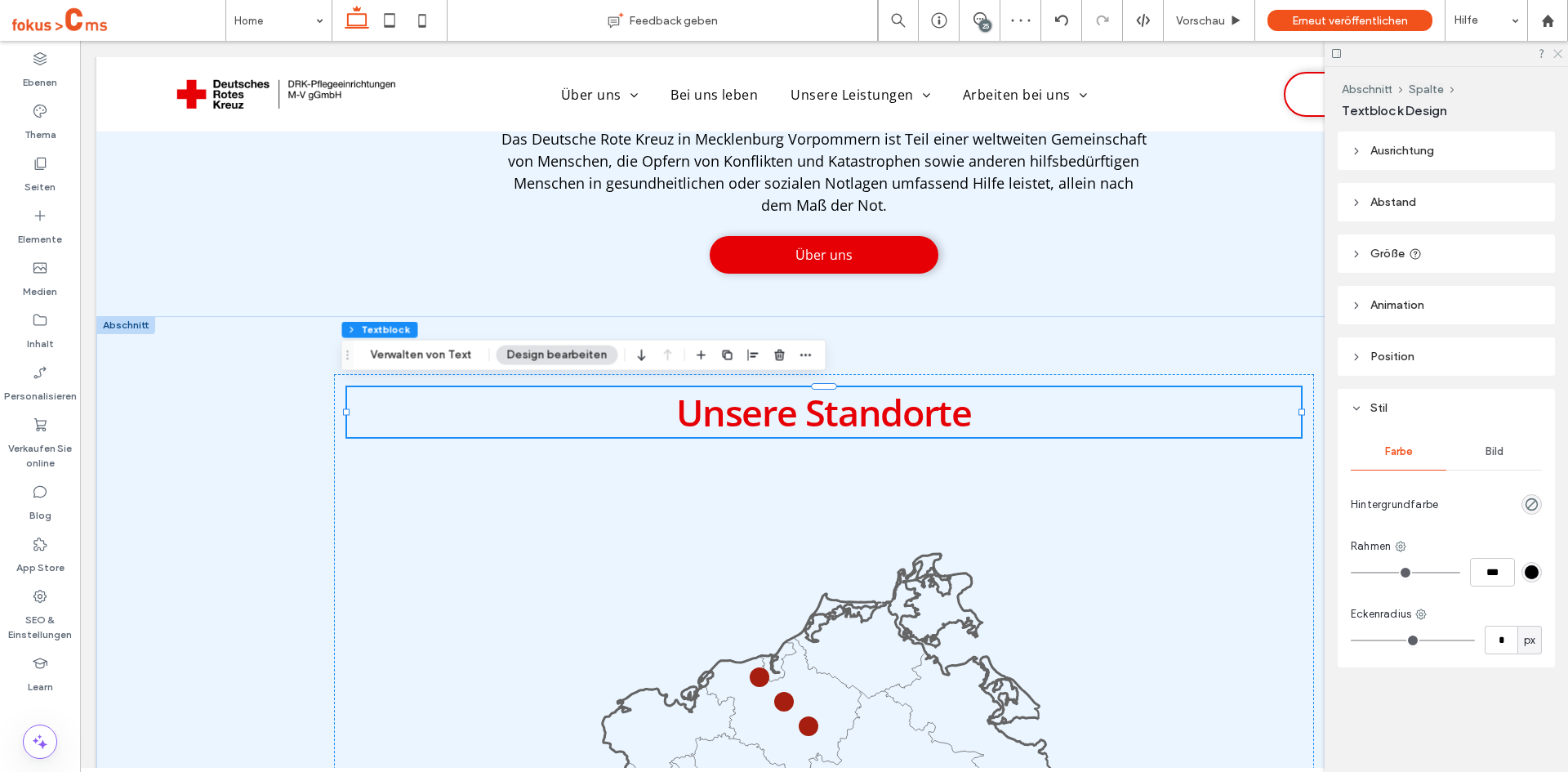 click 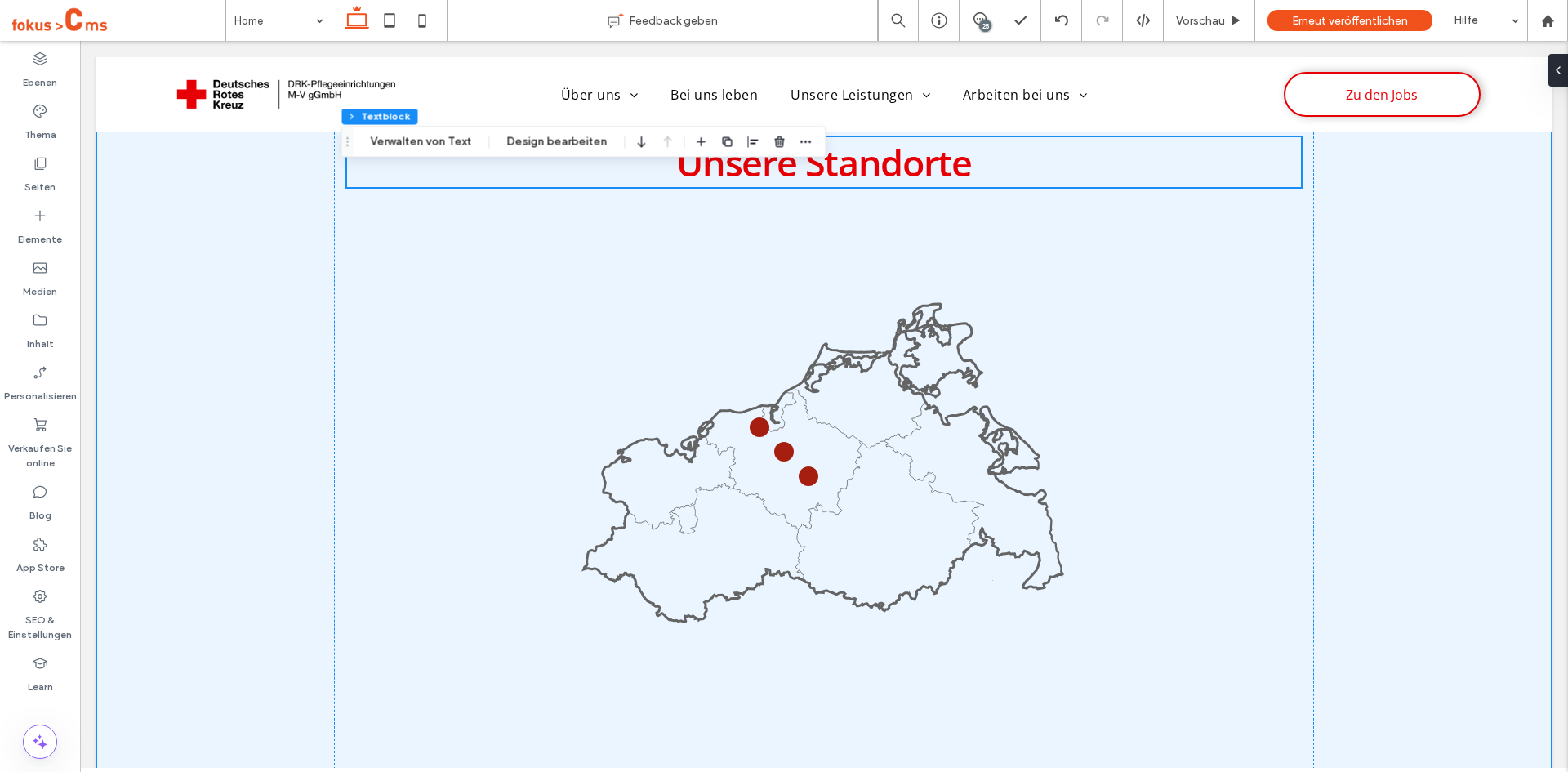 scroll, scrollTop: 2582, scrollLeft: 0, axis: vertical 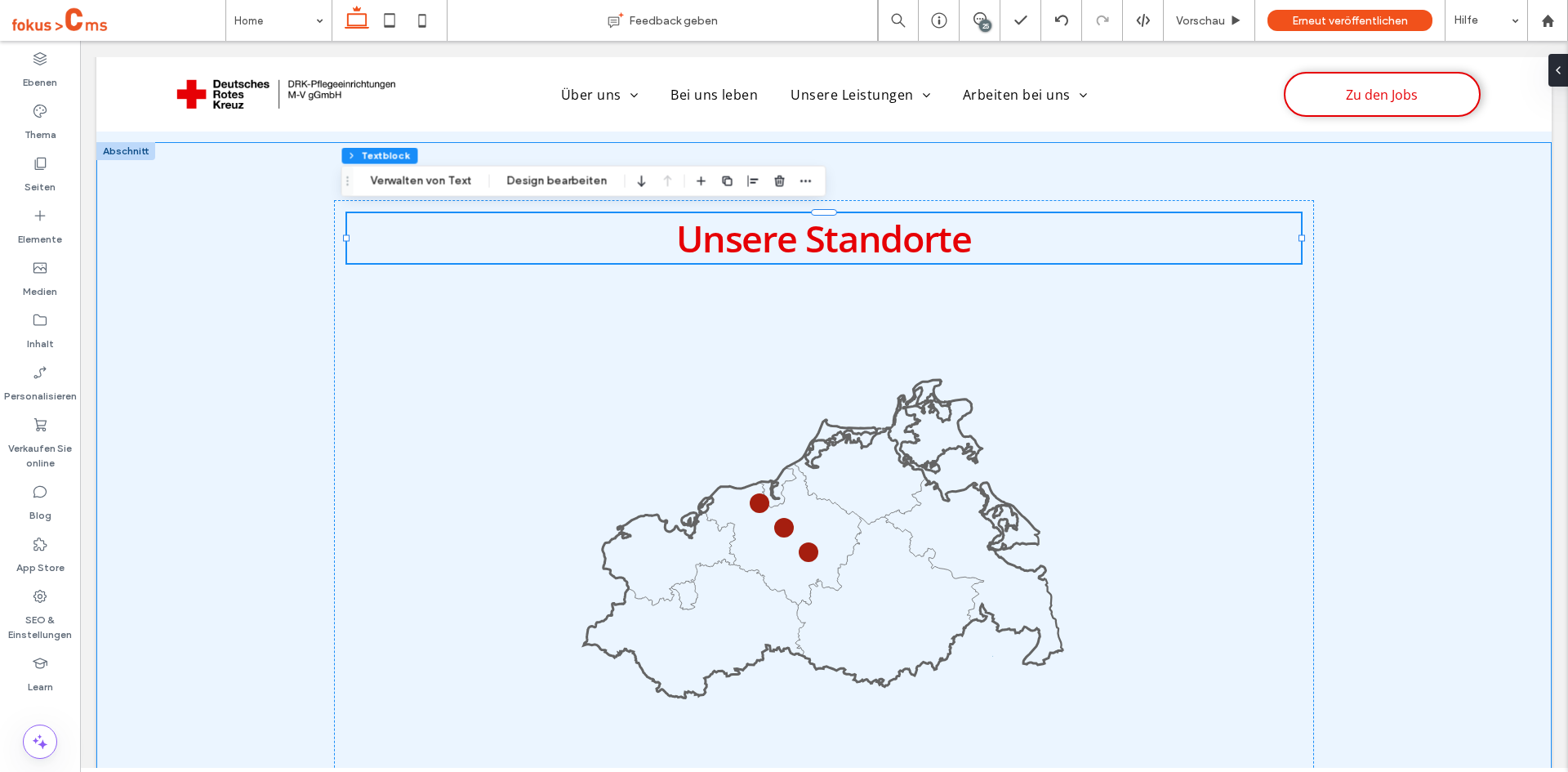 click on "Unsere Standorte" at bounding box center [824, 523] 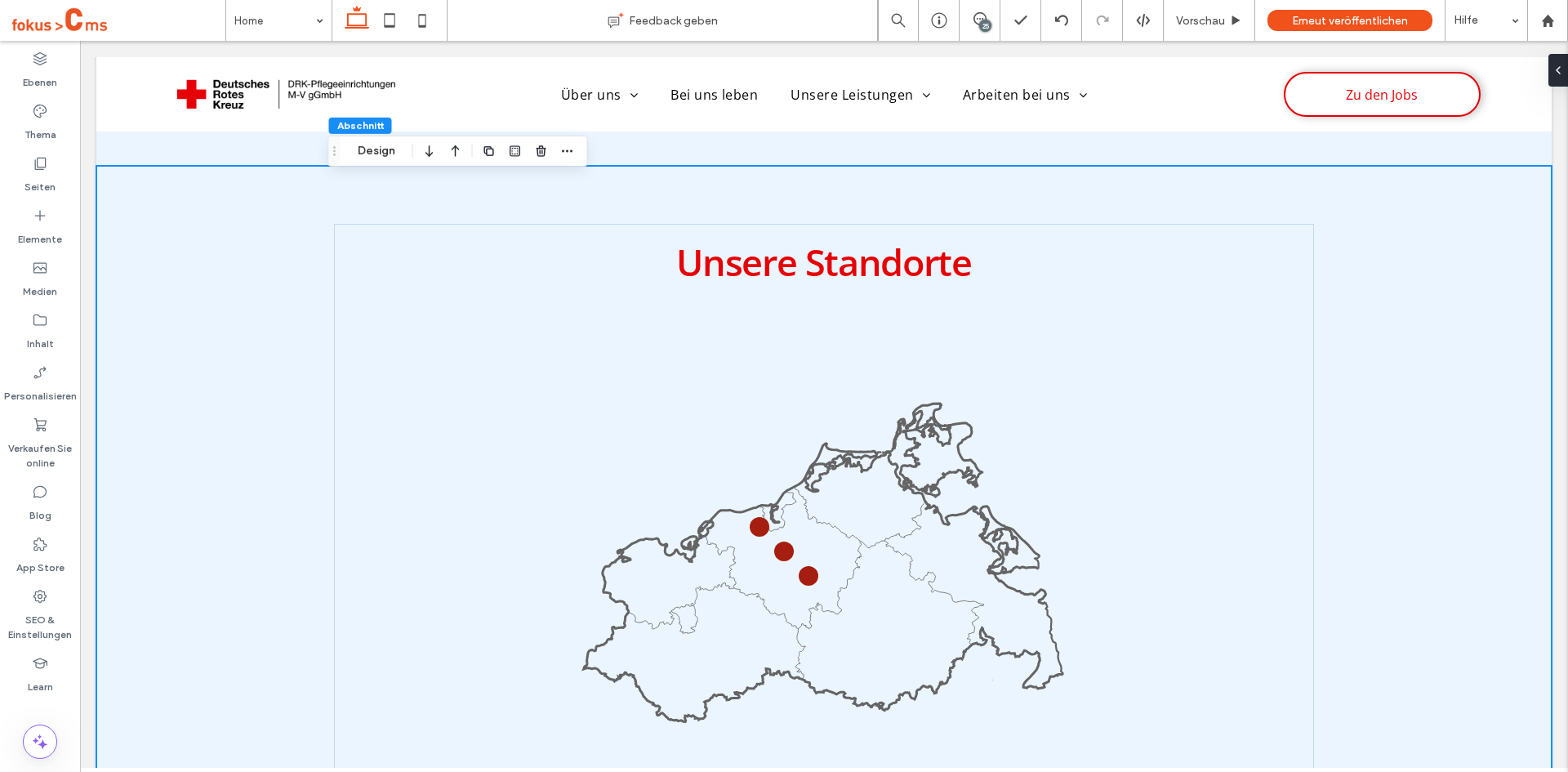 scroll, scrollTop: 2535, scrollLeft: 0, axis: vertical 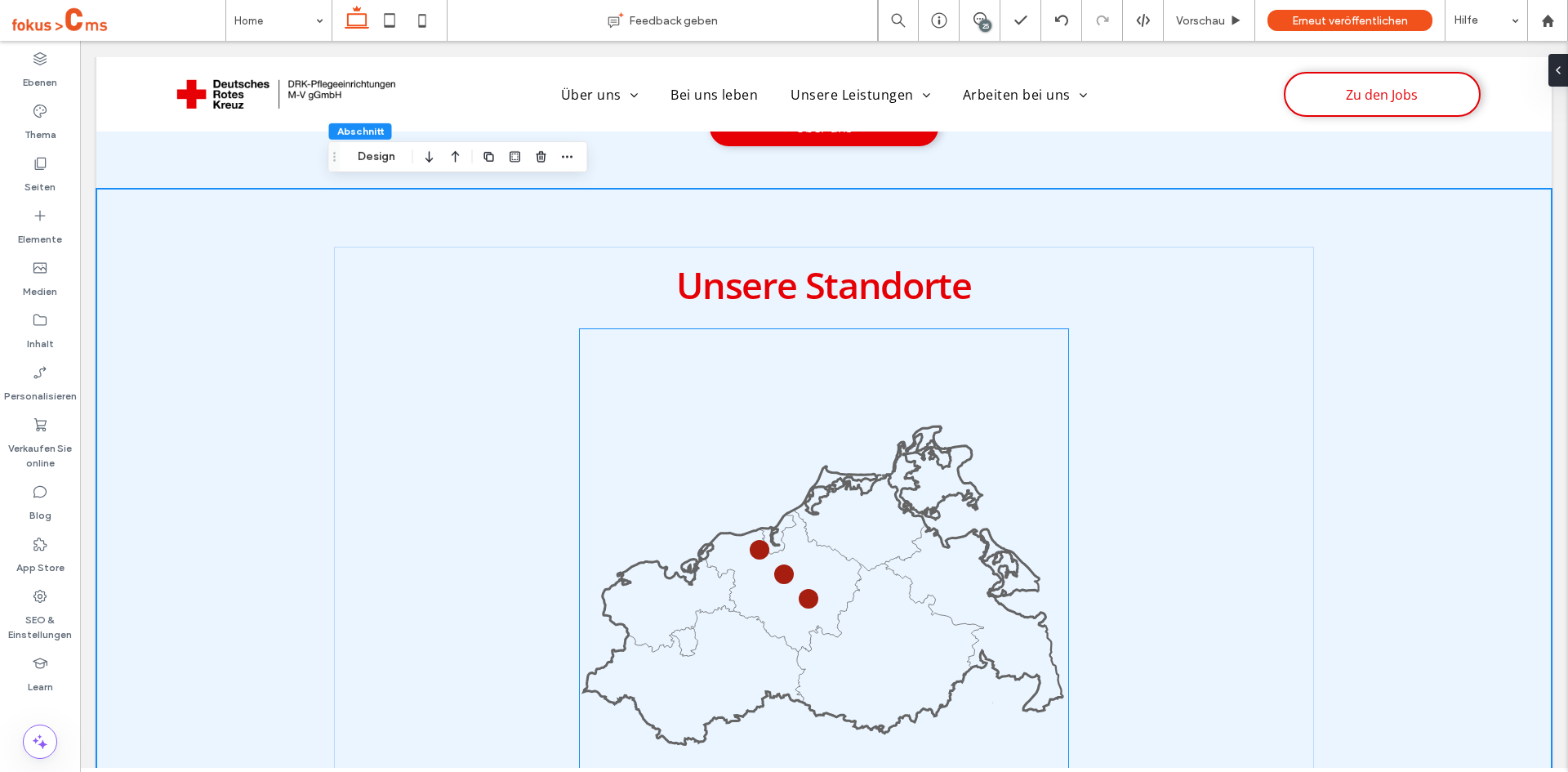 click 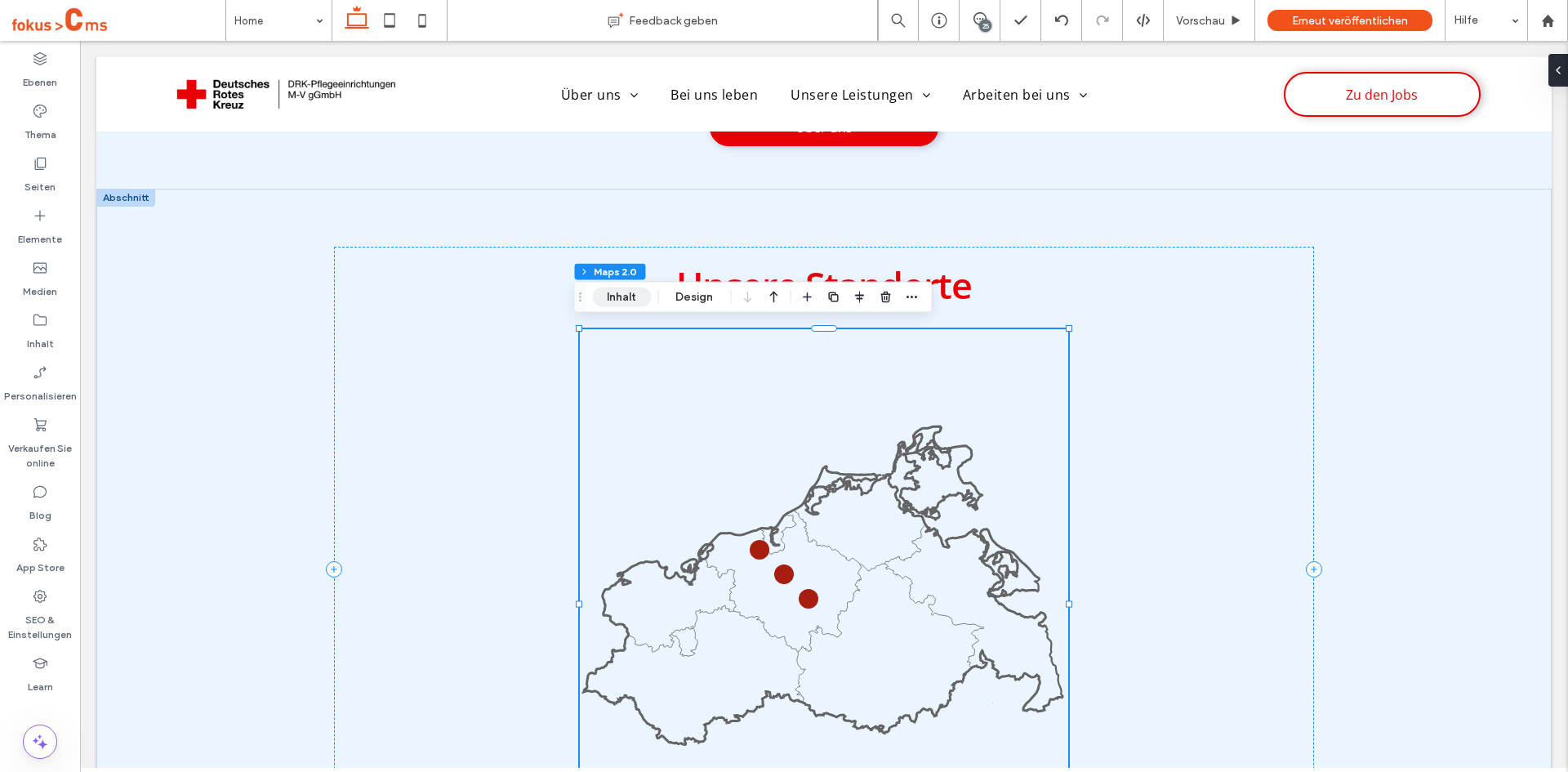 click on "Inhalt" at bounding box center (621, 297) 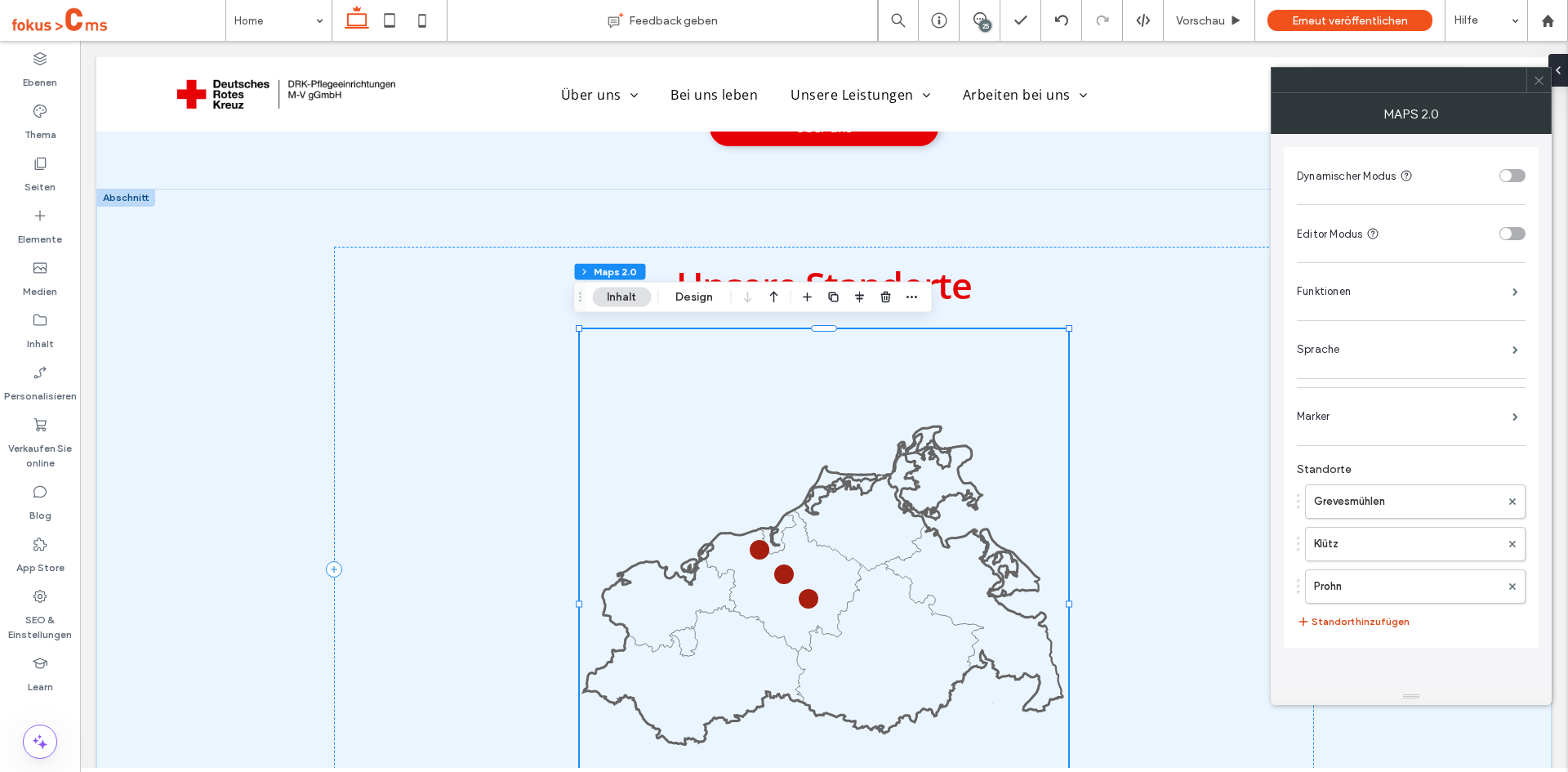 click on "Standort hinzufügen" at bounding box center (1353, 622) 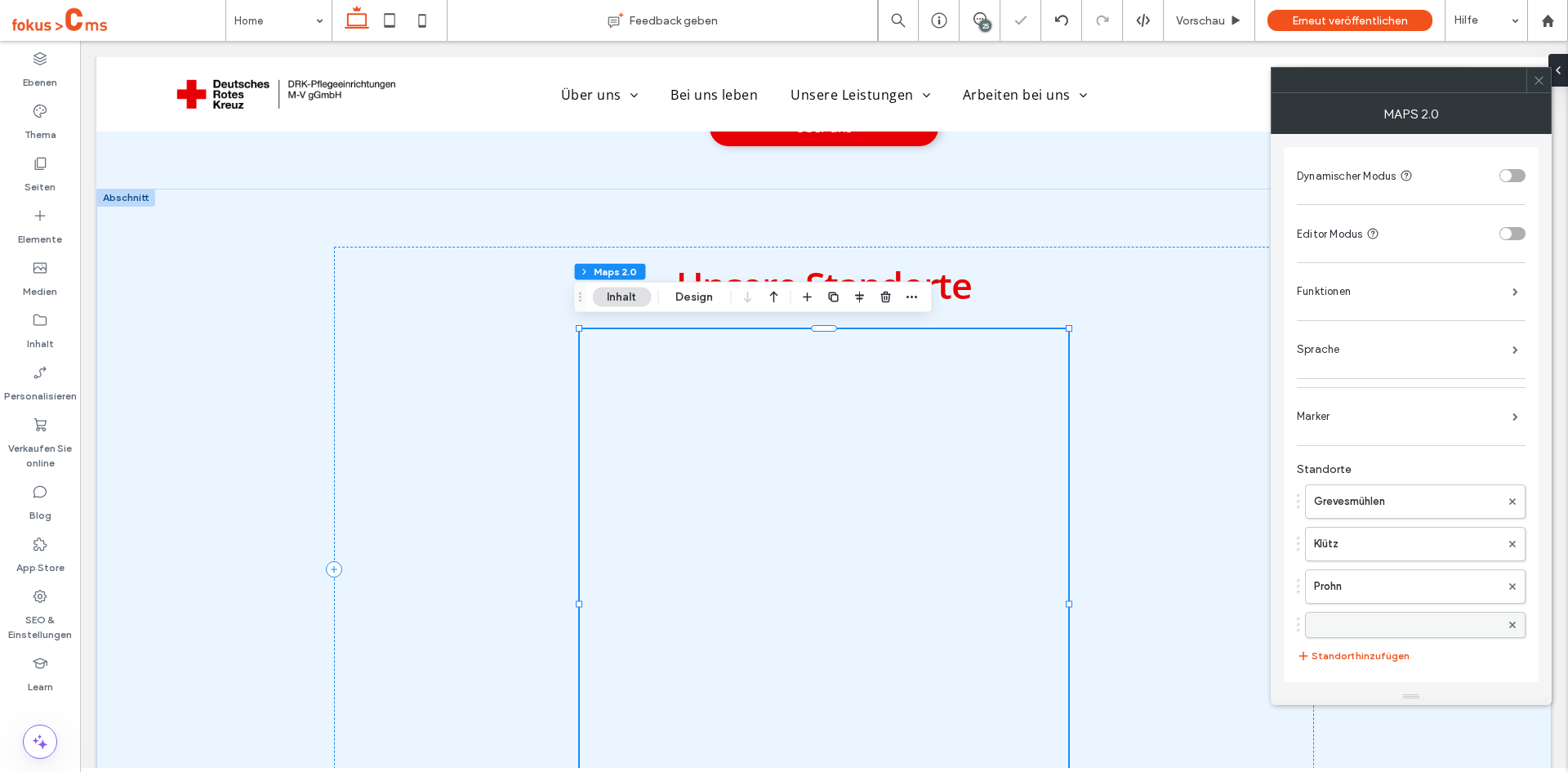 click at bounding box center (1407, 625) 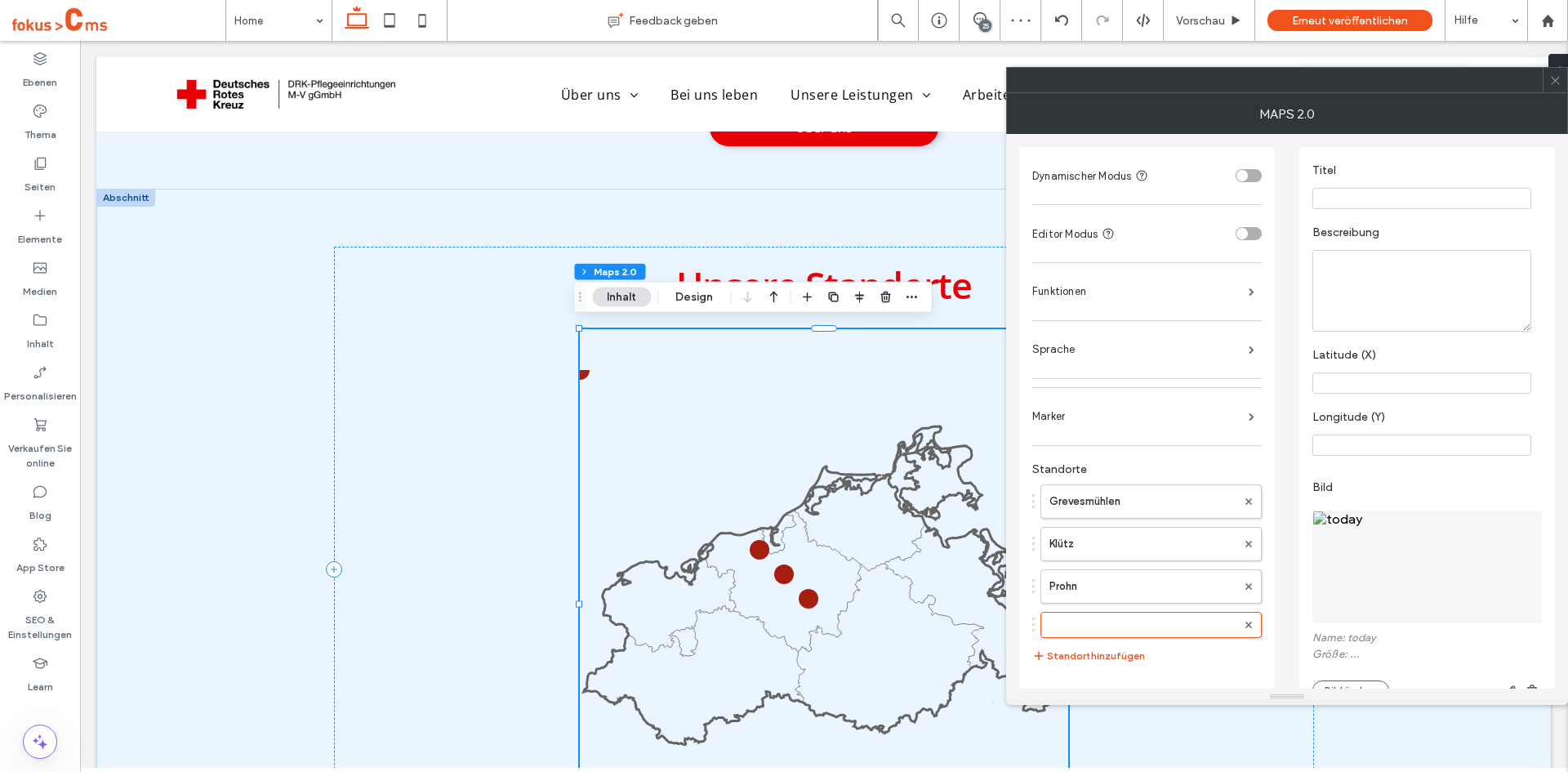 click at bounding box center [1422, 199] 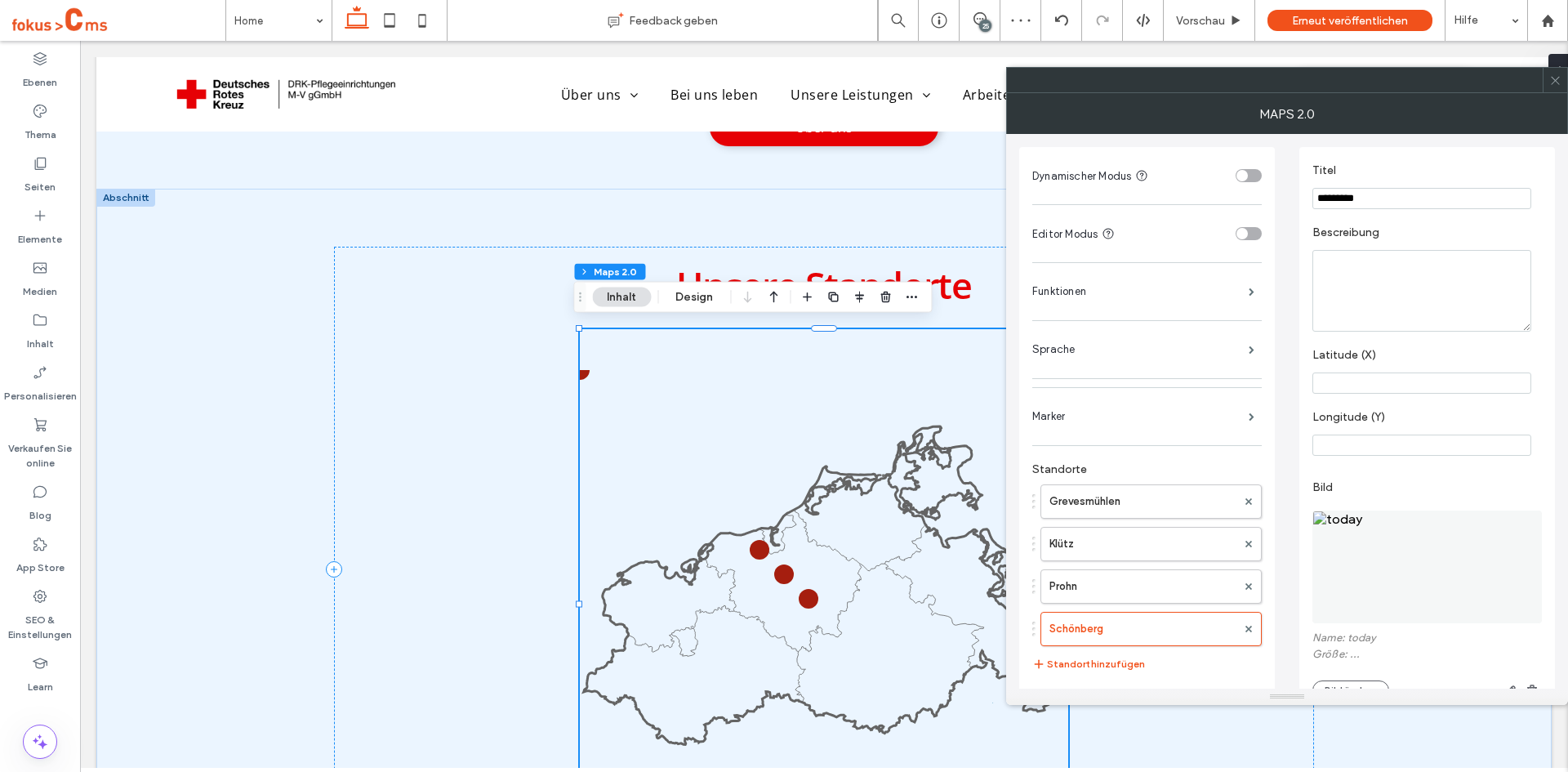 type on "*********" 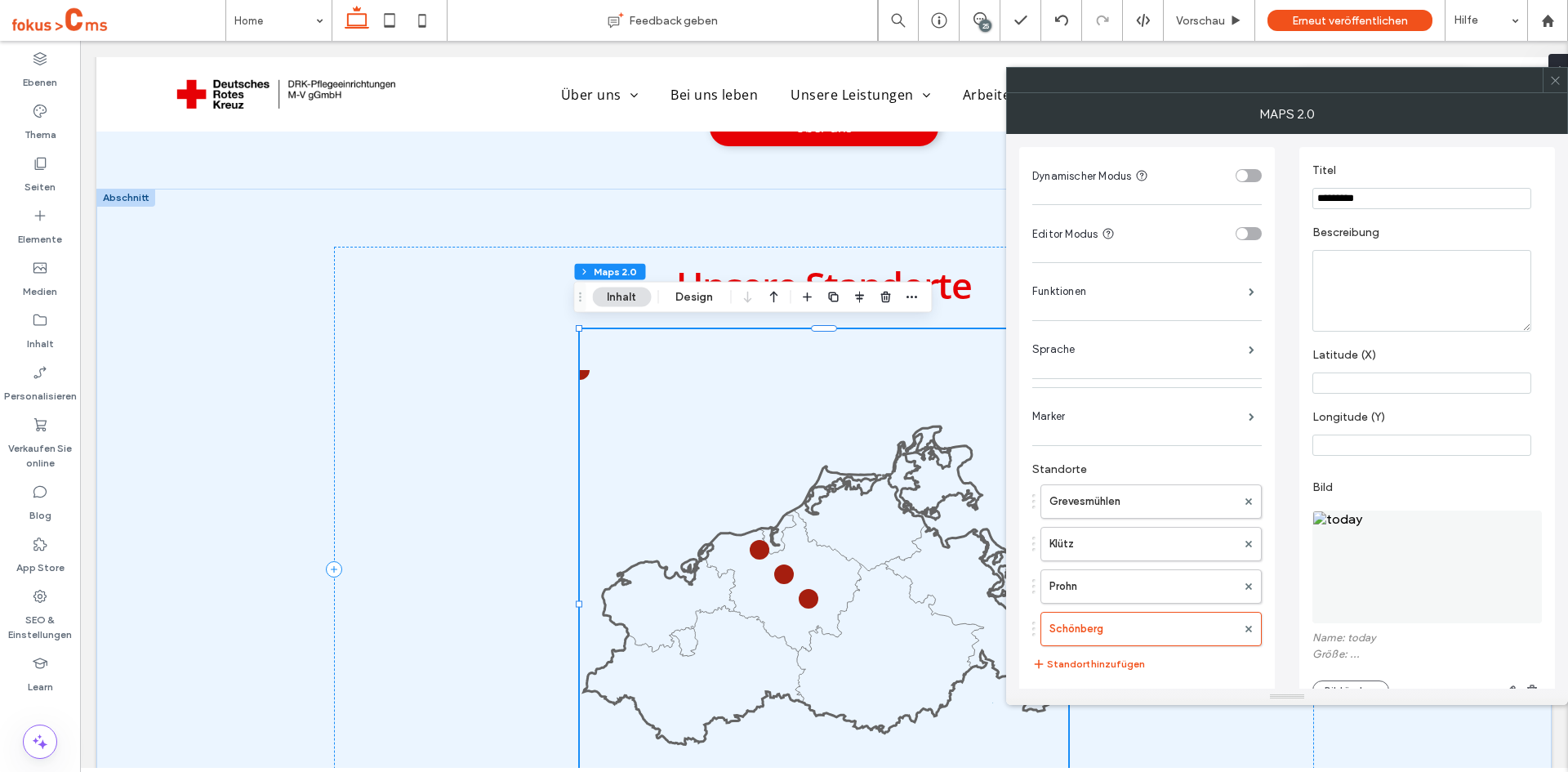 click at bounding box center (1422, 291) 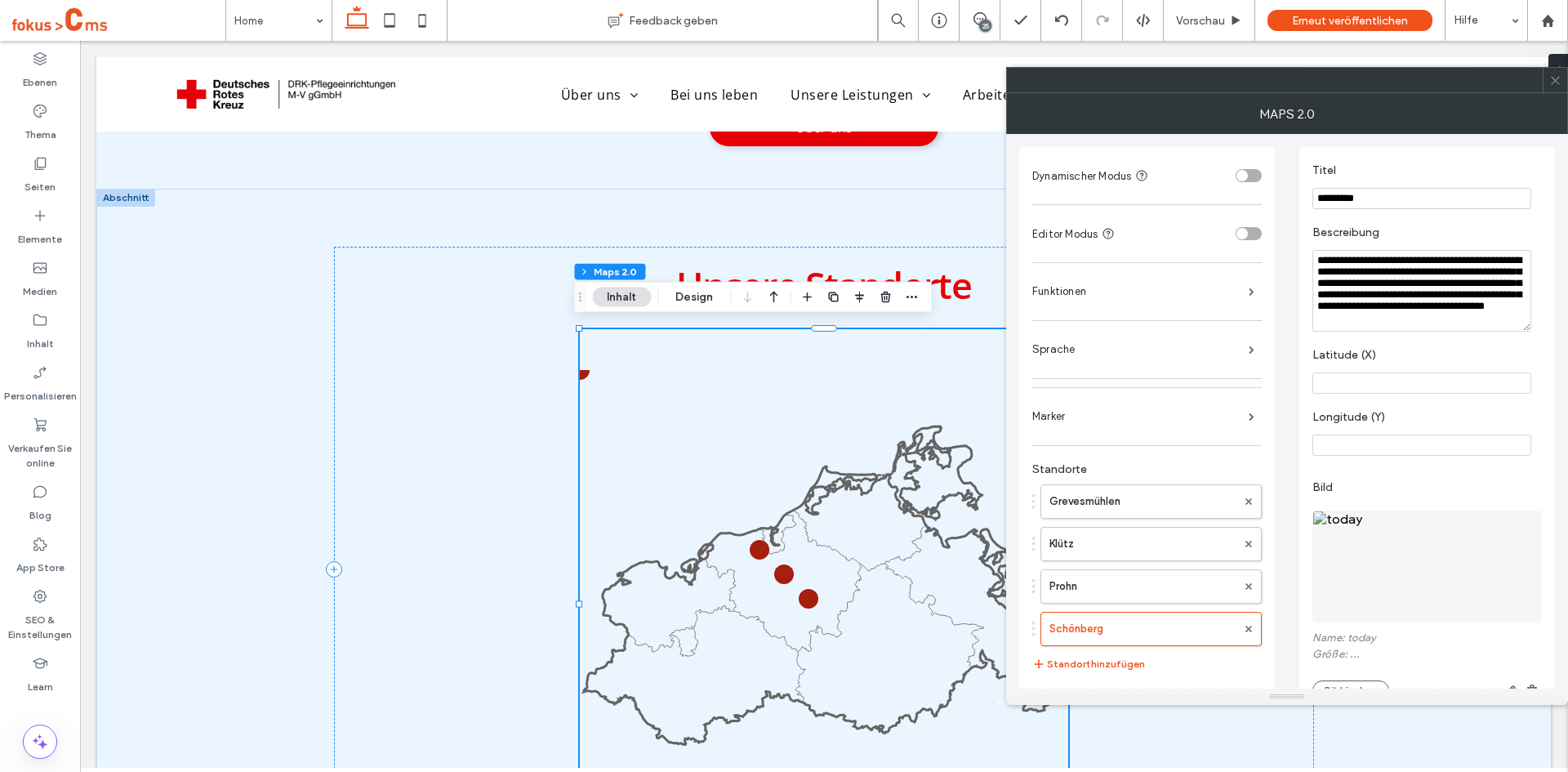 scroll, scrollTop: 10, scrollLeft: 0, axis: vertical 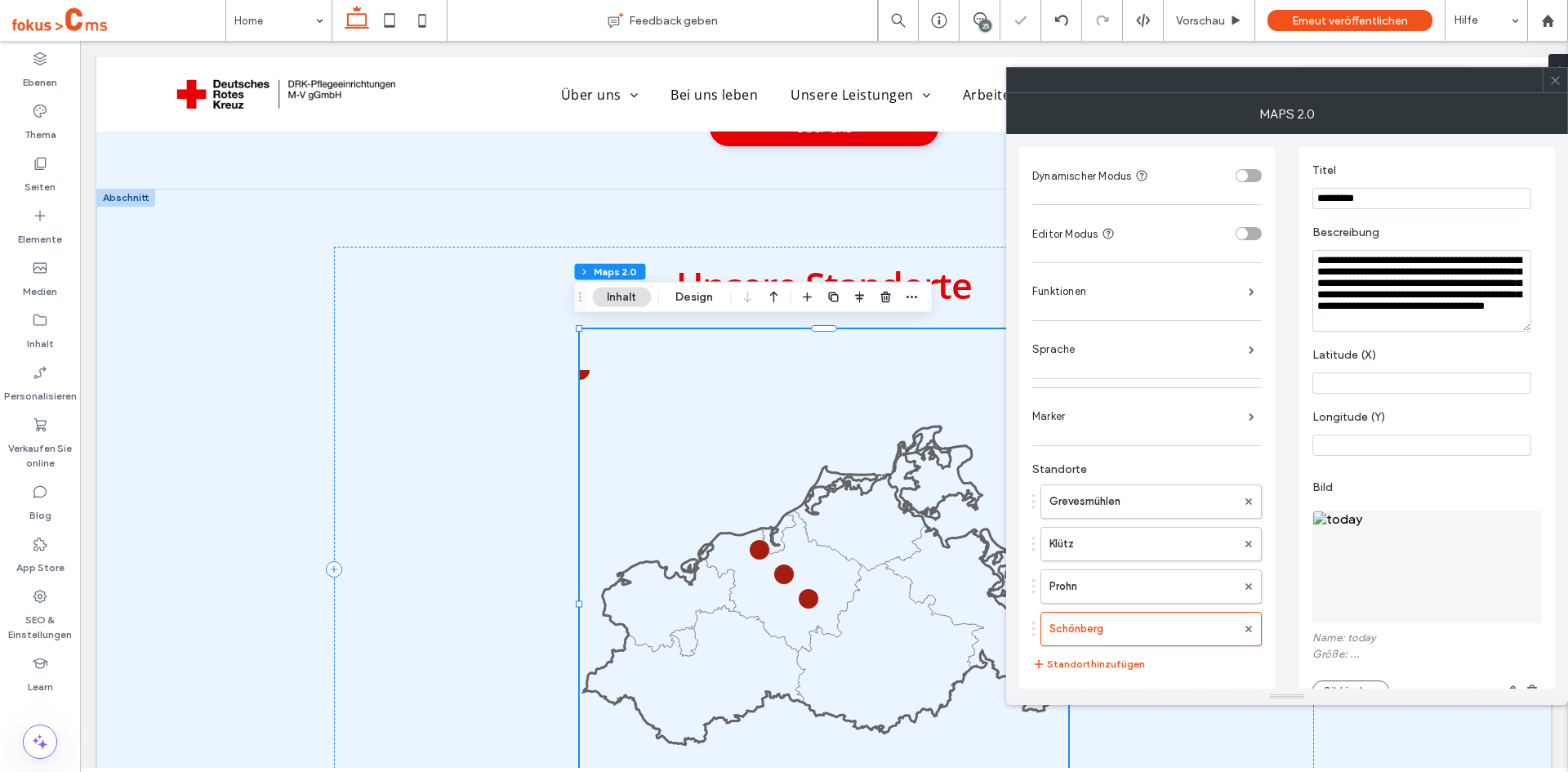 click at bounding box center (1422, 383) 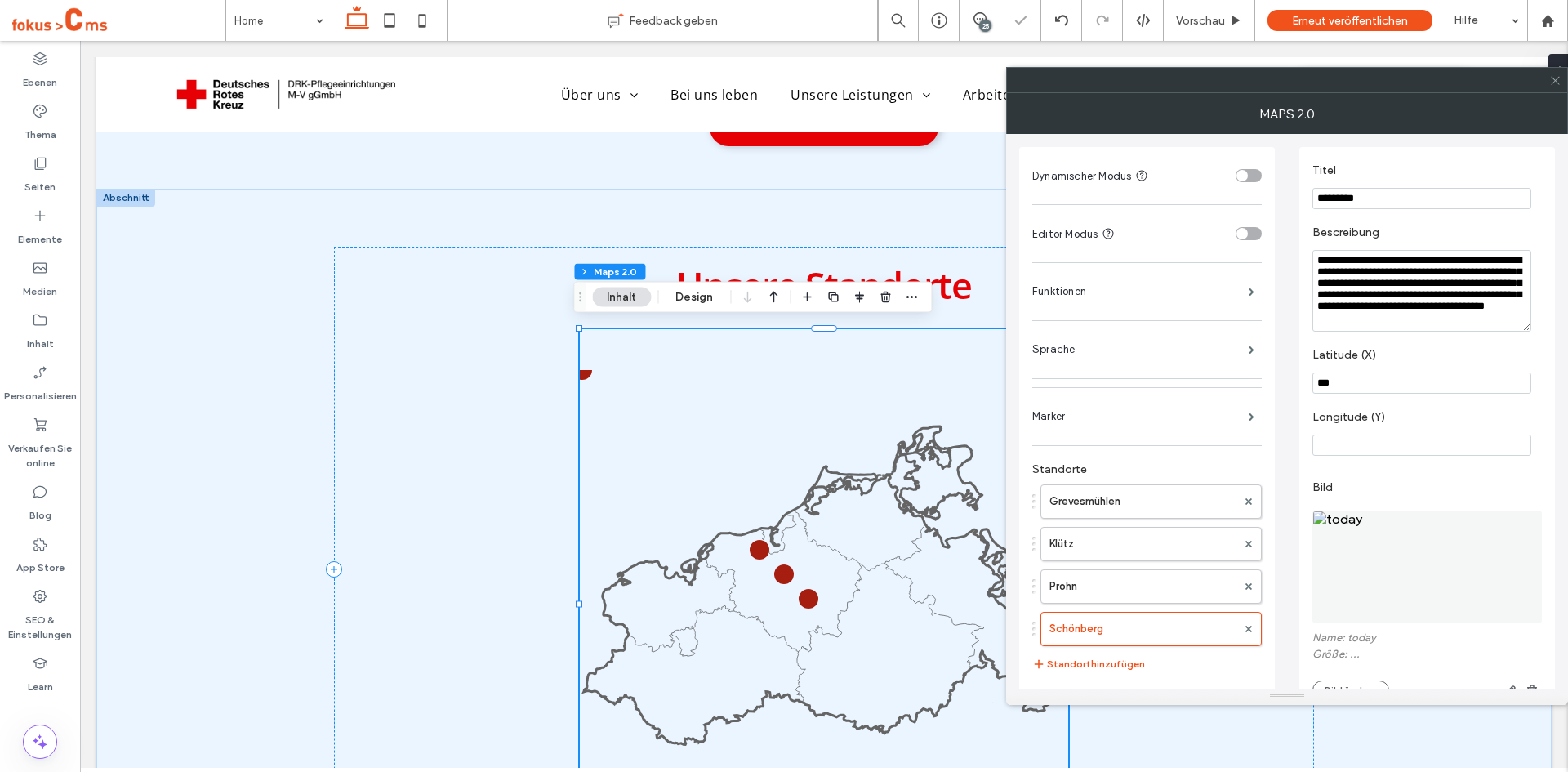 type on "***" 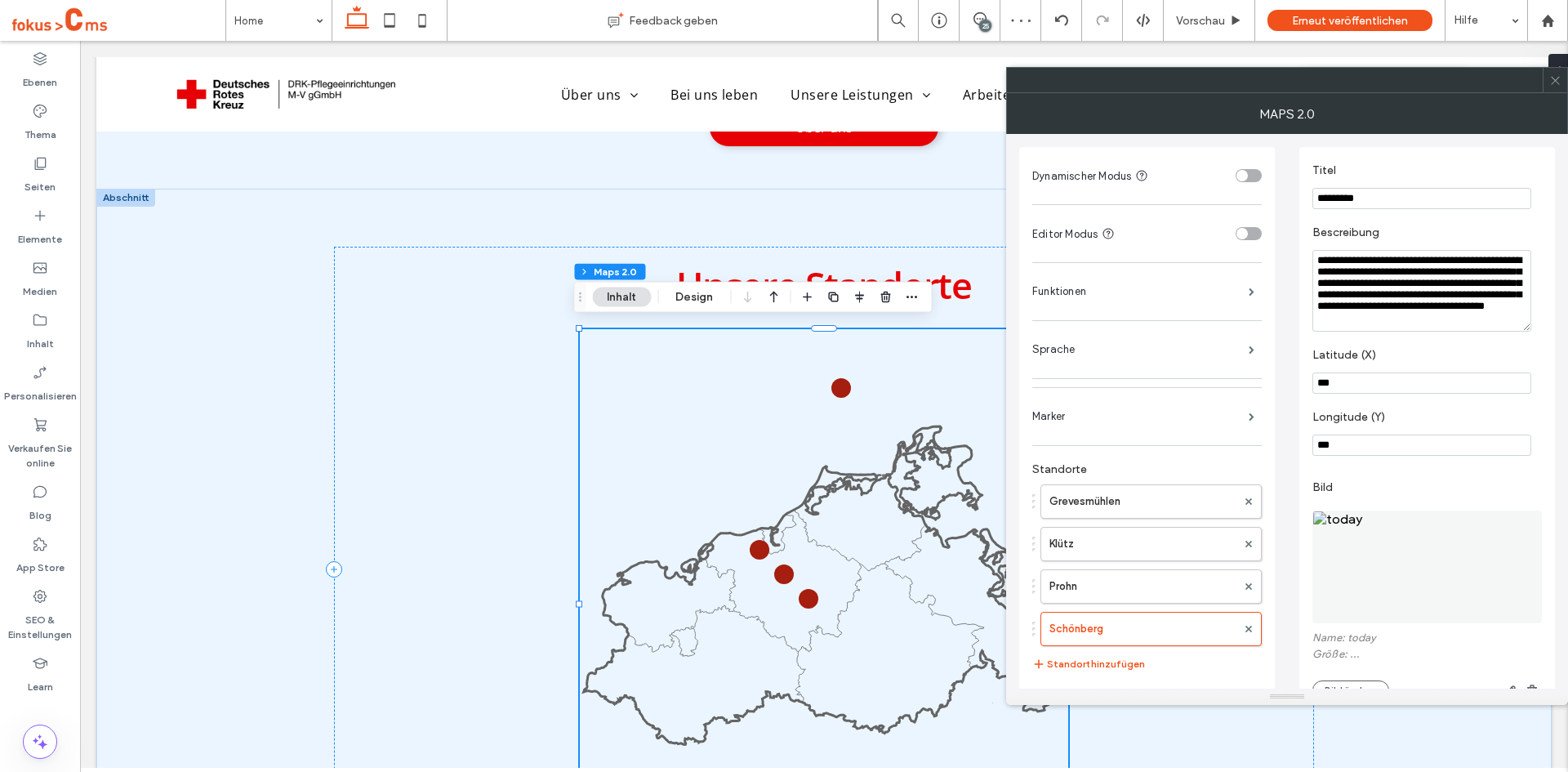 type on "***" 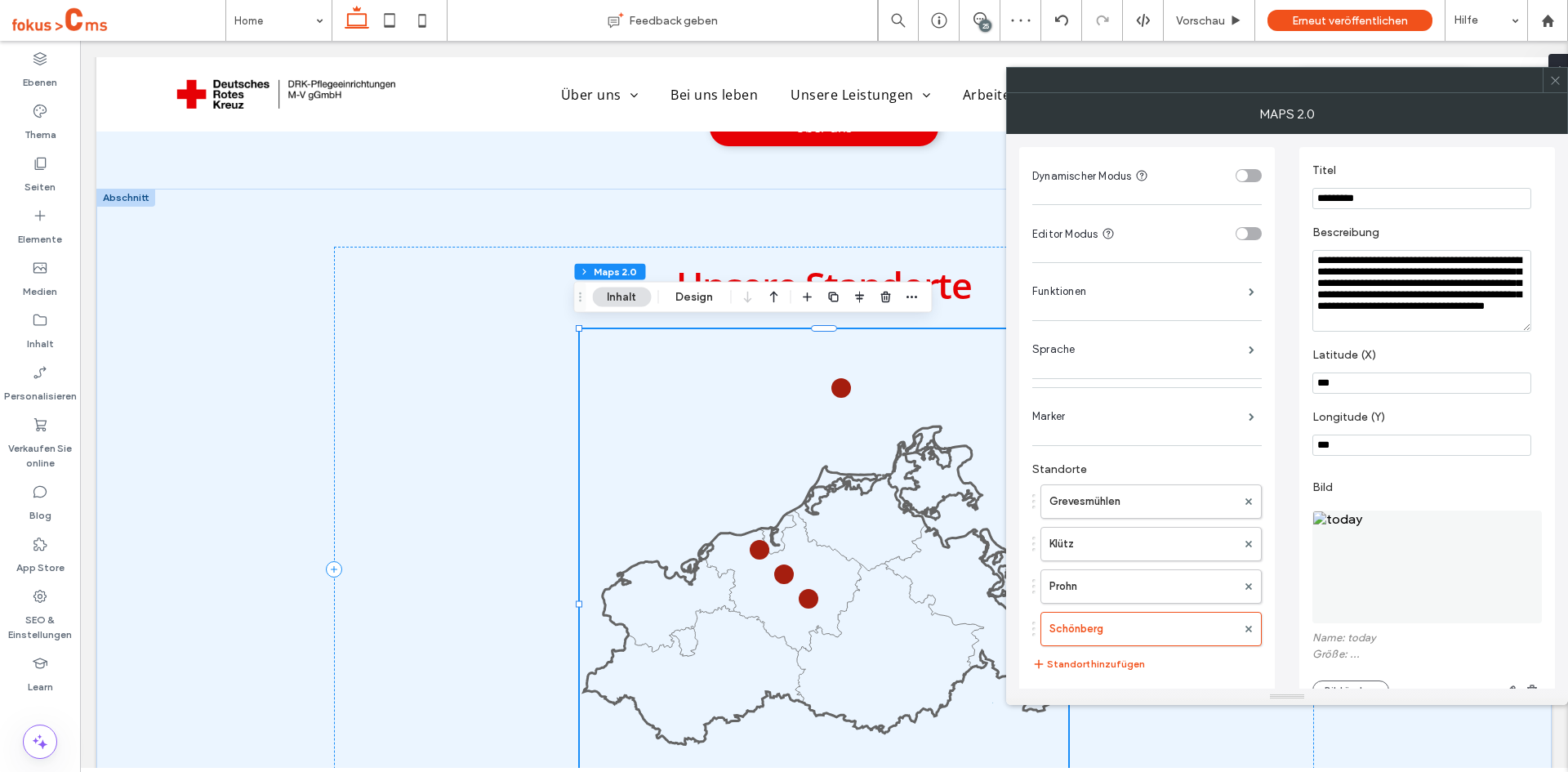 scroll, scrollTop: 14, scrollLeft: 0, axis: vertical 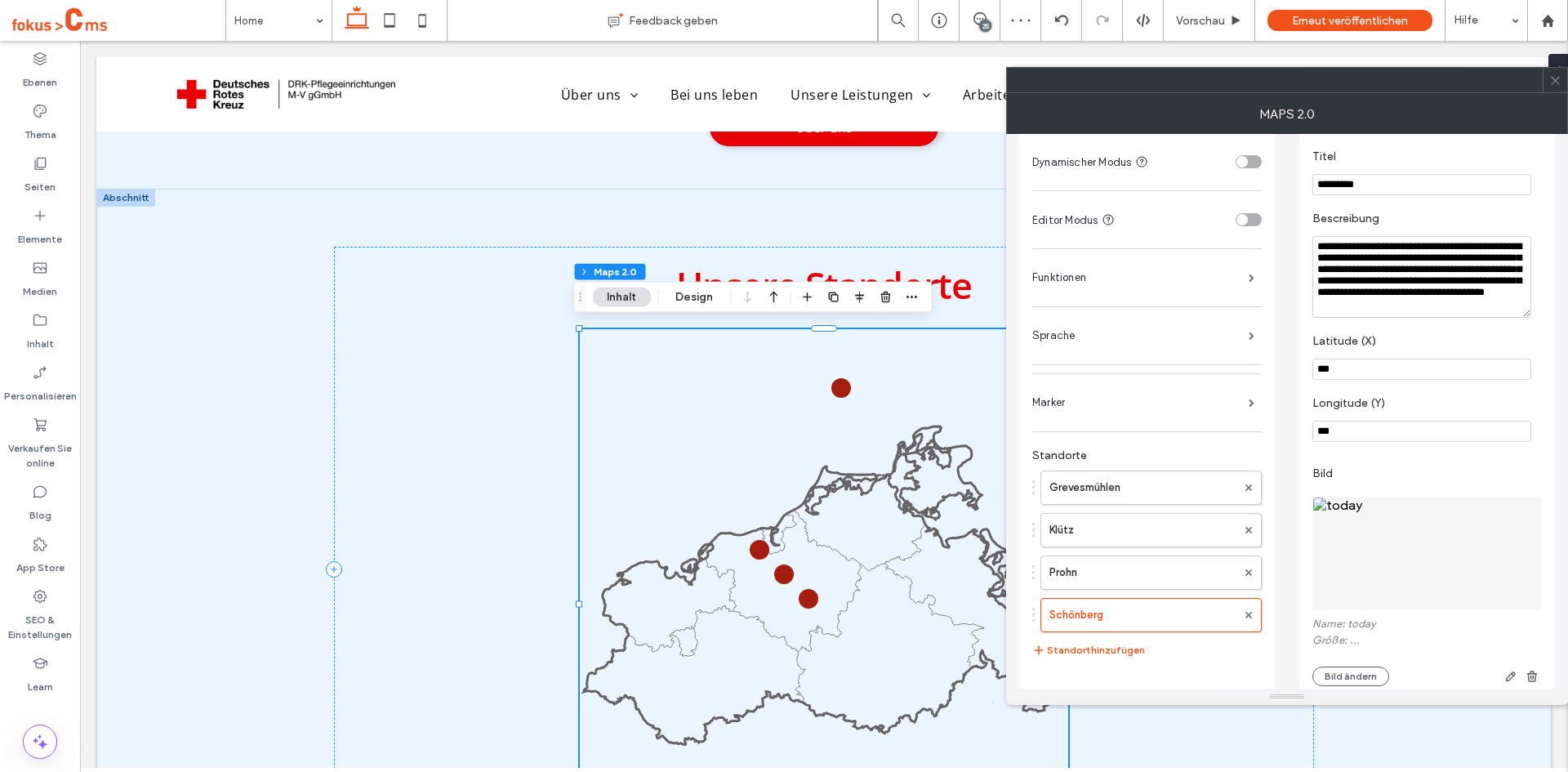 type 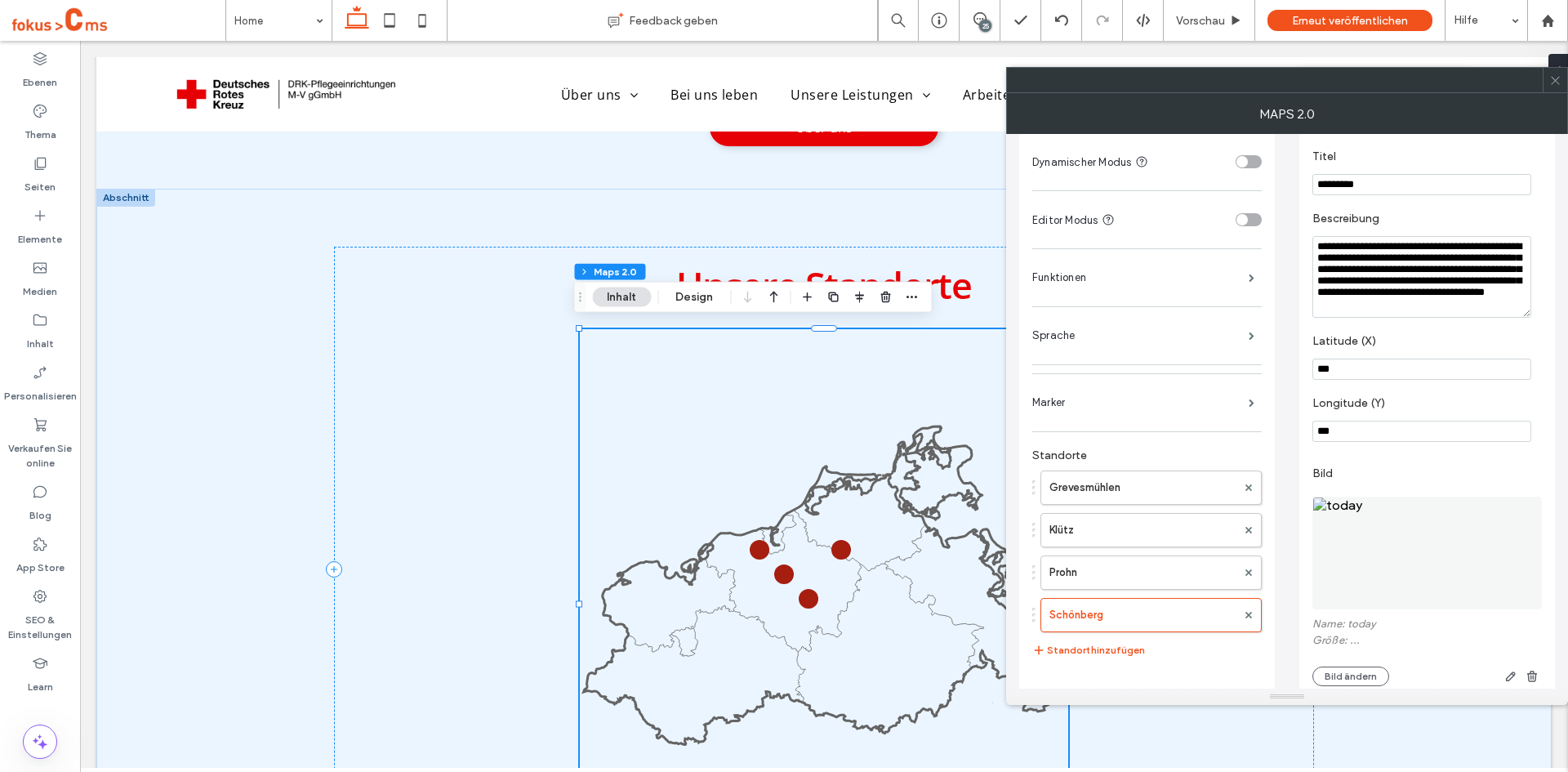click at bounding box center [1555, 80] 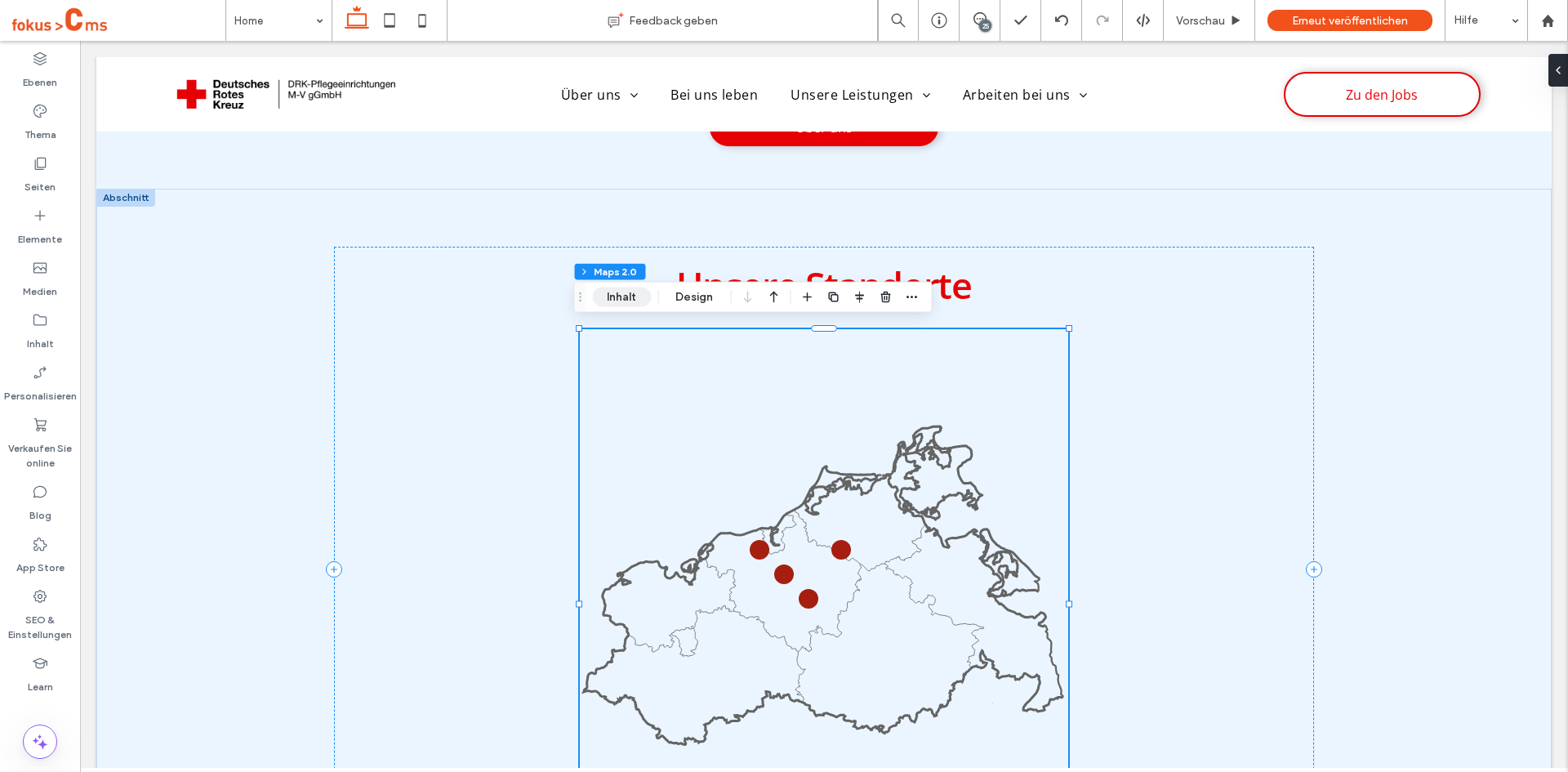 click on "Inhalt" at bounding box center [621, 297] 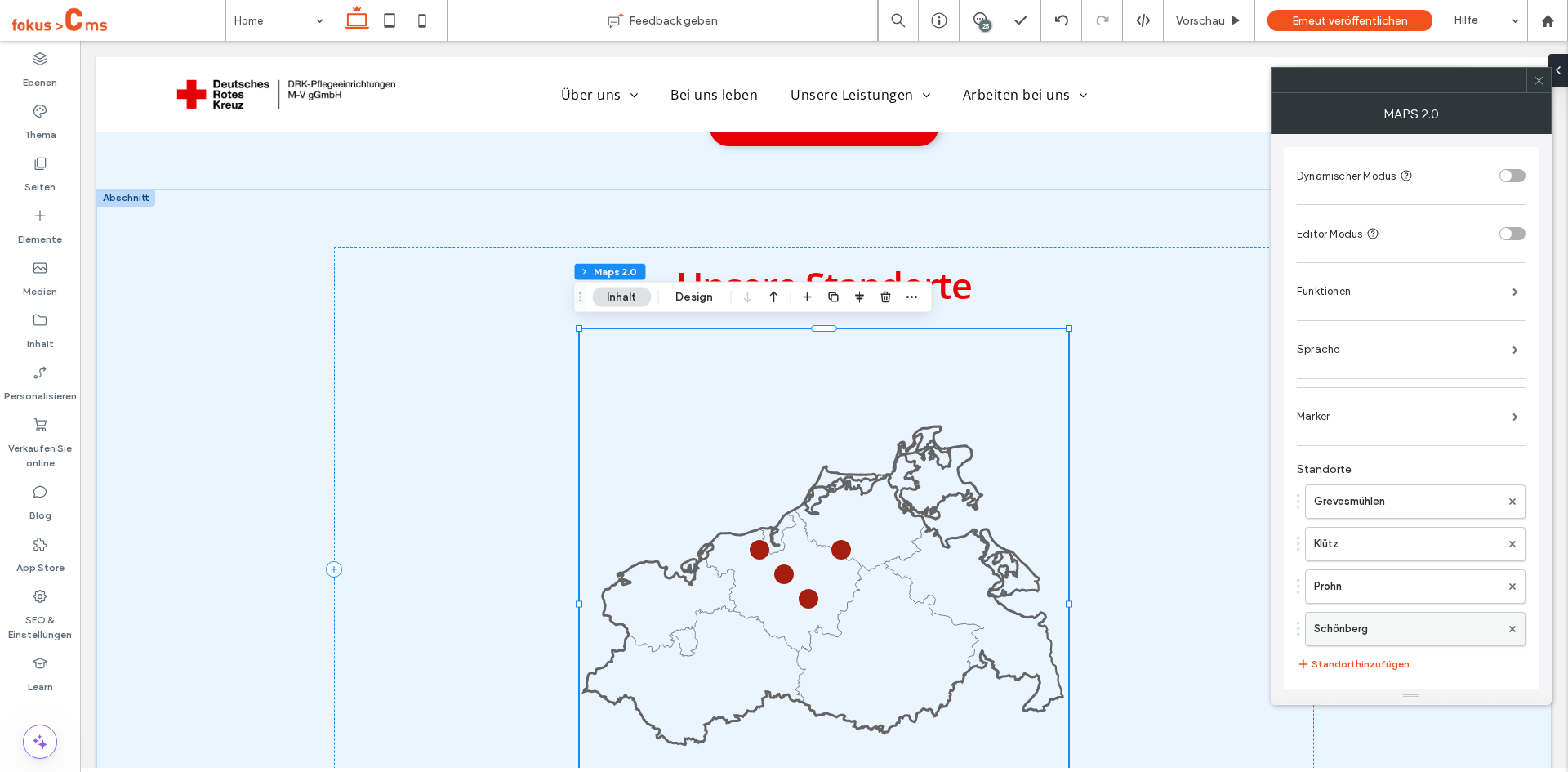click on "Schönberg" at bounding box center [1407, 629] 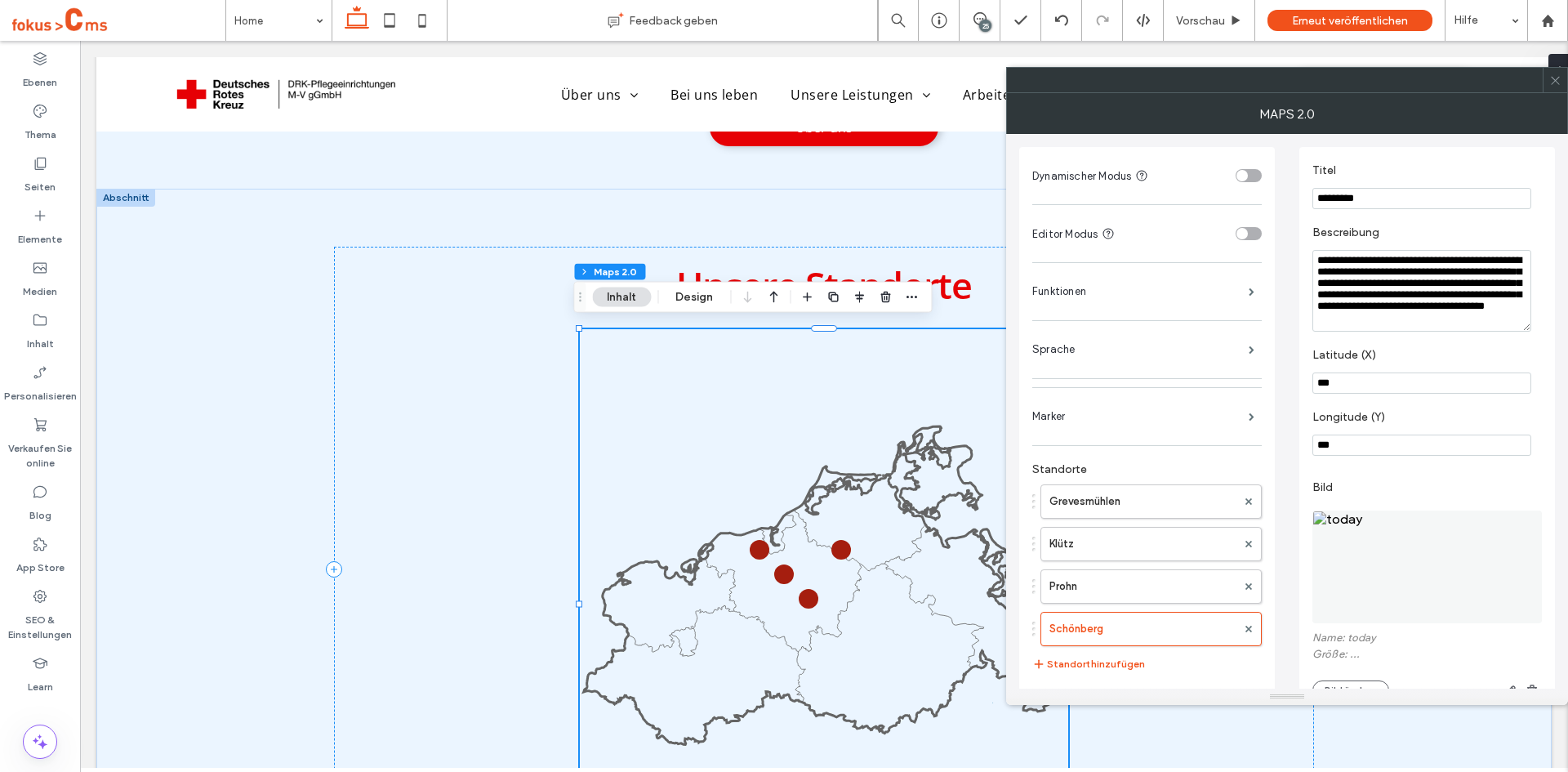 click at bounding box center (1427, 567) 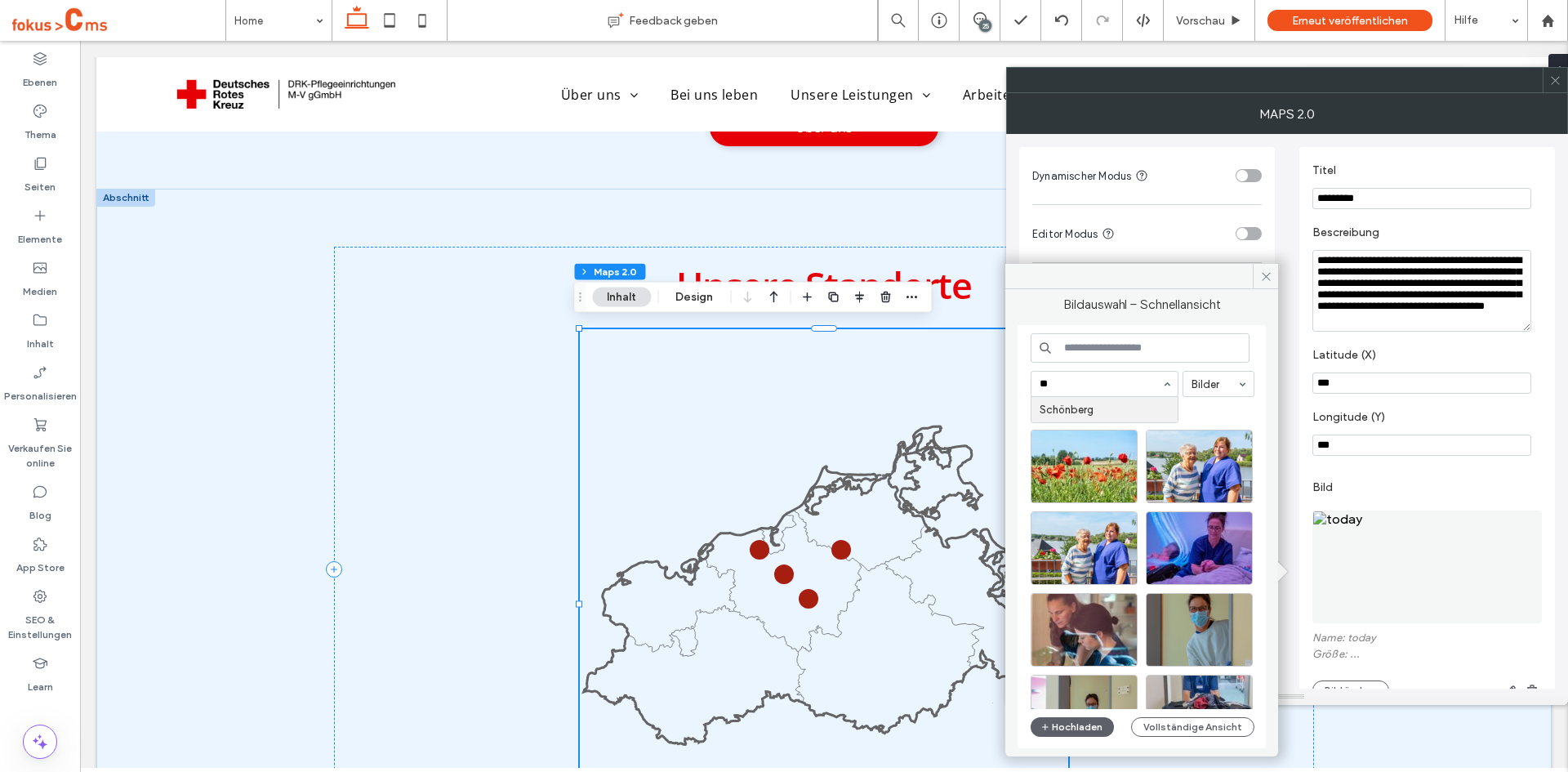 type on "***" 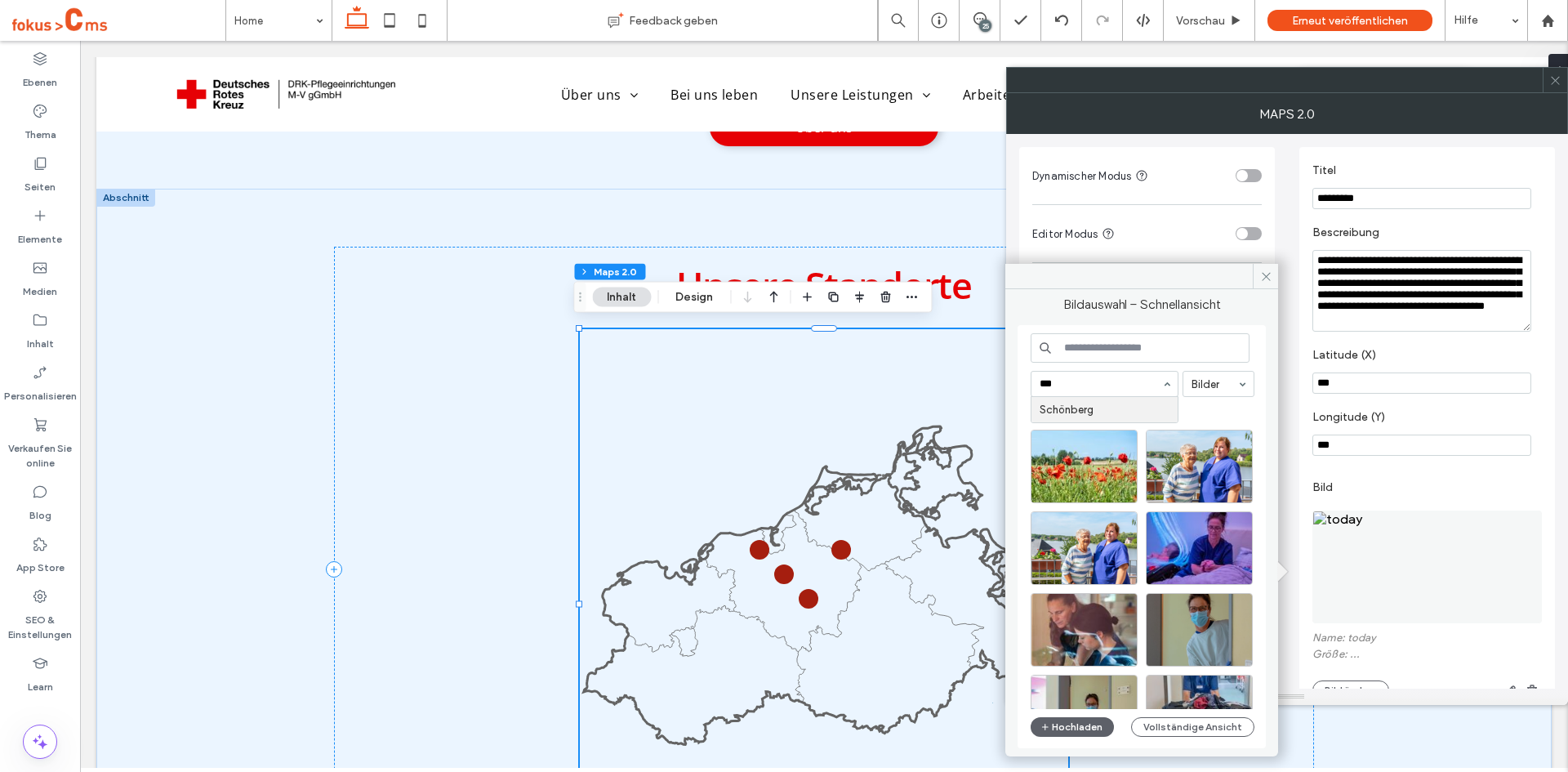 type 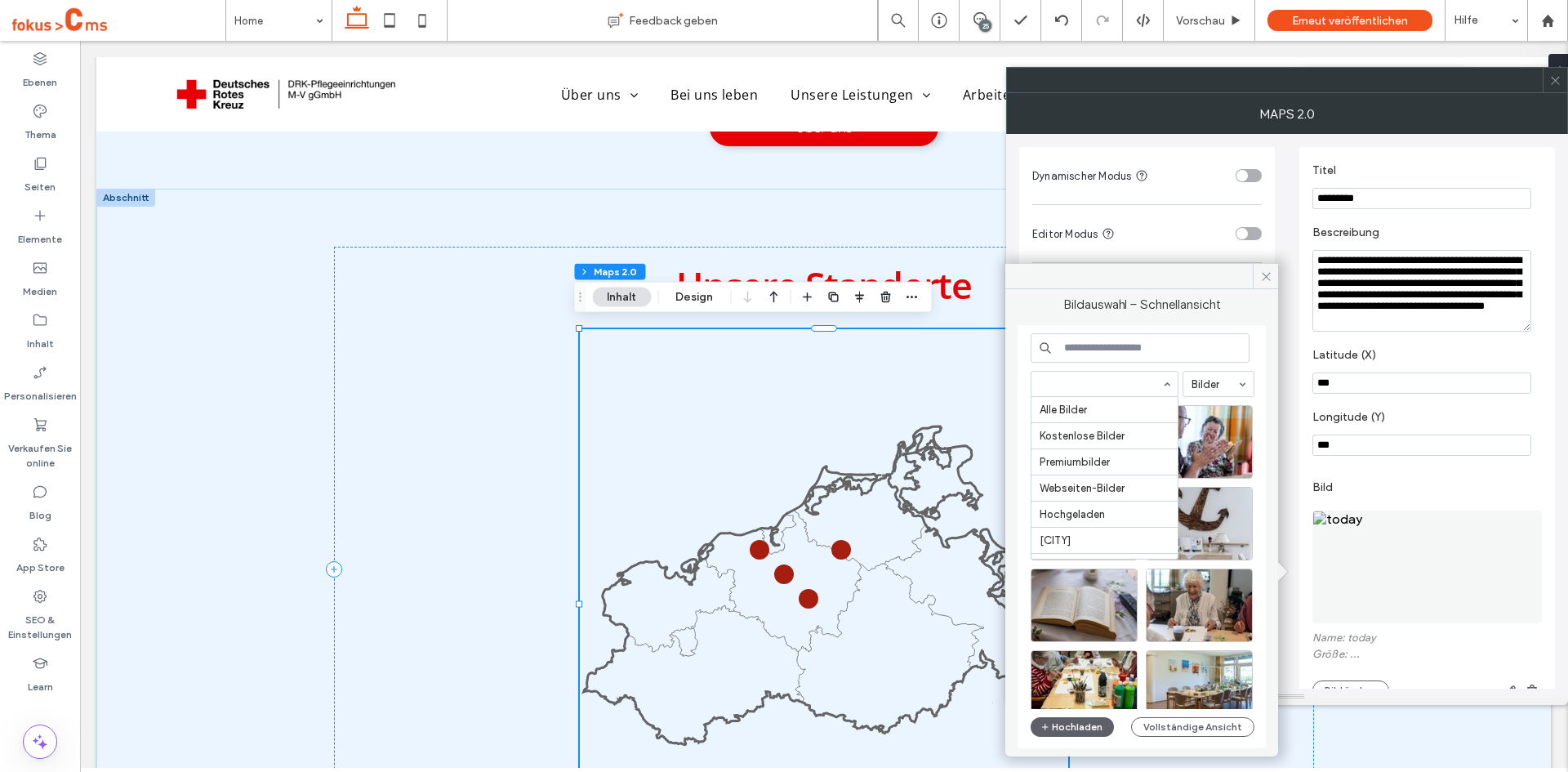 scroll, scrollTop: 151, scrollLeft: 0, axis: vertical 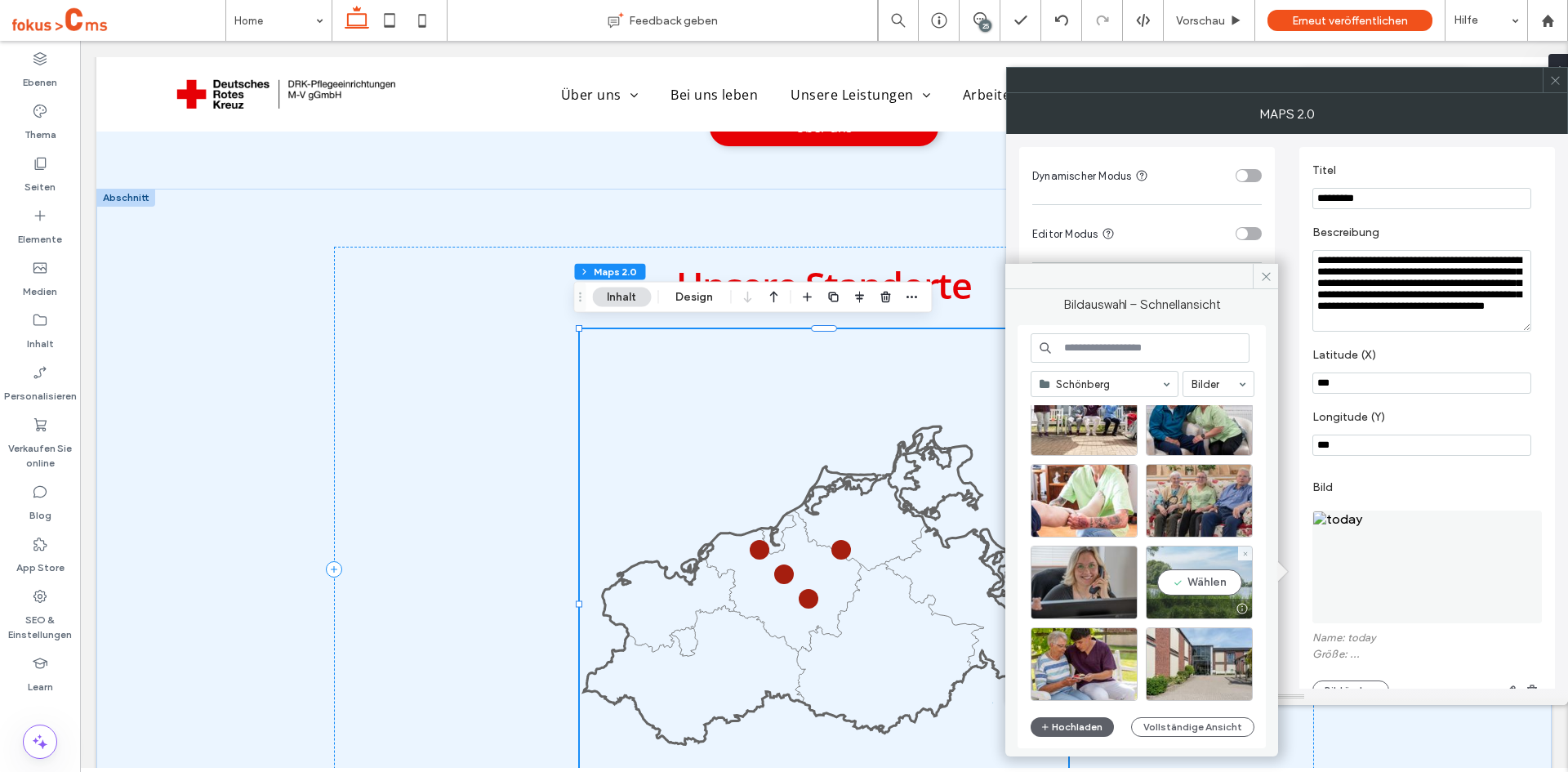 click on "Wählen" at bounding box center (1199, 582) 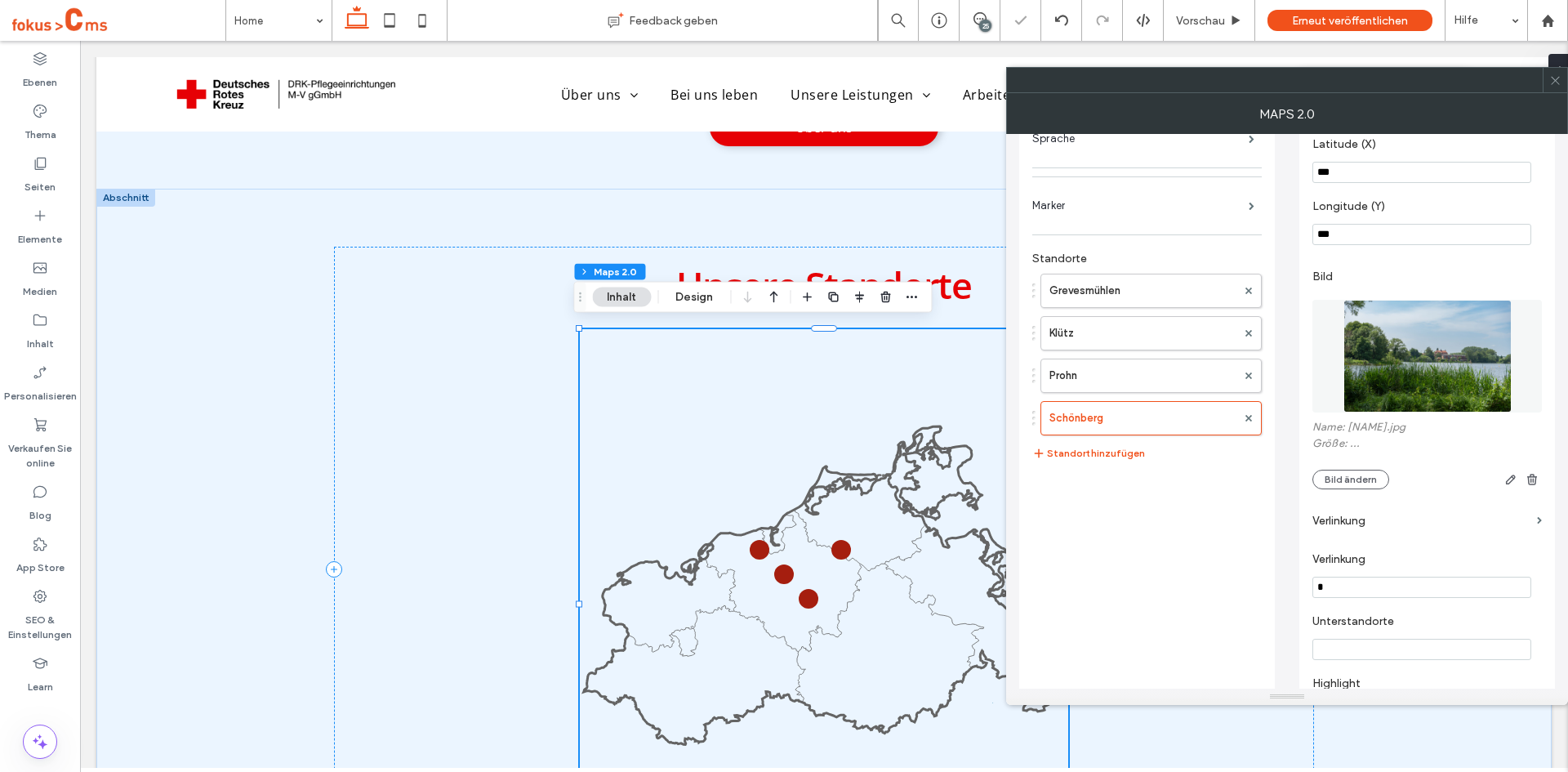 scroll, scrollTop: 222, scrollLeft: 0, axis: vertical 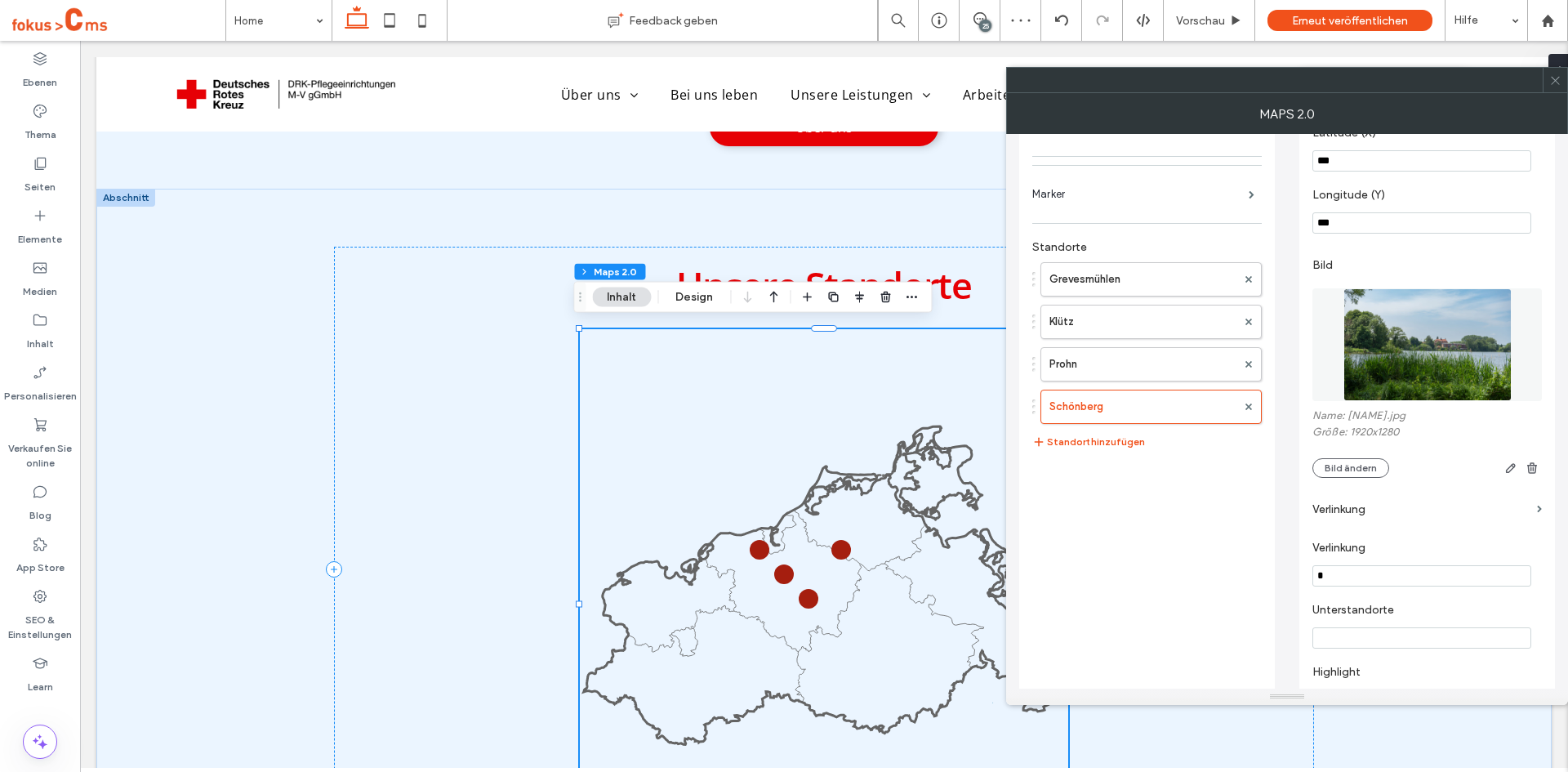 click on "Verlinkung" at bounding box center (1421, 509) 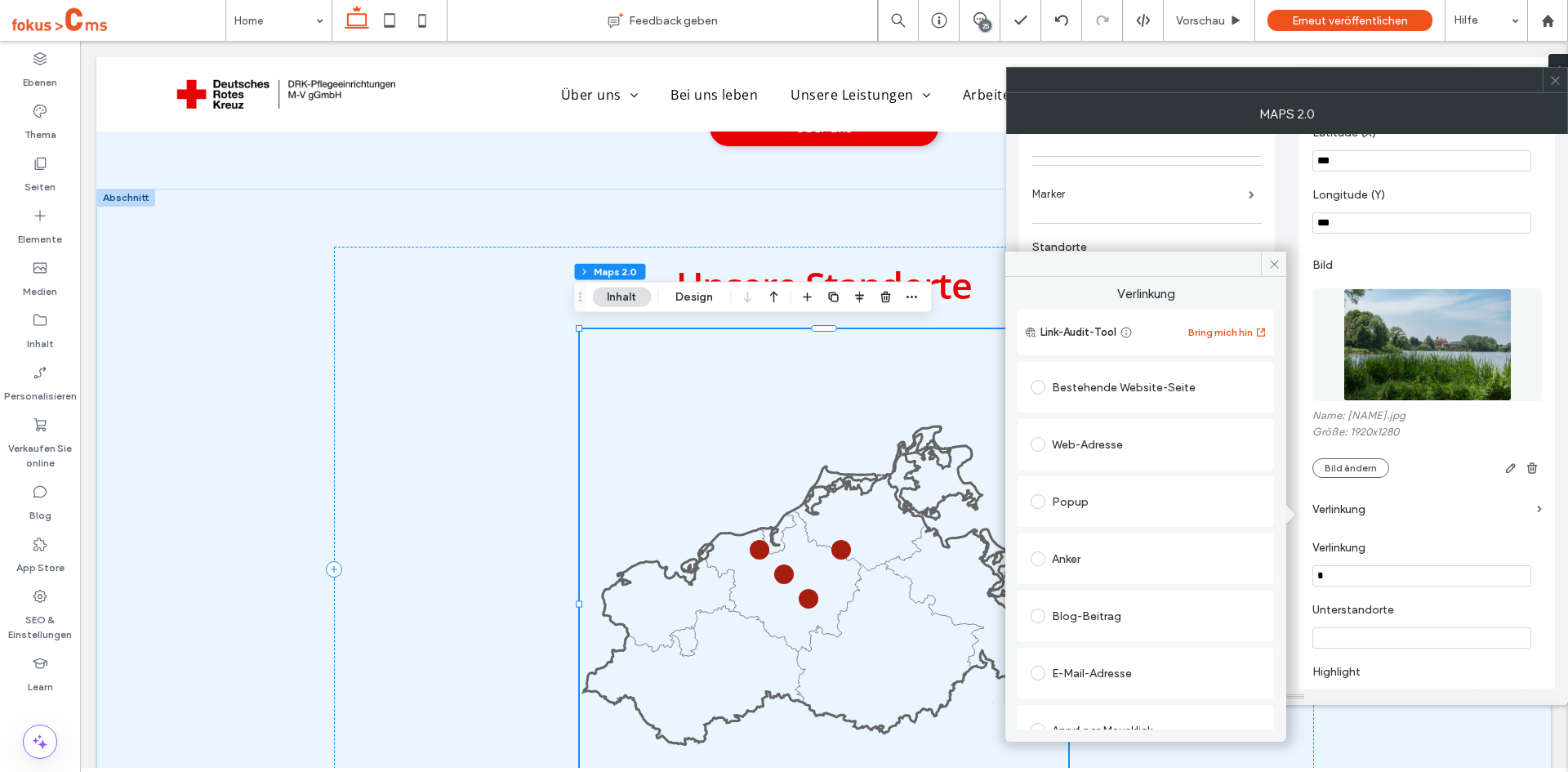click on "Bestehende Website-Seite" at bounding box center (1146, 387) 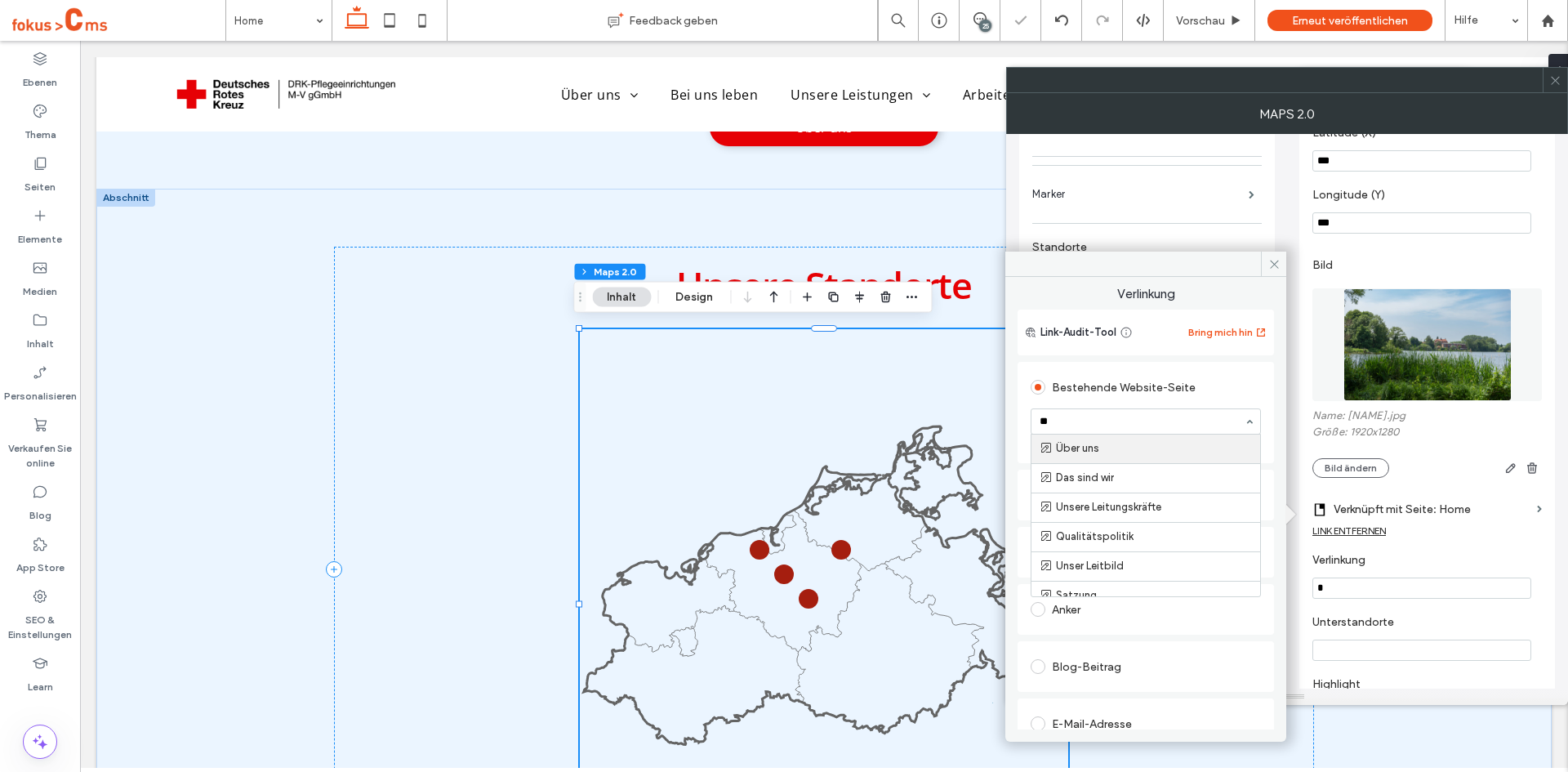 type on "***" 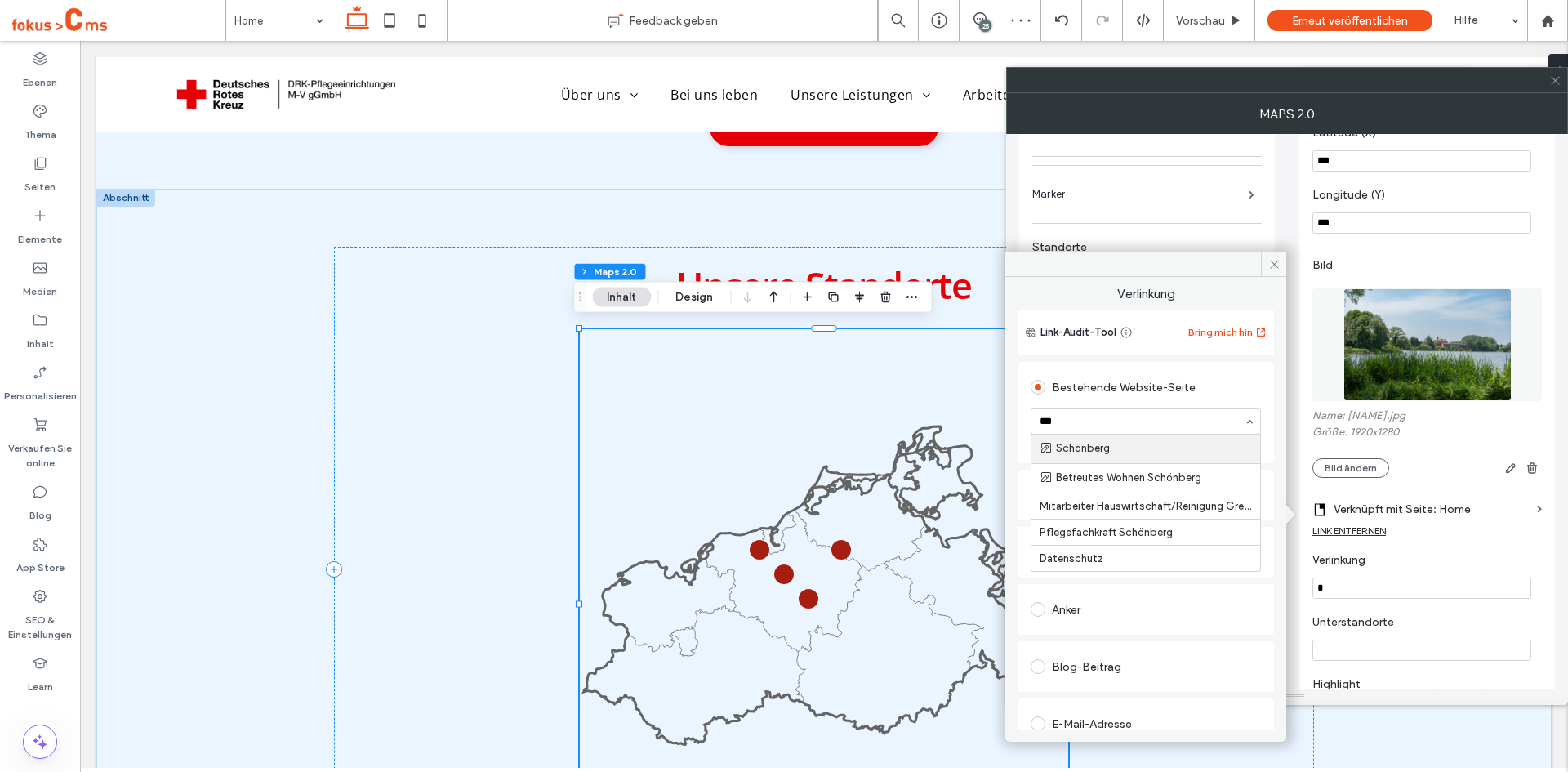 type 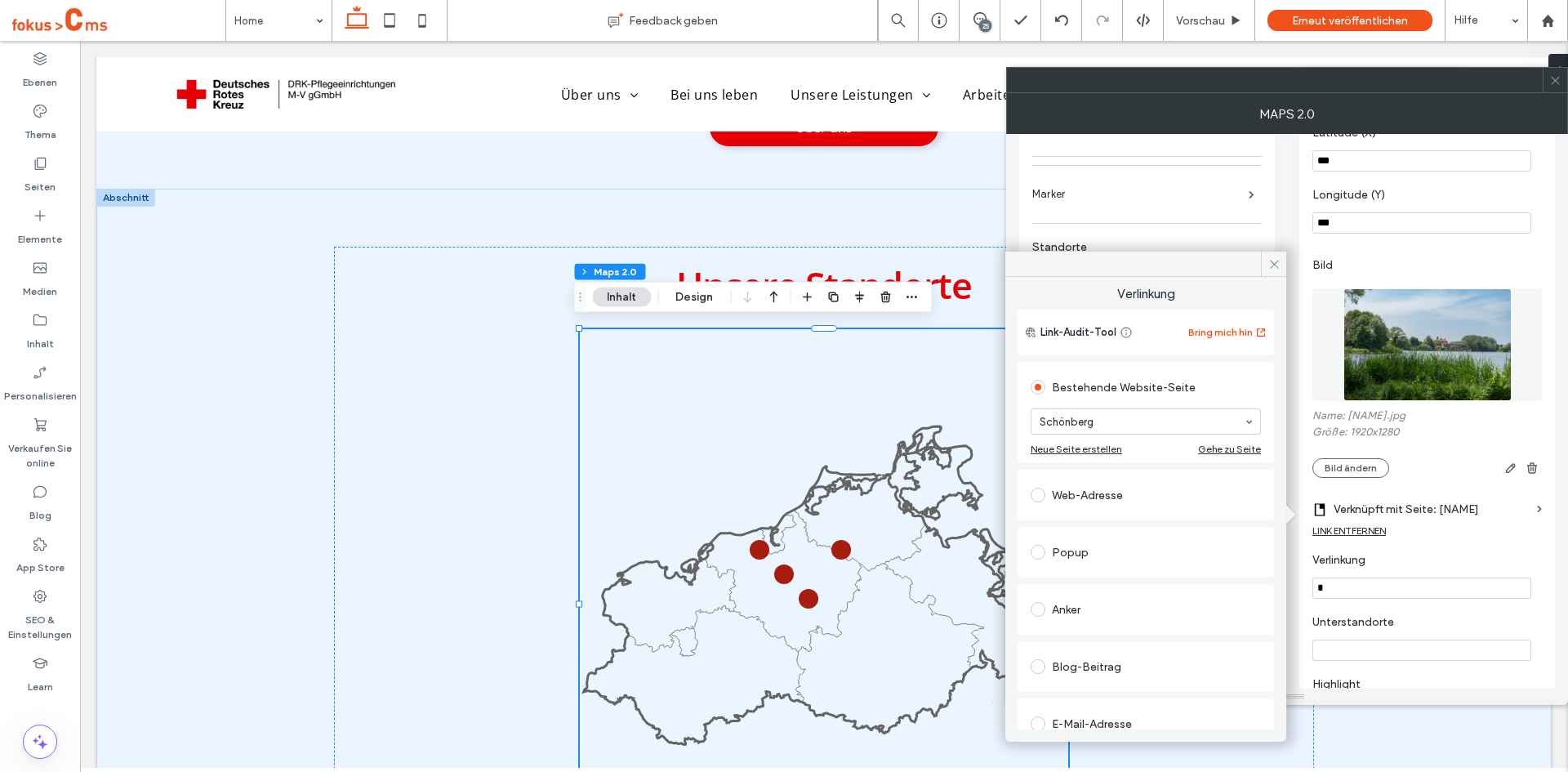 click on "Unterstandorte" at bounding box center [1423, 624] 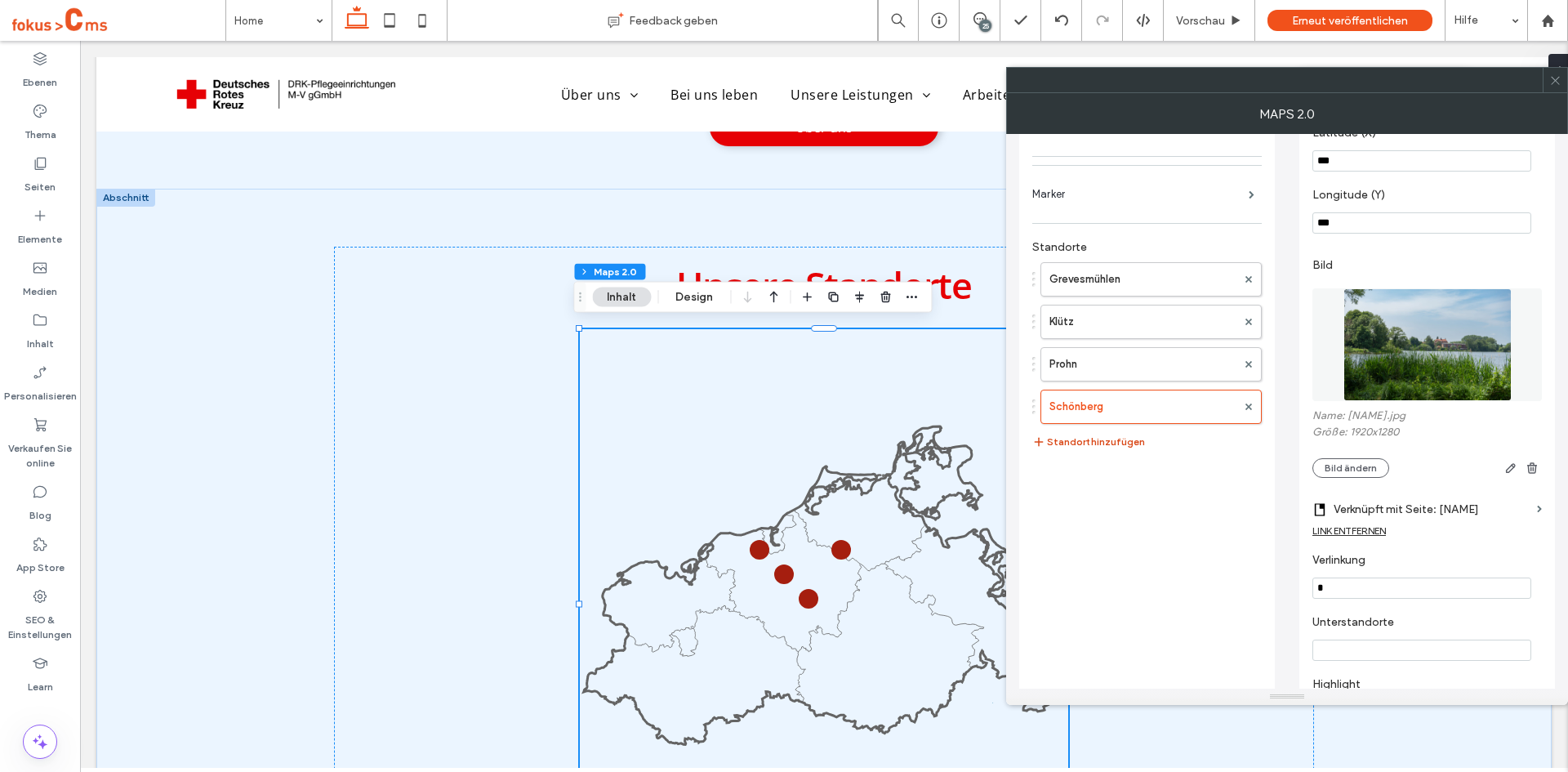 click on "Standort hinzufügen" at bounding box center (1089, 442) 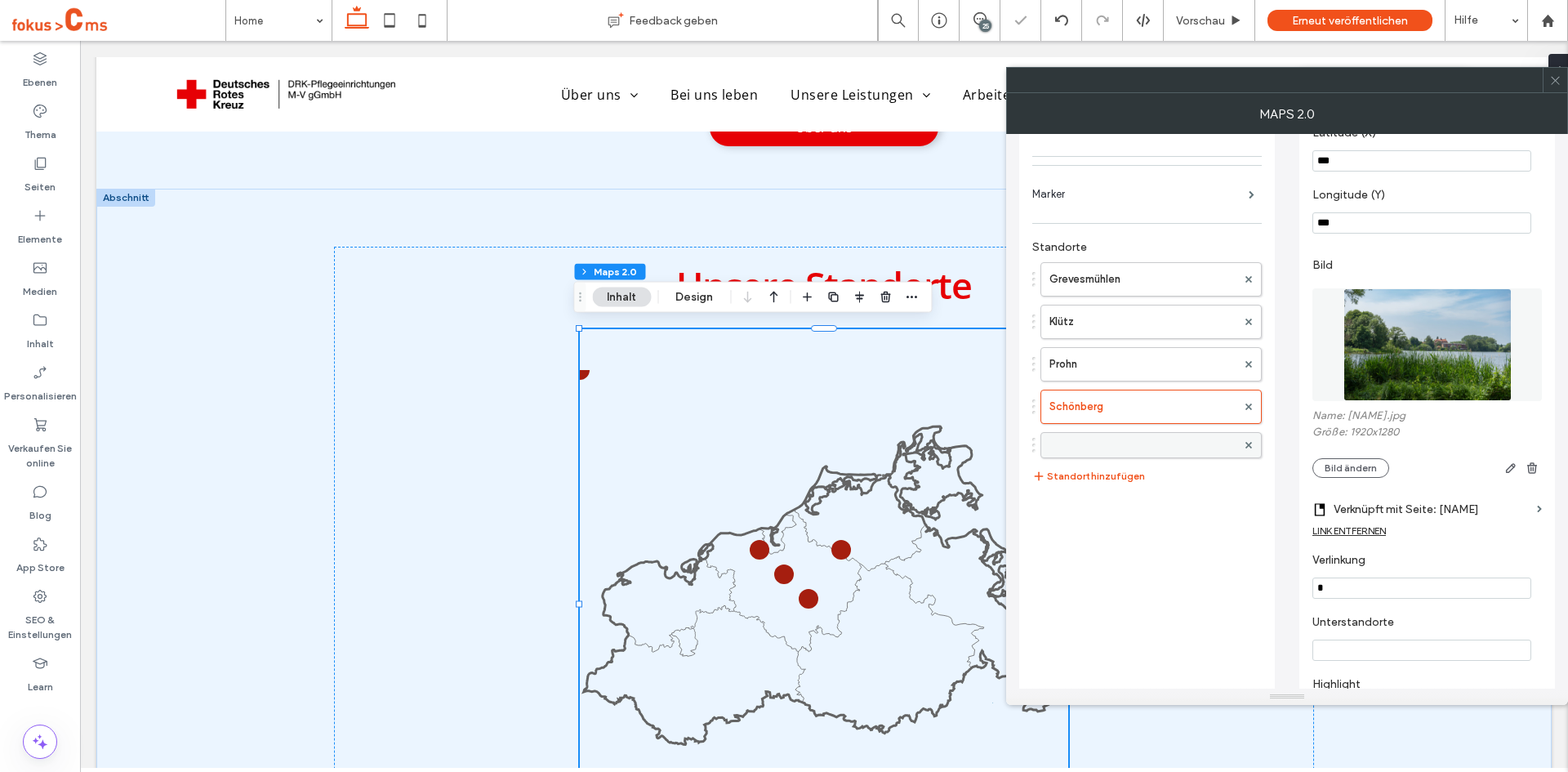 click at bounding box center [1143, 445] 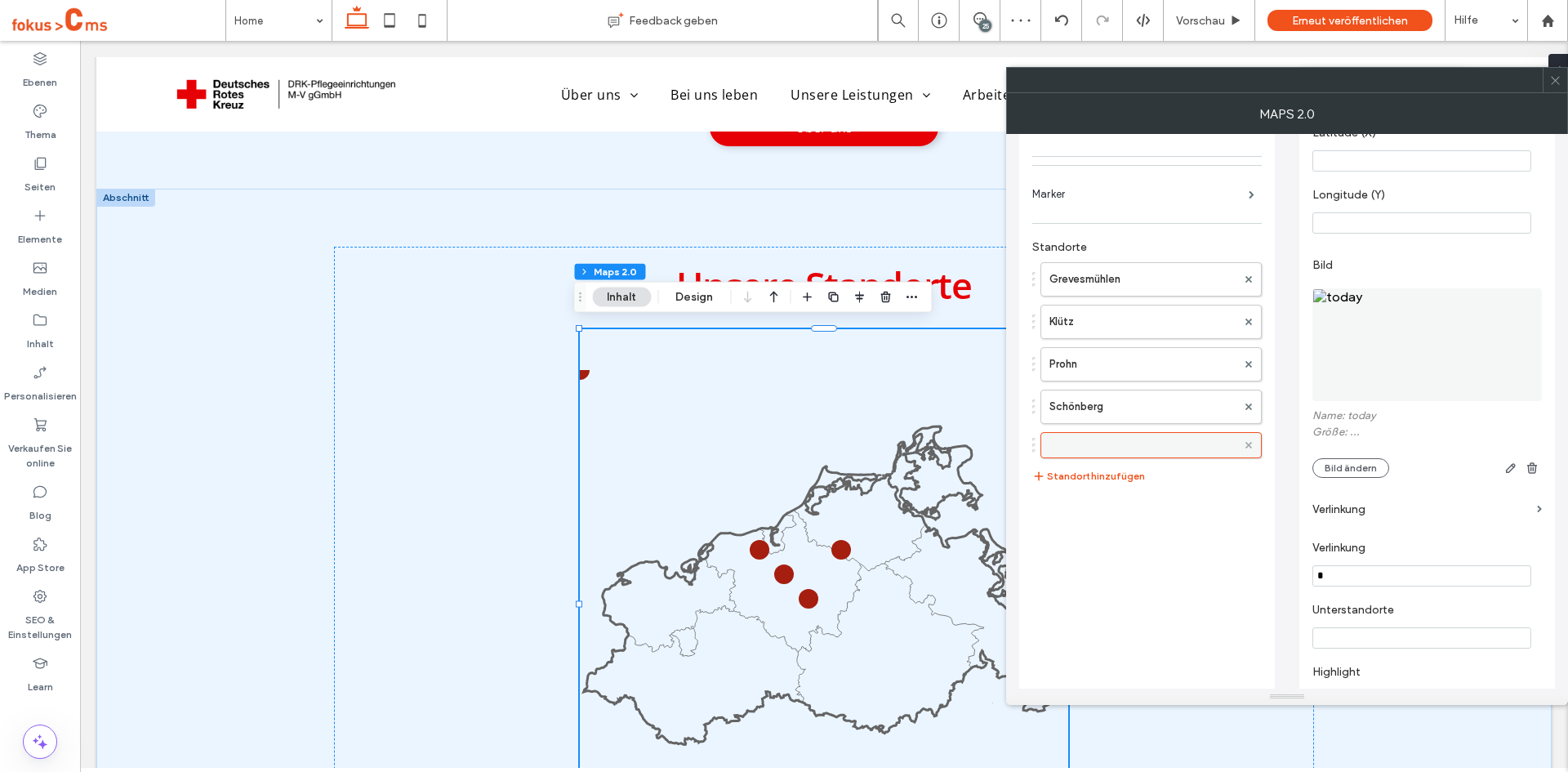 click 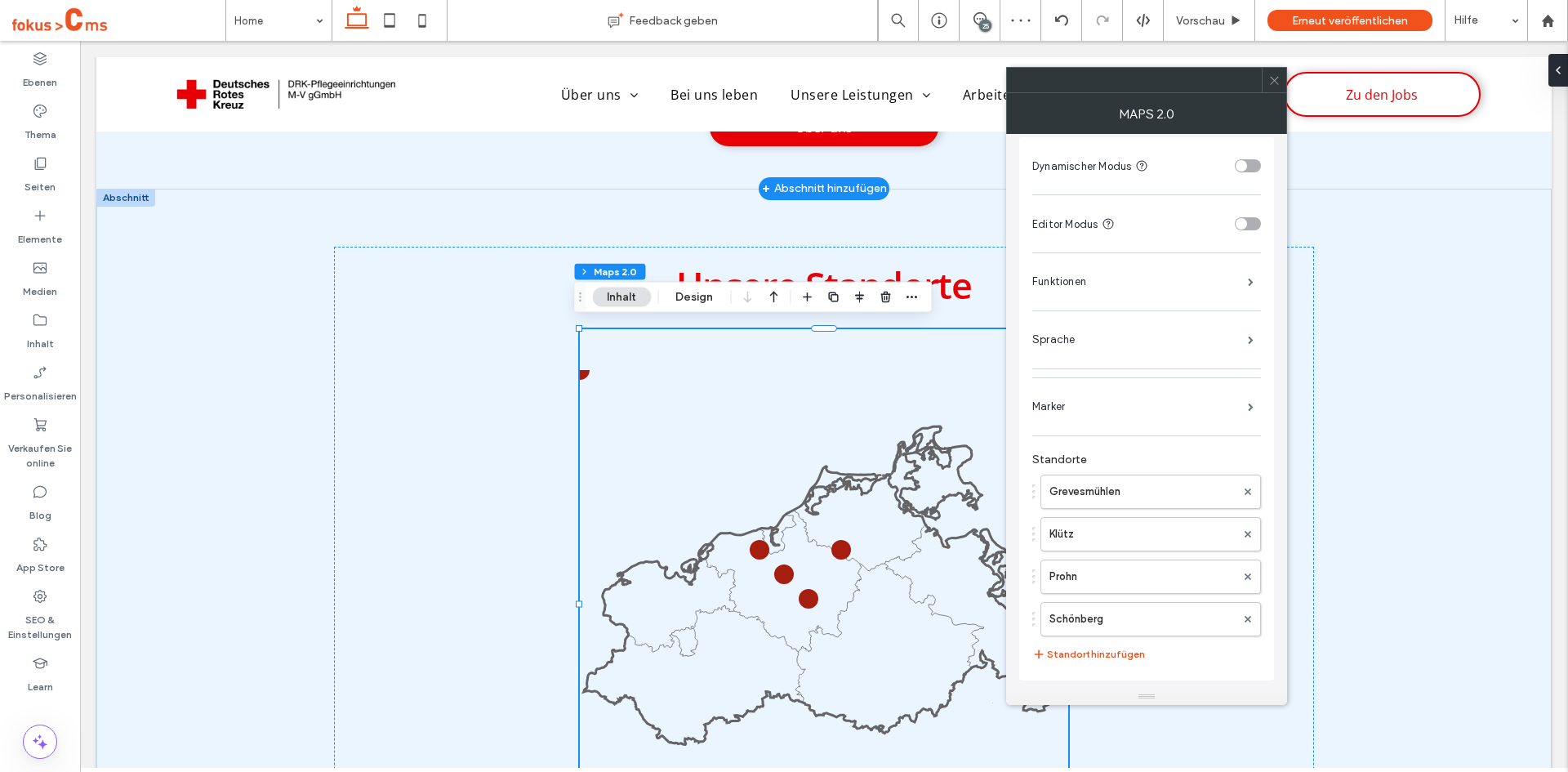 scroll, scrollTop: 10, scrollLeft: 0, axis: vertical 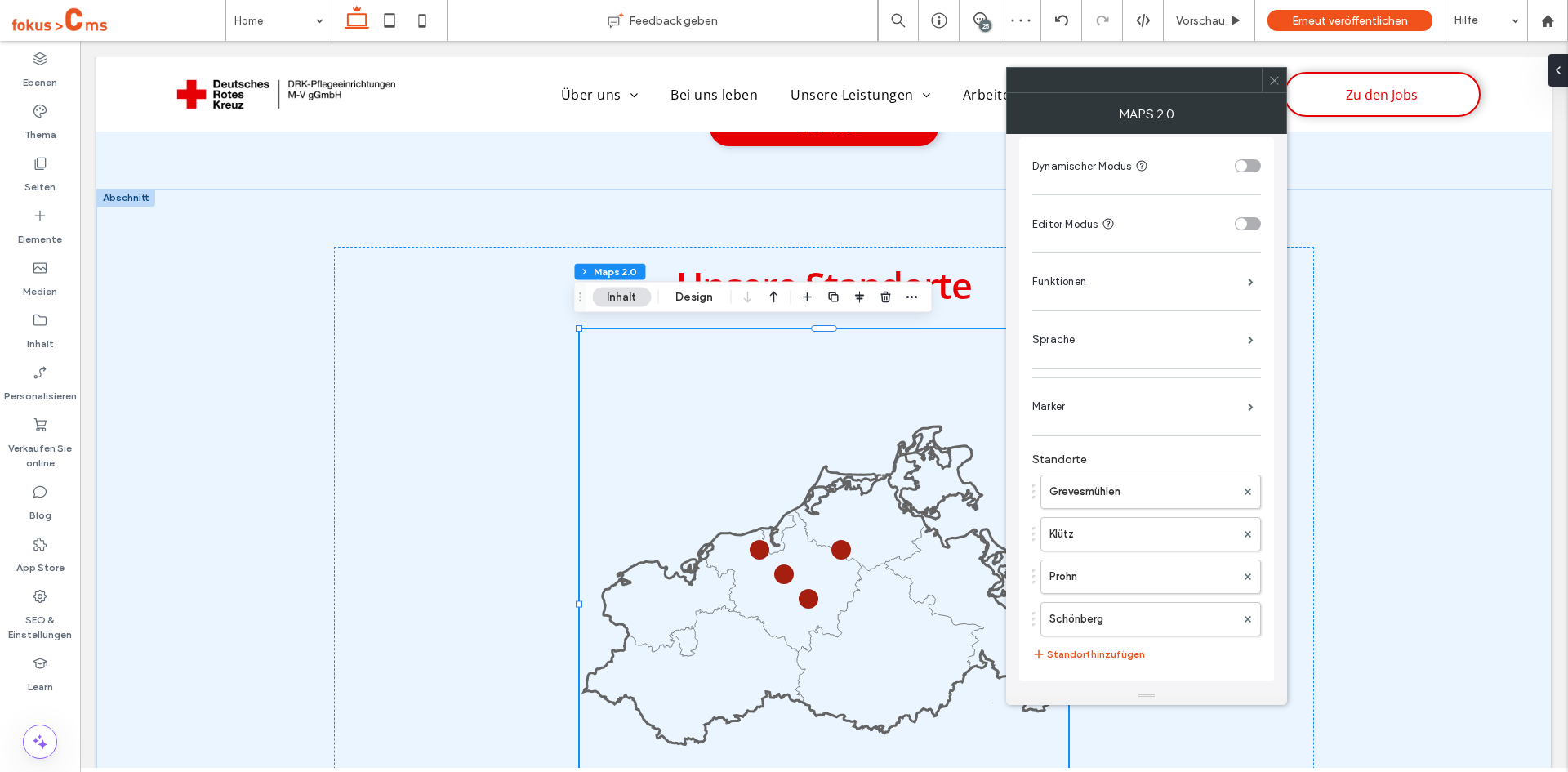 click 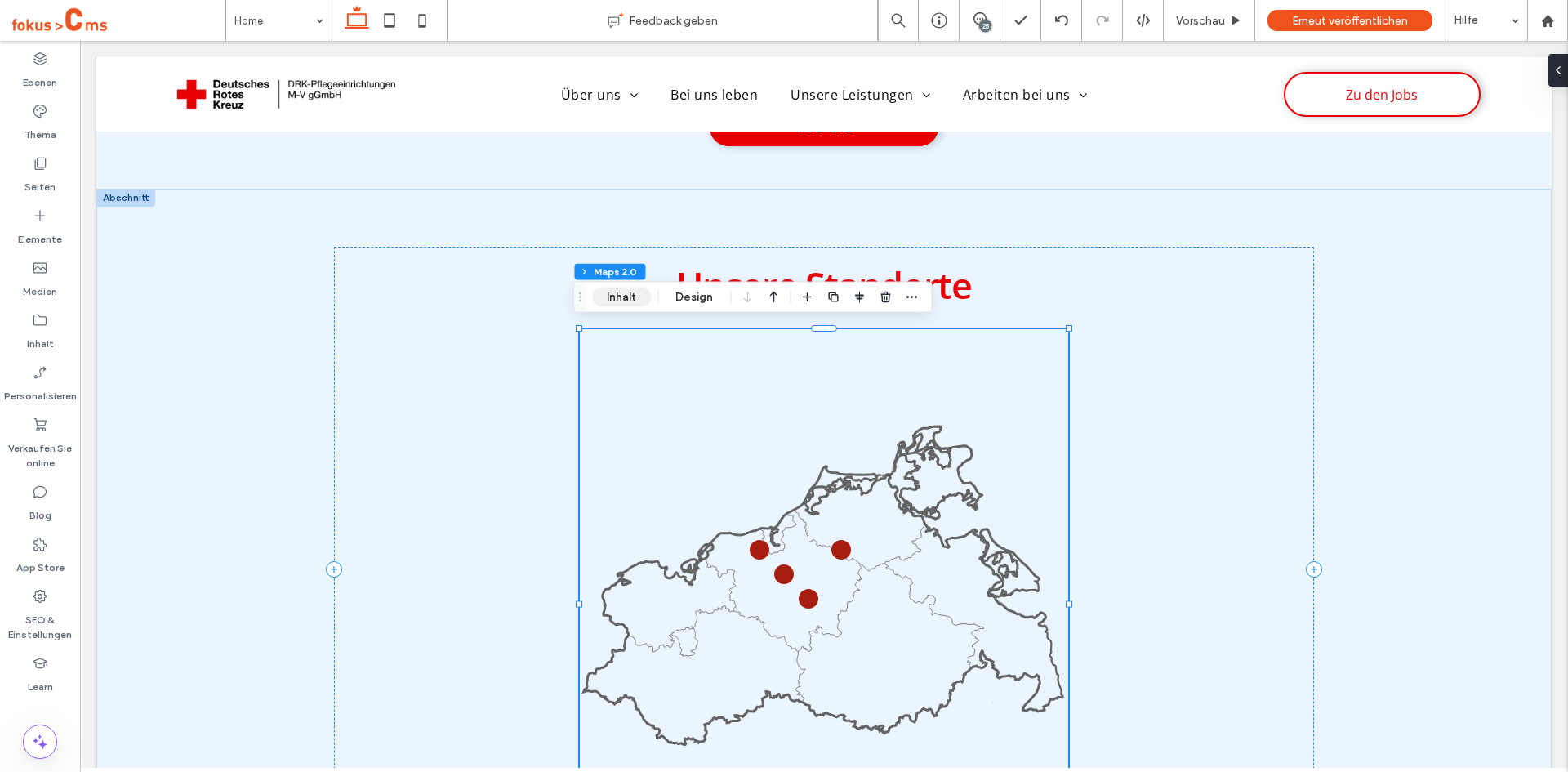 click on "Inhalt" at bounding box center [621, 297] 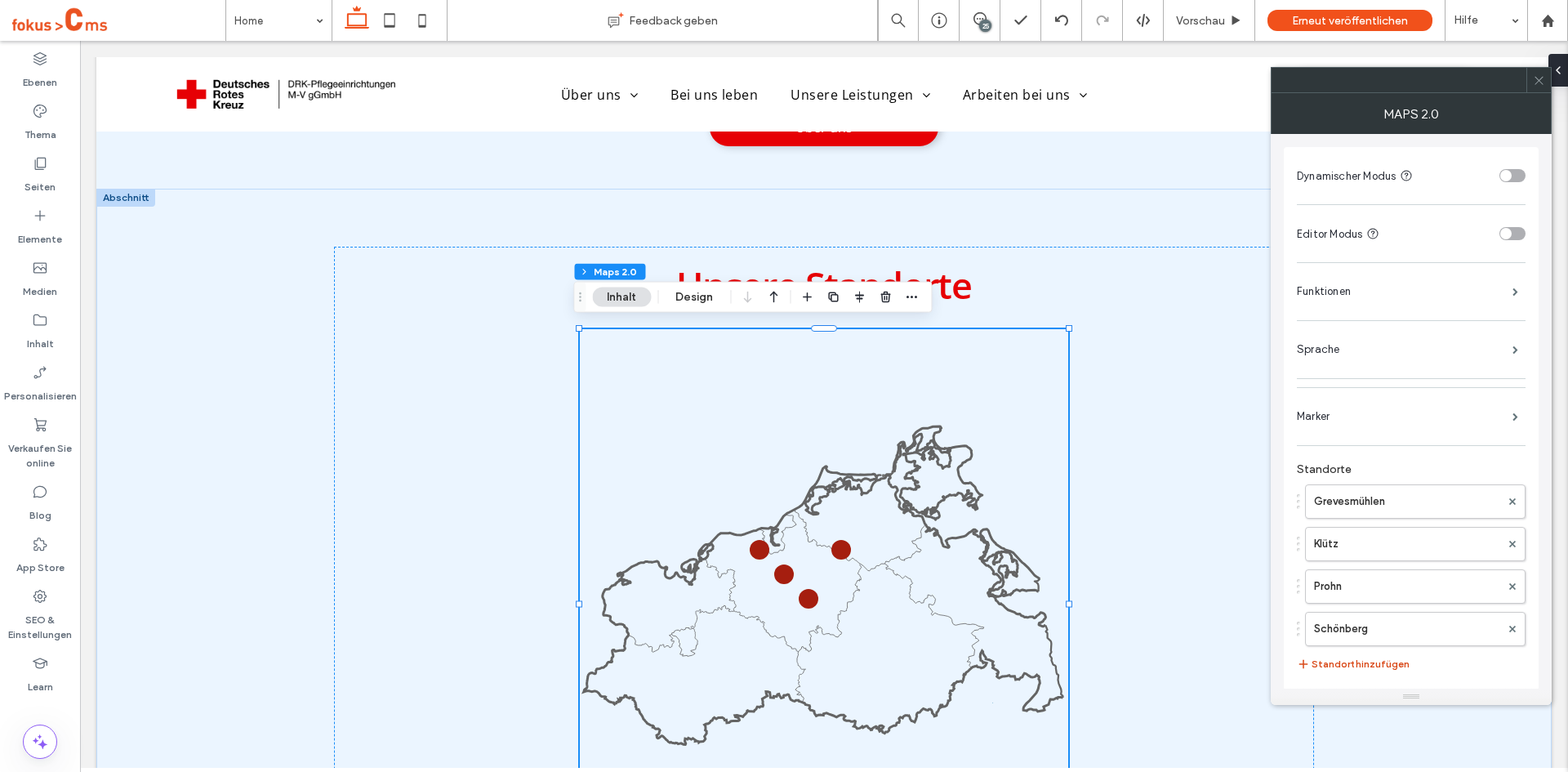 click on "Standort hinzufügen" at bounding box center (1353, 664) 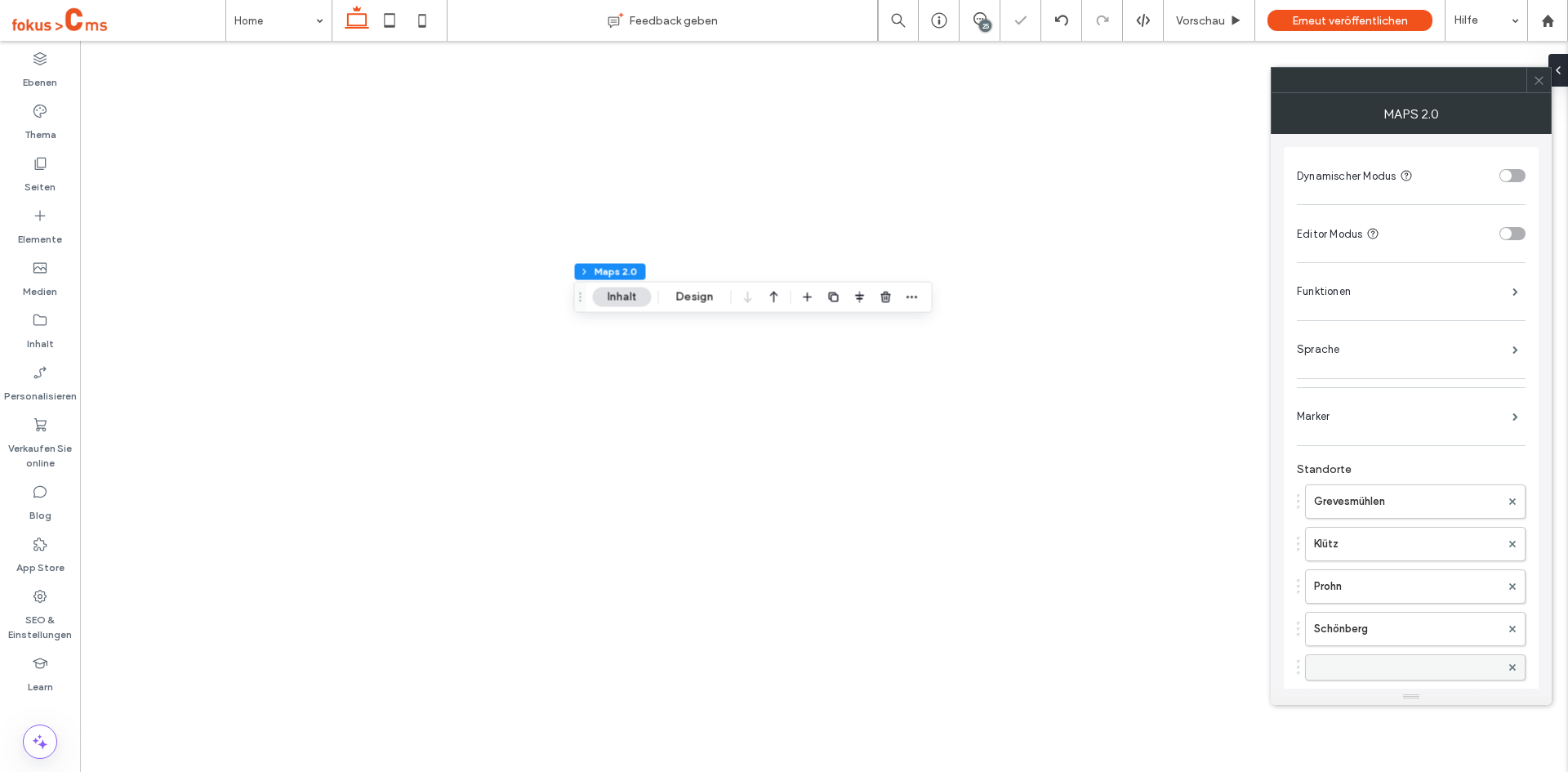 click at bounding box center [1407, 667] 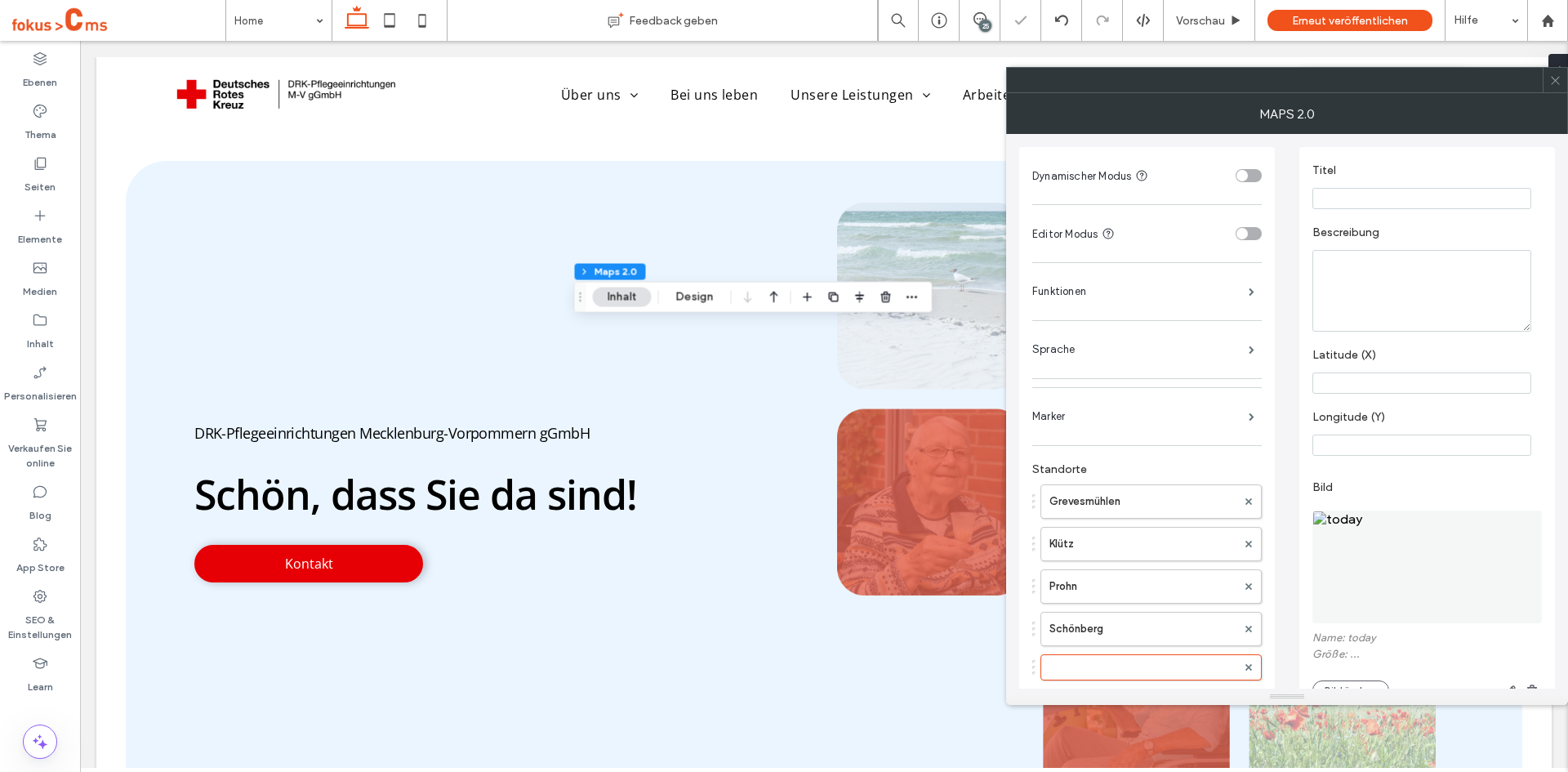 scroll, scrollTop: 2535, scrollLeft: 0, axis: vertical 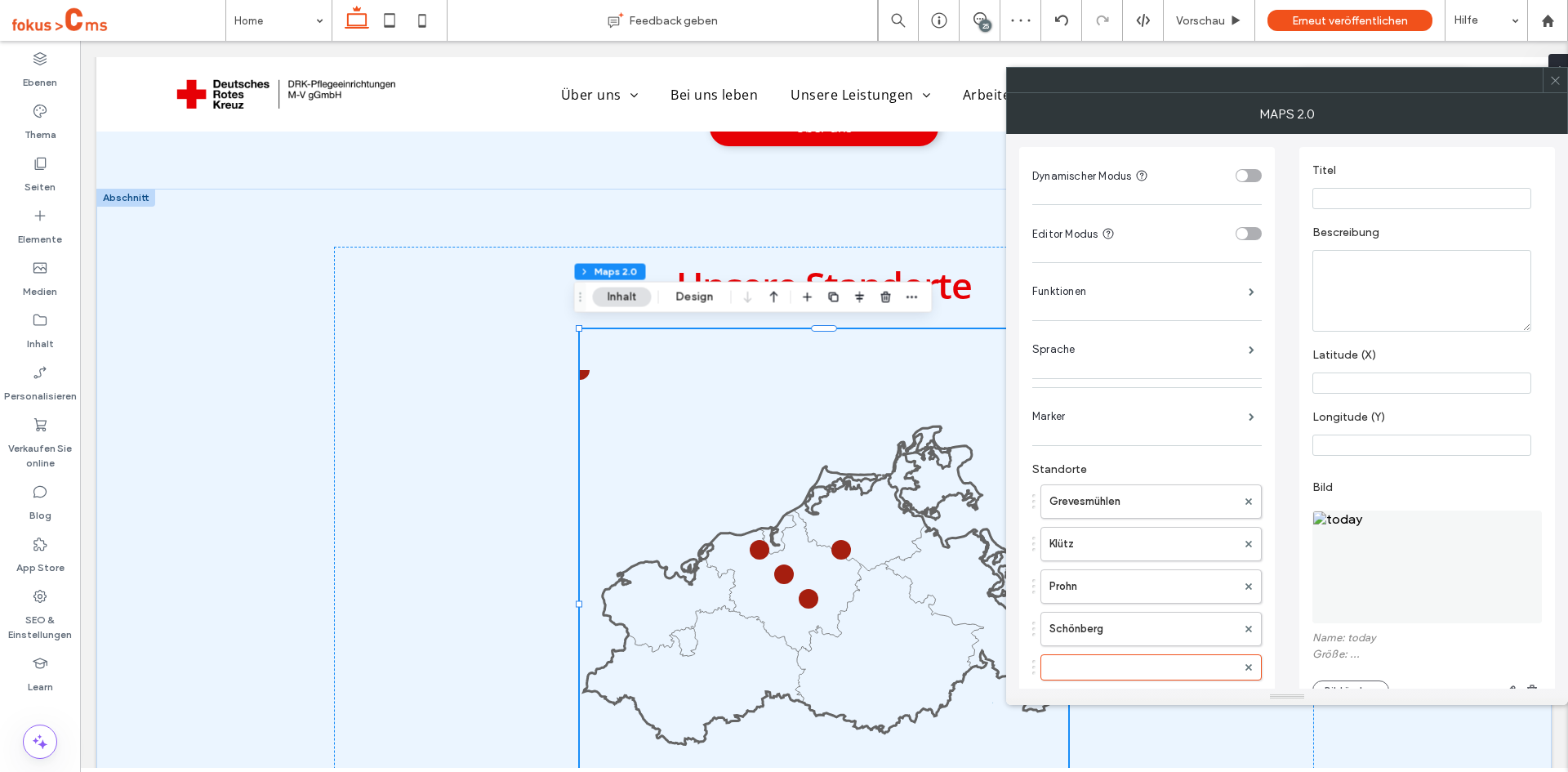 click at bounding box center [1422, 199] 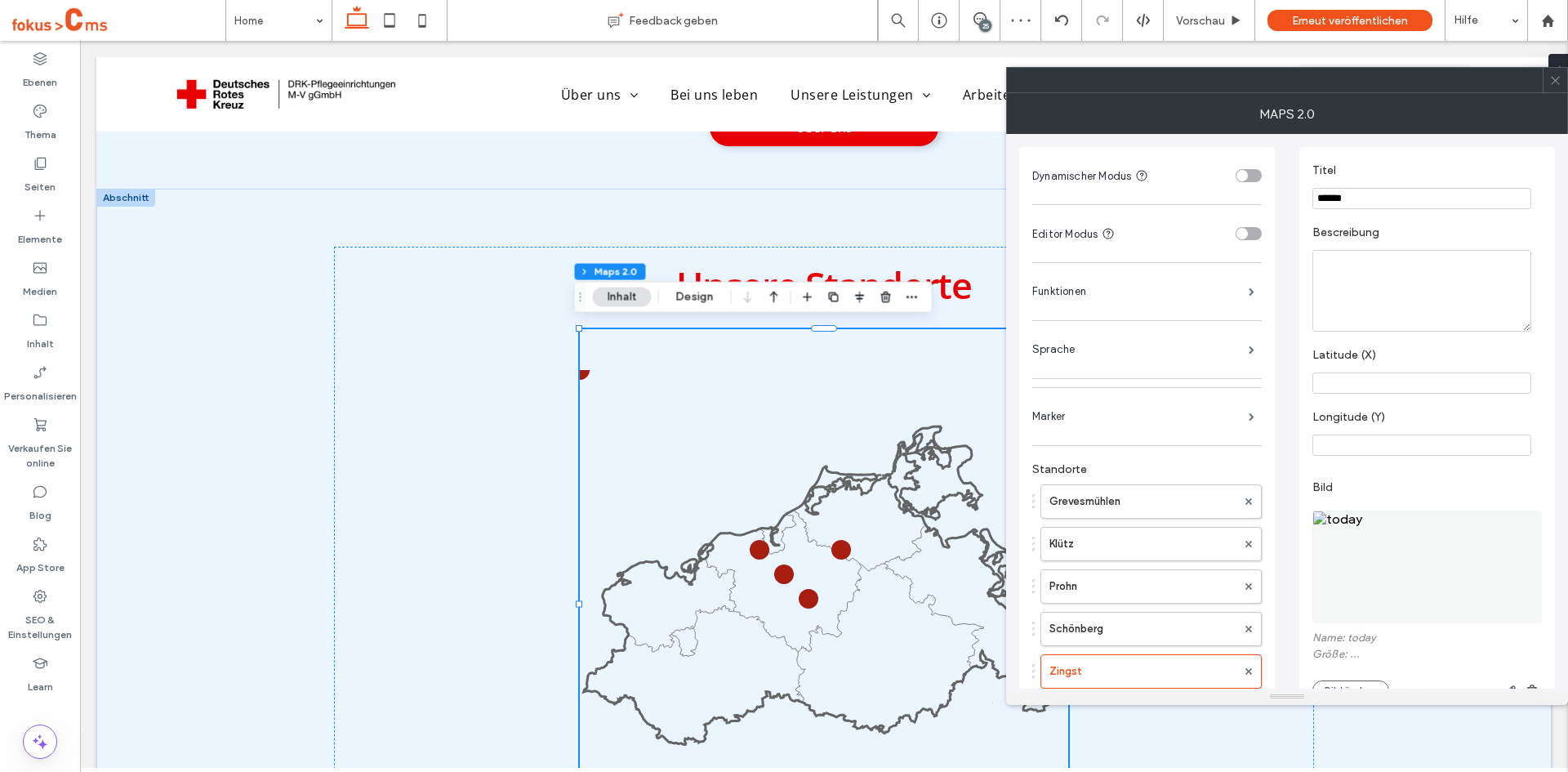 type on "******" 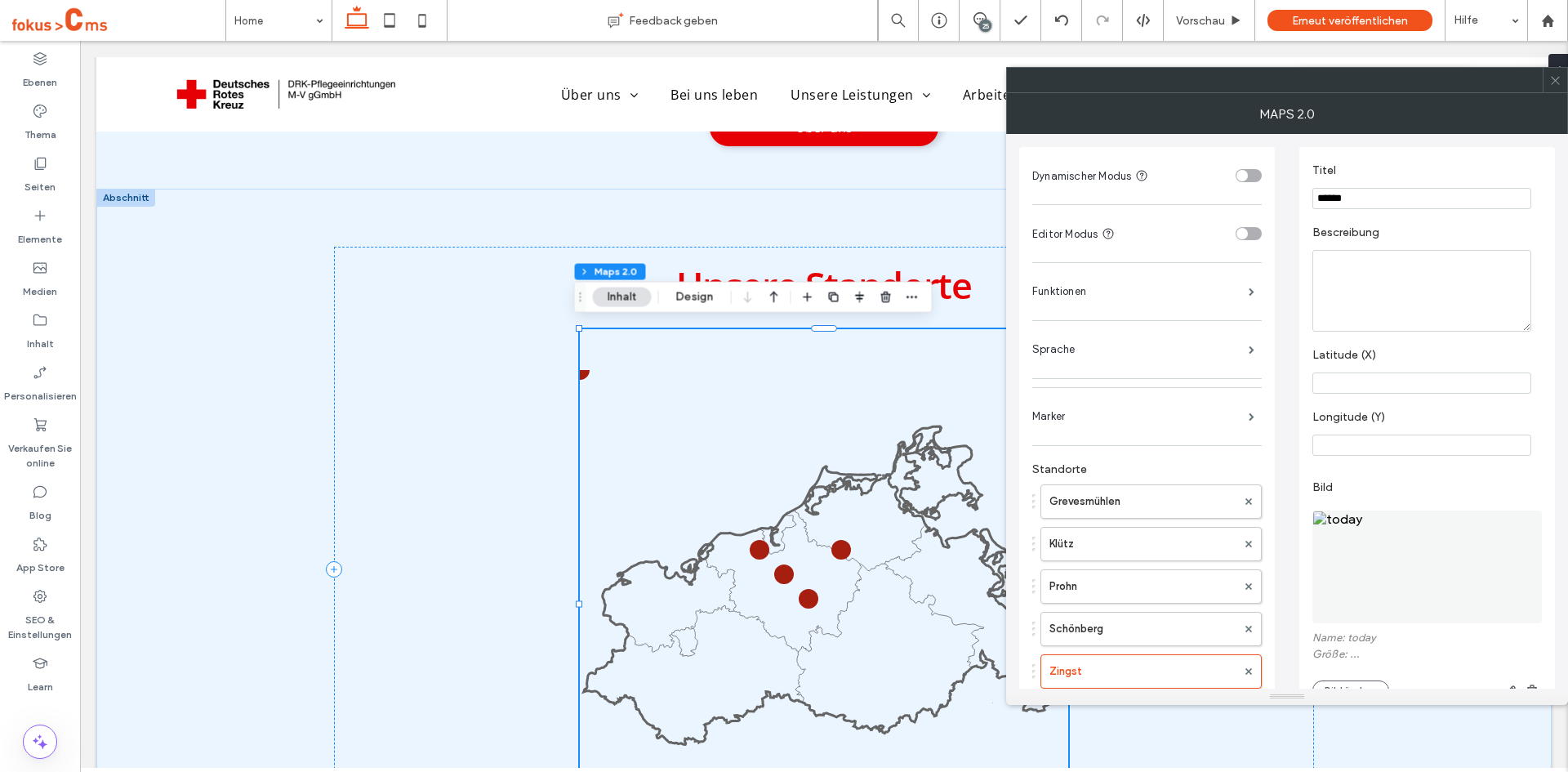 paste on "**********" 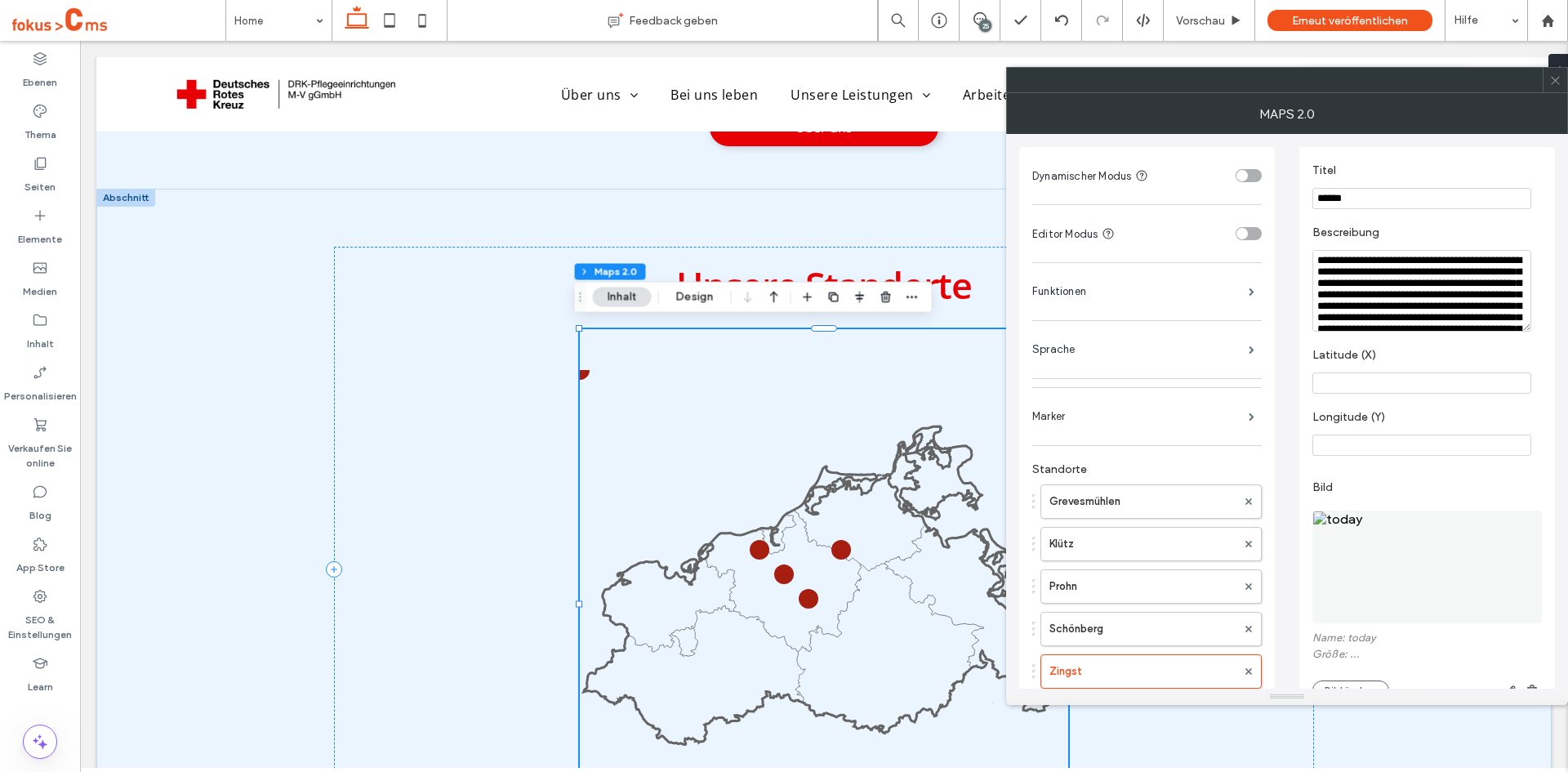scroll, scrollTop: 59, scrollLeft: 0, axis: vertical 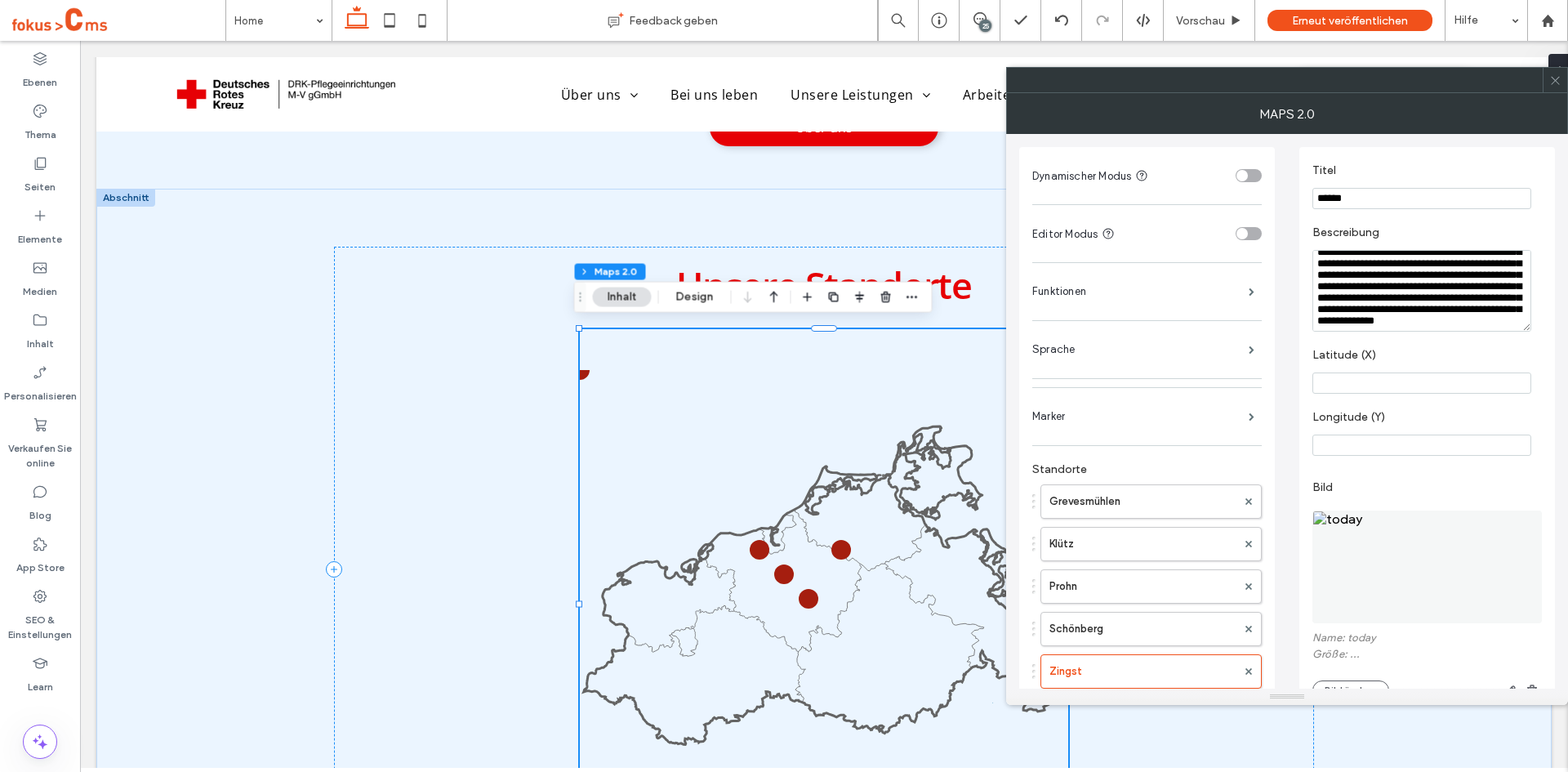 type on "**********" 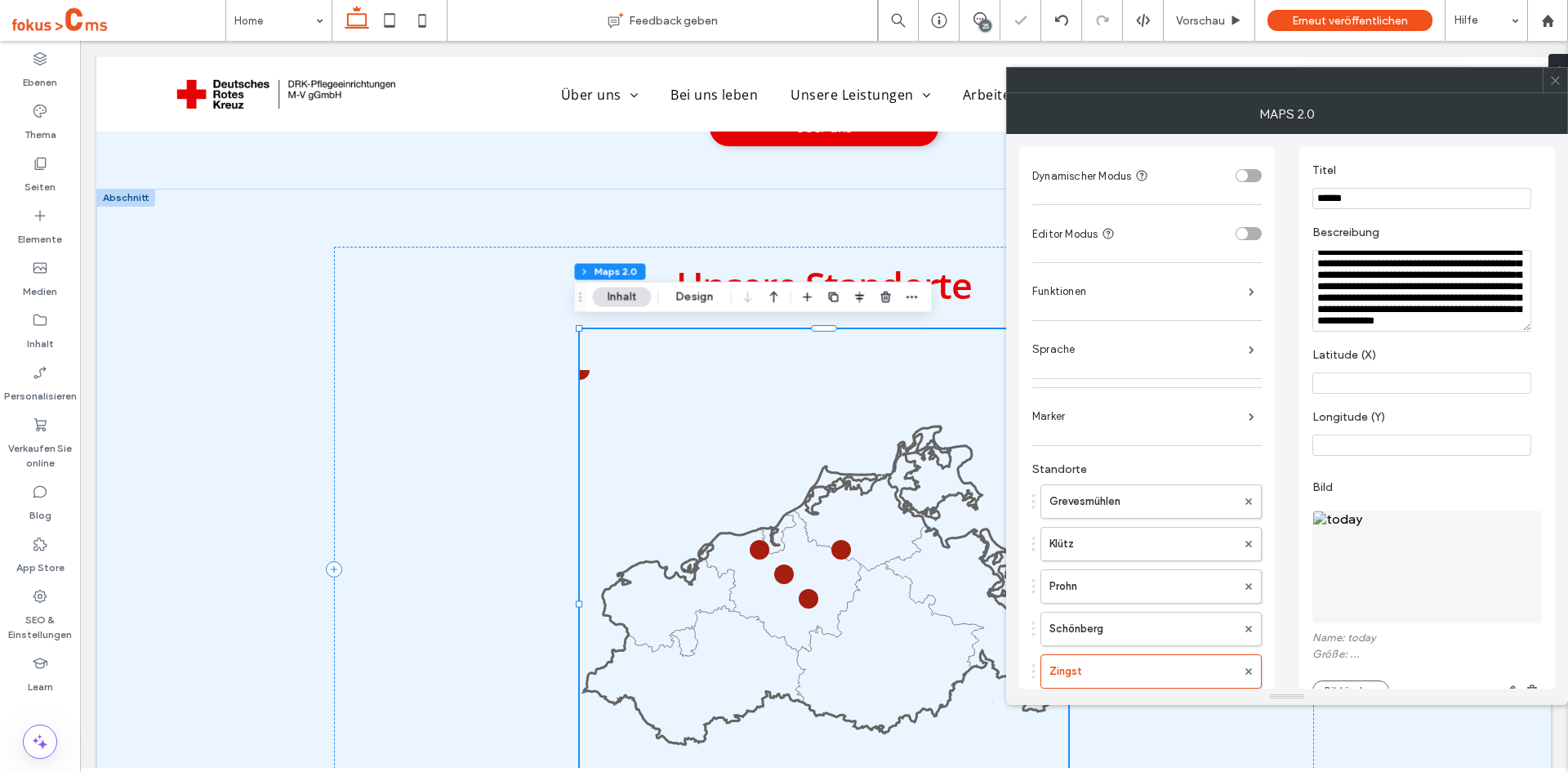click at bounding box center (1422, 383) 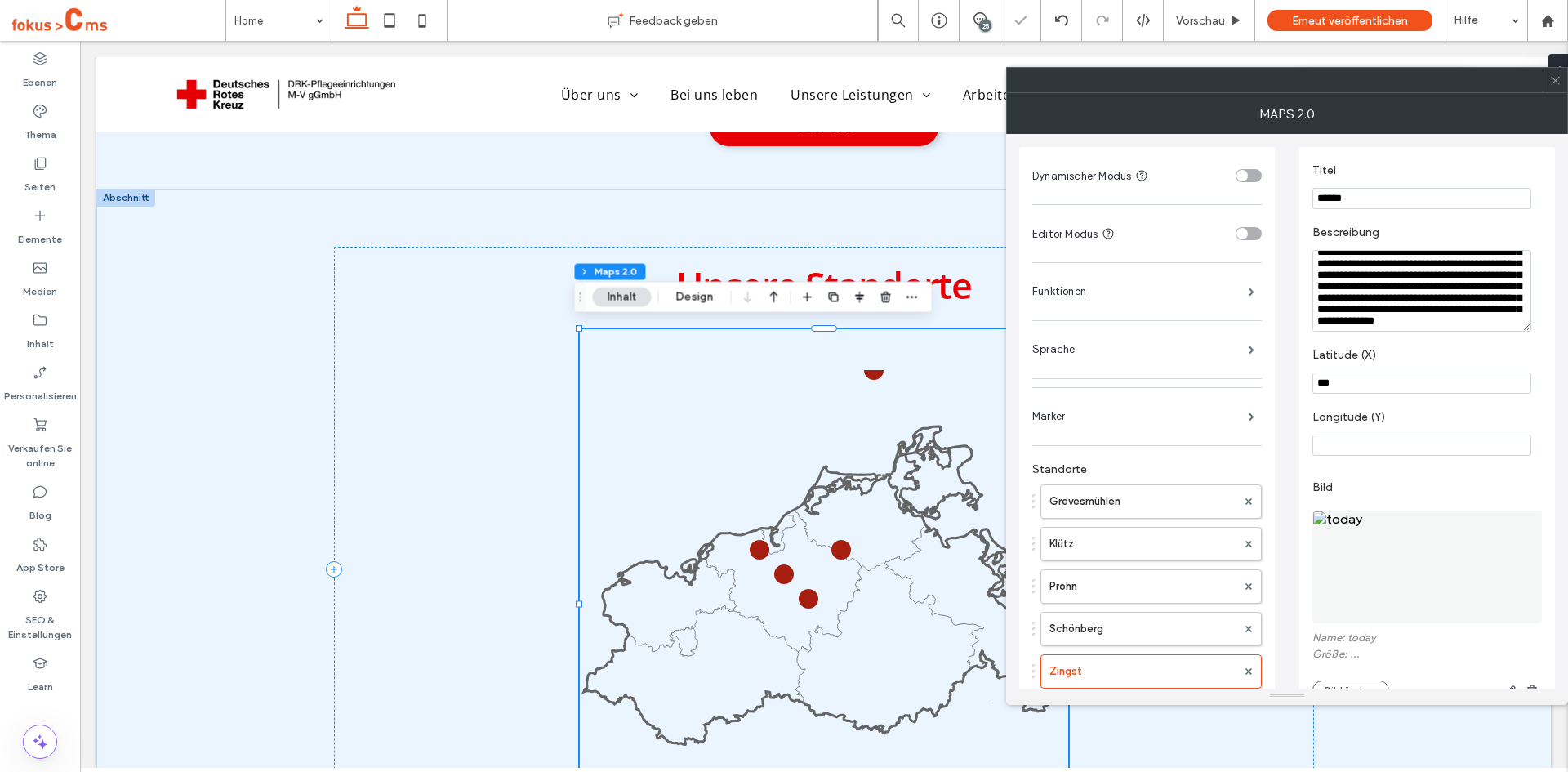 type on "***" 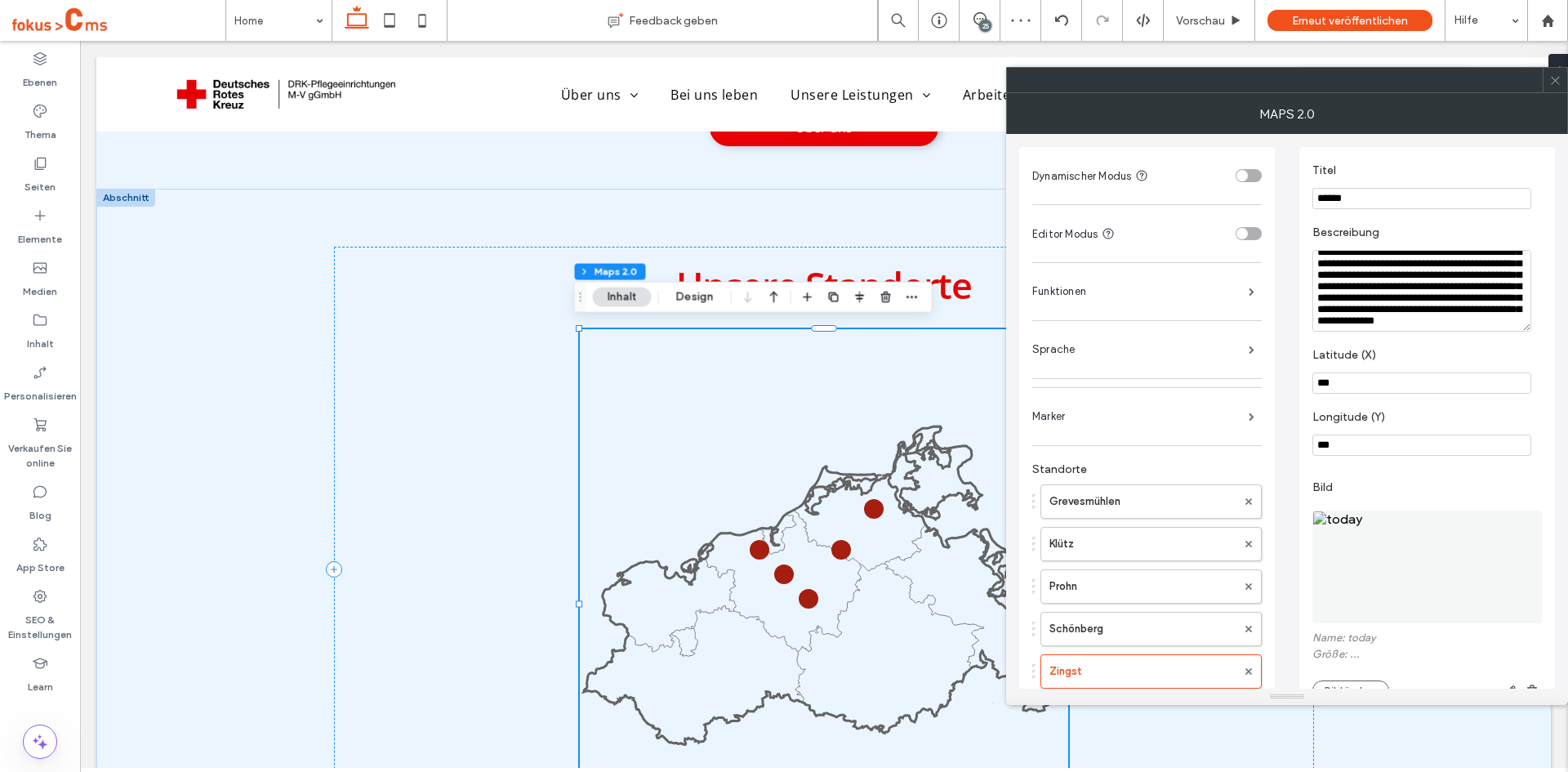 type on "***" 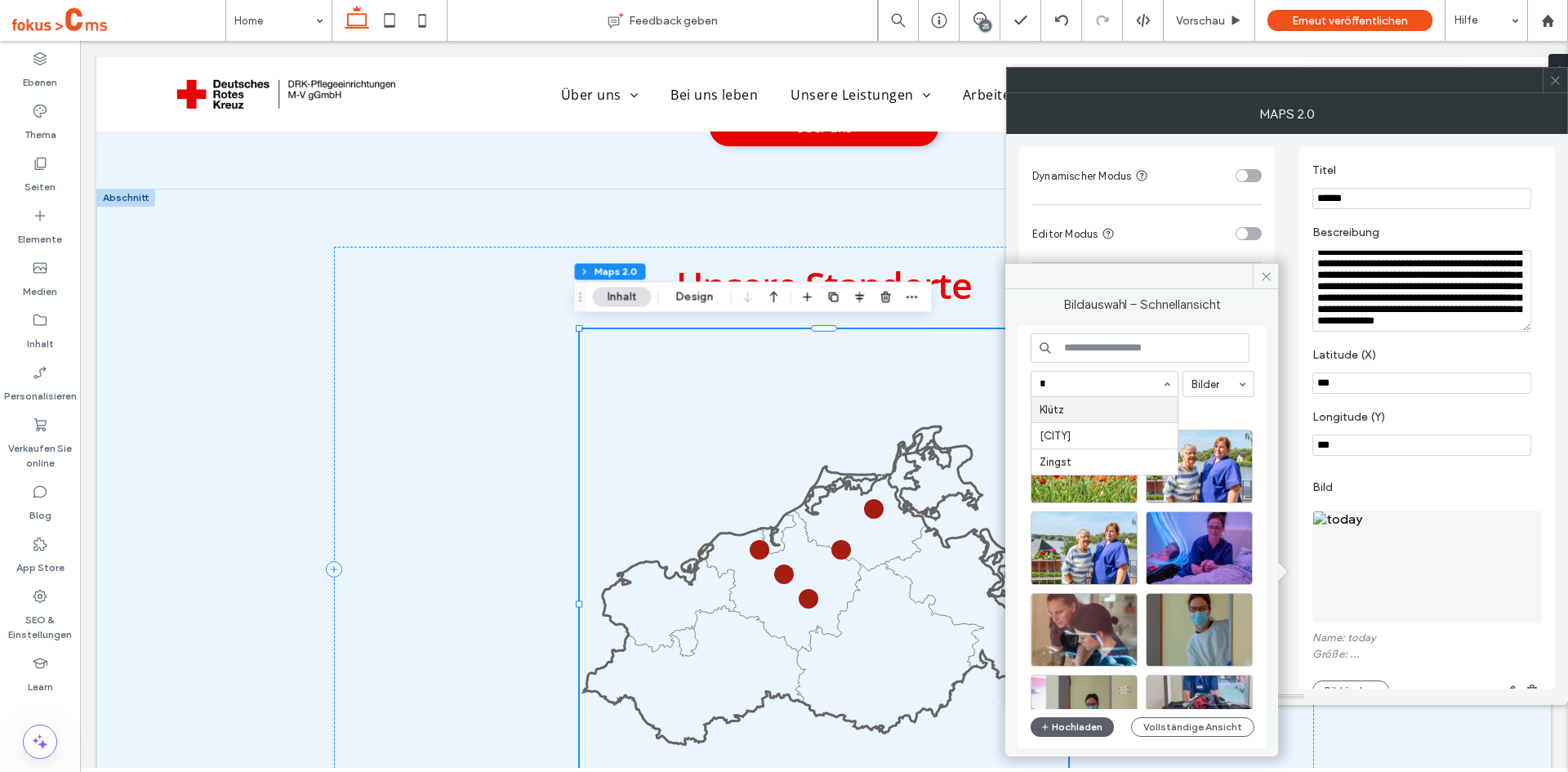 type on "**" 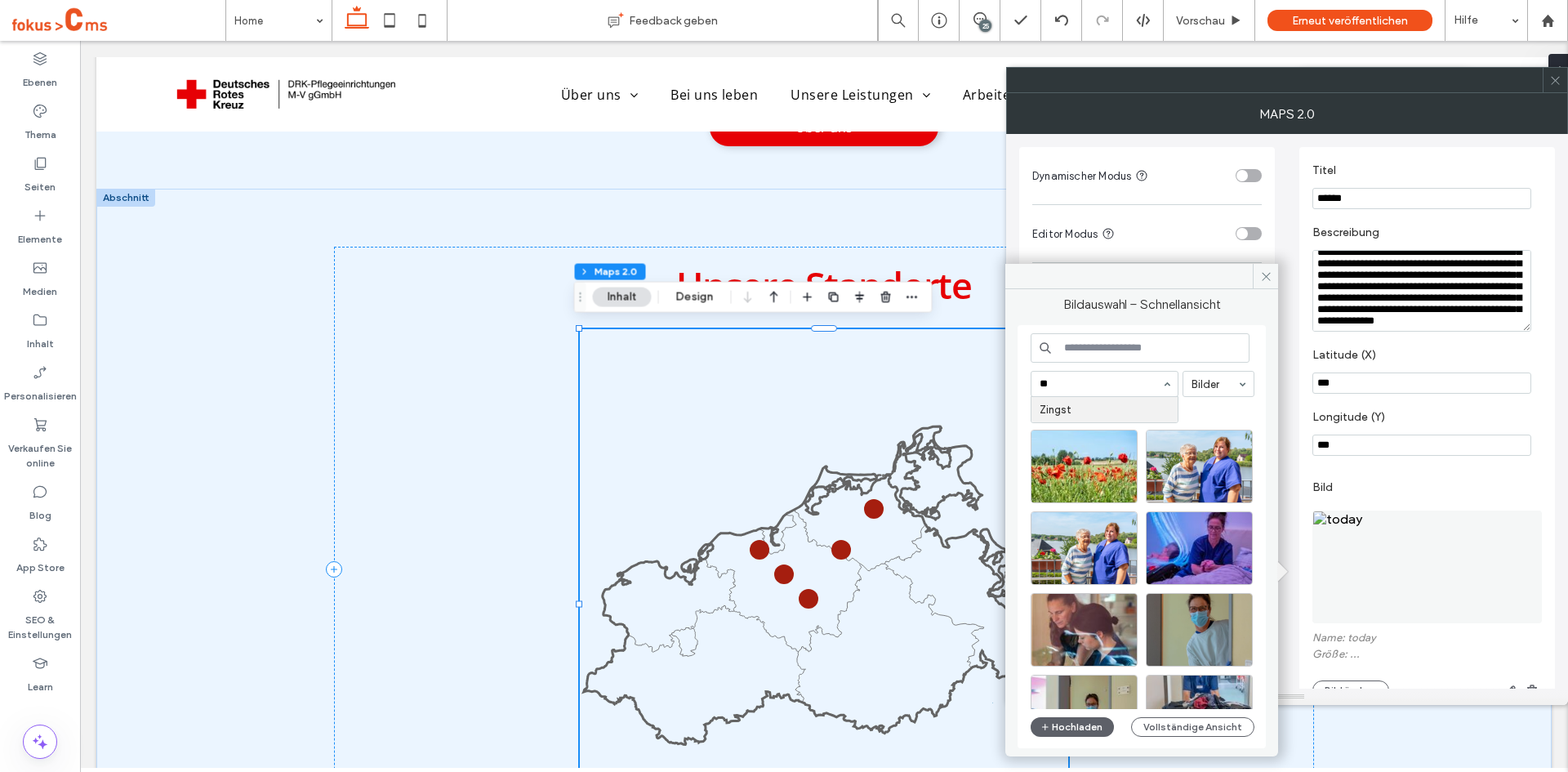 type 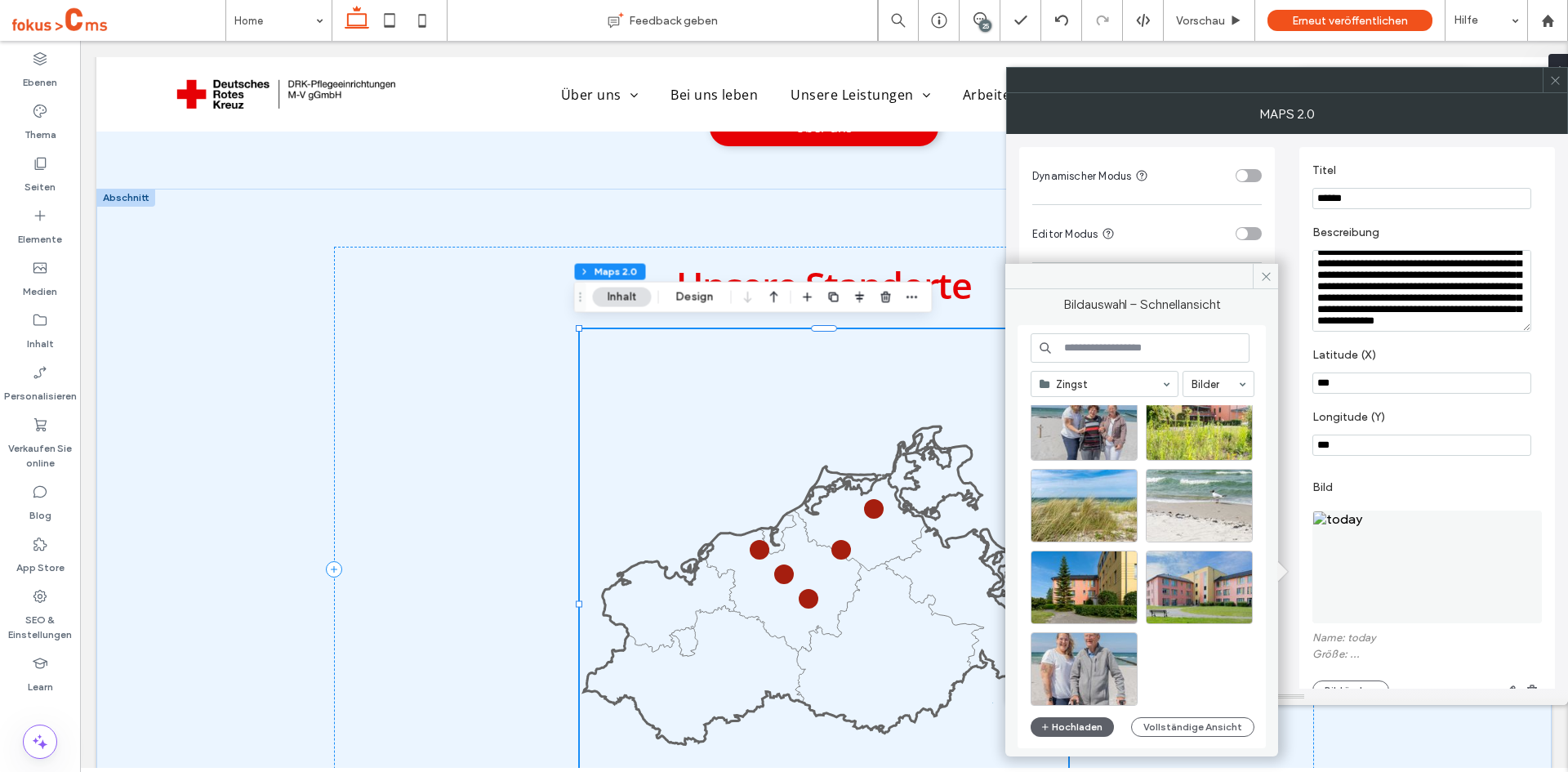 scroll, scrollTop: 186, scrollLeft: 0, axis: vertical 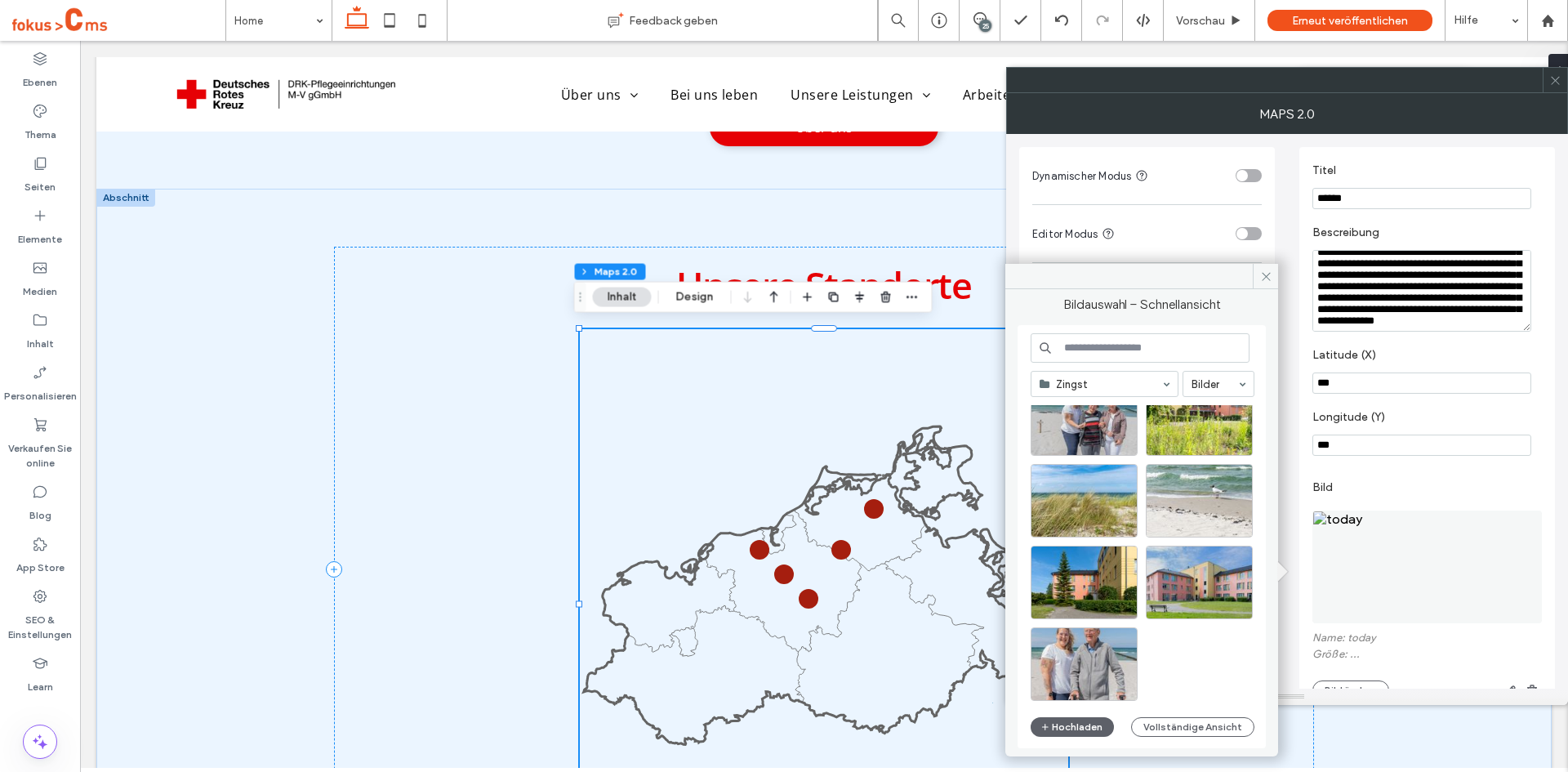 click at bounding box center [1148, 668] 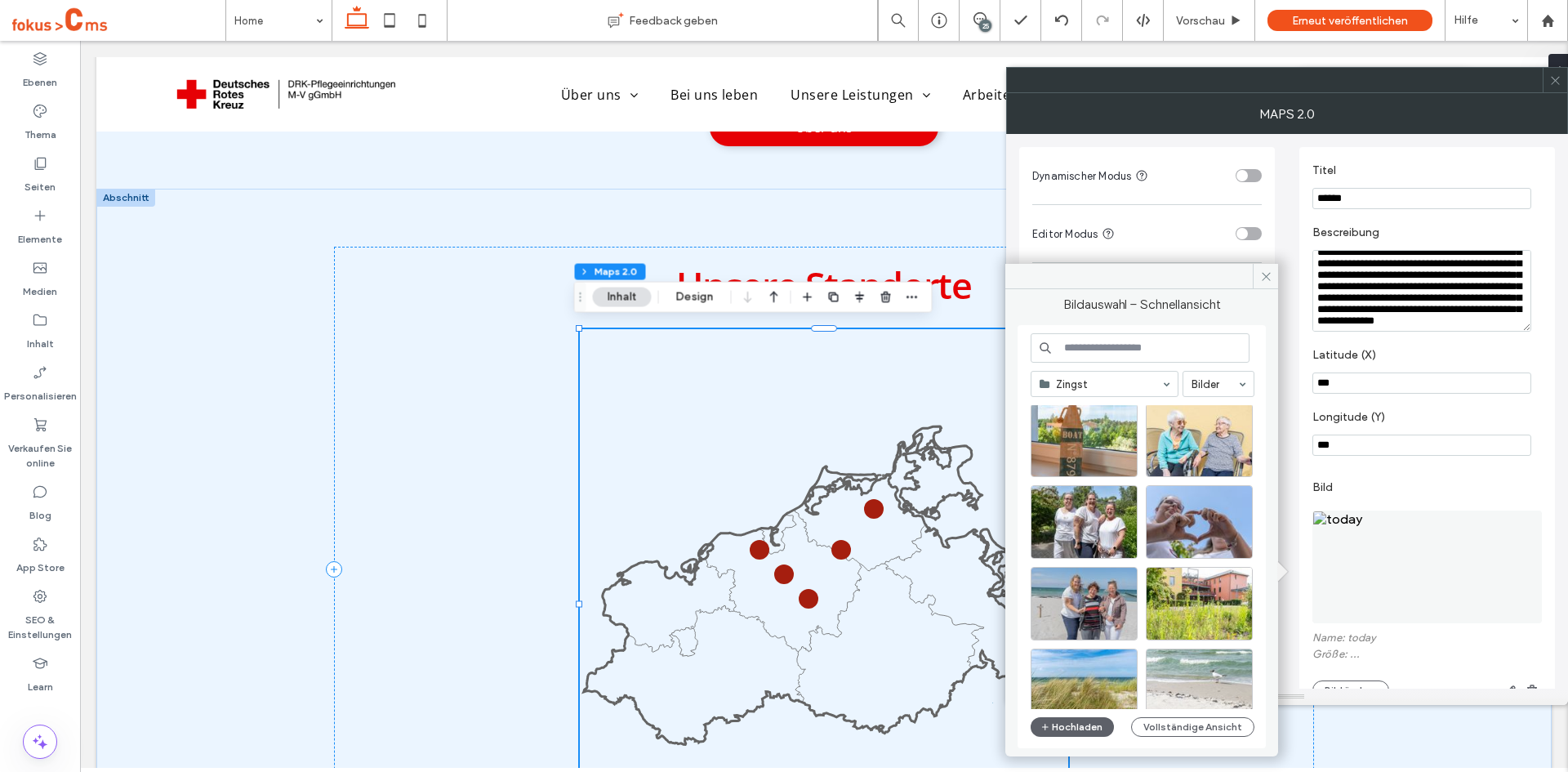 scroll, scrollTop: 0, scrollLeft: 0, axis: both 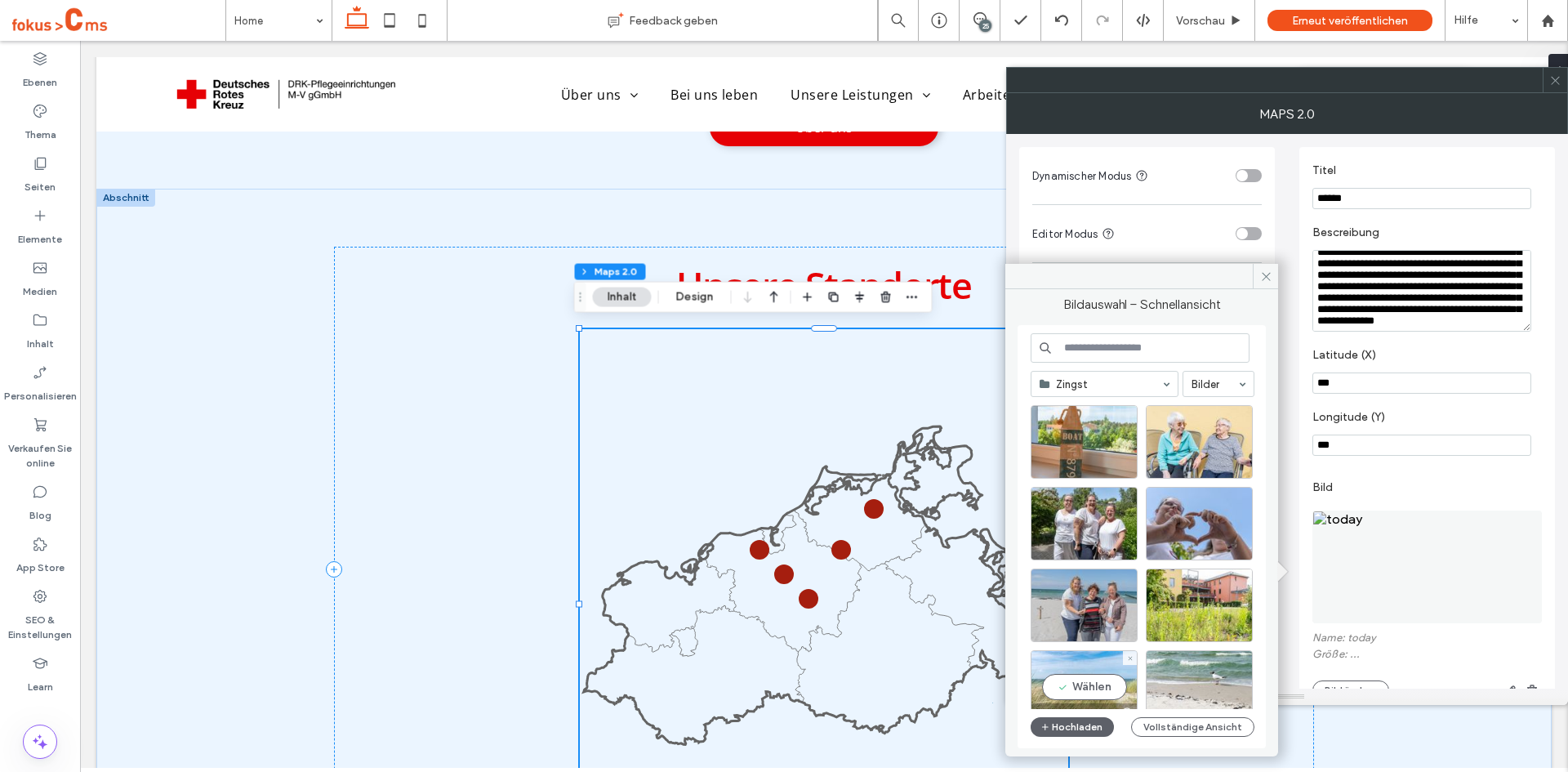 click on "Wählen" at bounding box center [1084, 687] 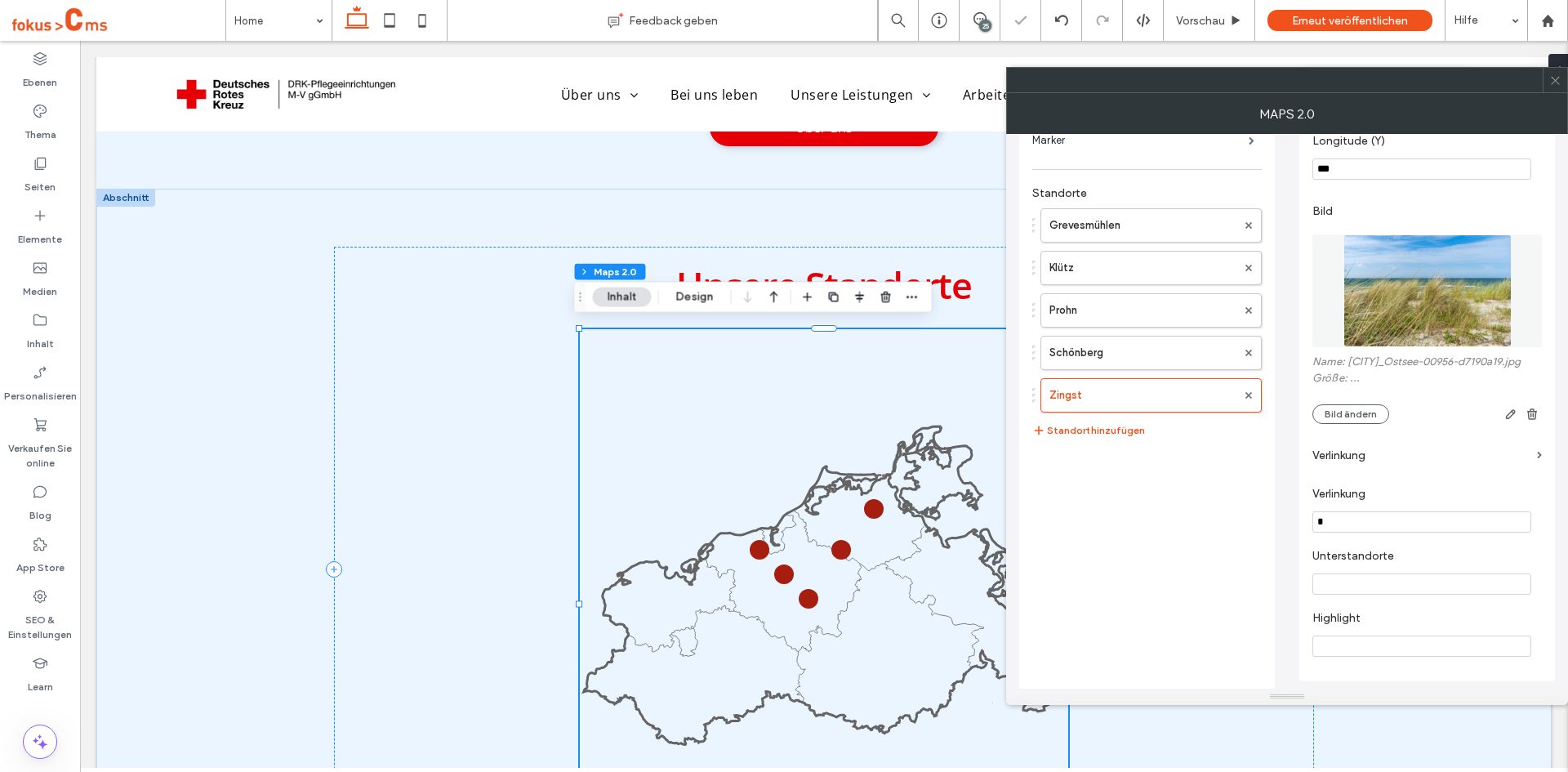 scroll, scrollTop: 282, scrollLeft: 0, axis: vertical 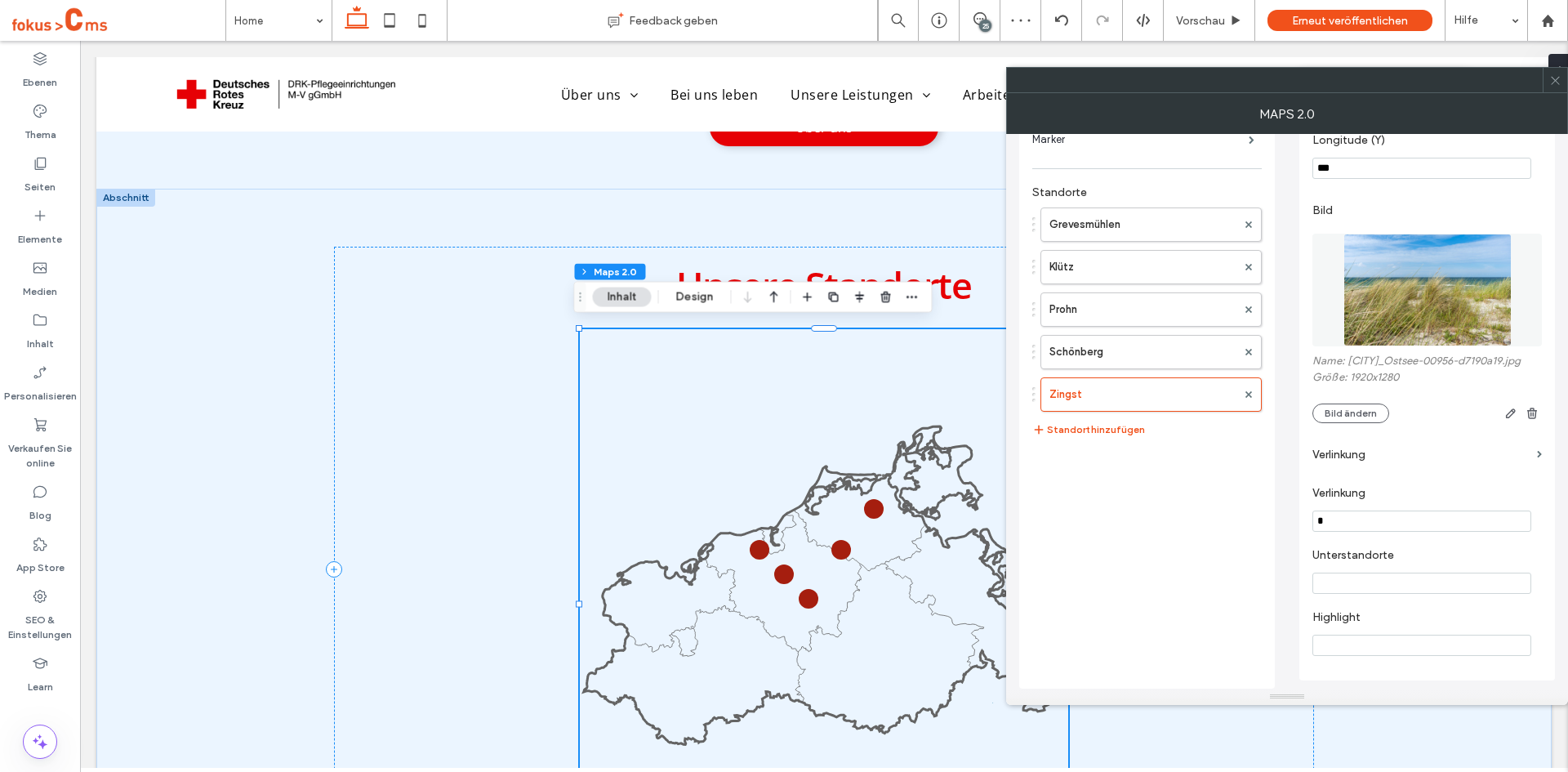 click on "Verlinkung" at bounding box center (1421, 454) 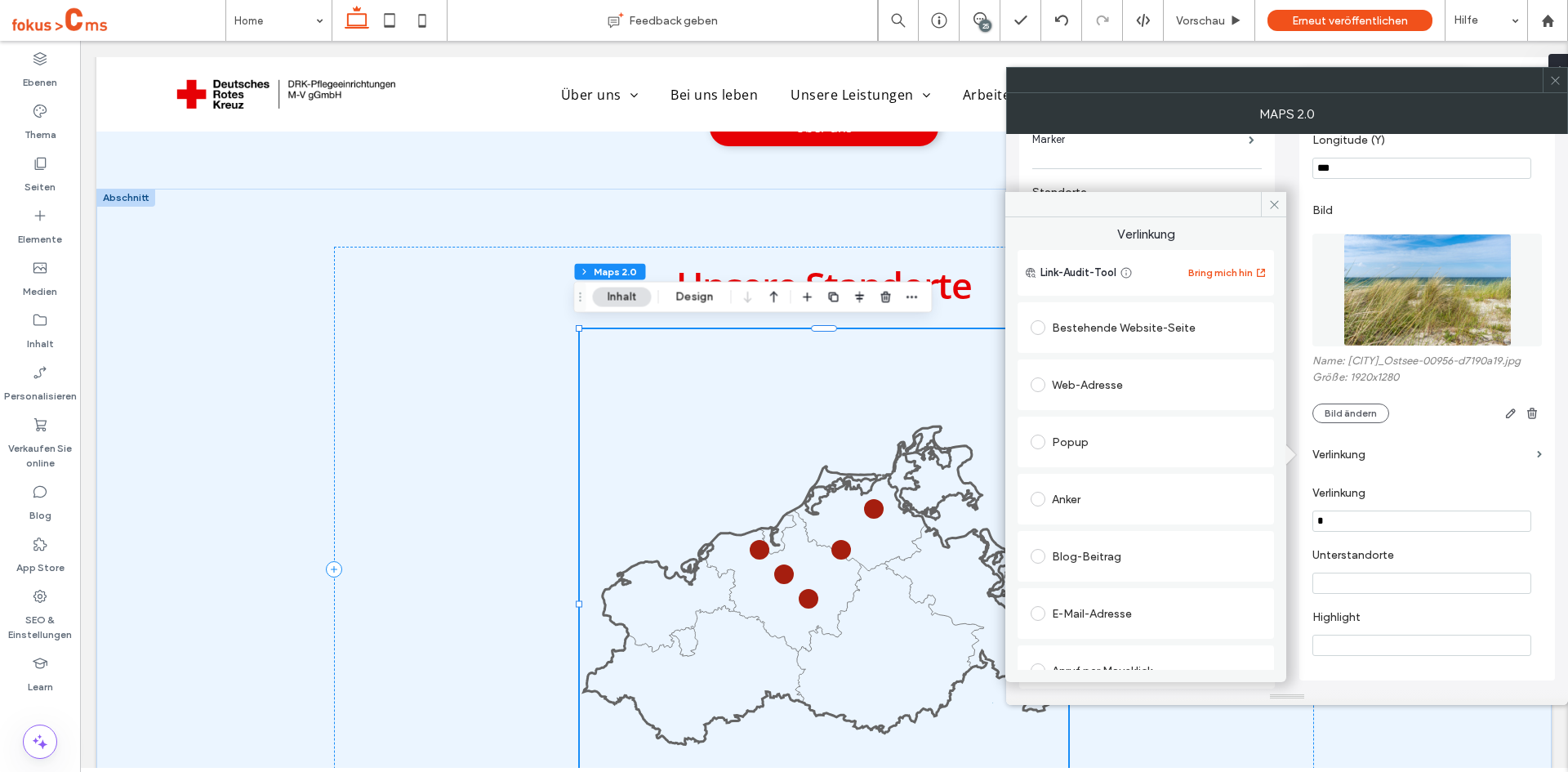 click on "Bestehende Website-Seite" at bounding box center [1146, 328] 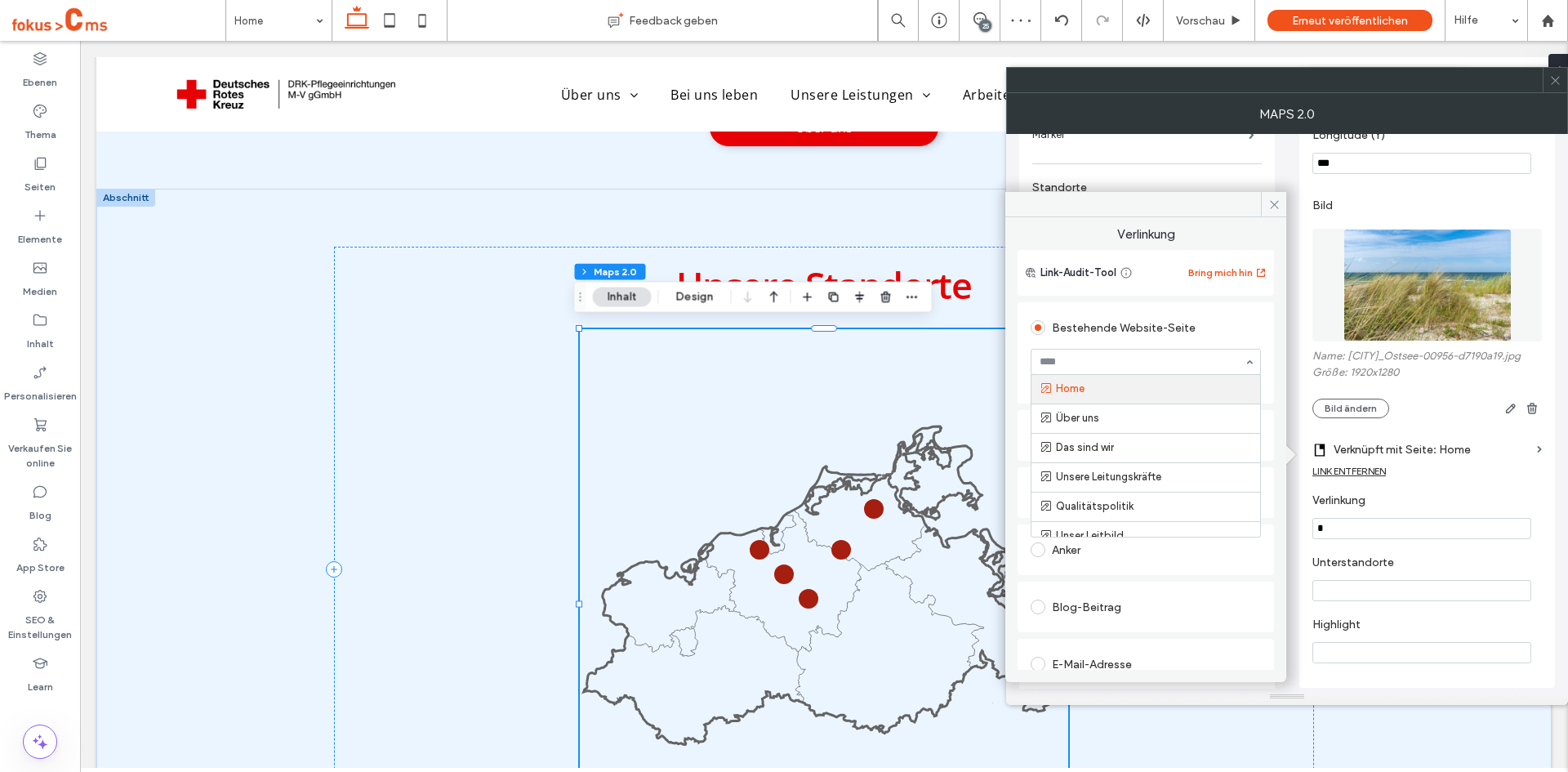 type on "*" 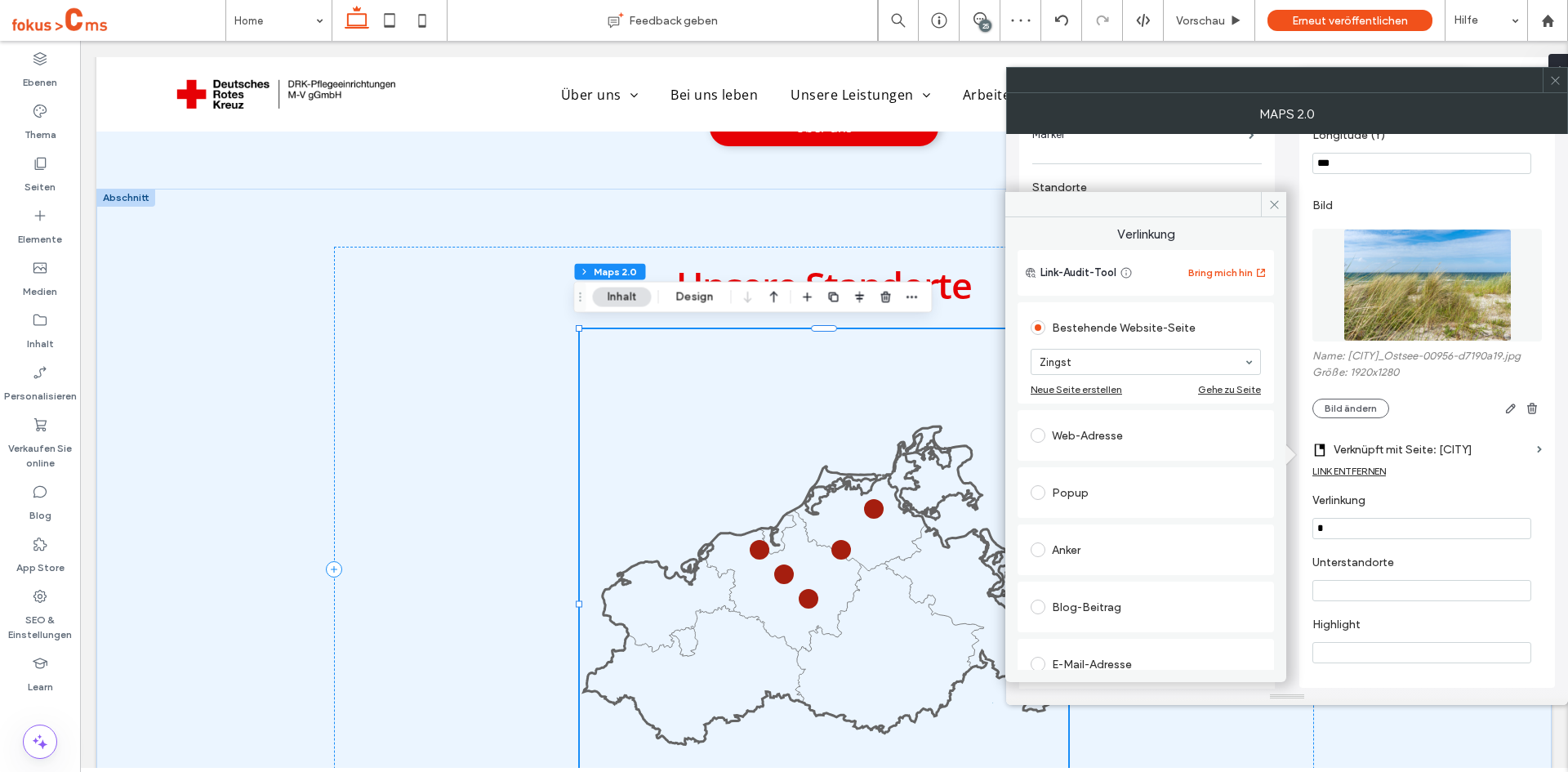 type 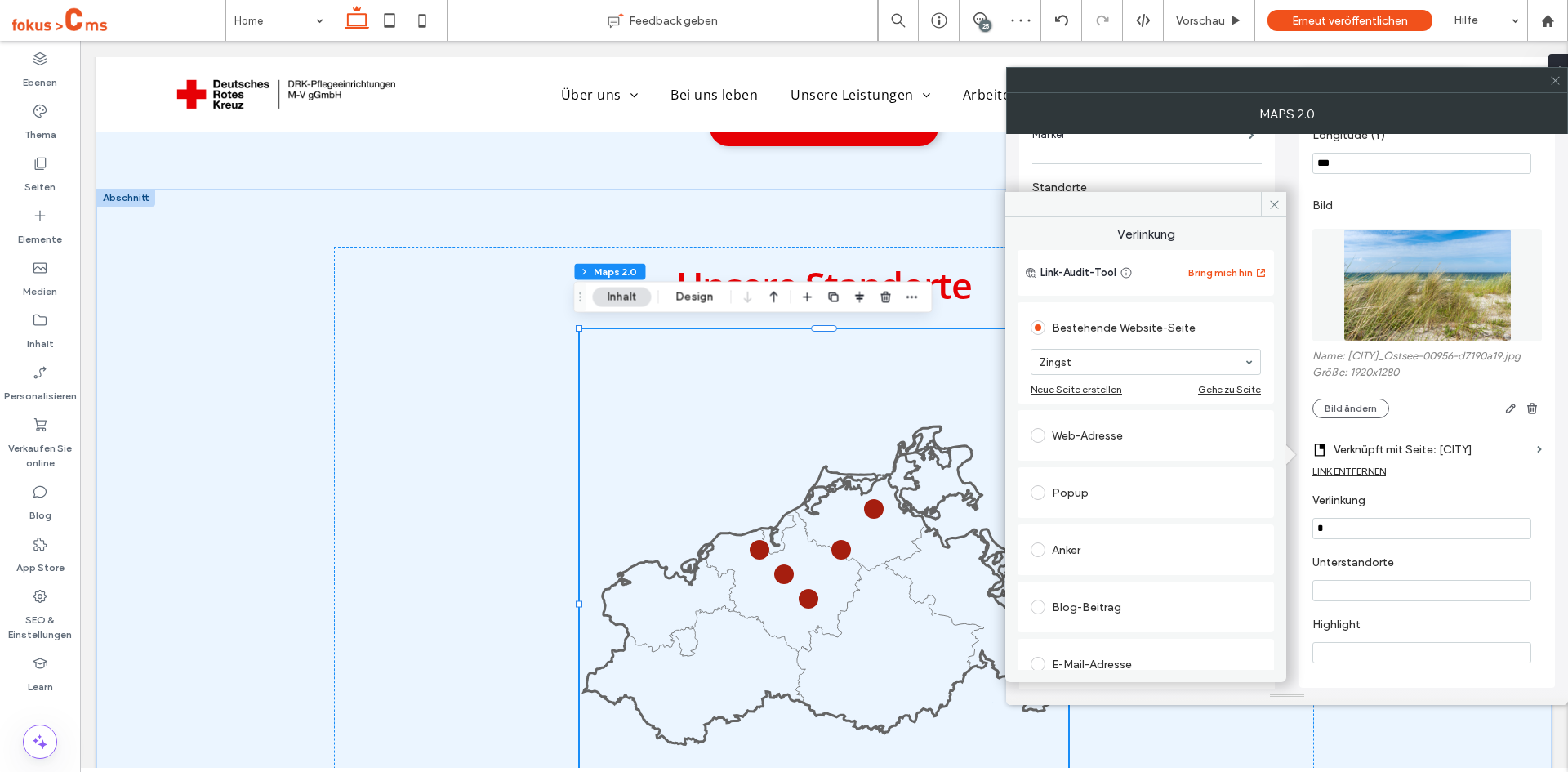 click on "*" at bounding box center [1427, 529] 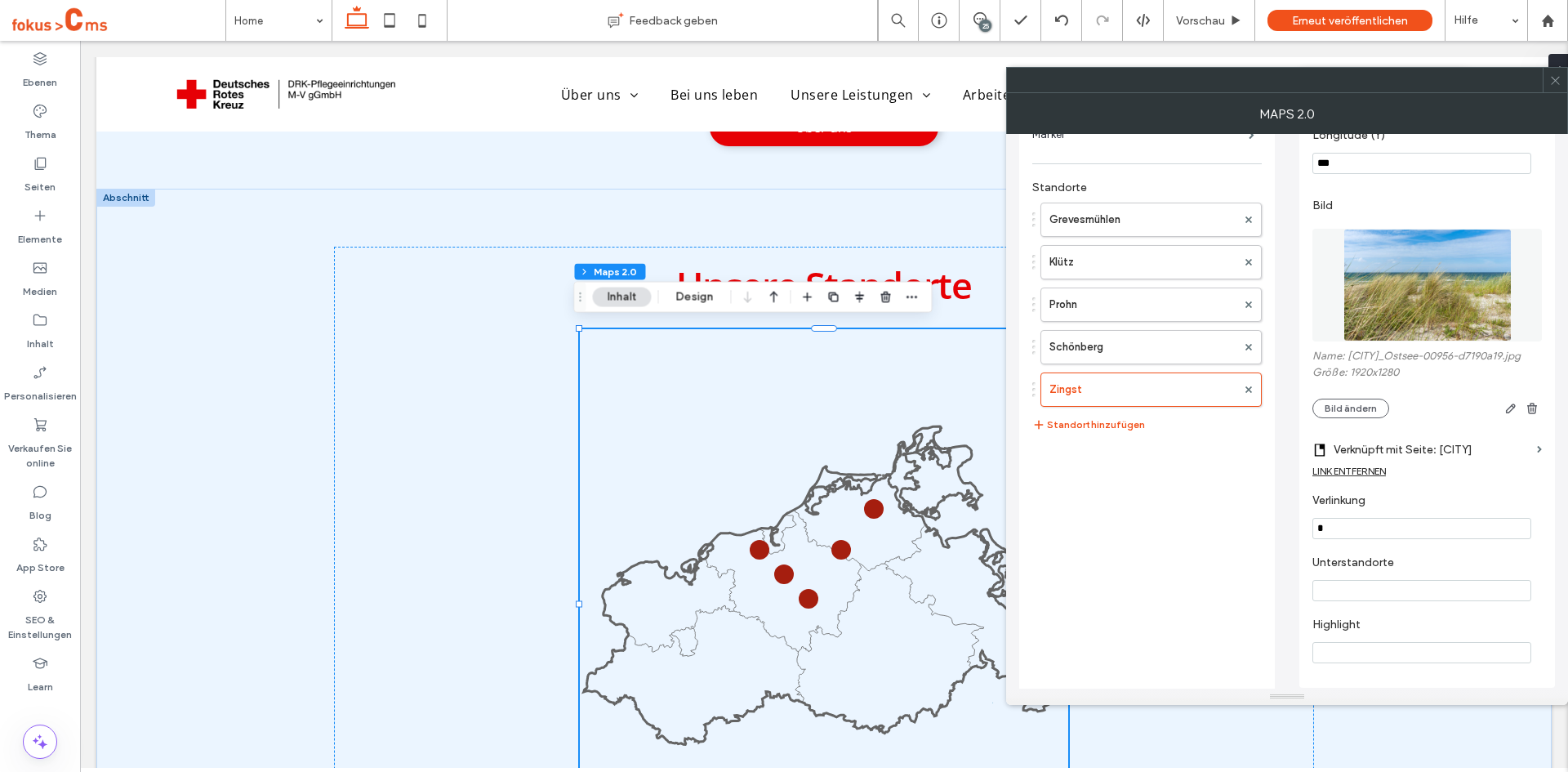 click on "Dynamischer Modus Editor Modus Funktionen Sprache Marker Standorte Grevesmühlen Klütz Prohn Schönberg Zingst Standort hinzufügen" at bounding box center [1147, 280] 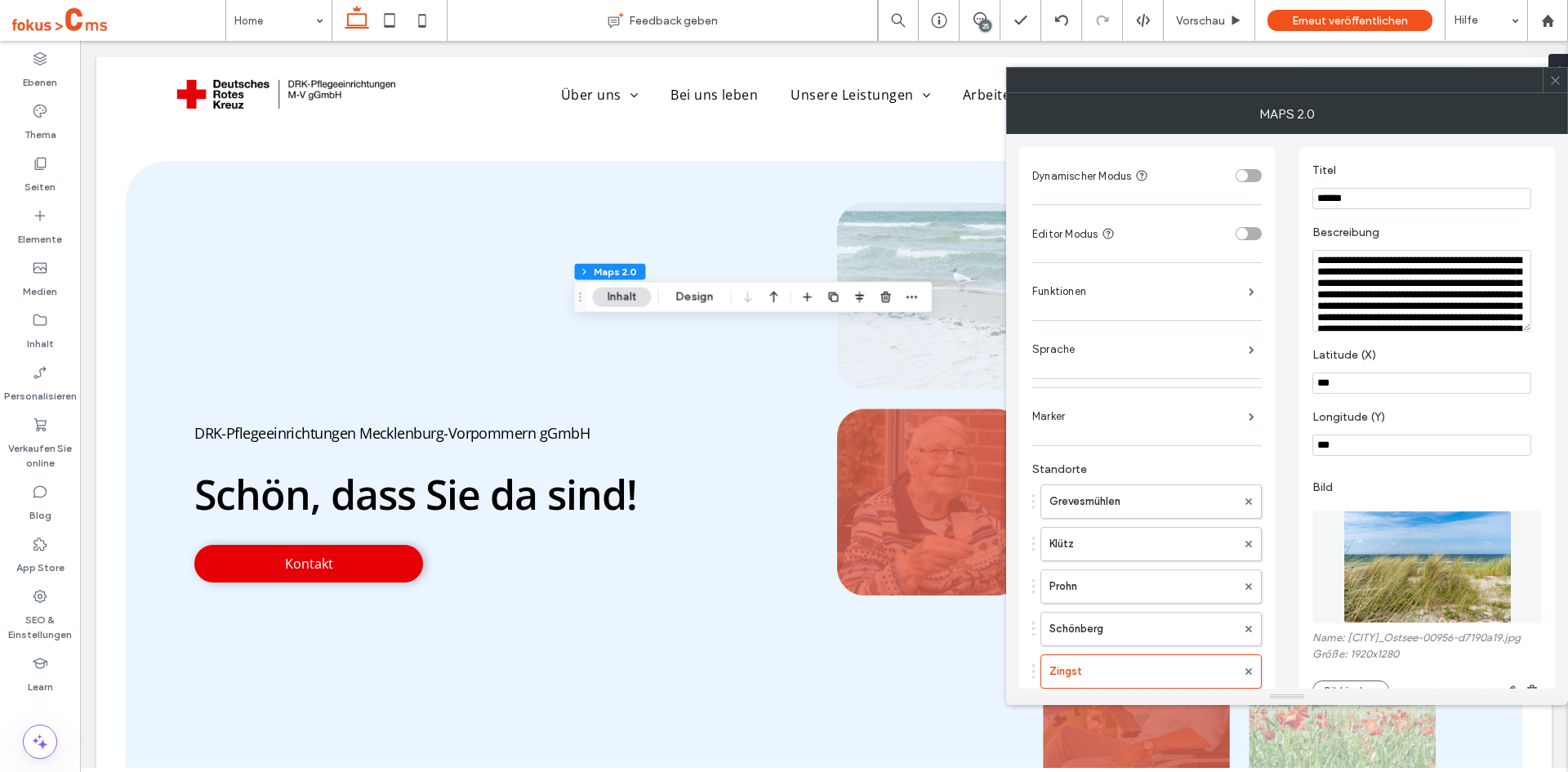 scroll, scrollTop: 2535, scrollLeft: 0, axis: vertical 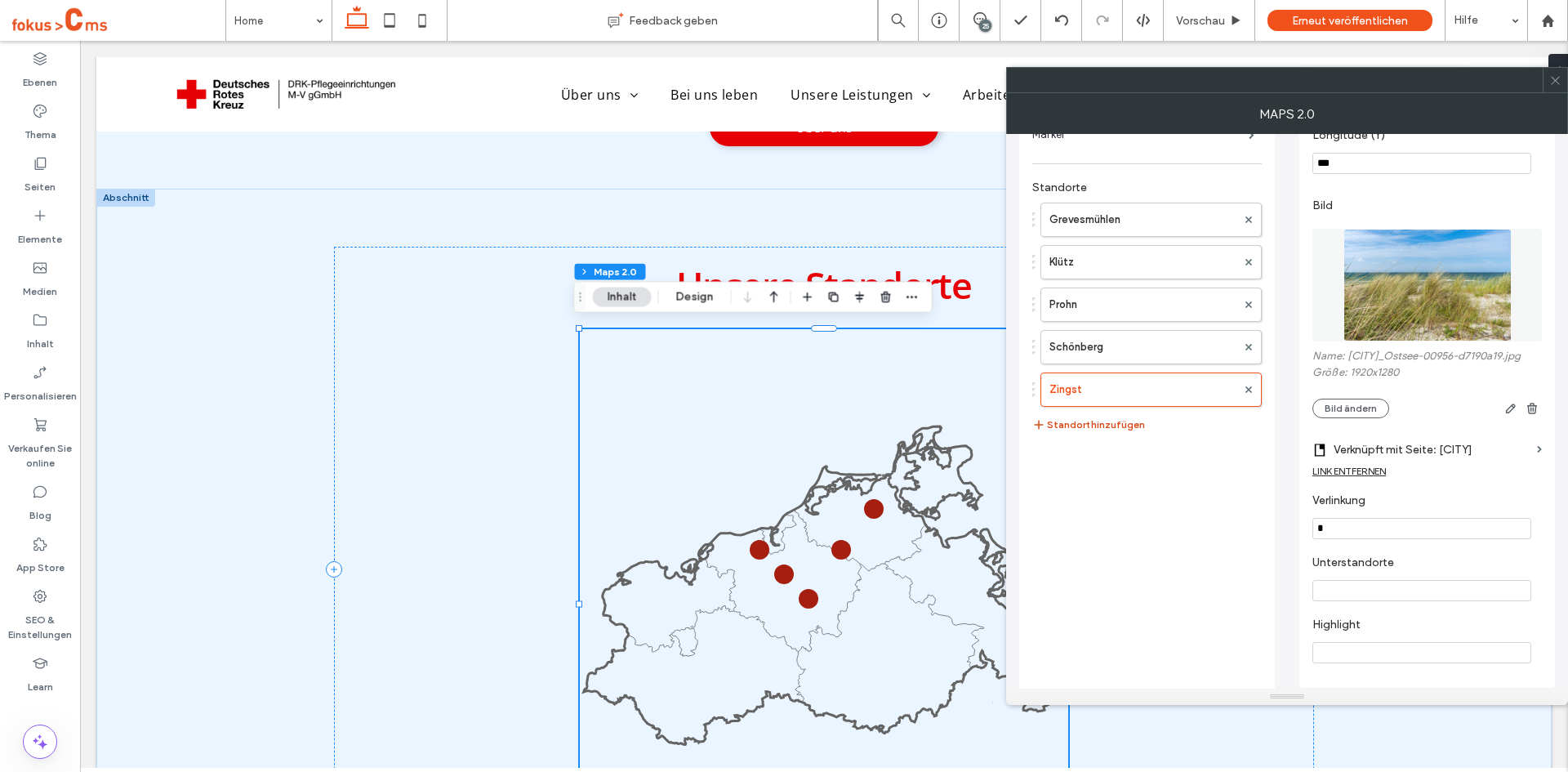 click on "Standort hinzufügen" at bounding box center [1089, 425] 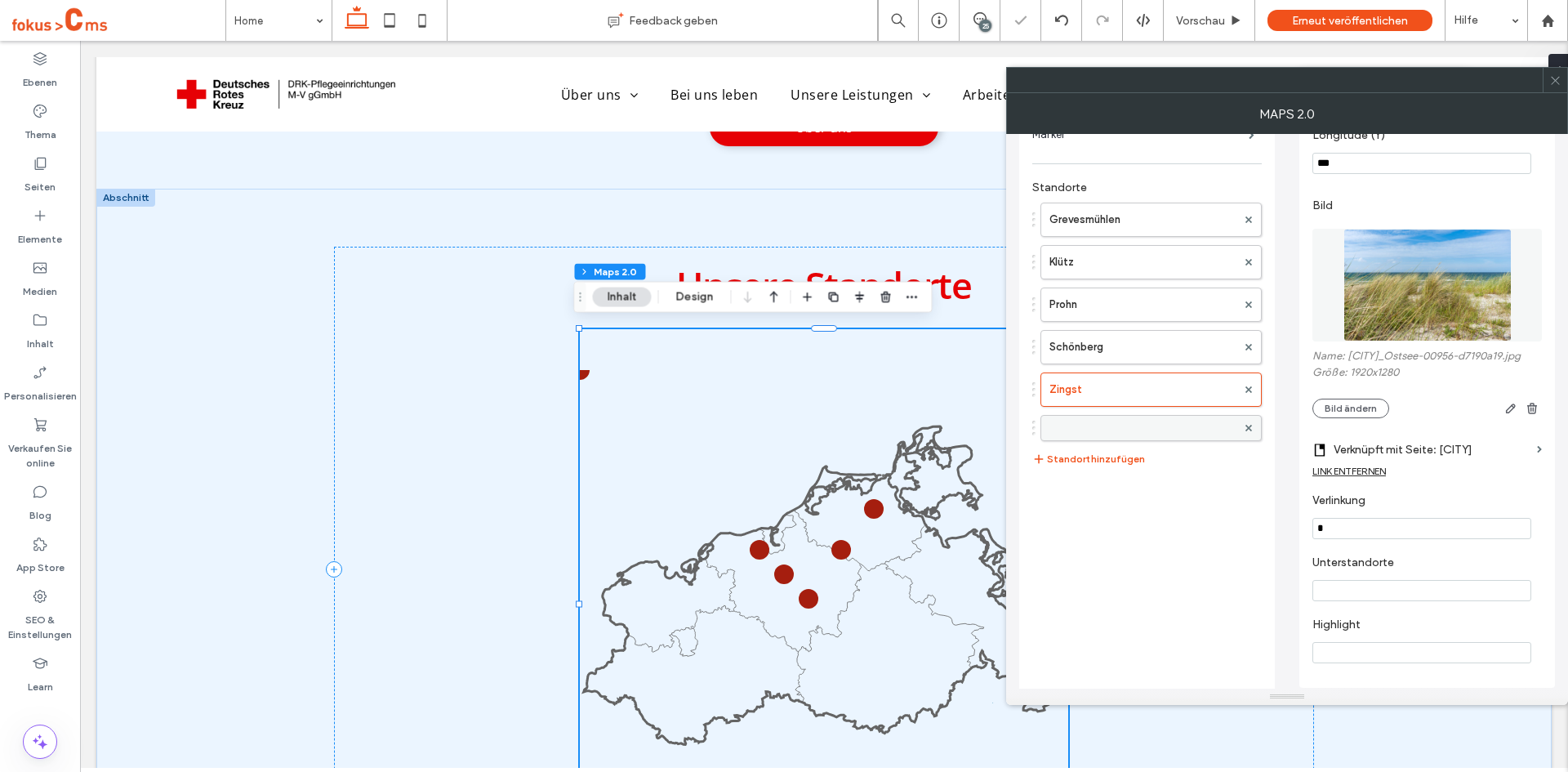 click at bounding box center (1143, 428) 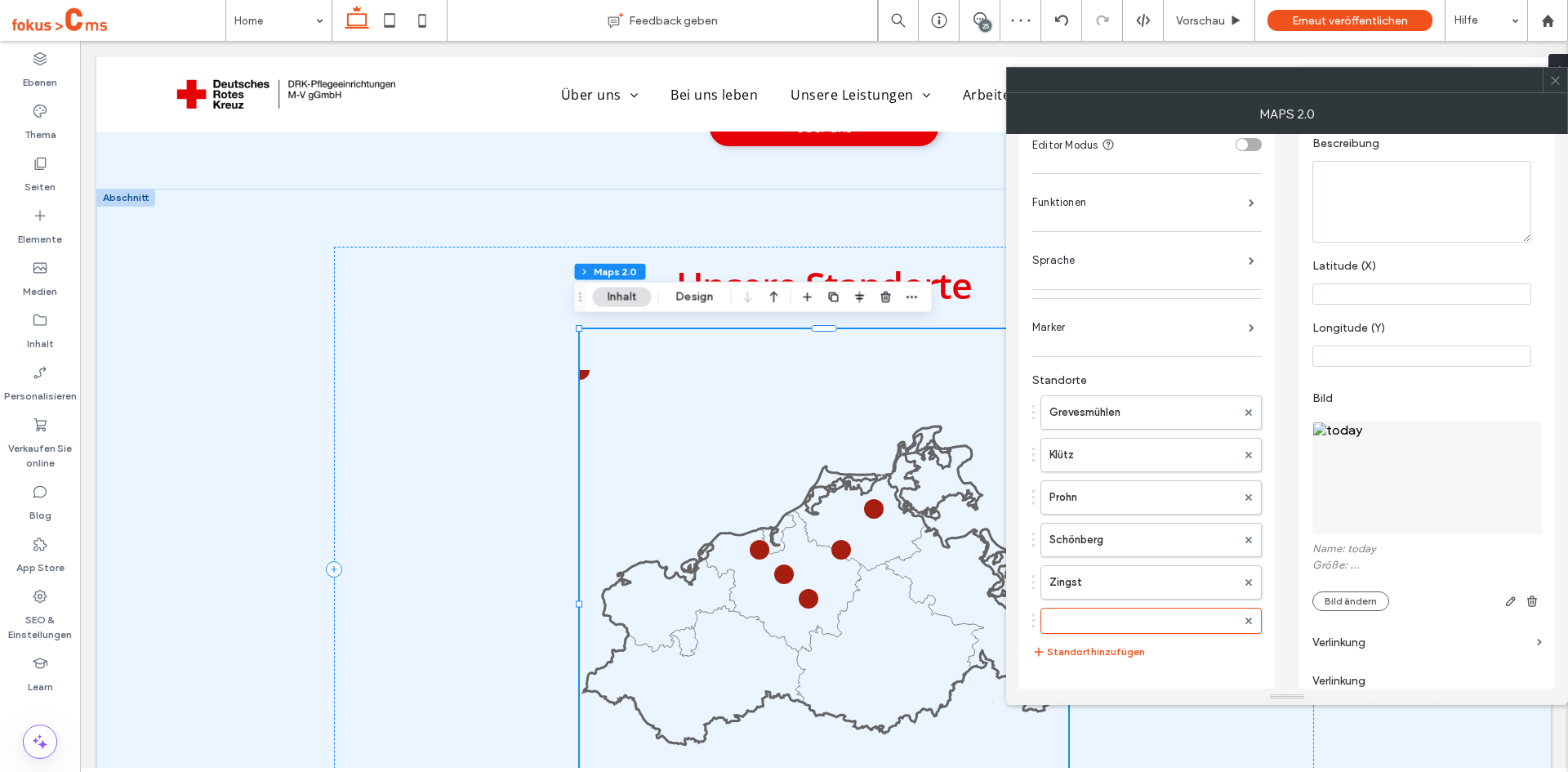 scroll, scrollTop: 0, scrollLeft: 0, axis: both 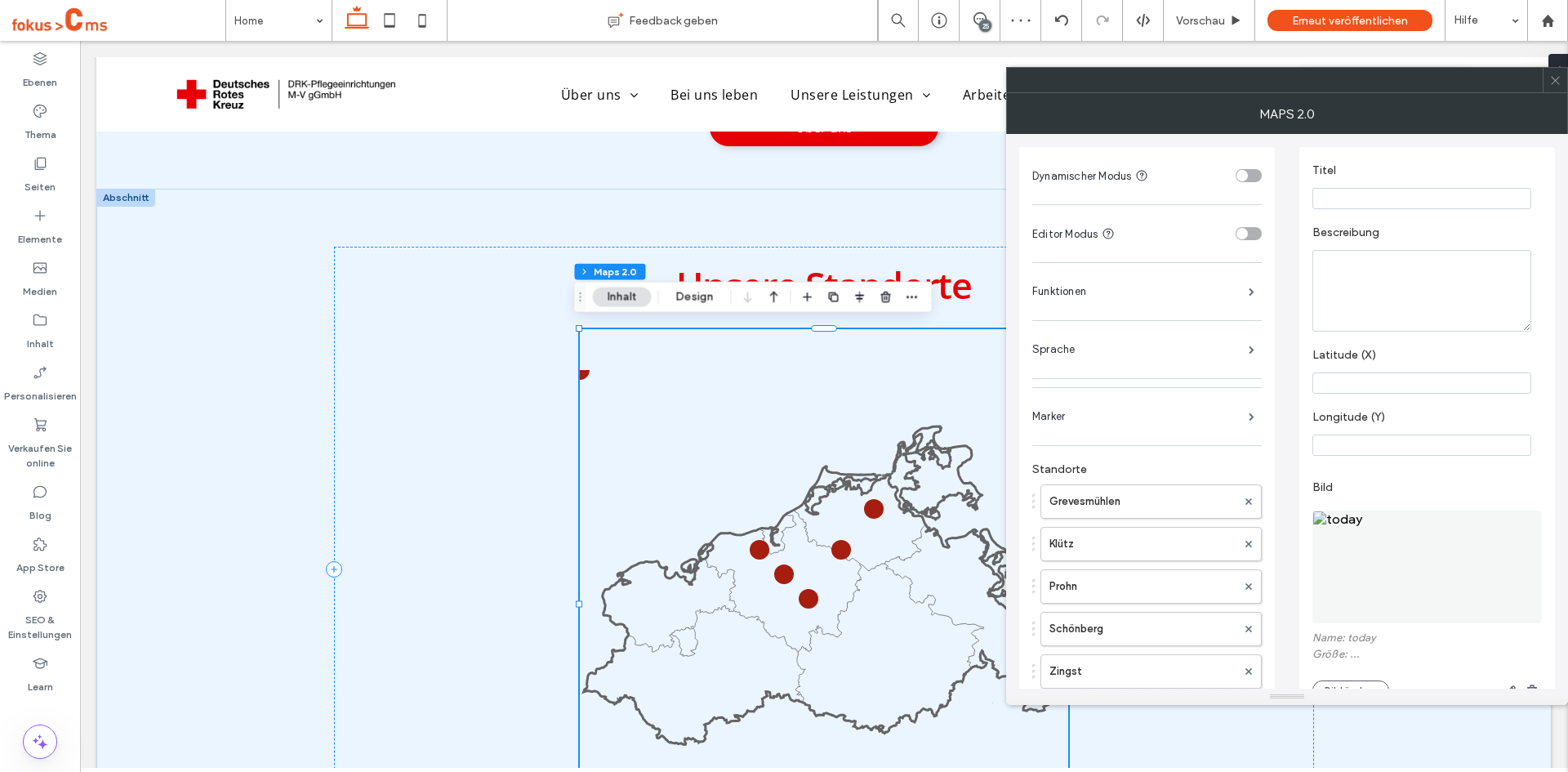 click on "Titel" at bounding box center (1427, 186) 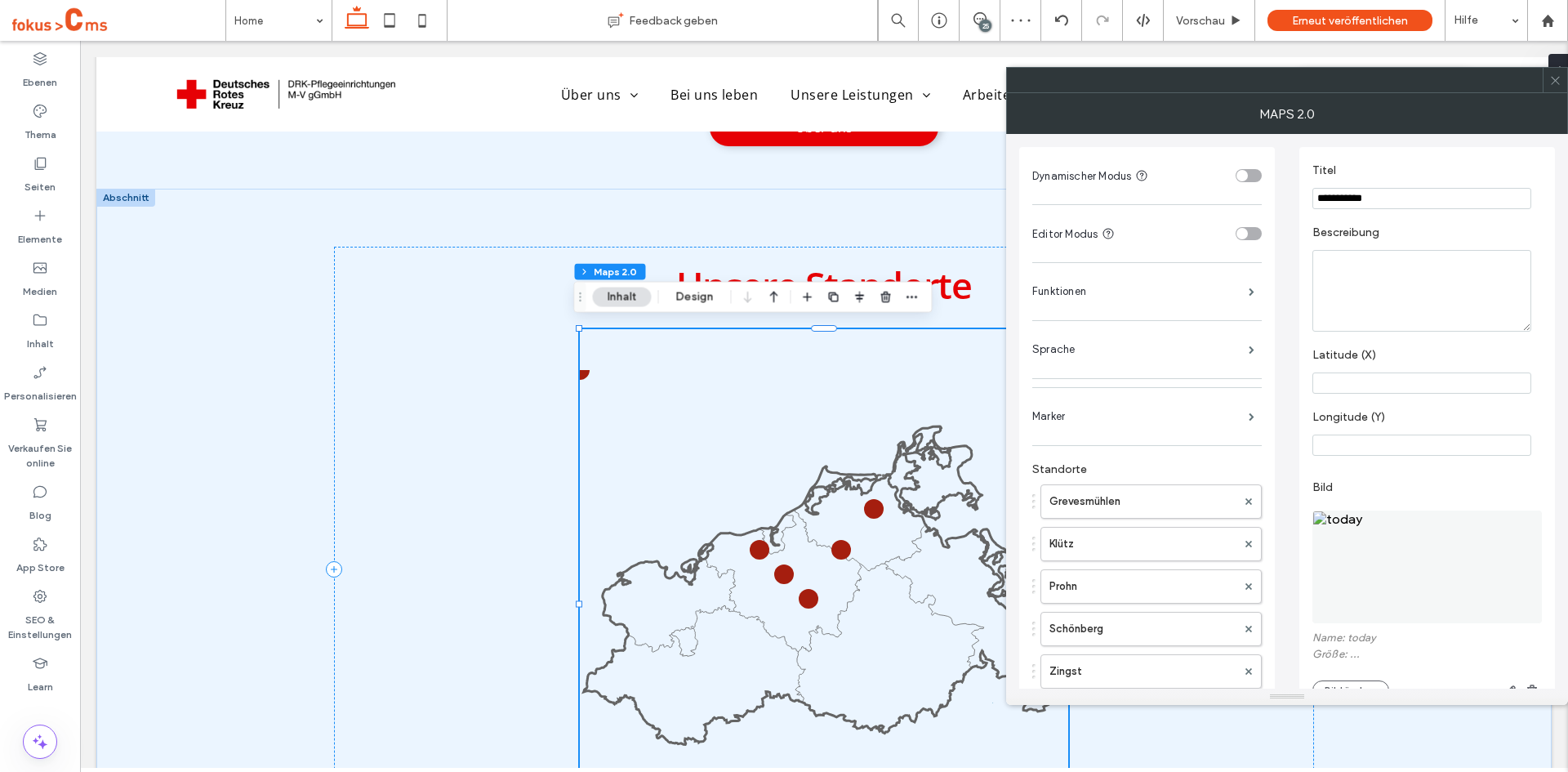 type on "**********" 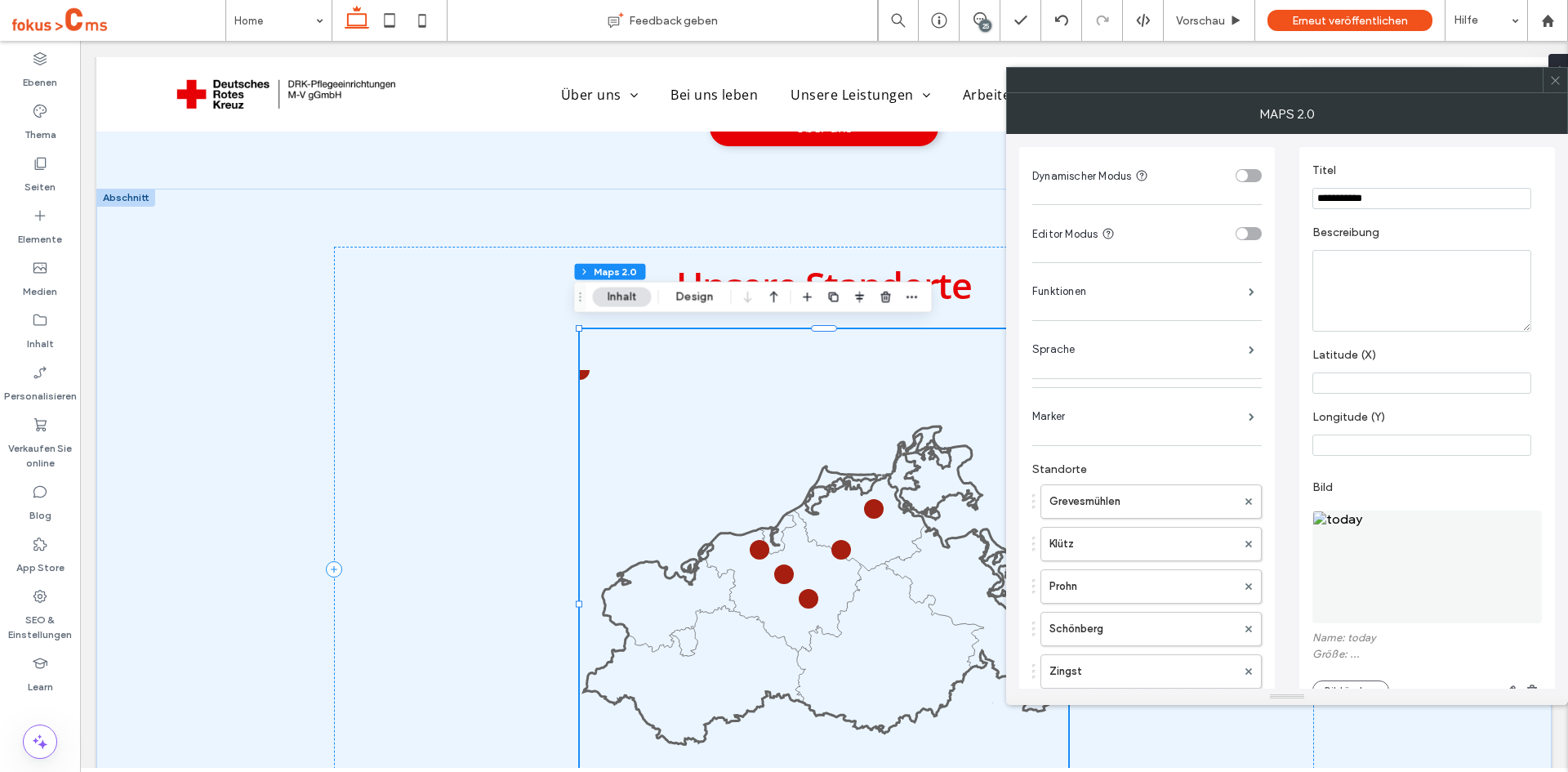 click at bounding box center [1422, 291] 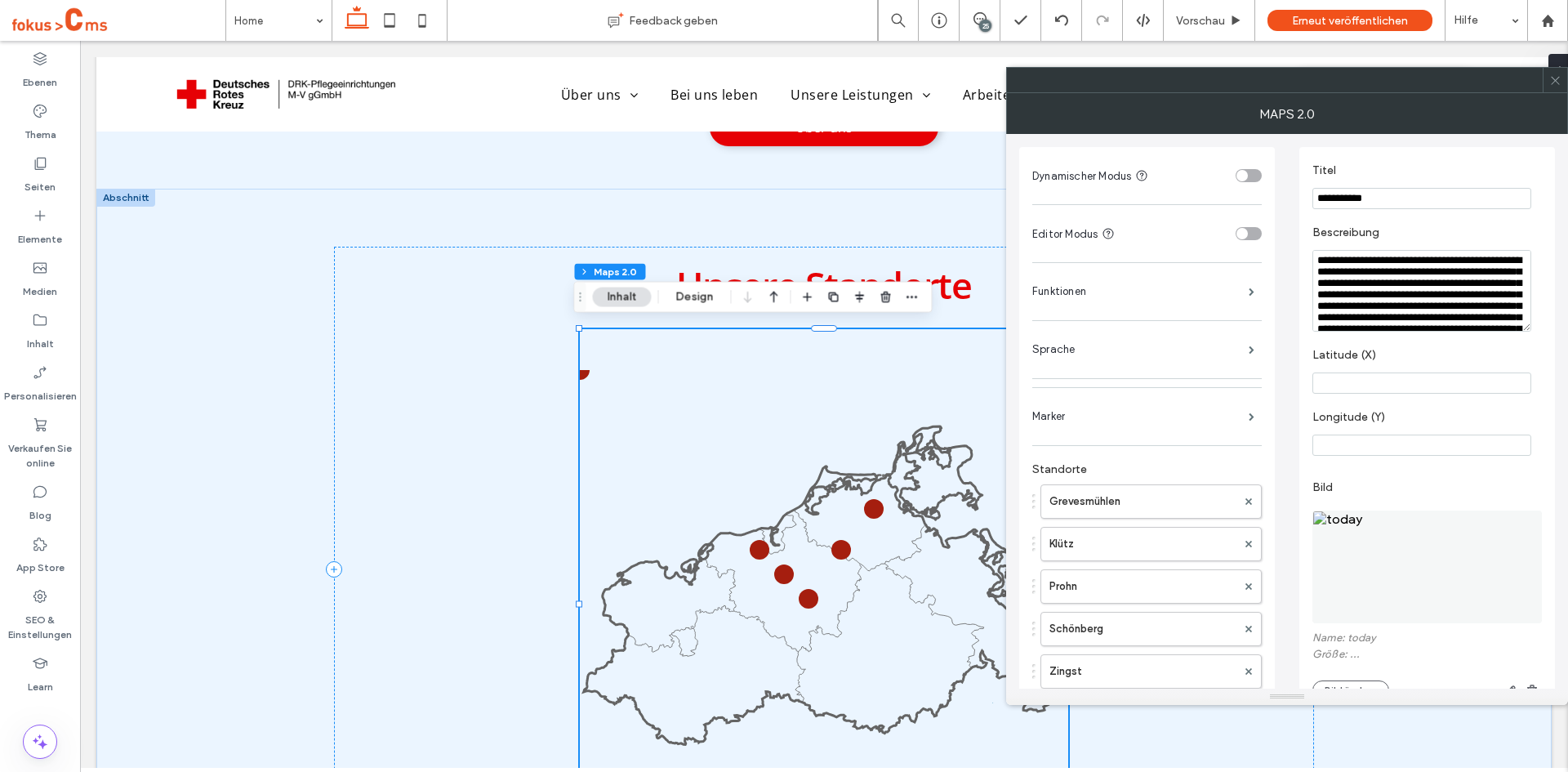 scroll, scrollTop: 71, scrollLeft: 0, axis: vertical 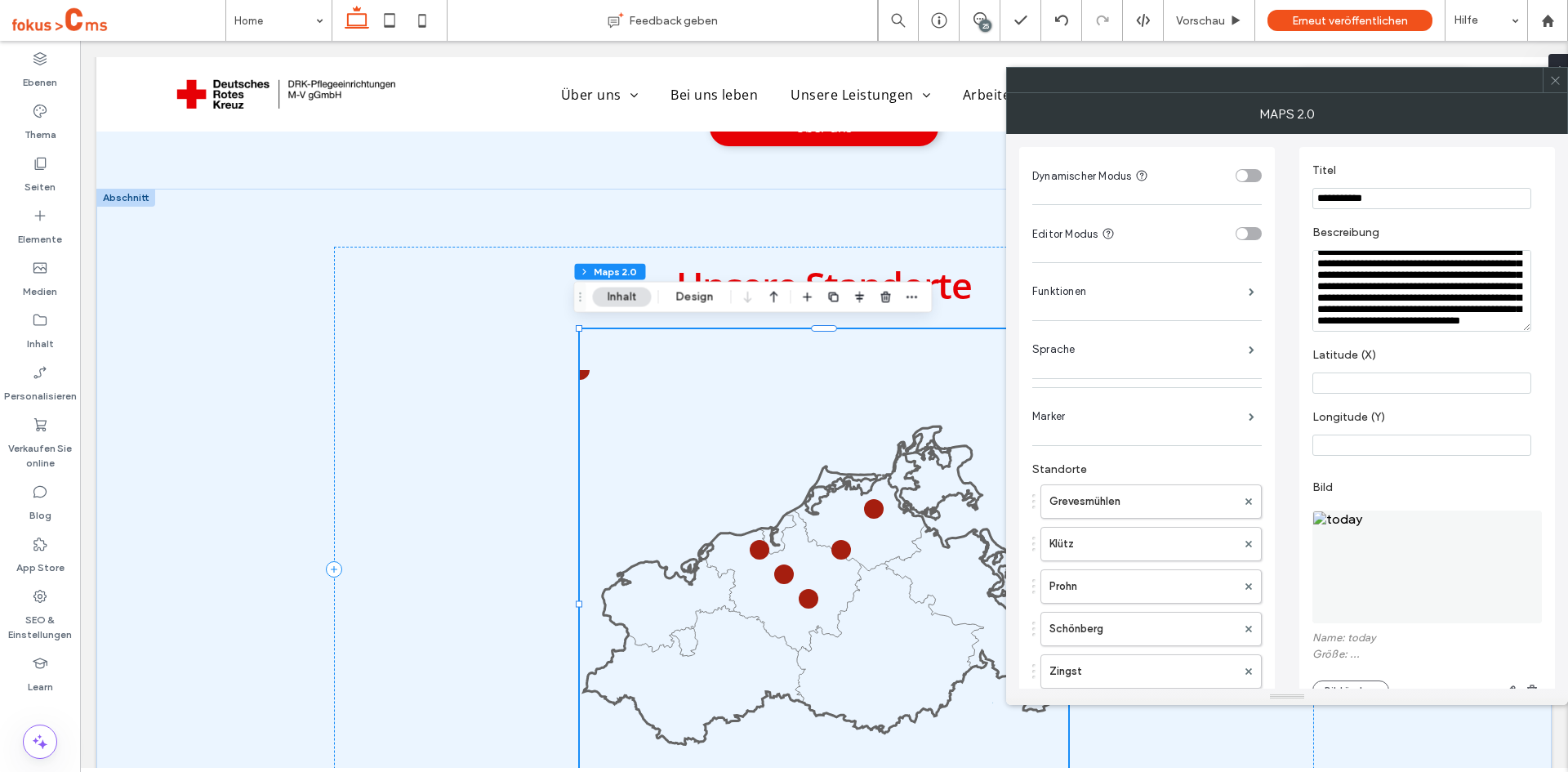 type on "**********" 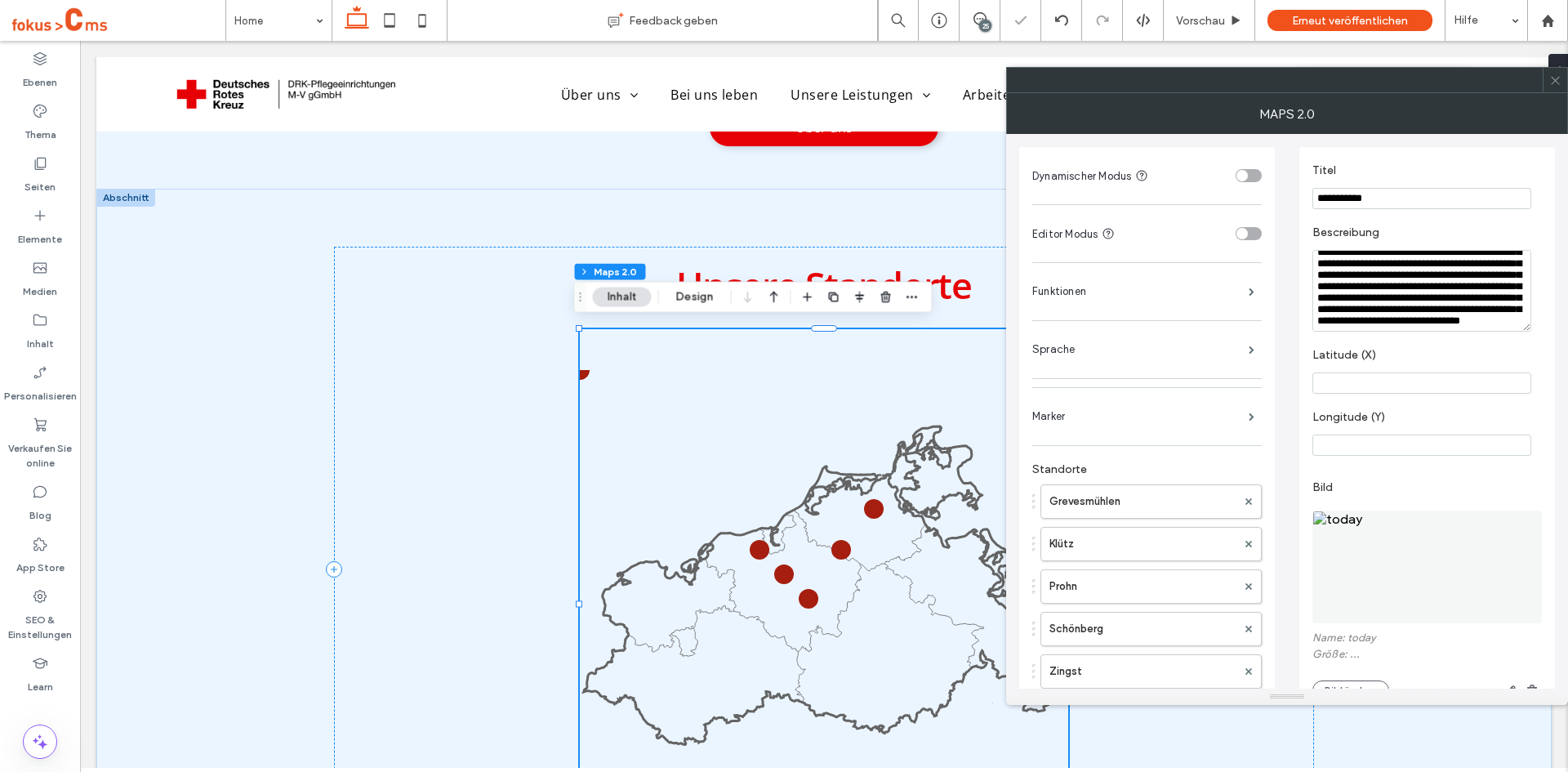 click at bounding box center (1422, 383) 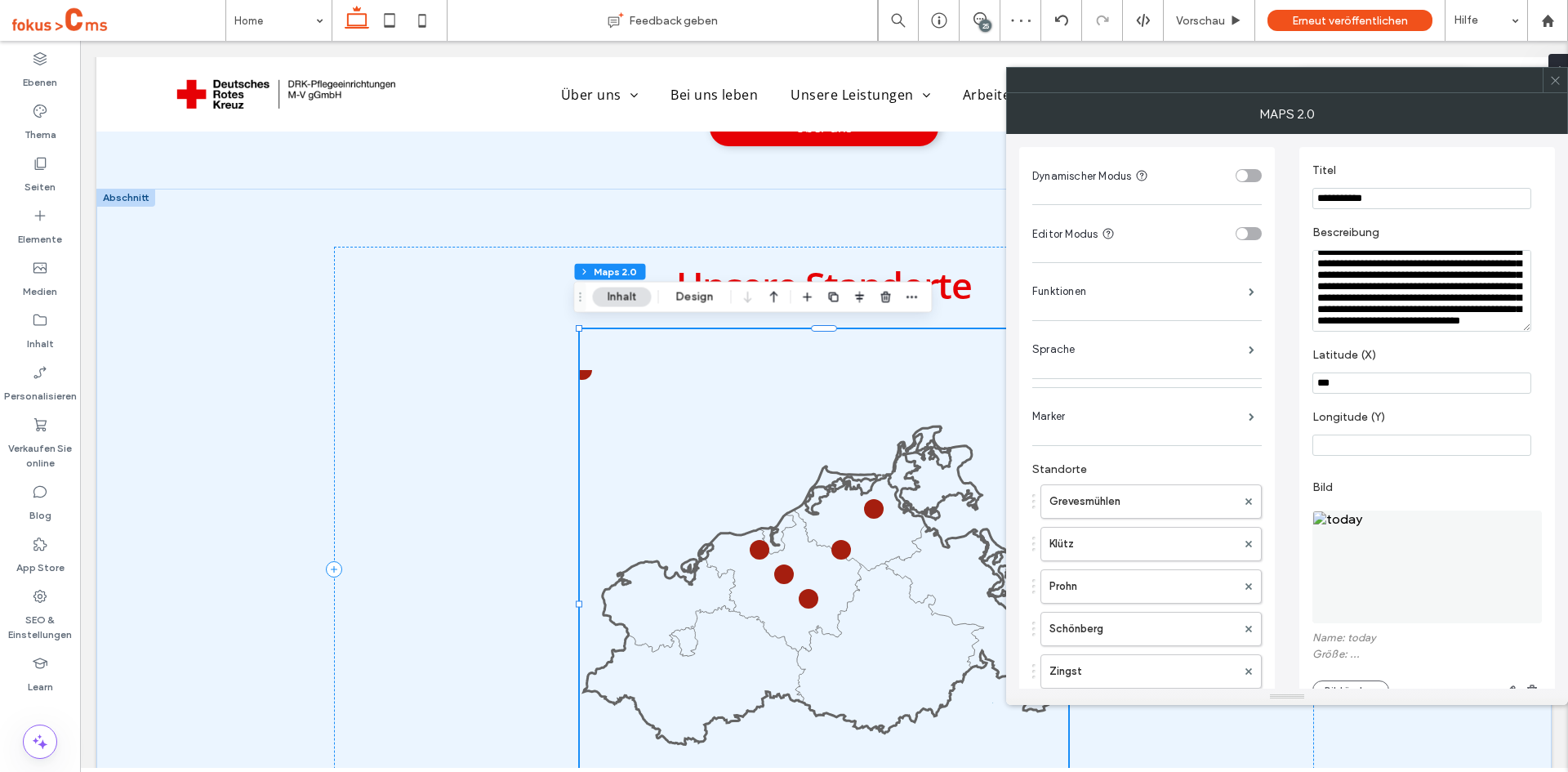 type on "***" 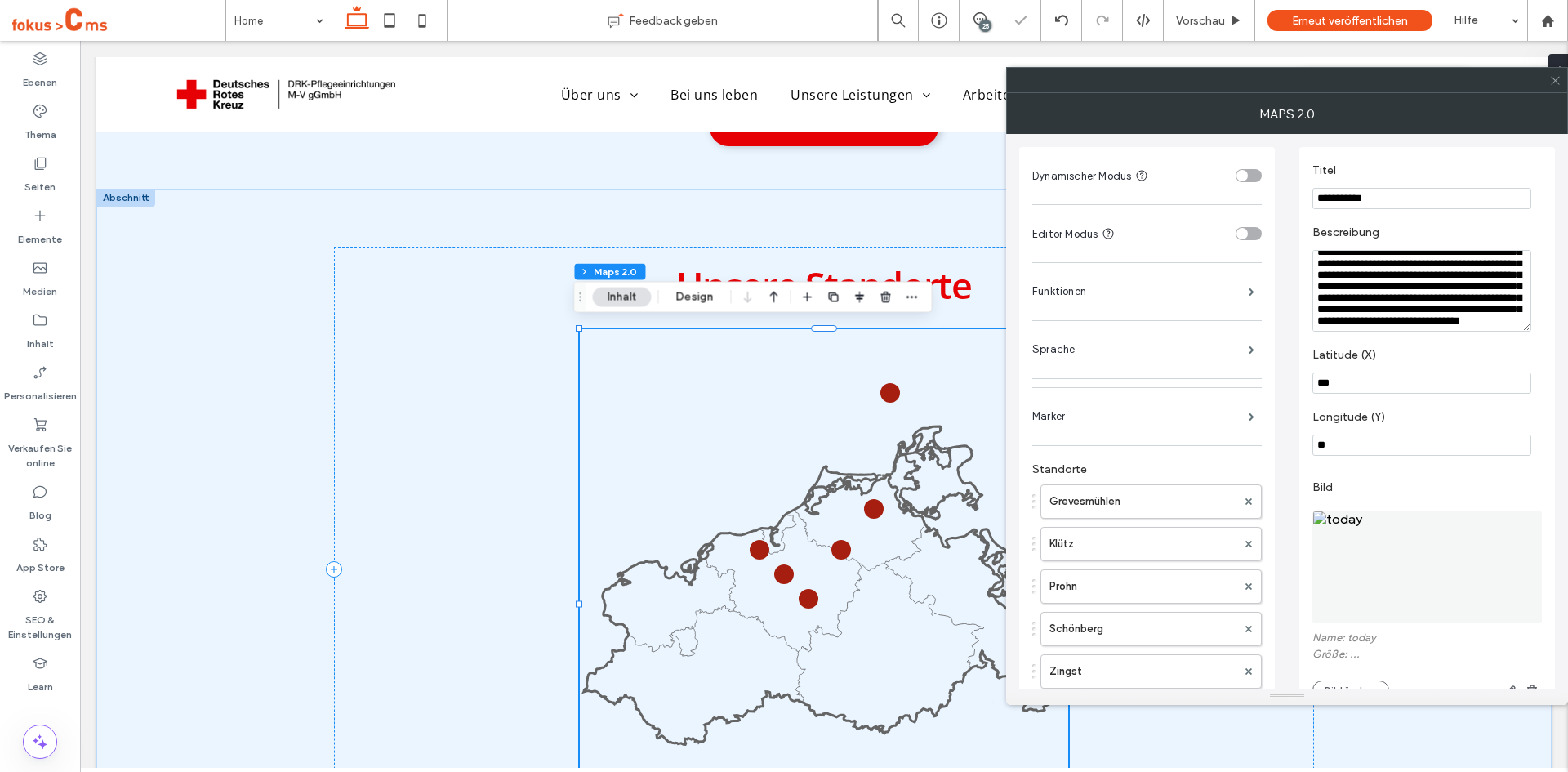 type on "*" 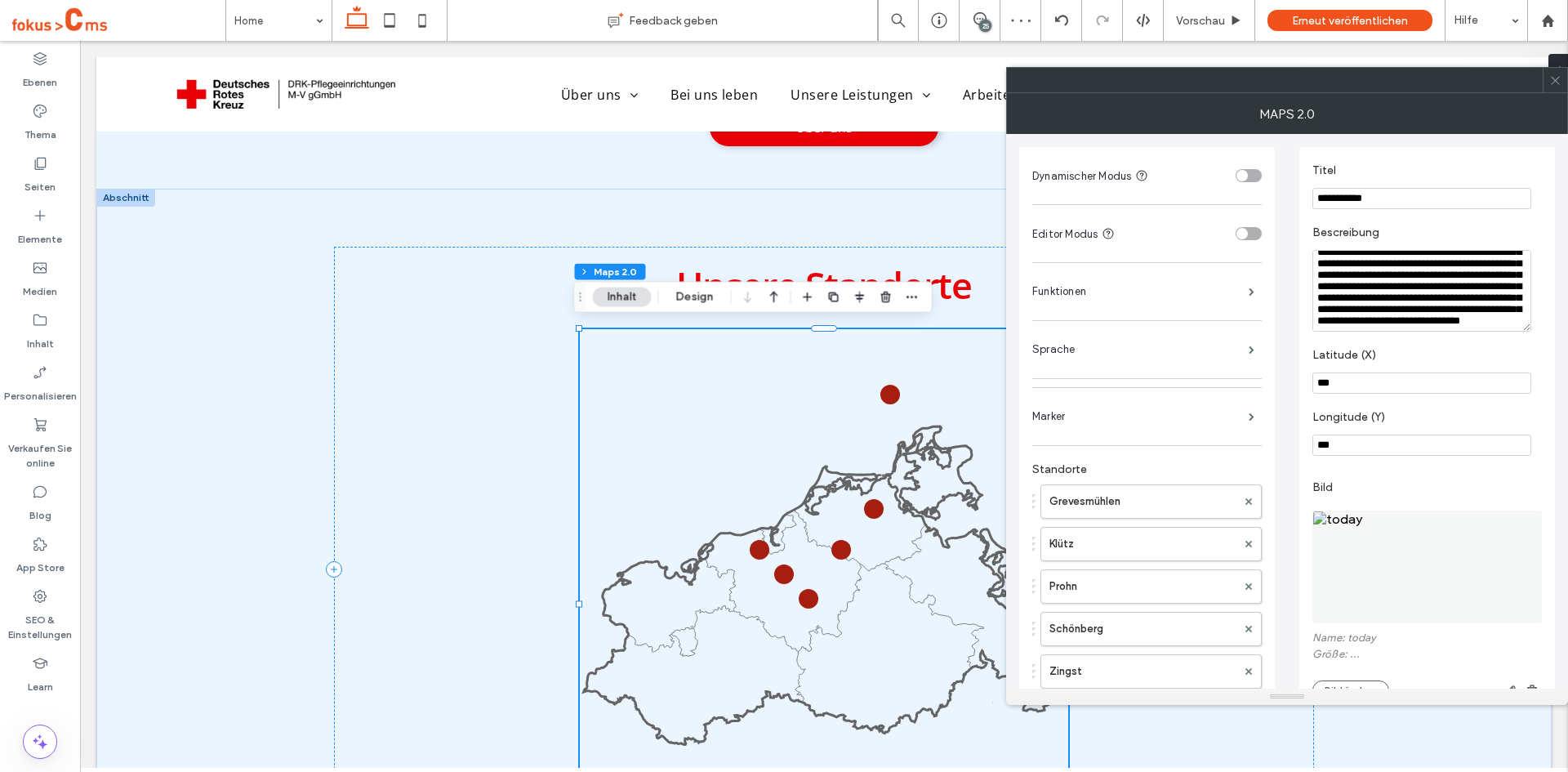 type on "***" 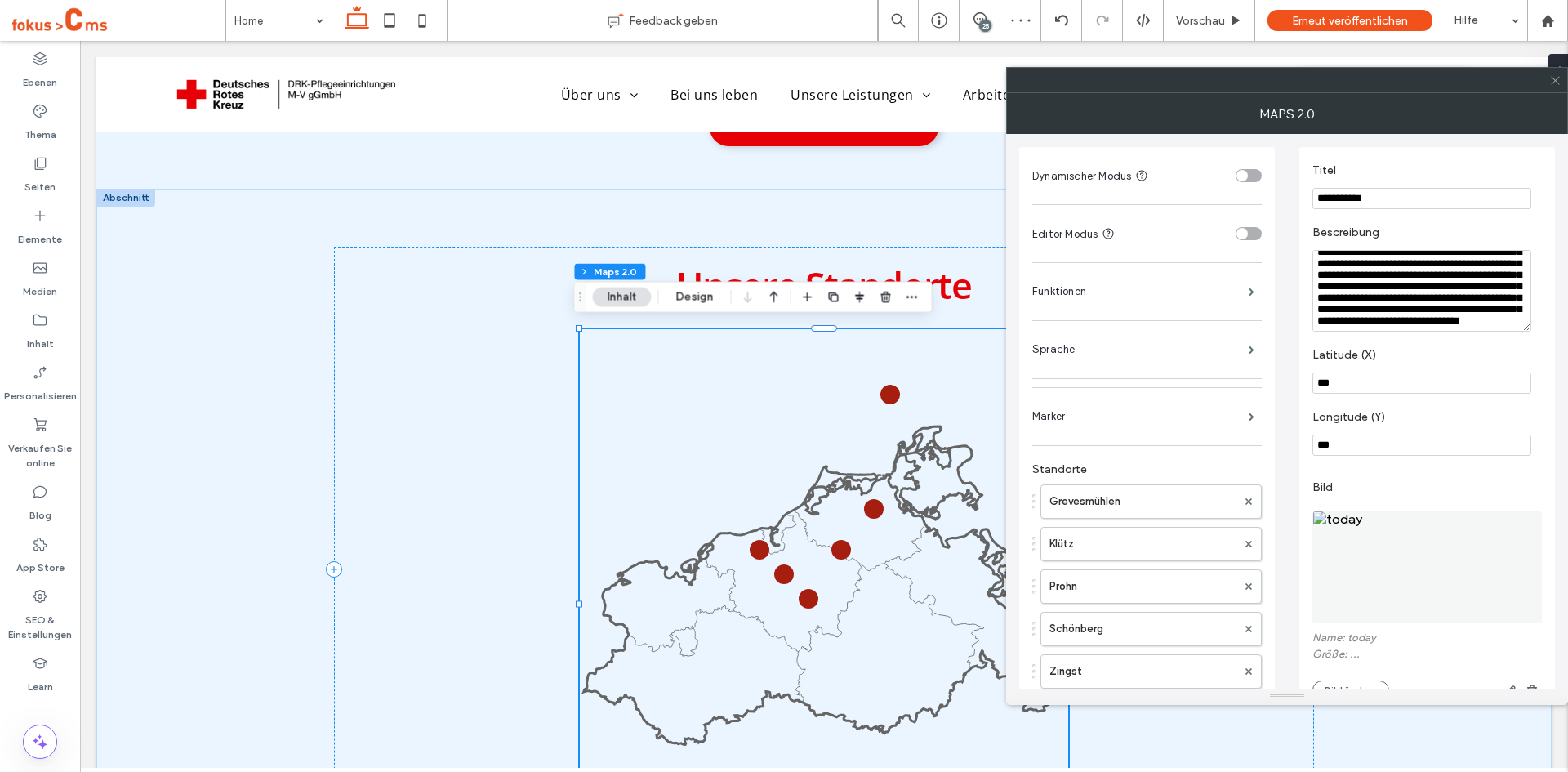 scroll, scrollTop: 14, scrollLeft: 0, axis: vertical 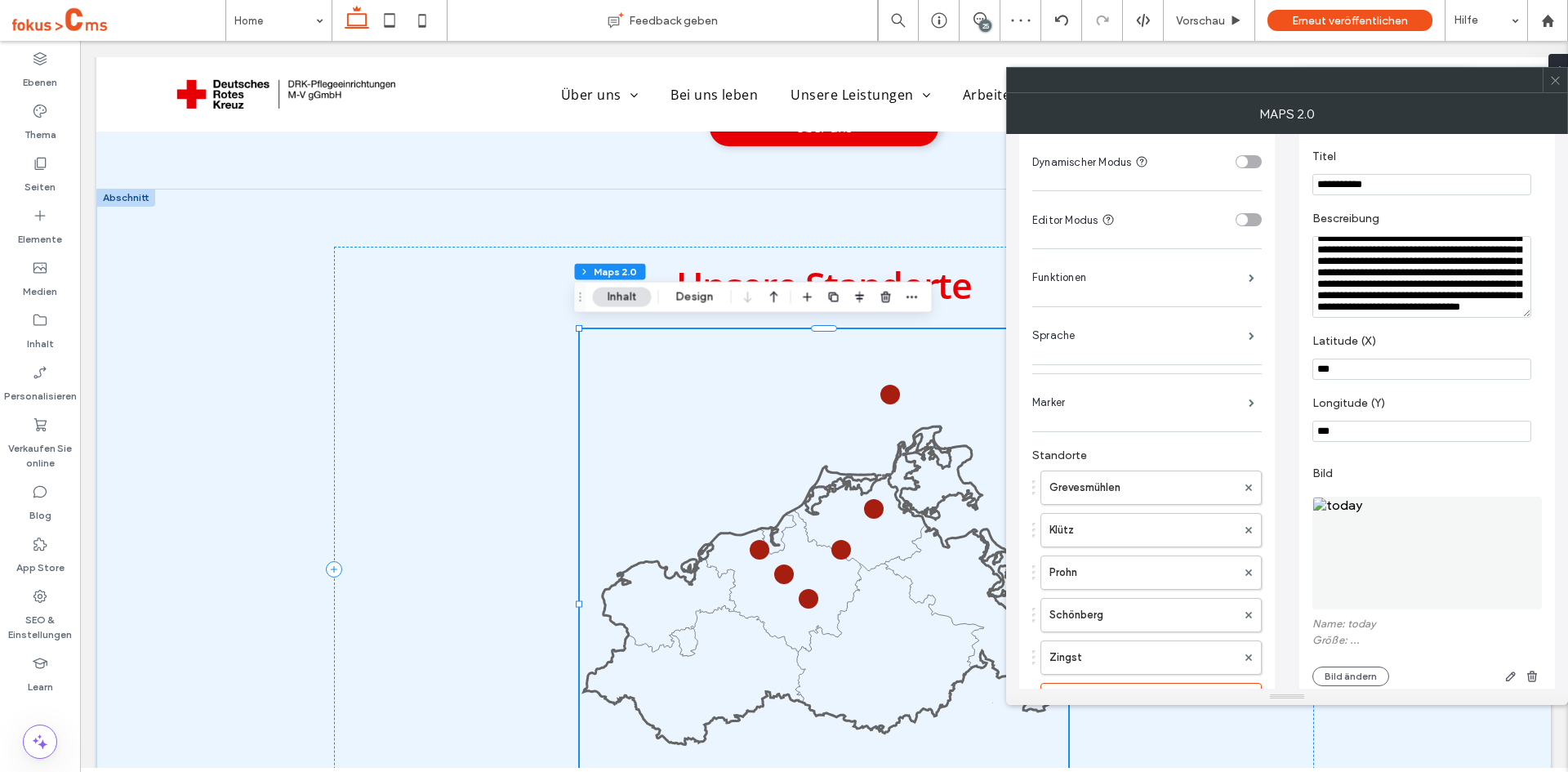type 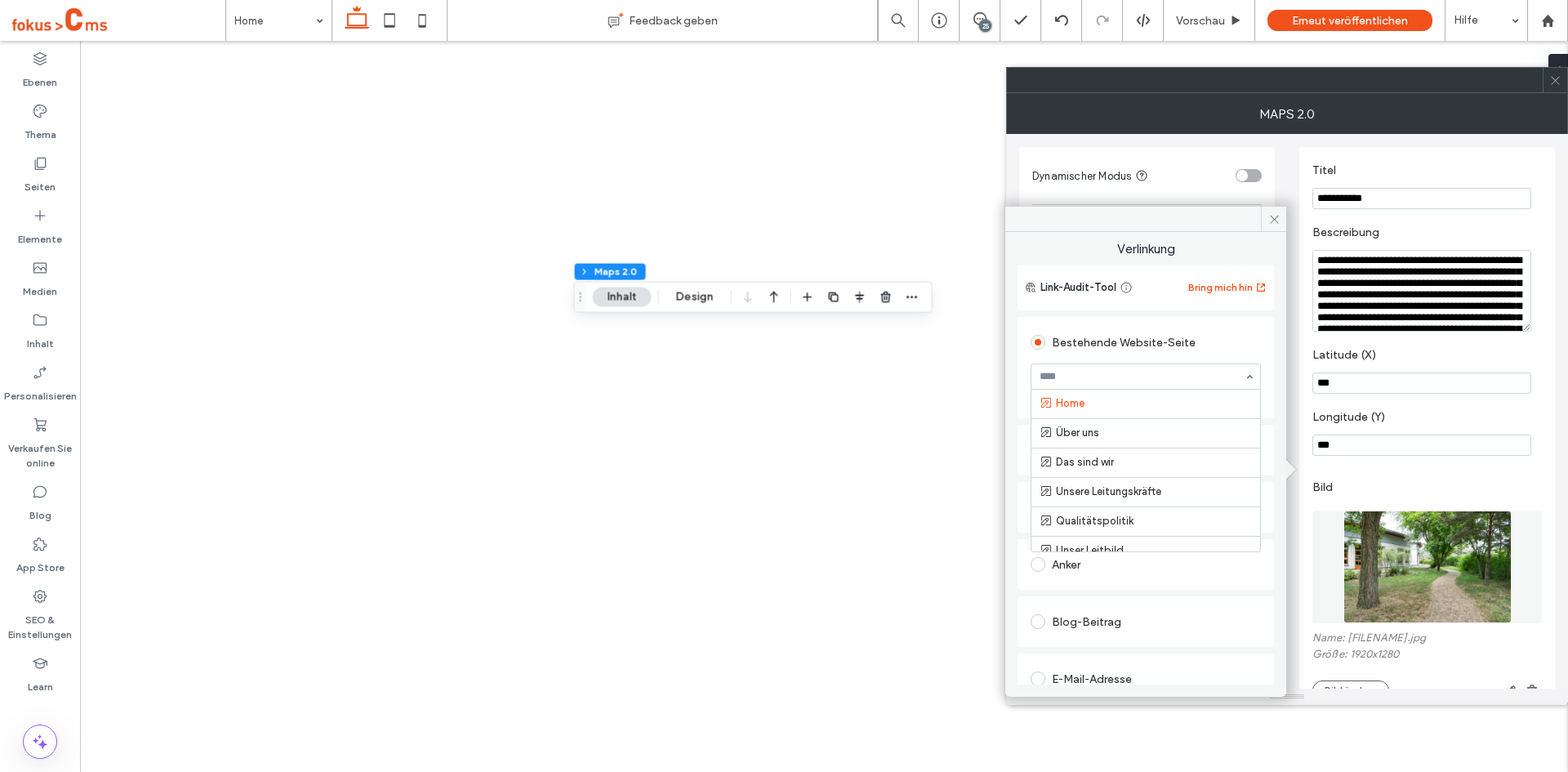scroll, scrollTop: 0, scrollLeft: 0, axis: both 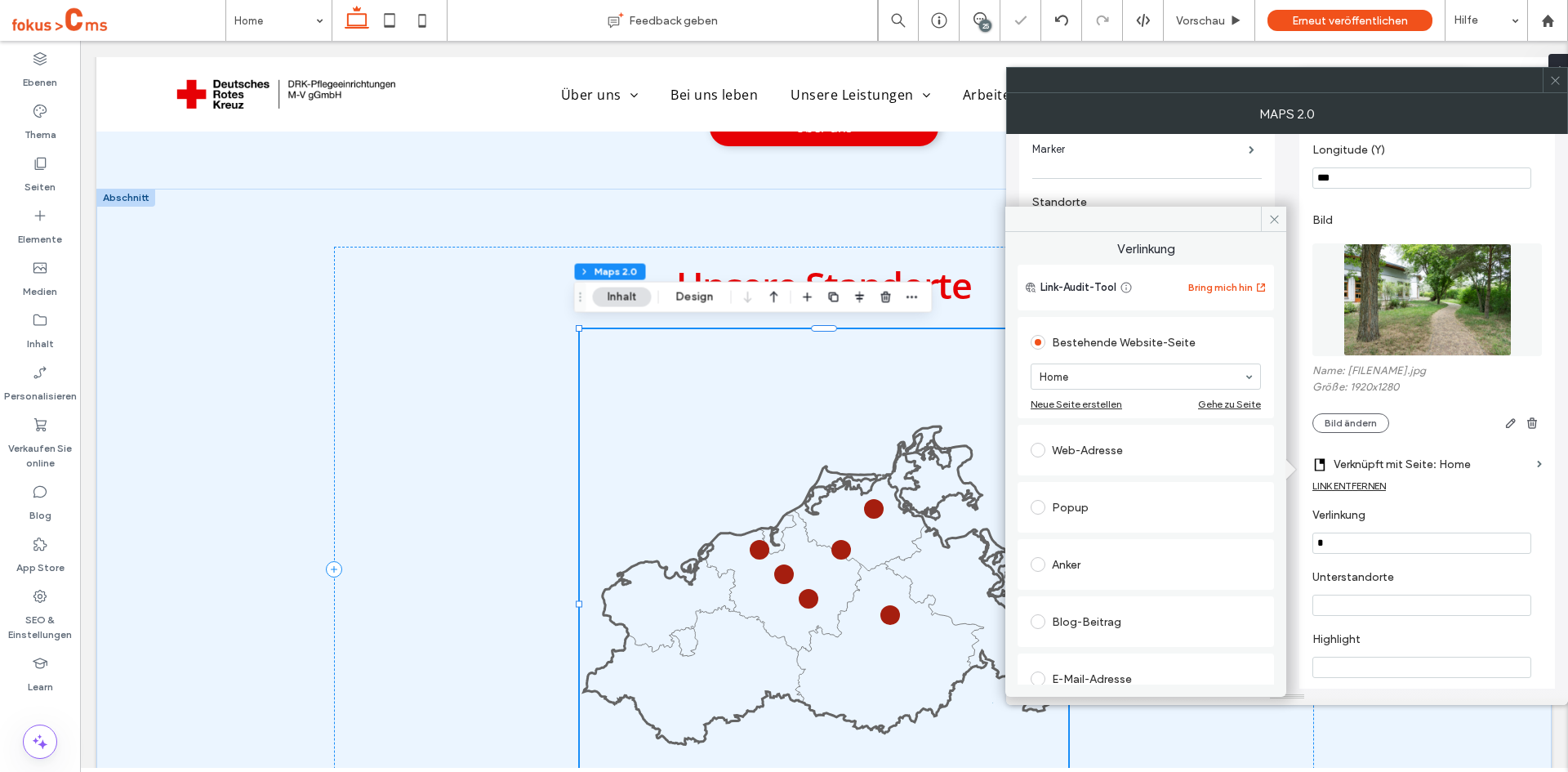 click on "Highlight" at bounding box center (1427, 655) 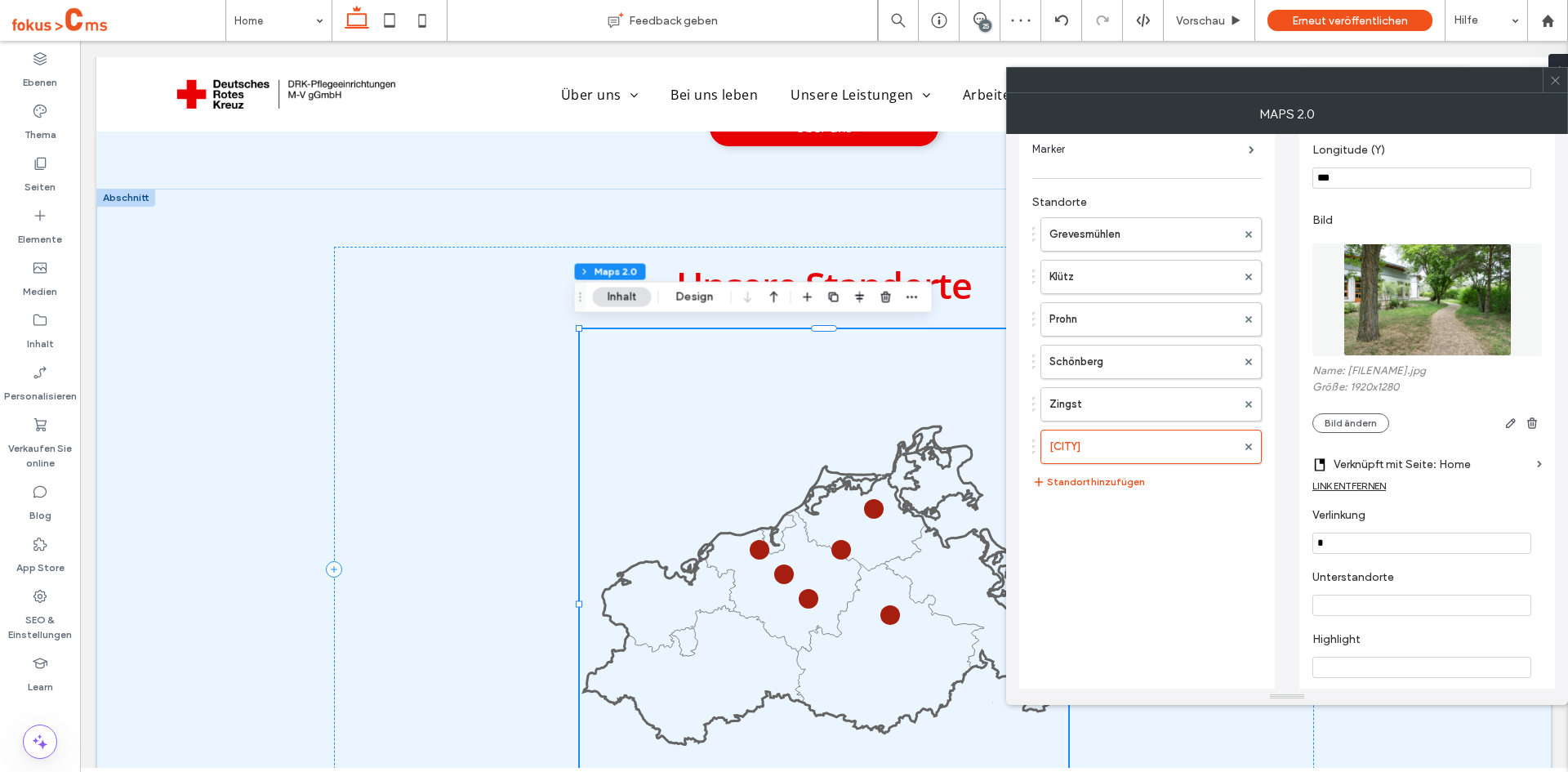 click 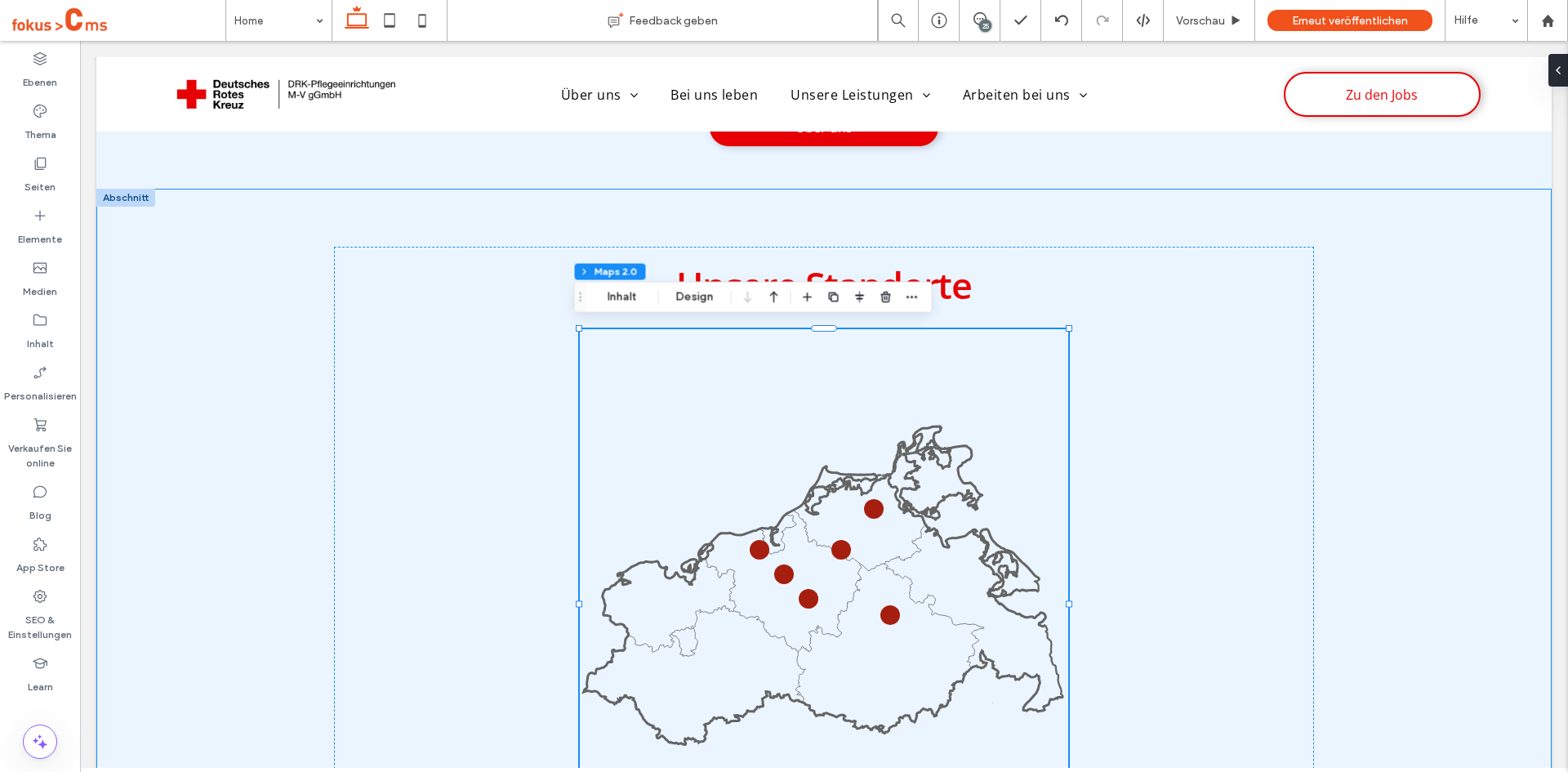 click on "Unsere Standorte" at bounding box center [824, 569] 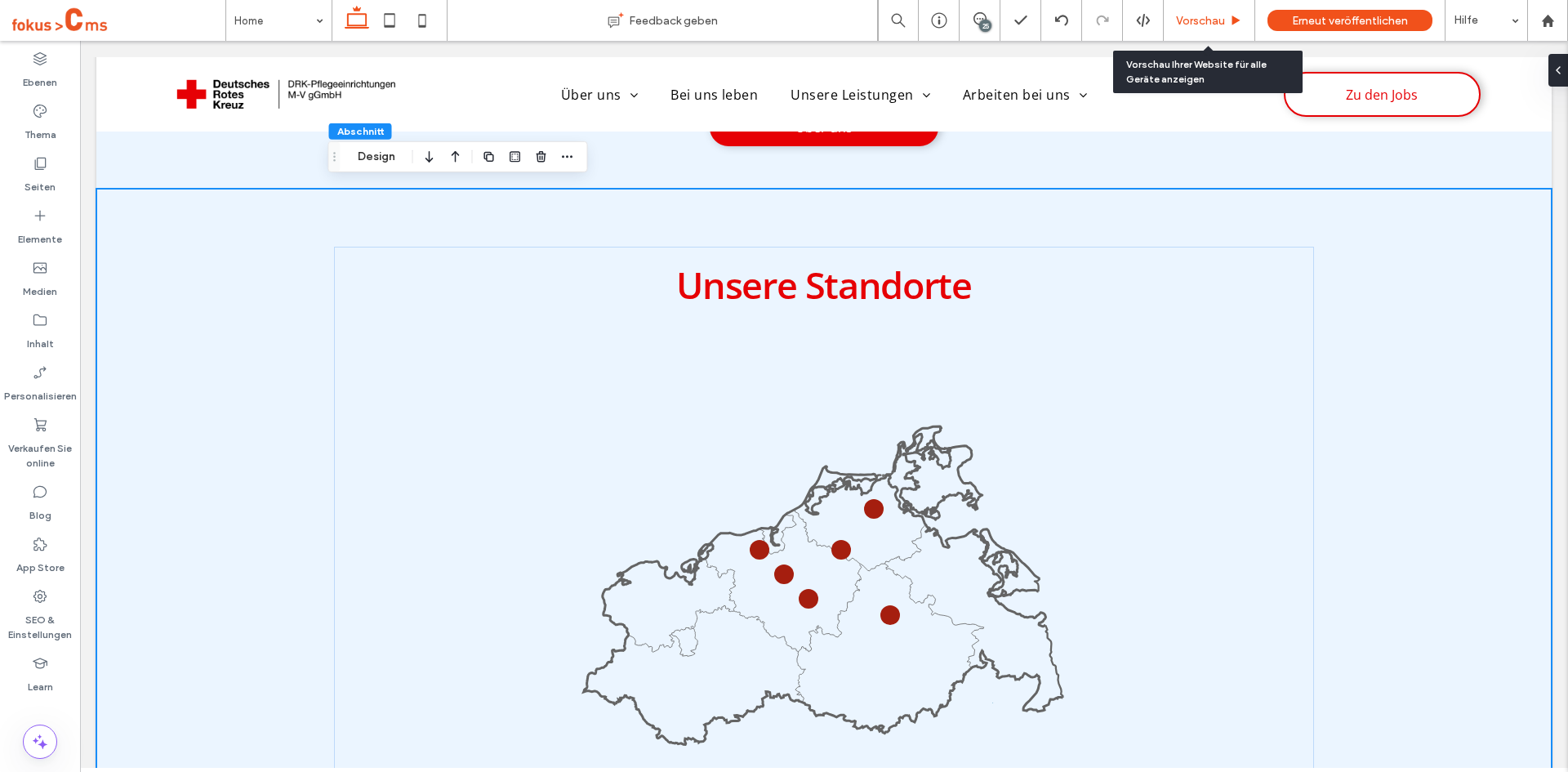 click 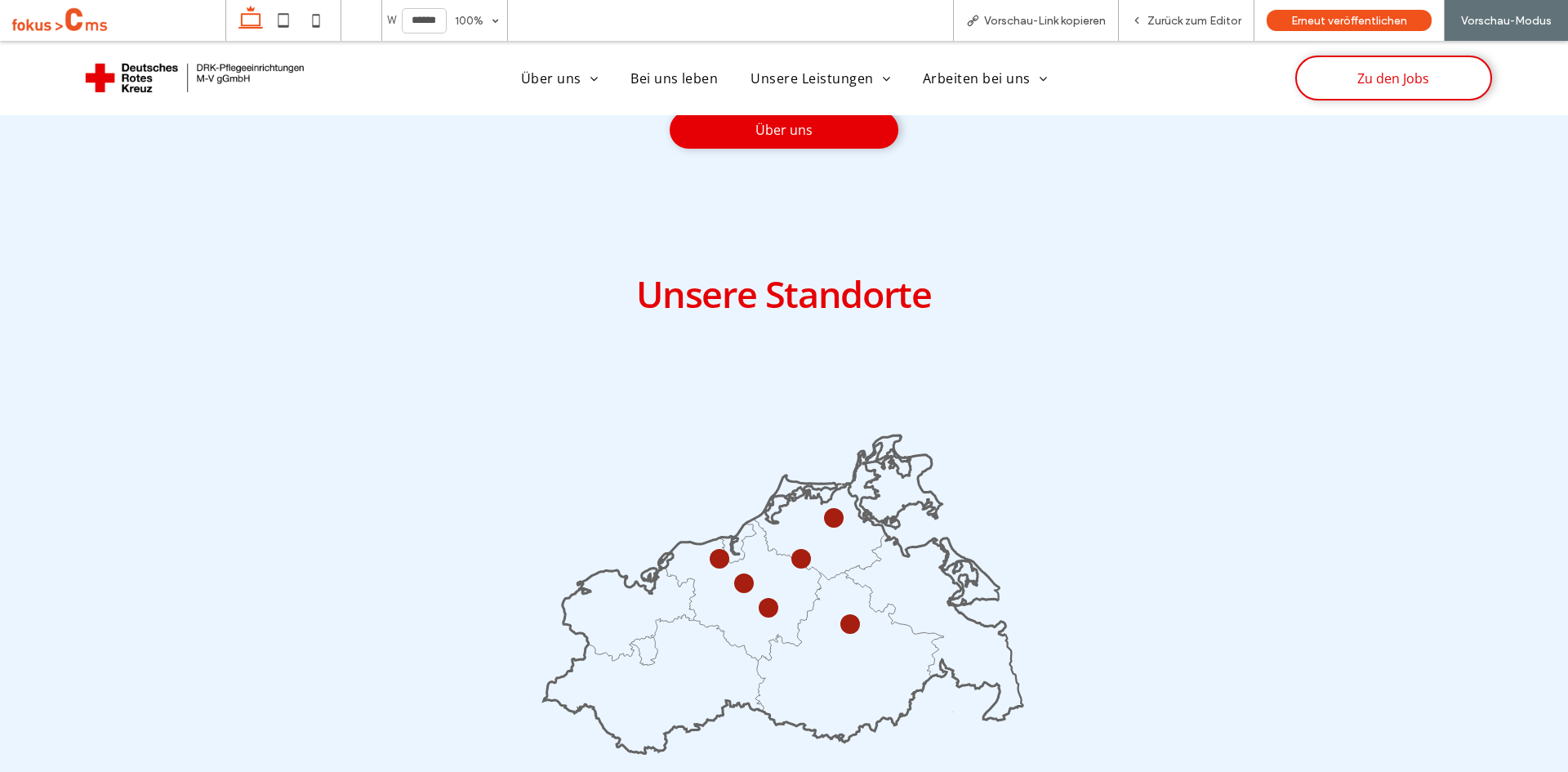 scroll, scrollTop: 2564, scrollLeft: 0, axis: vertical 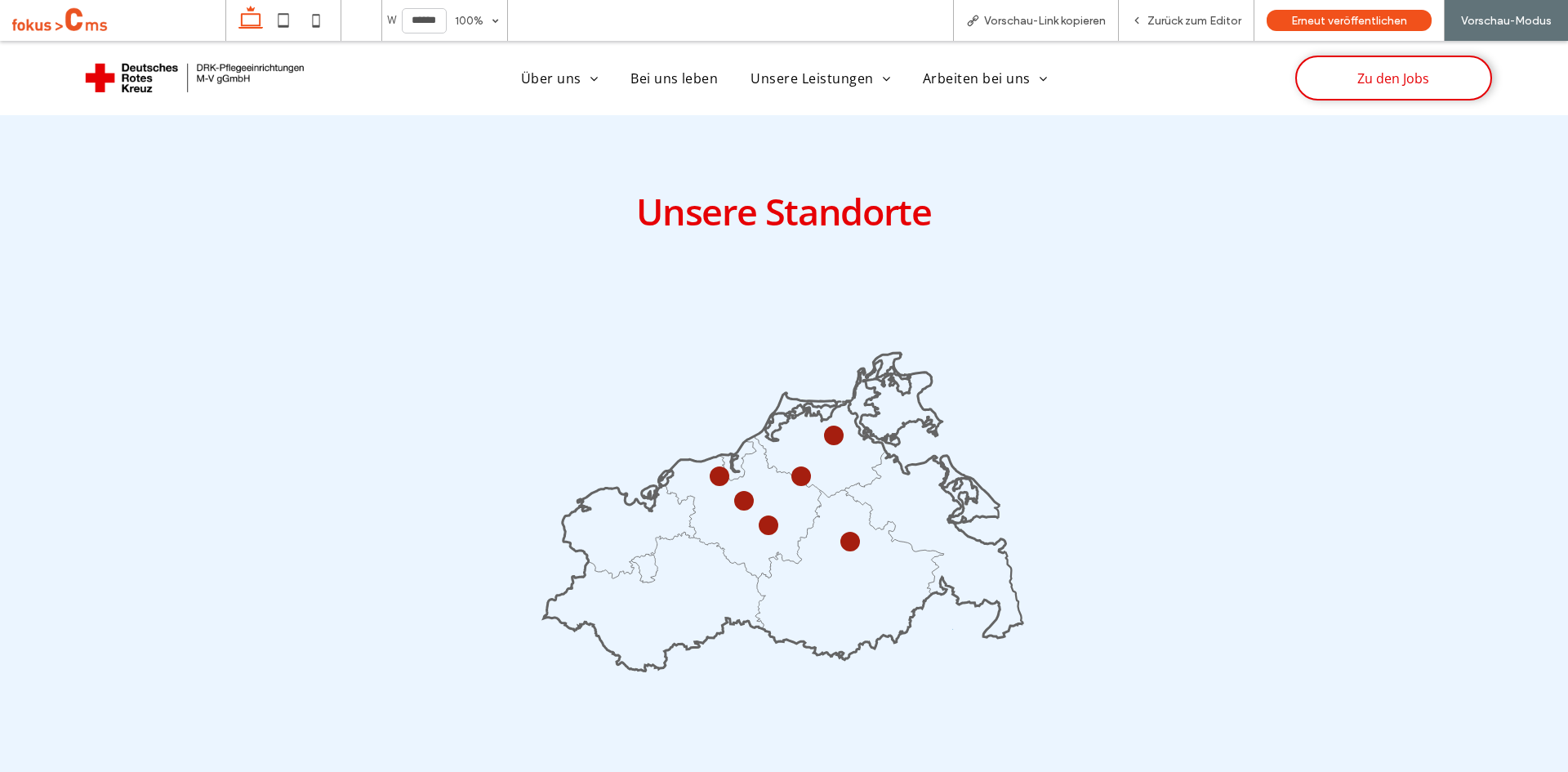click 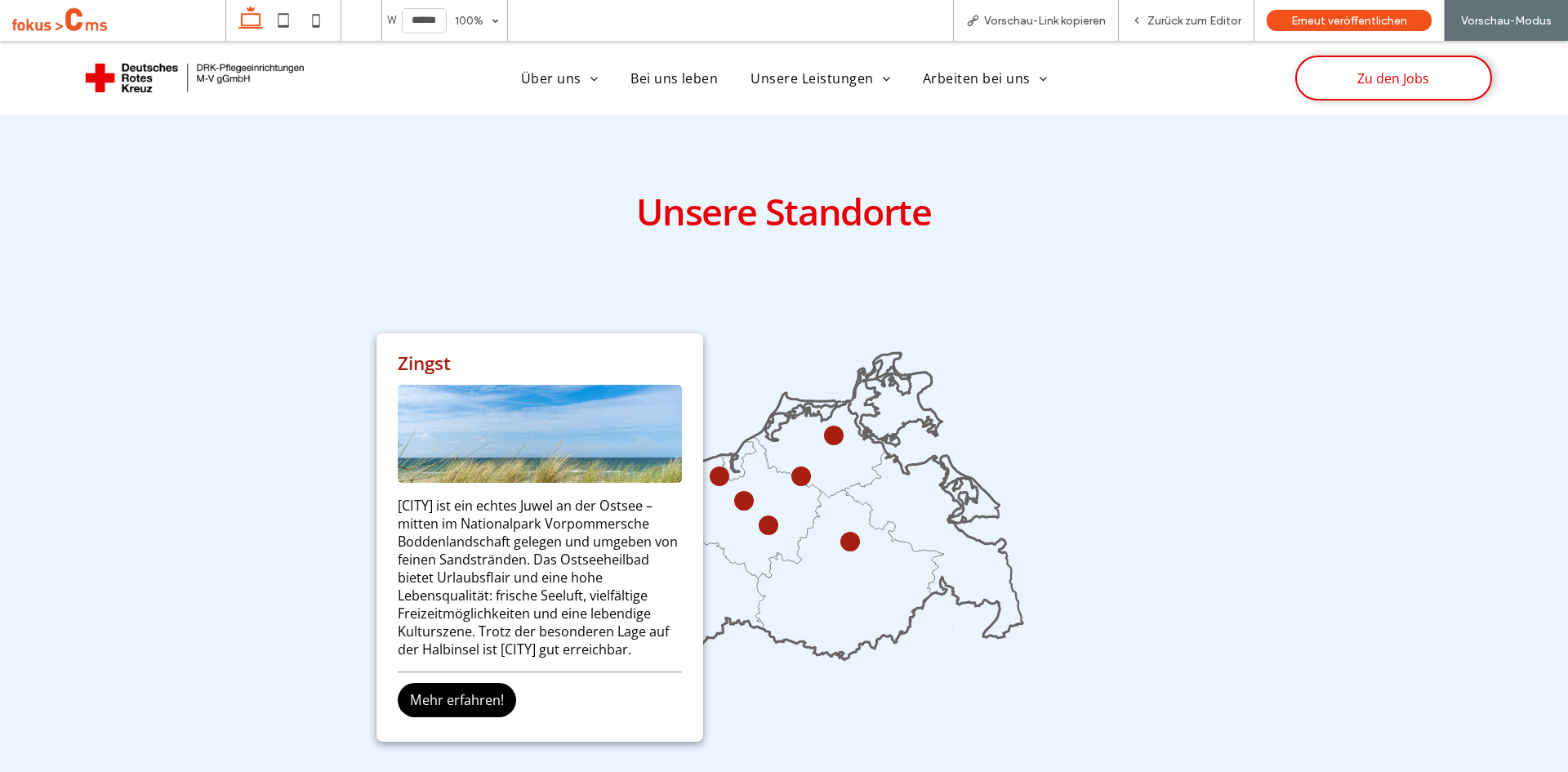 click 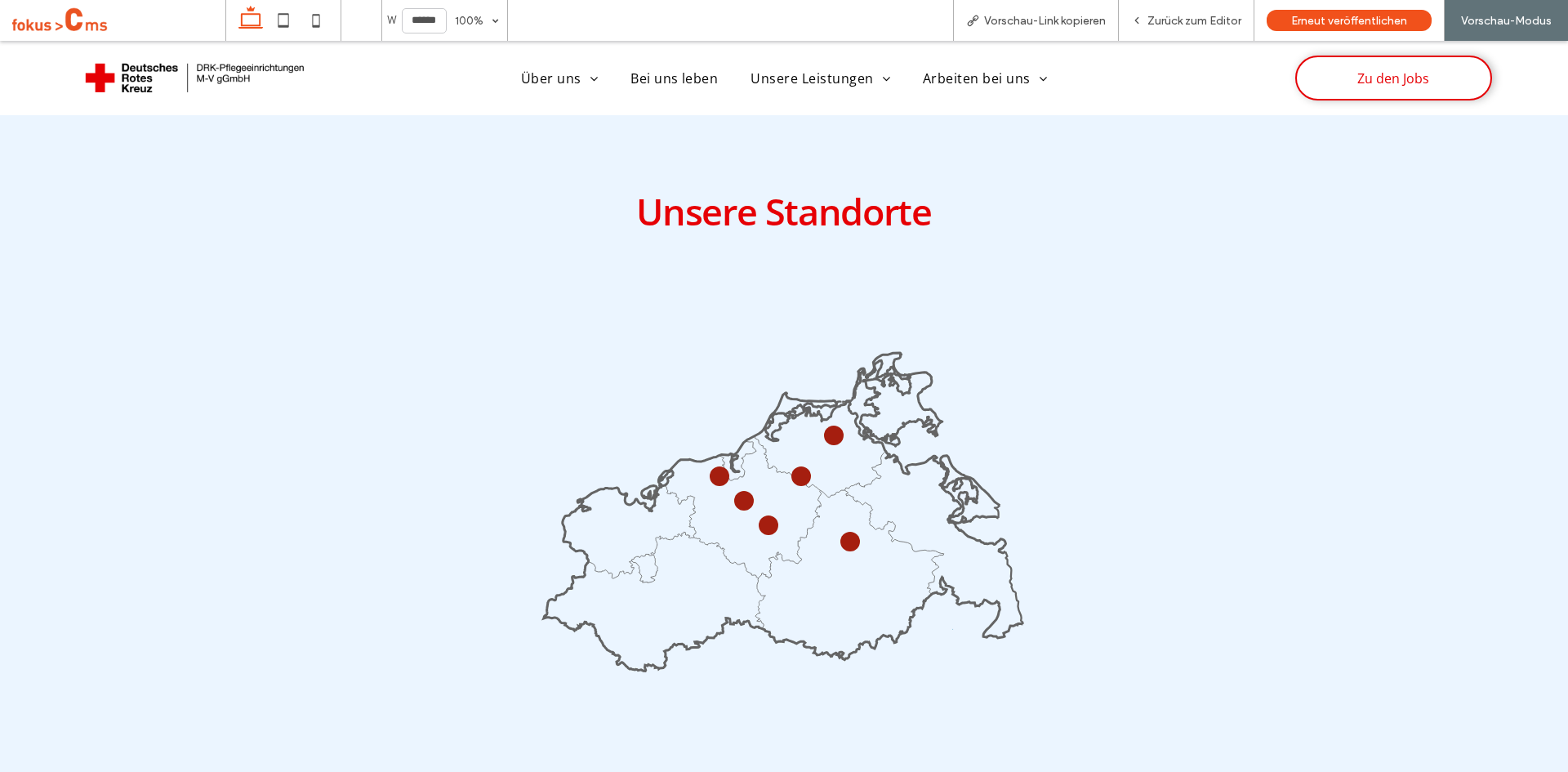 click 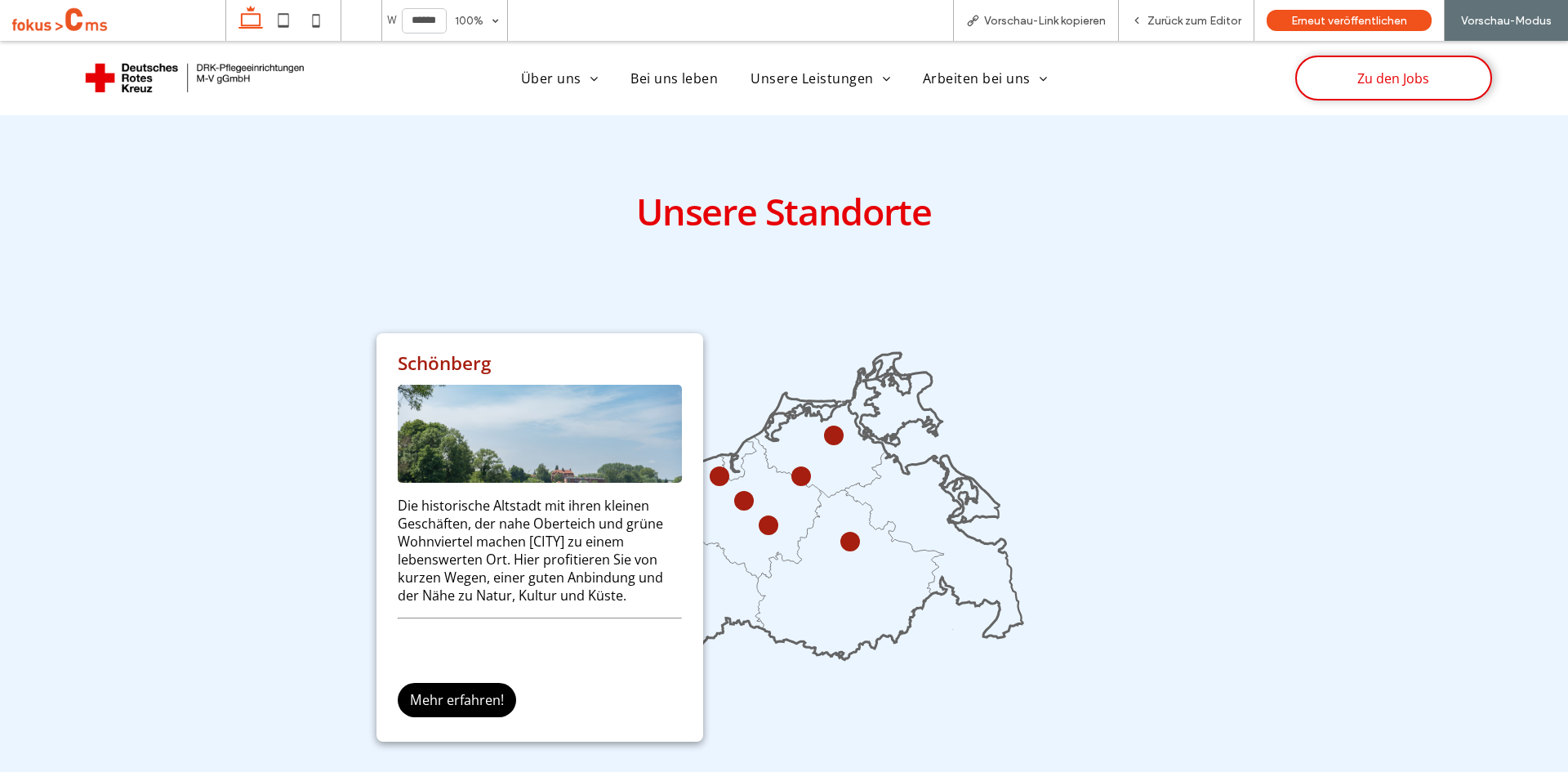 click 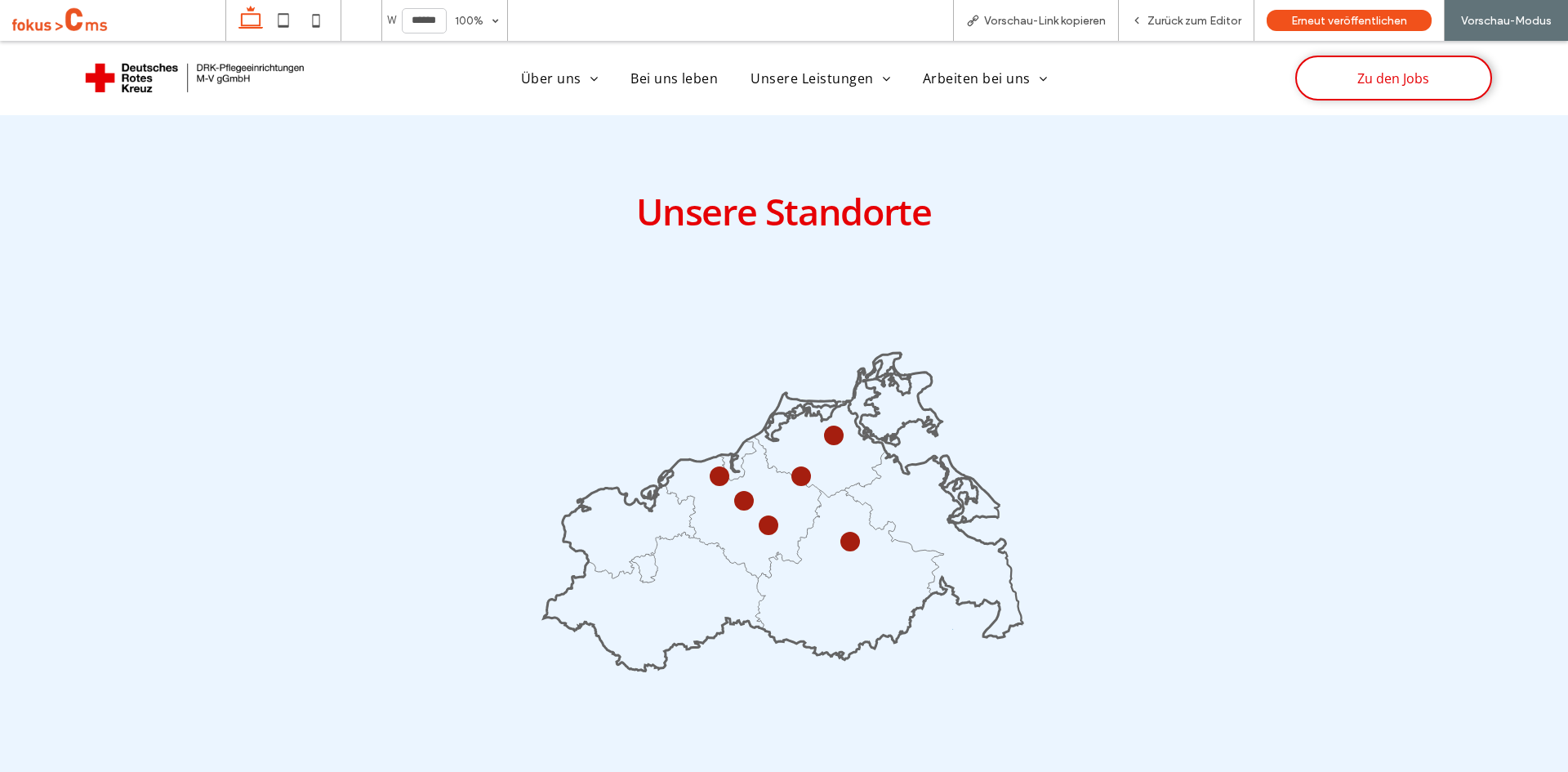 click 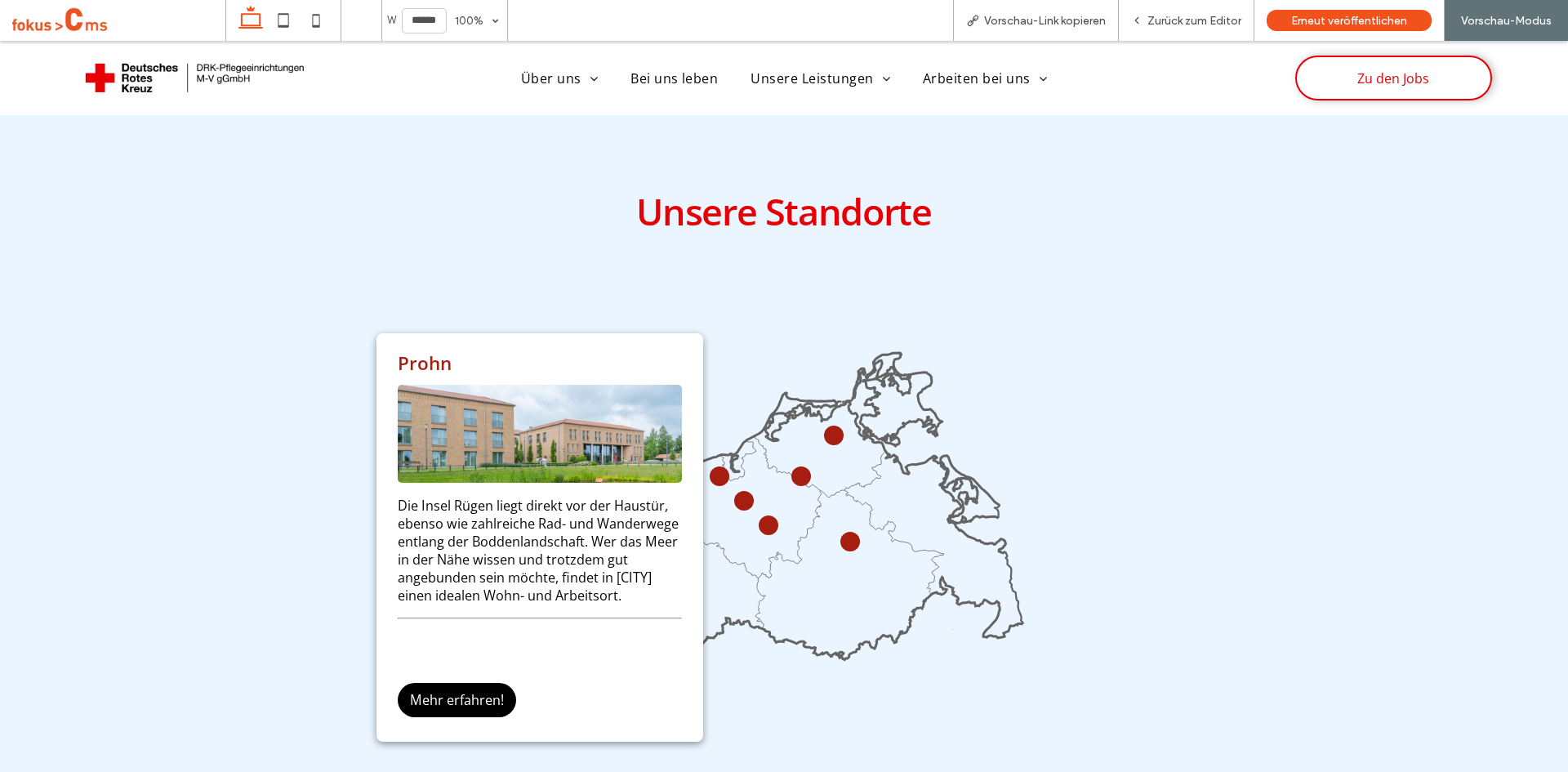 click 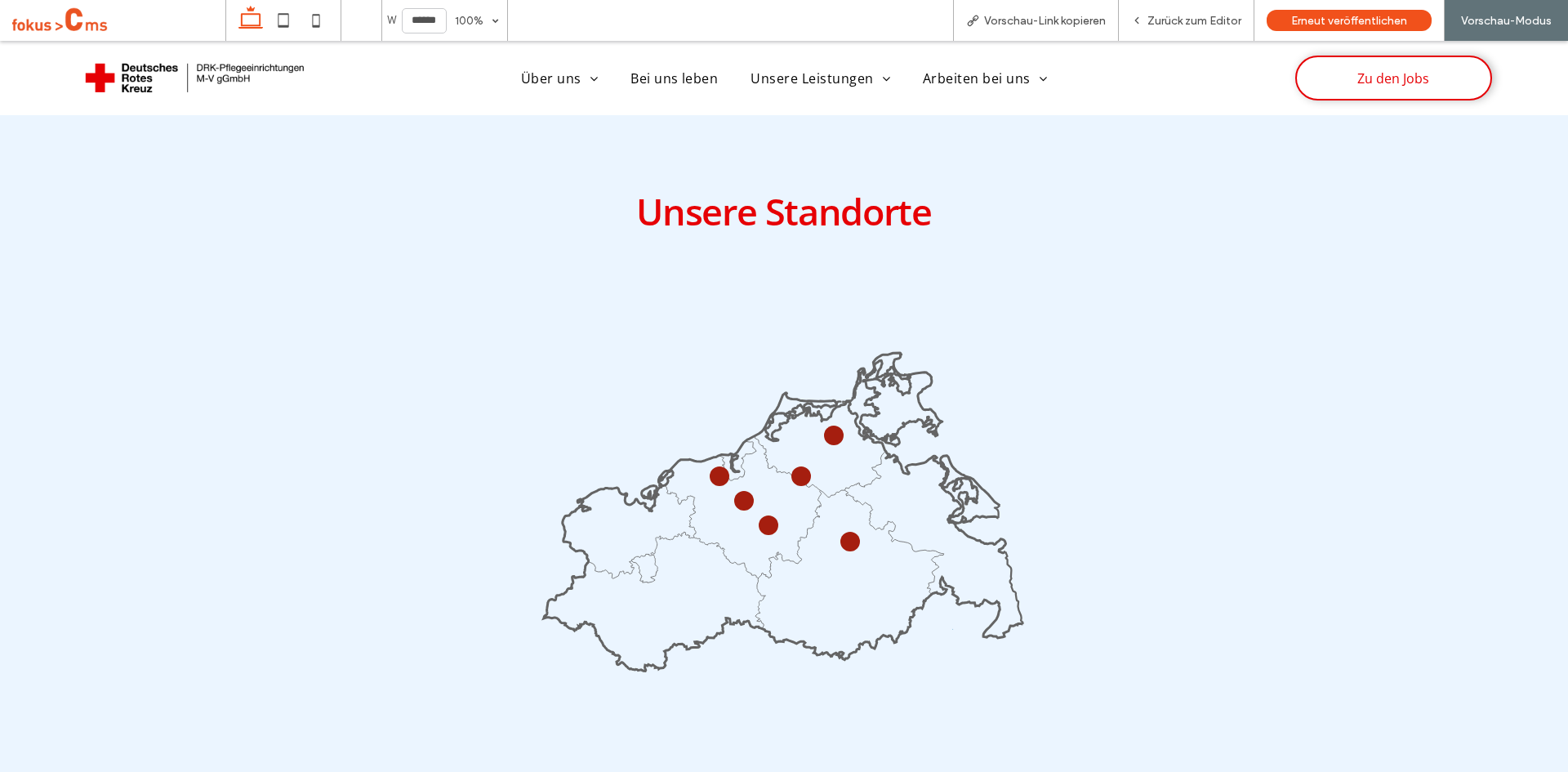 click 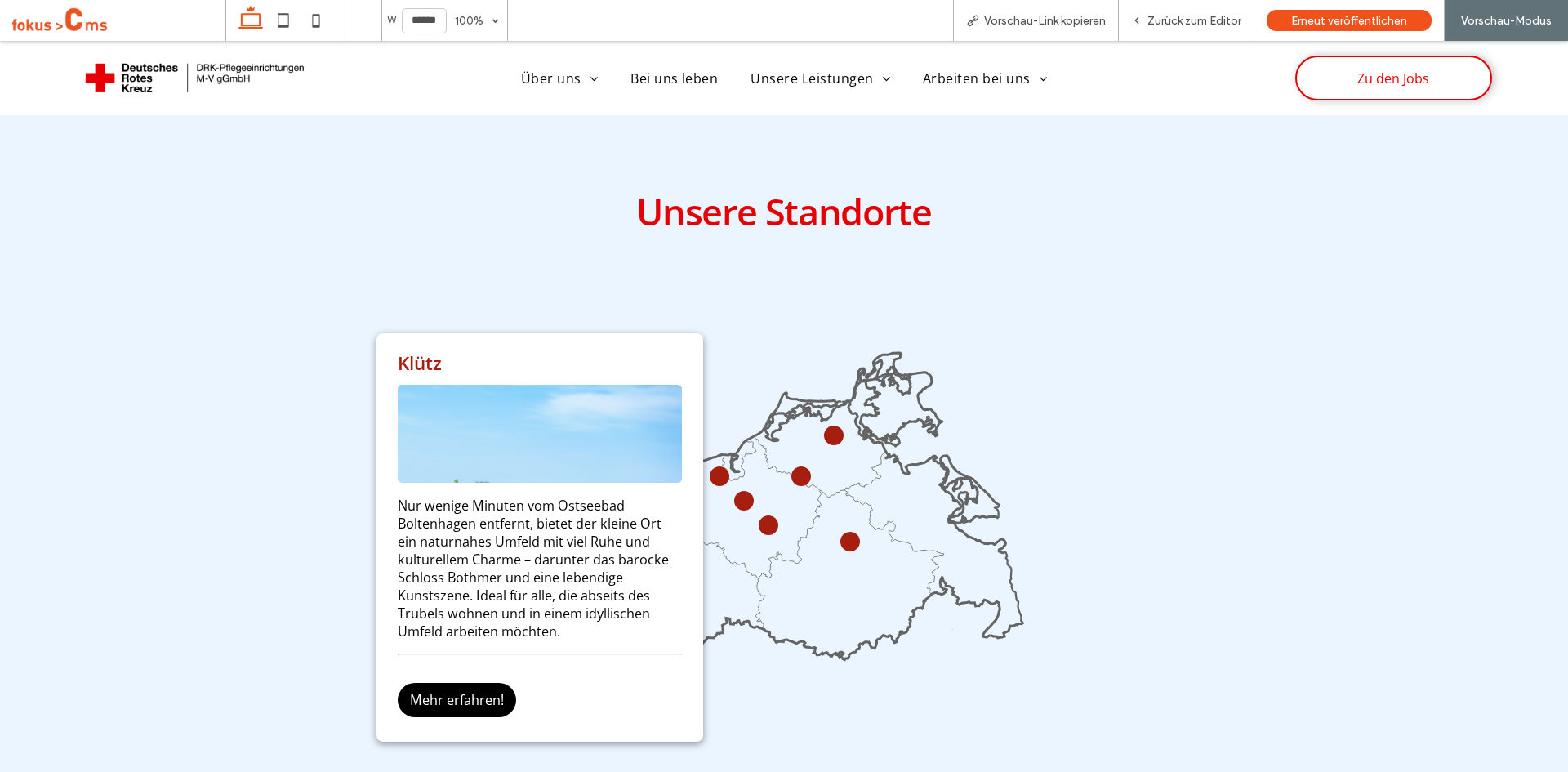 click 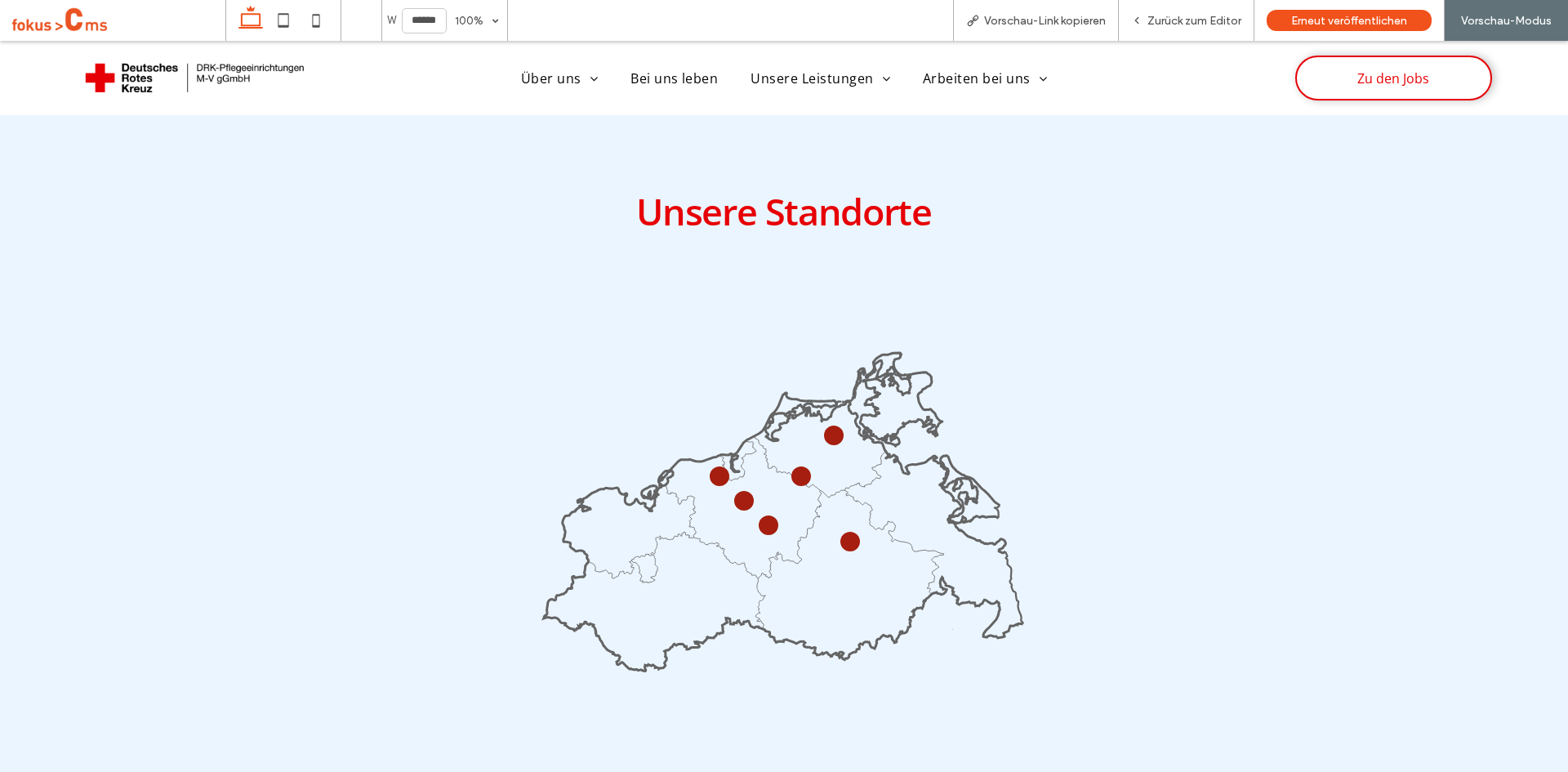 click 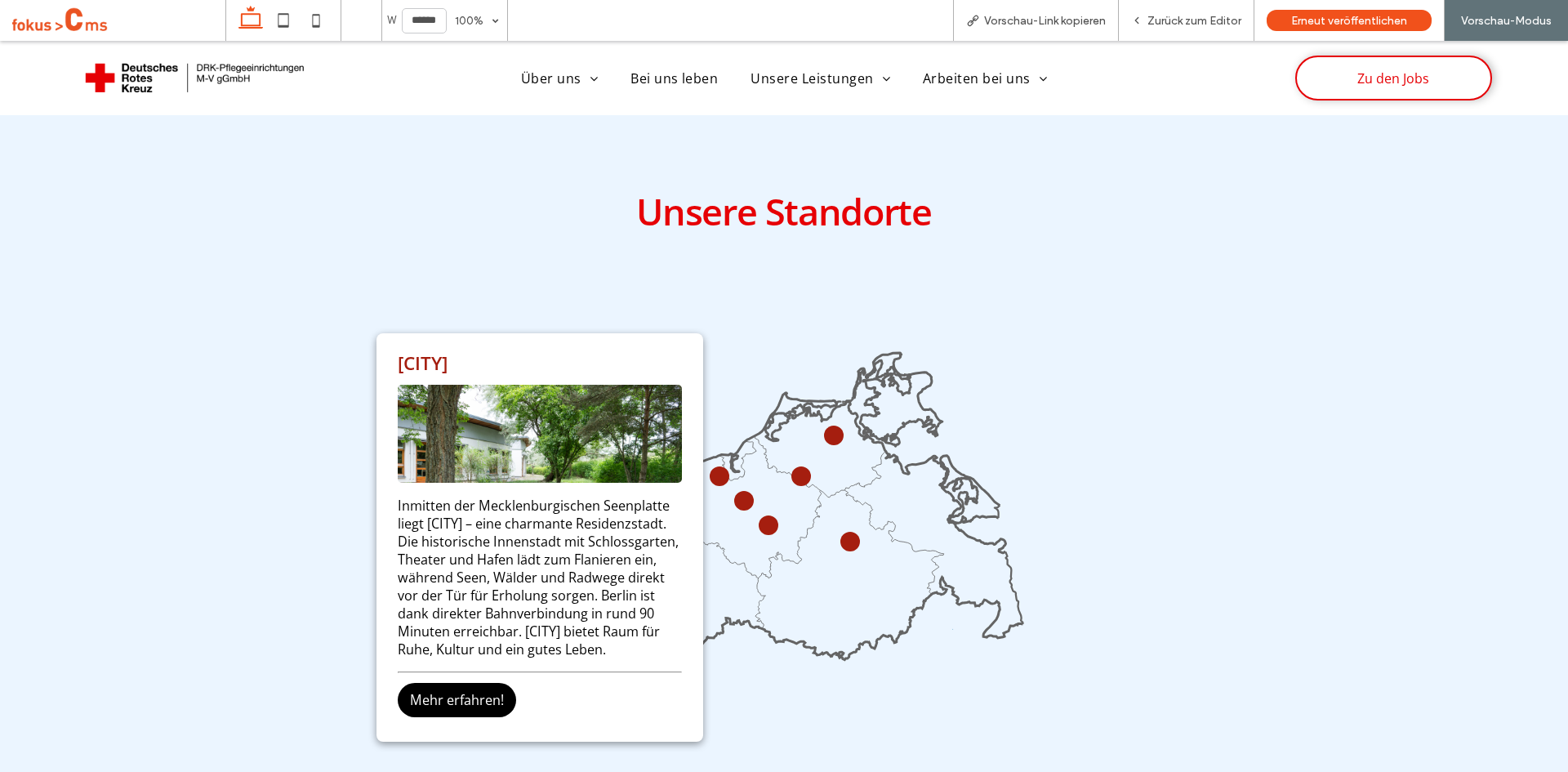 click 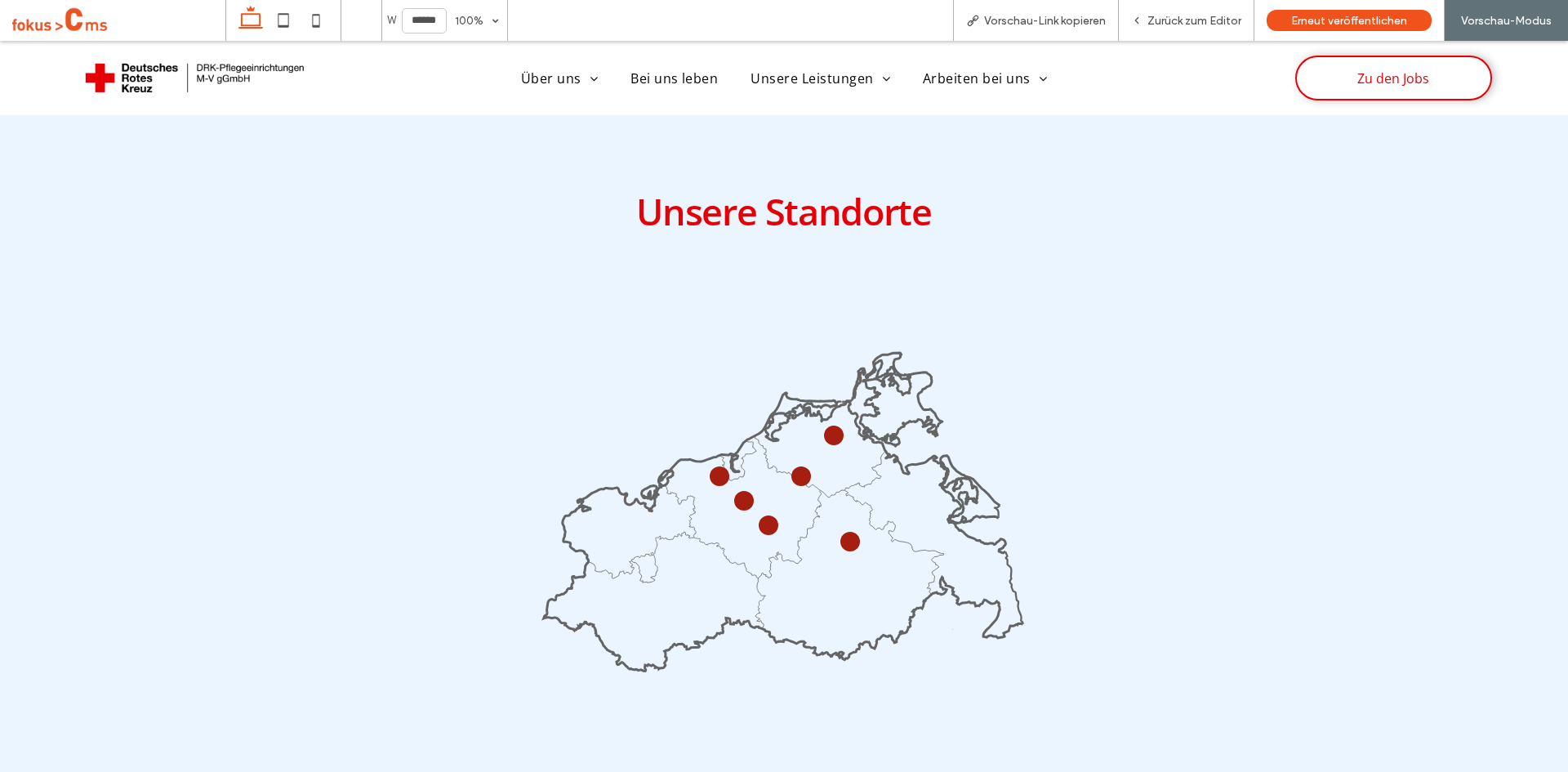 click 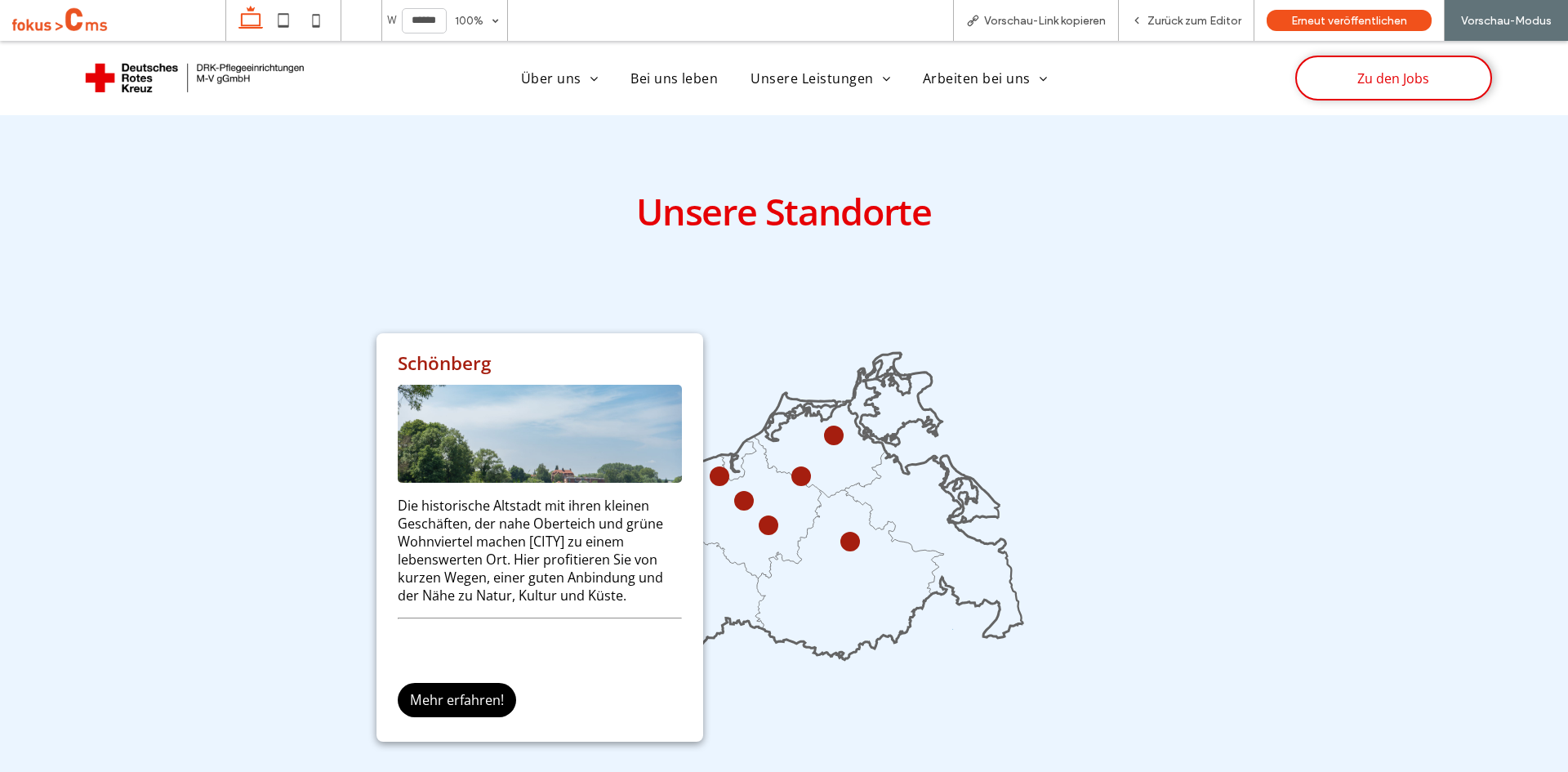 click 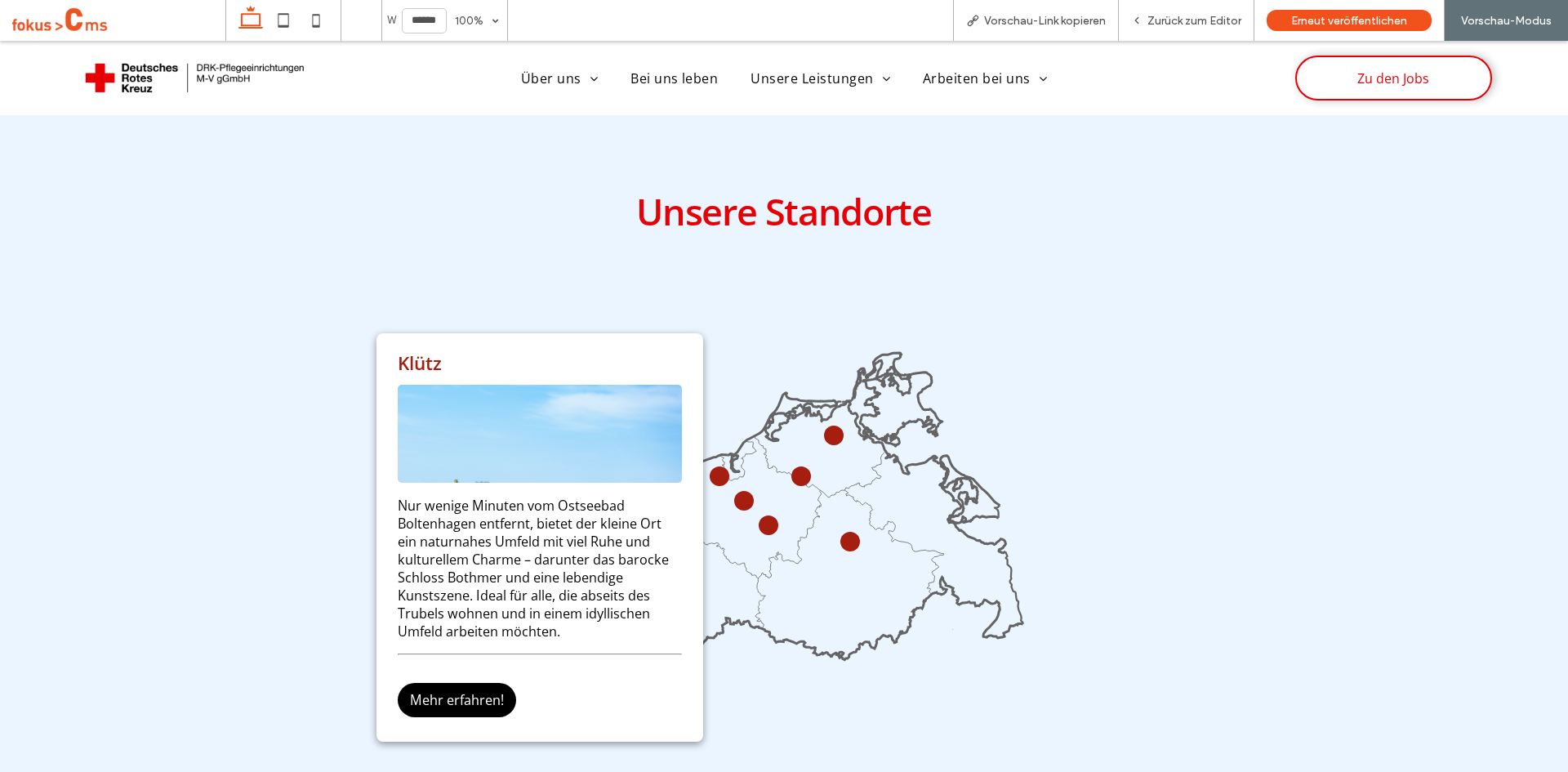 click 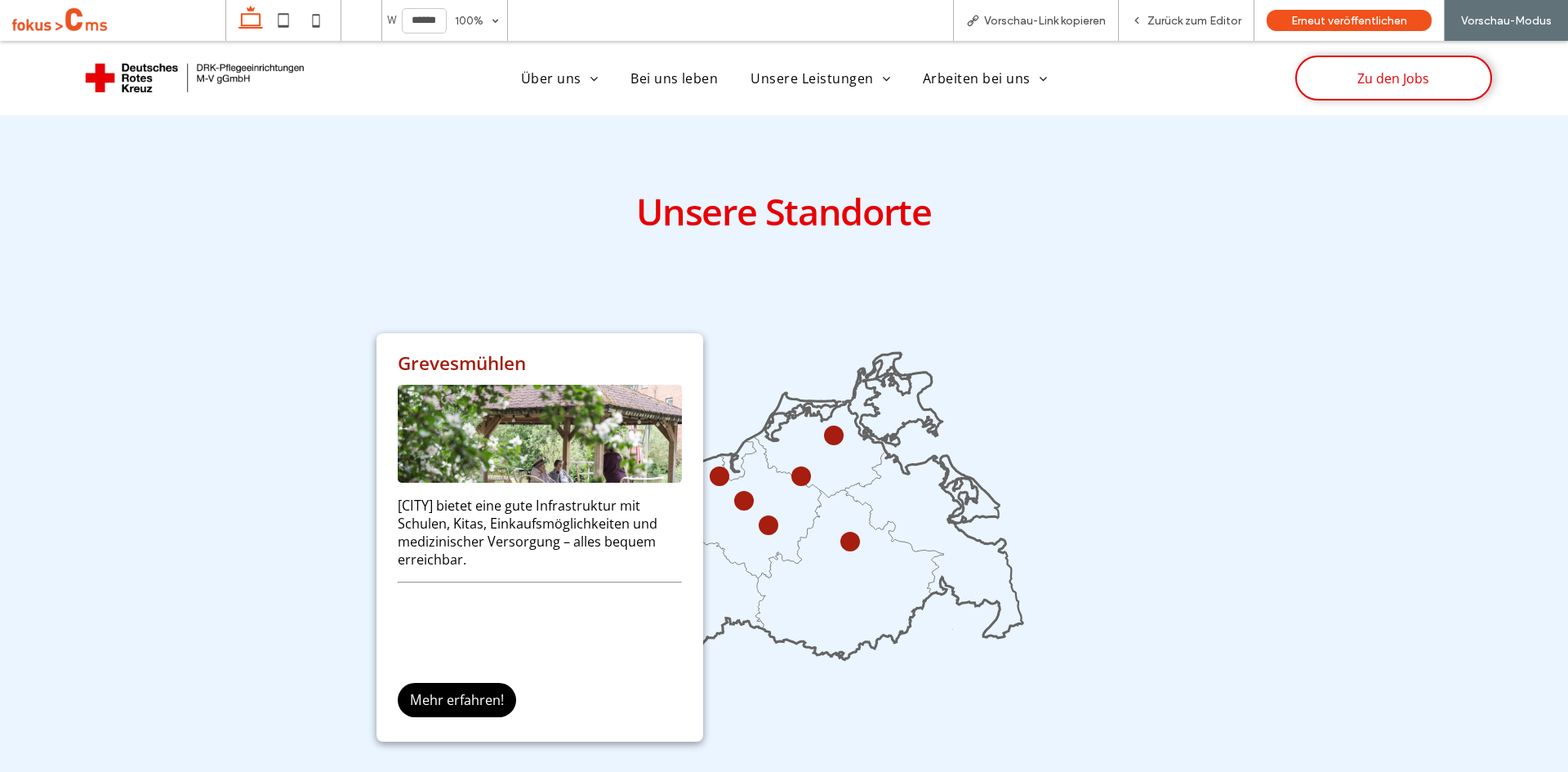 click 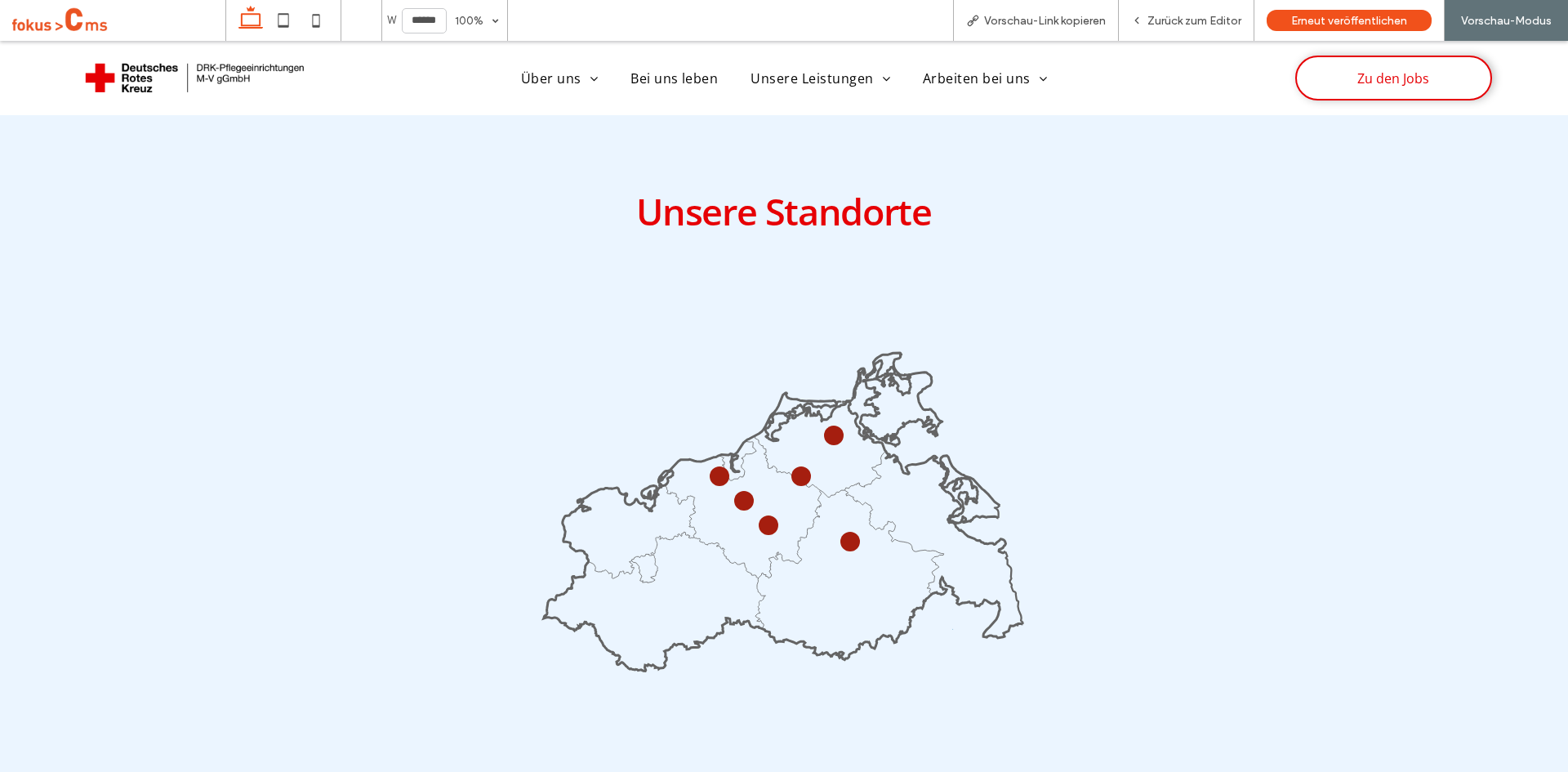 drag, startPoint x: 844, startPoint y: 536, endPoint x: 834, endPoint y: 533, distance: 10.440307 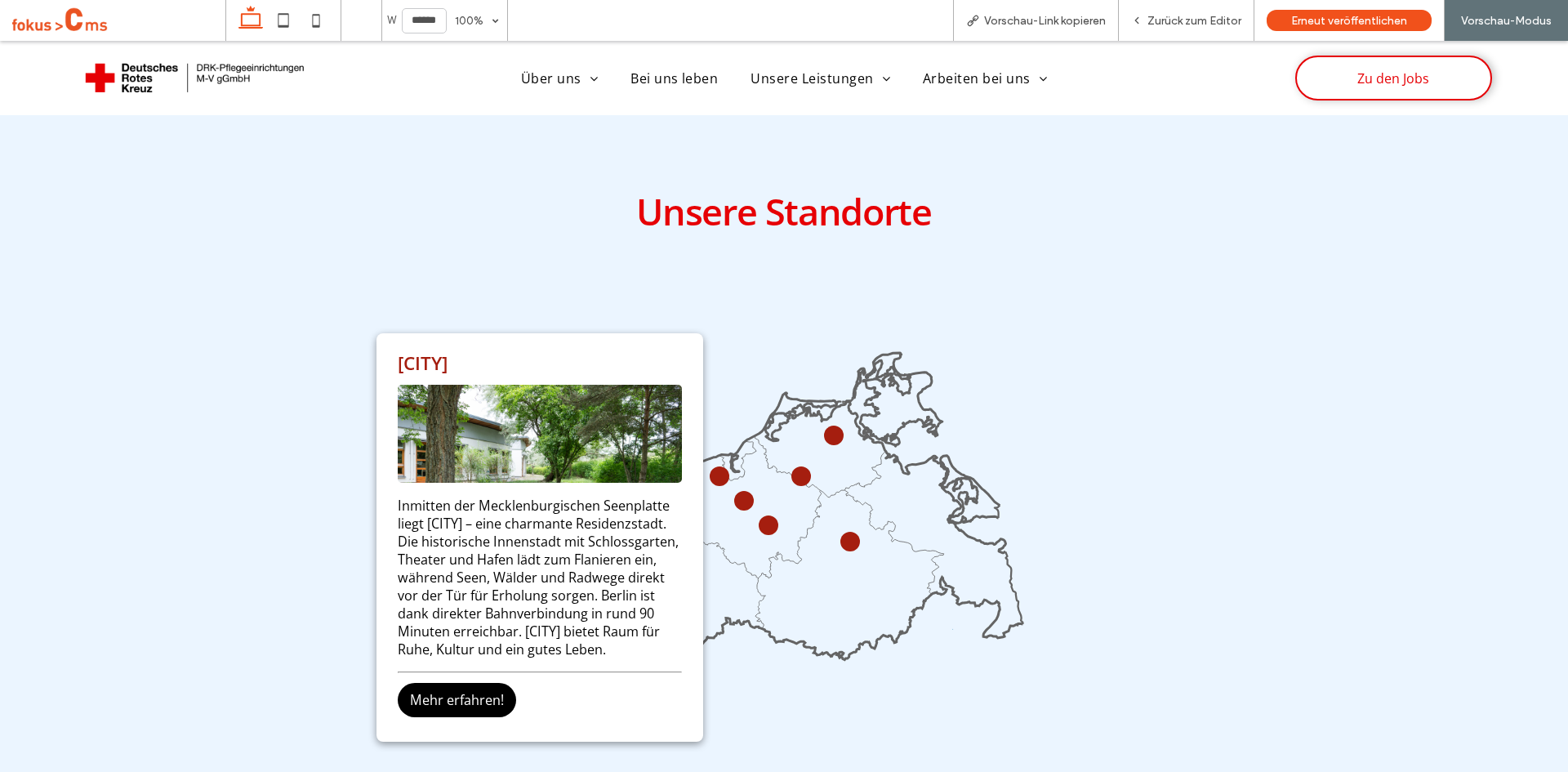 click on "Unsere Standorte" at bounding box center [784, 211] 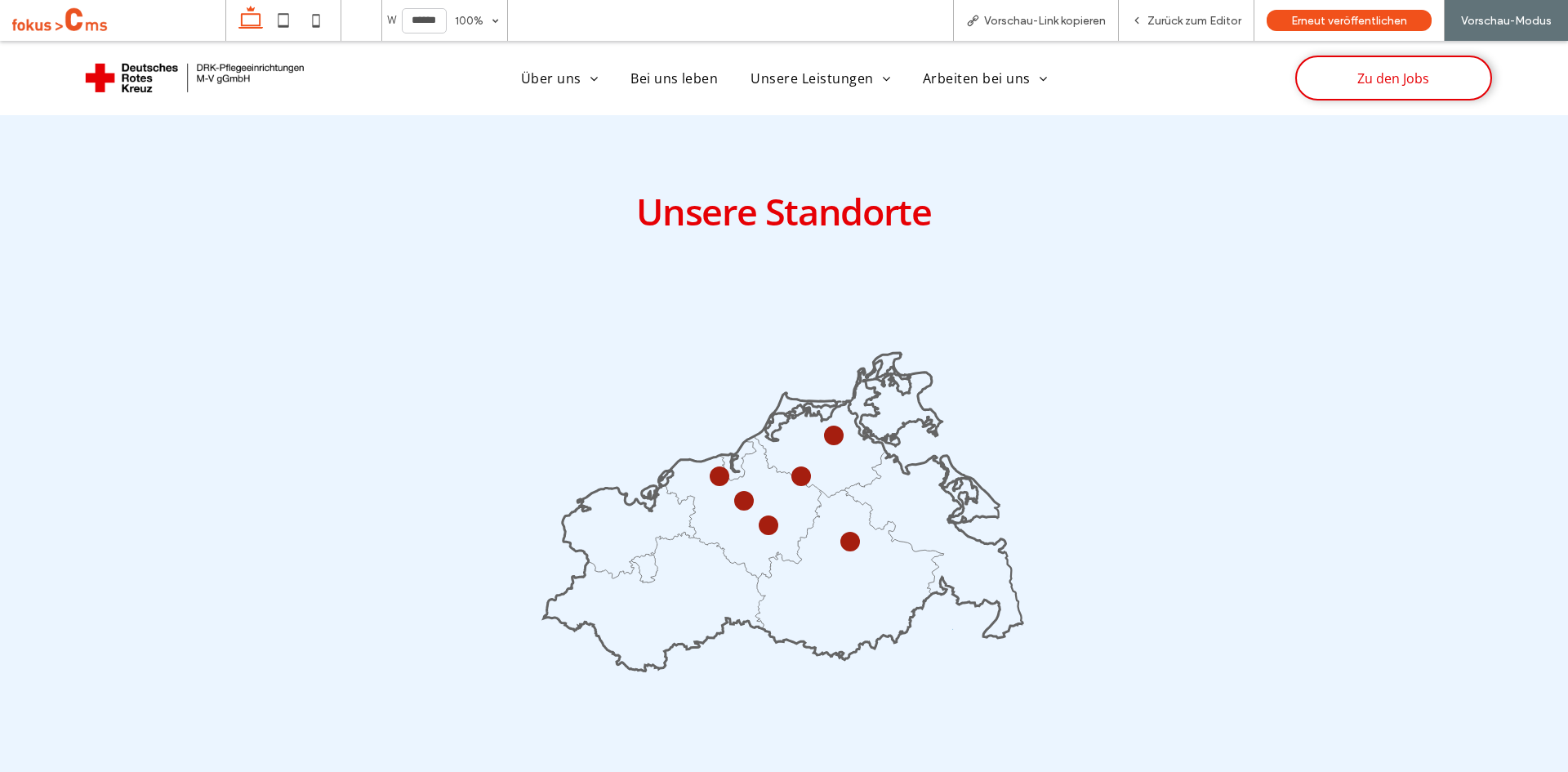 click 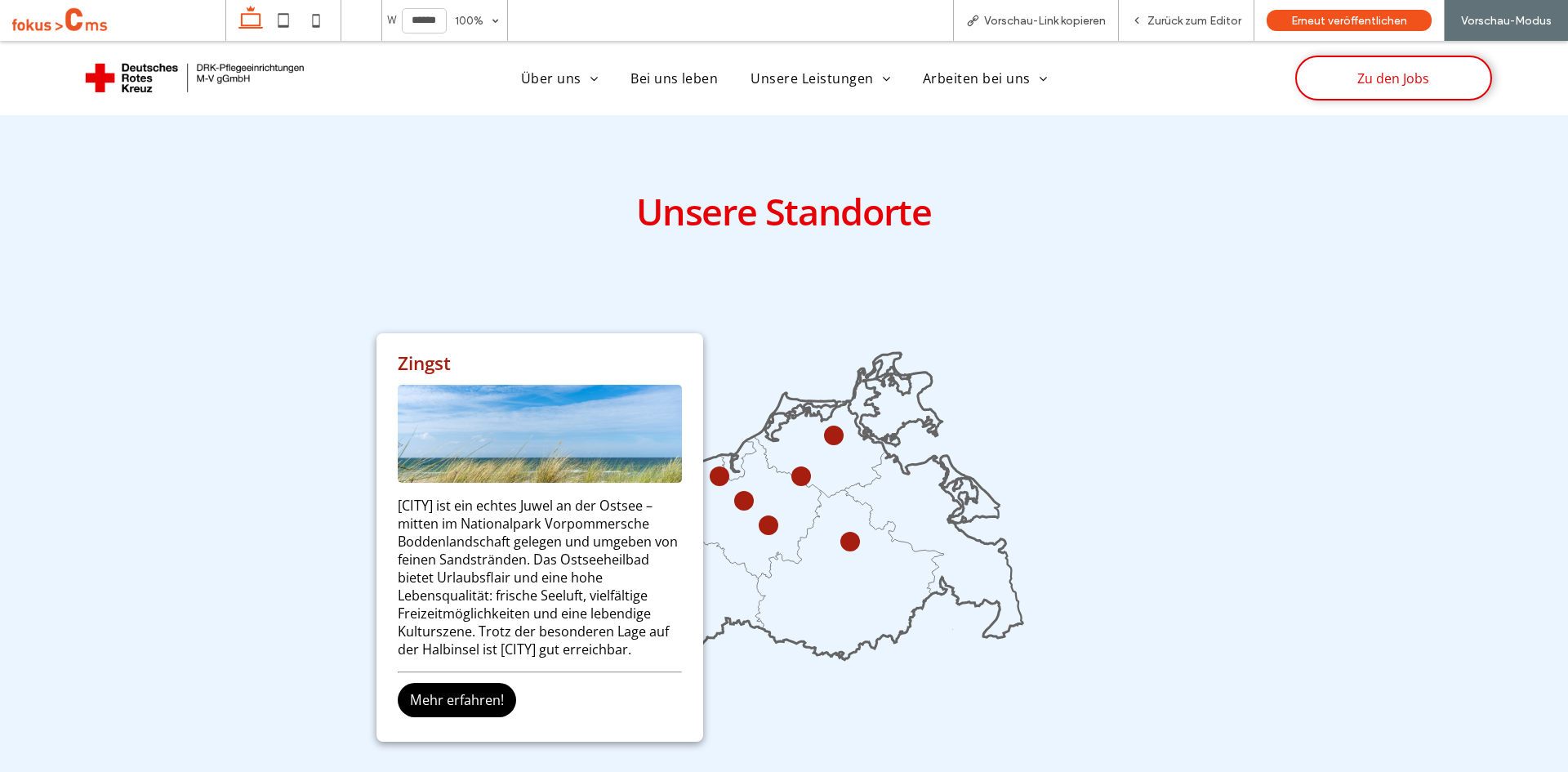 click 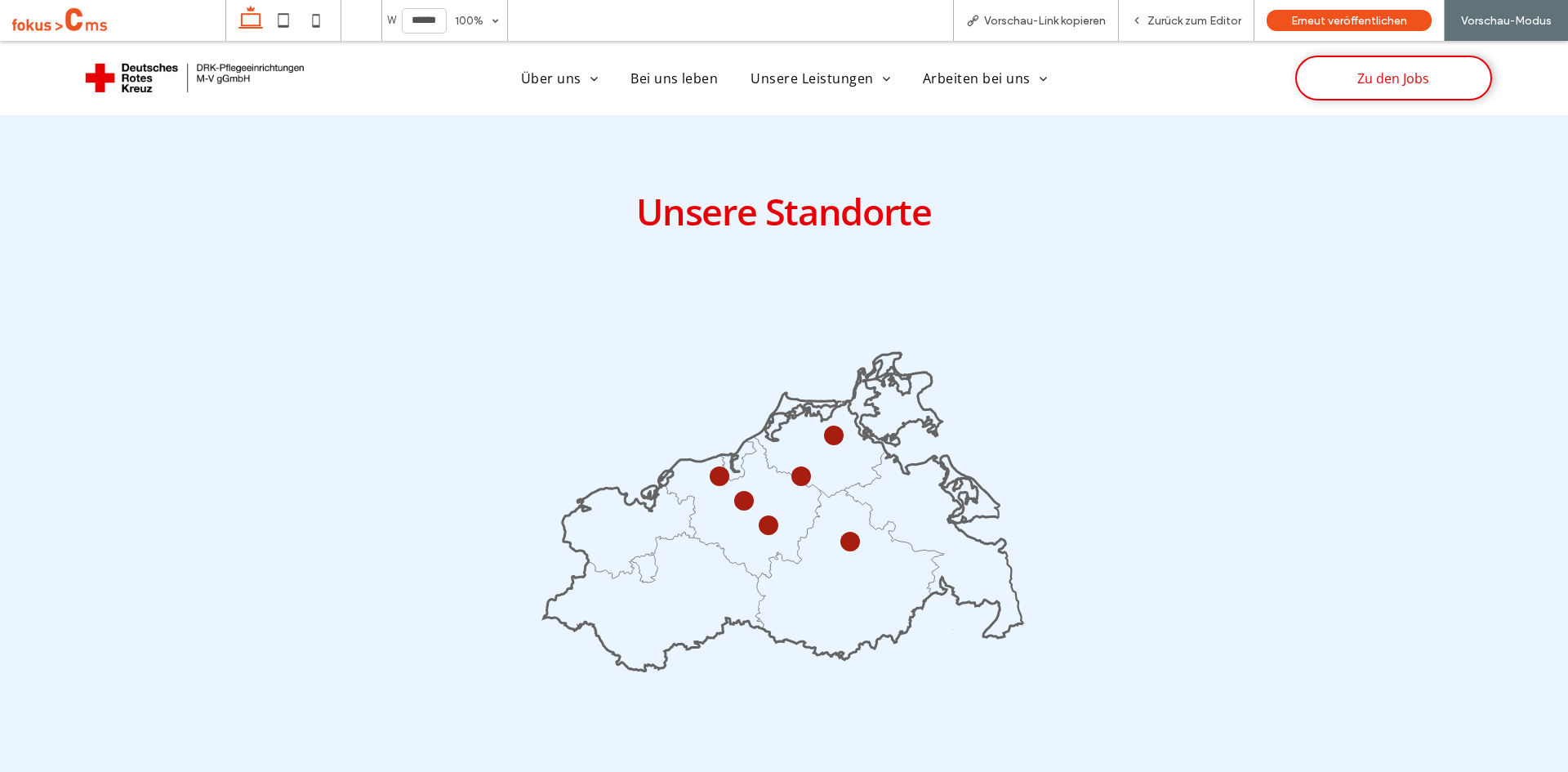 click 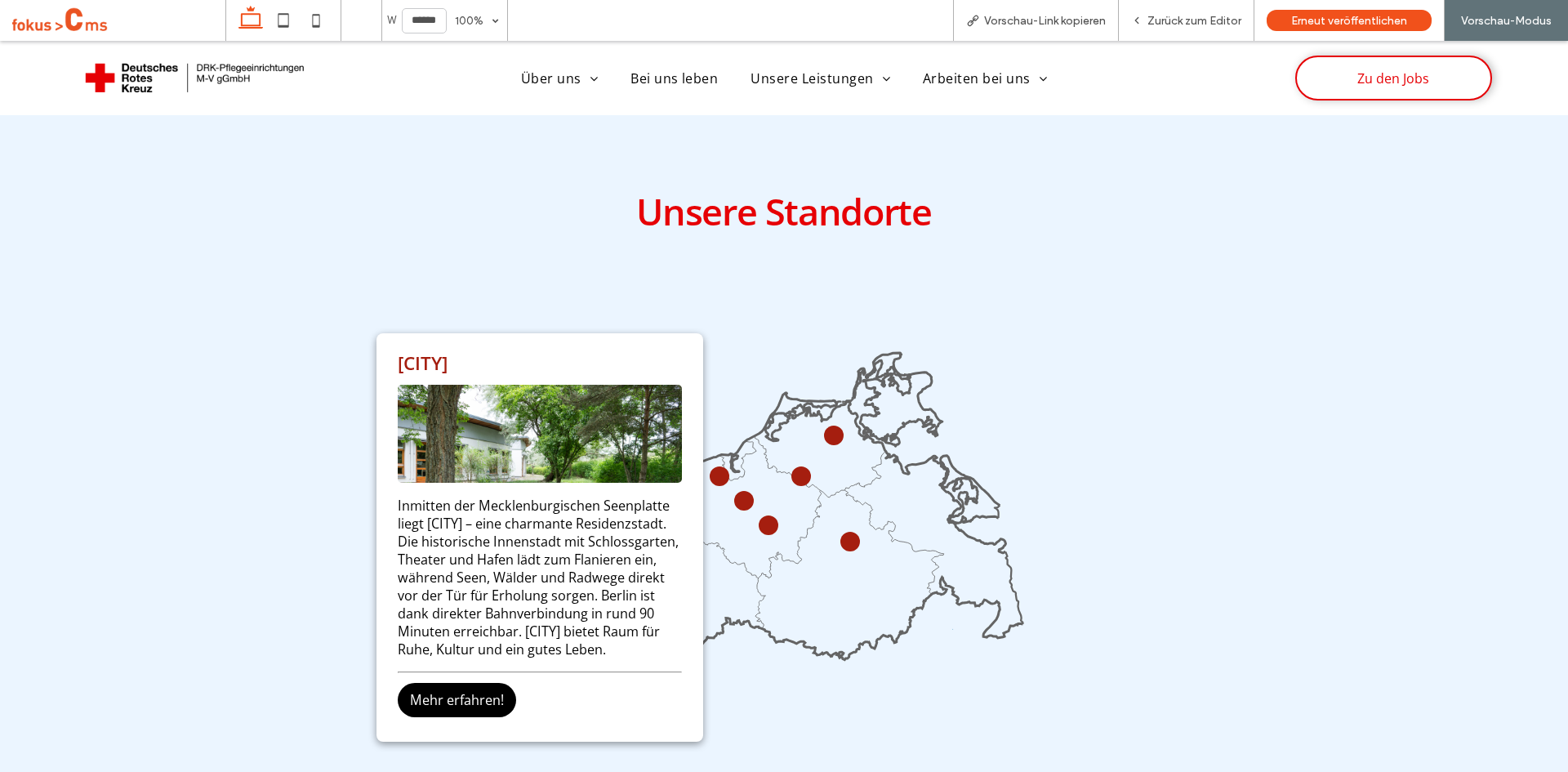 click 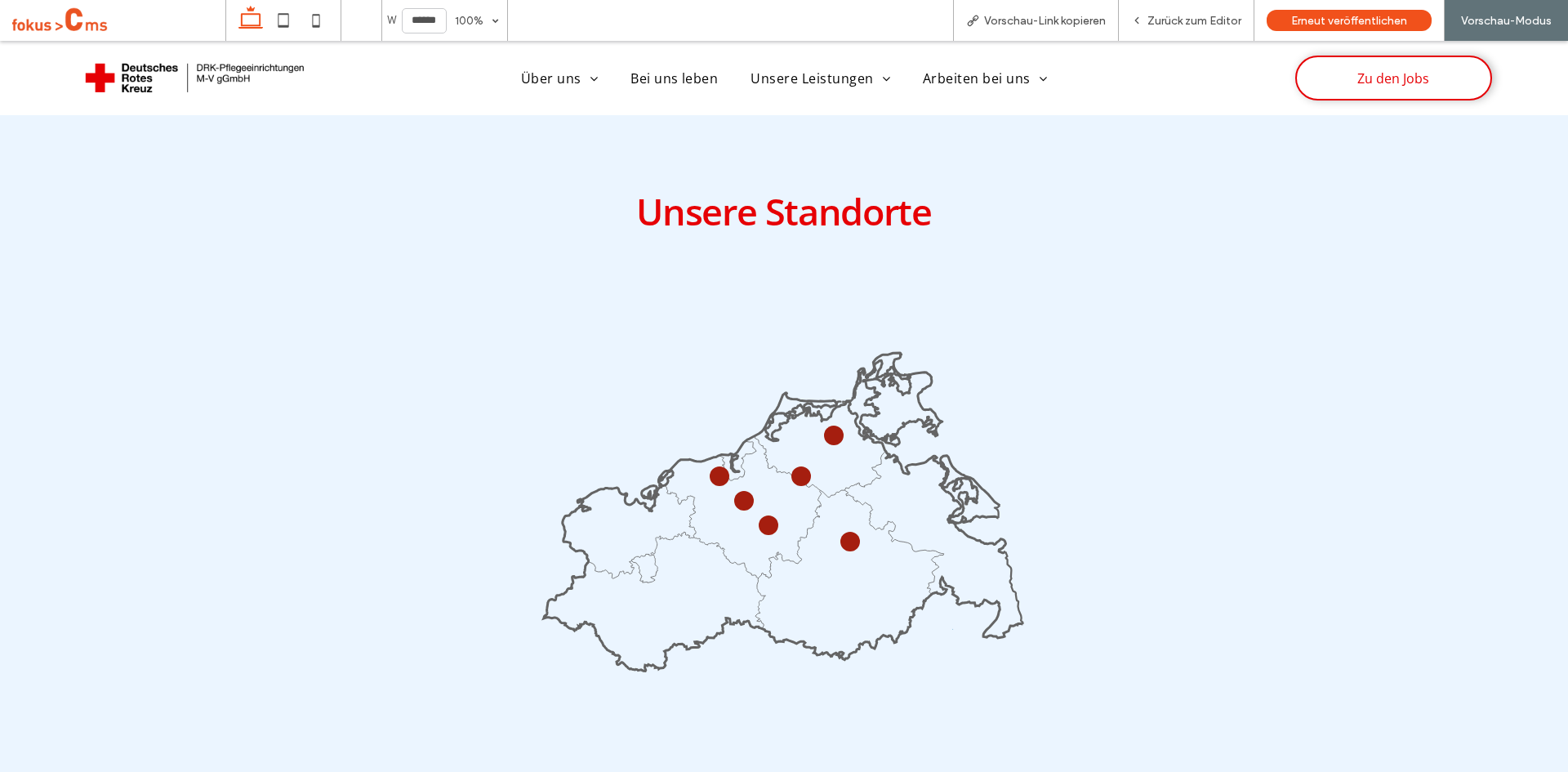 click 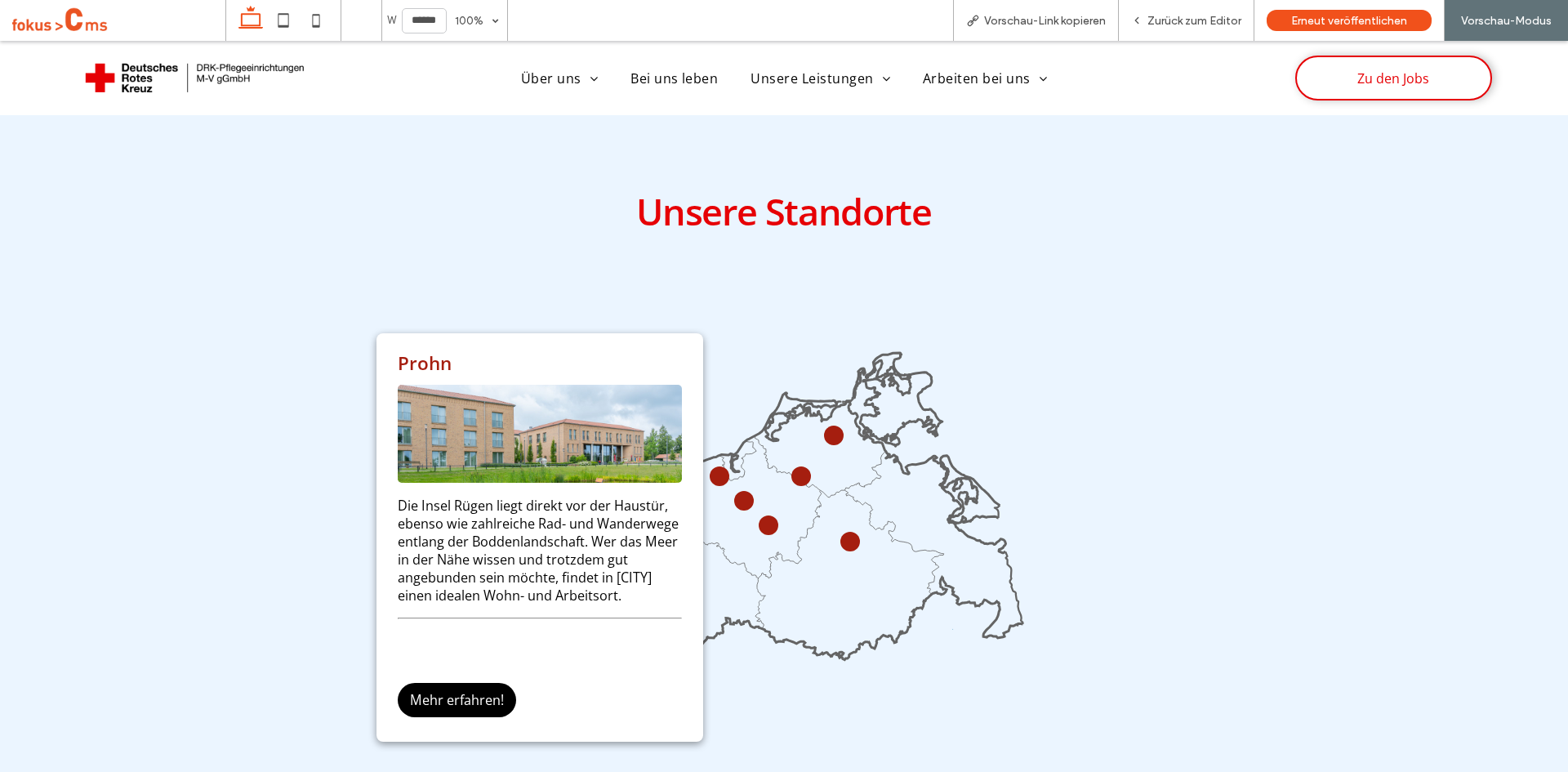 click 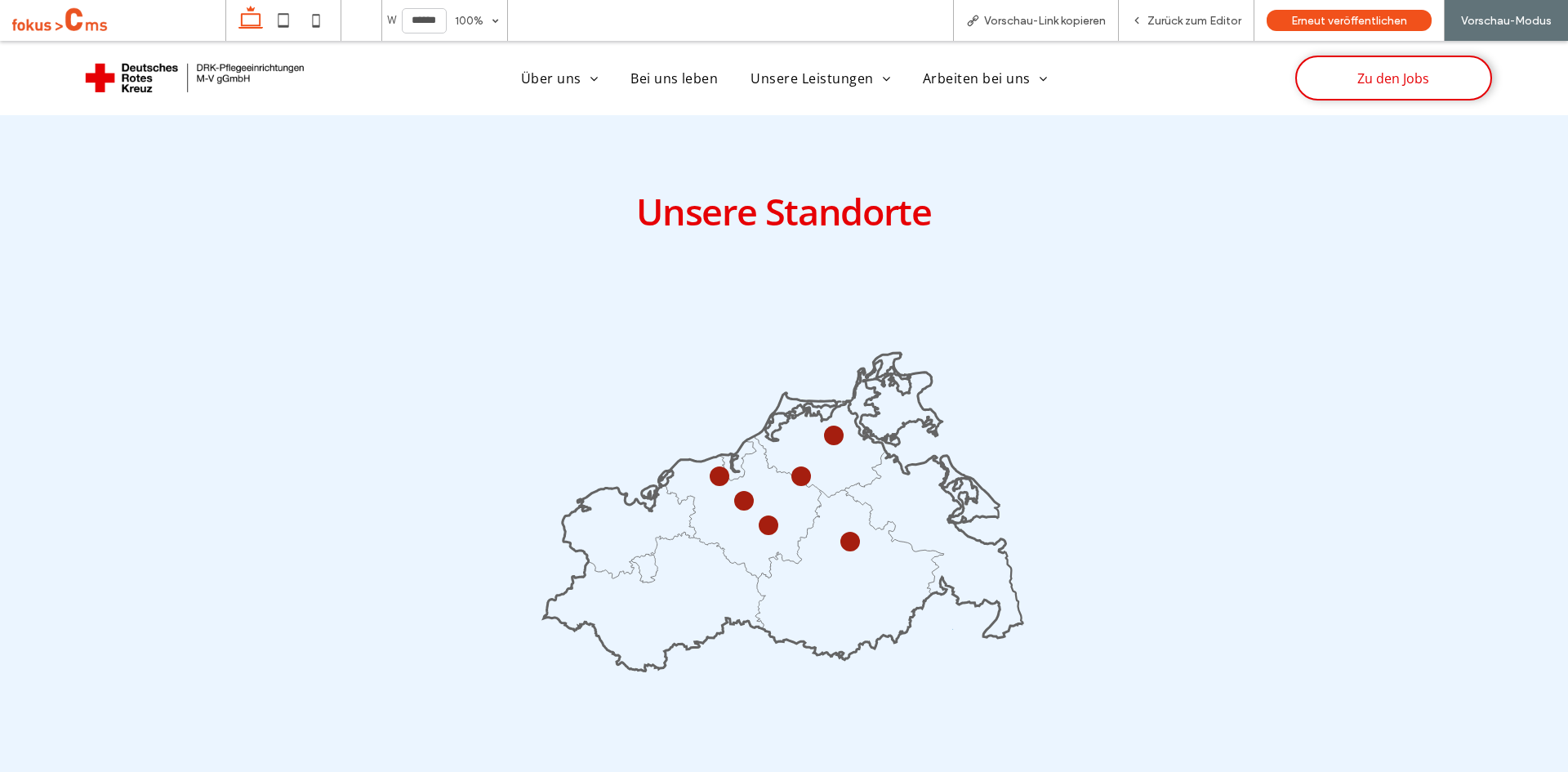 click 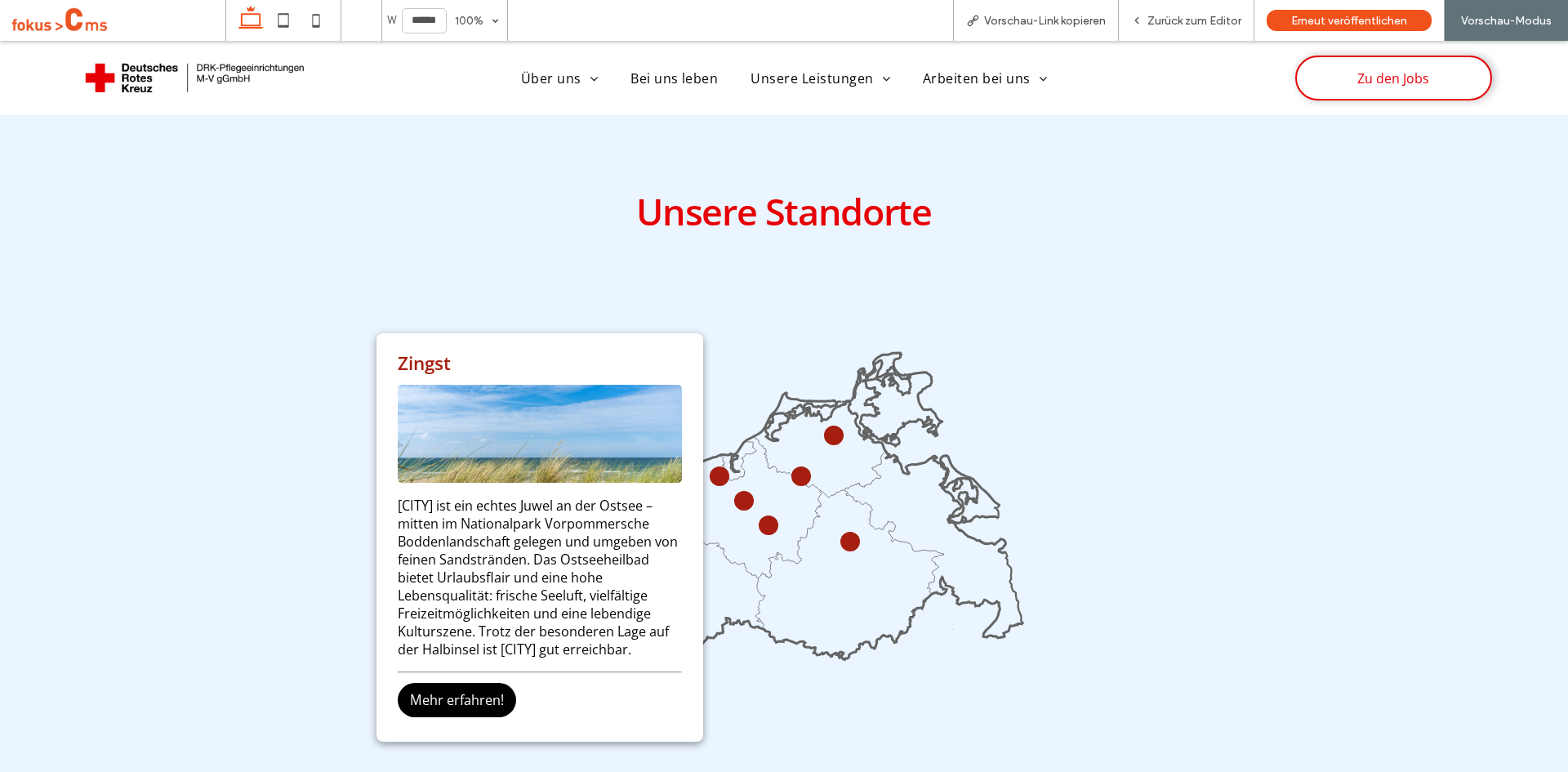 click 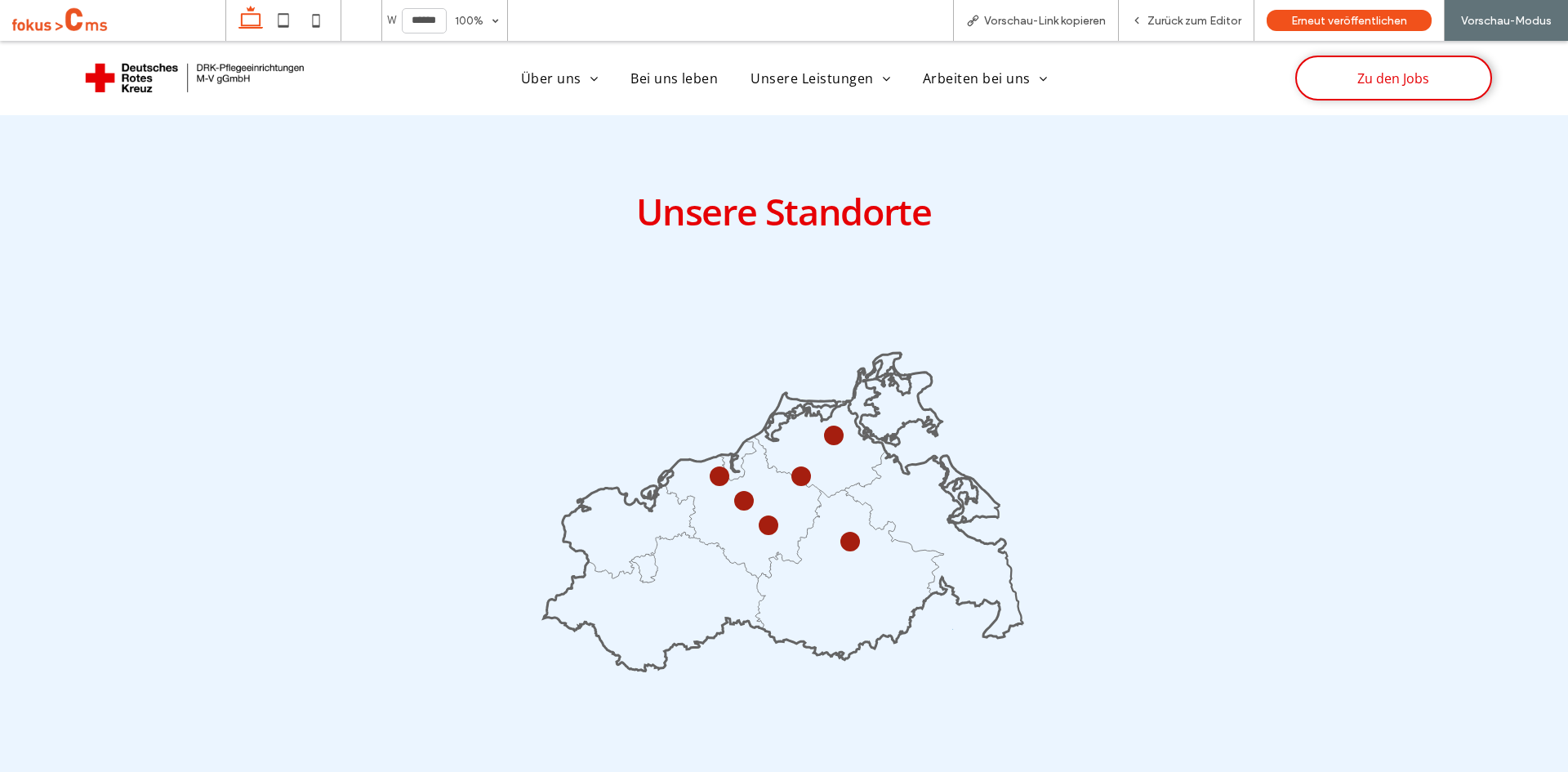 click 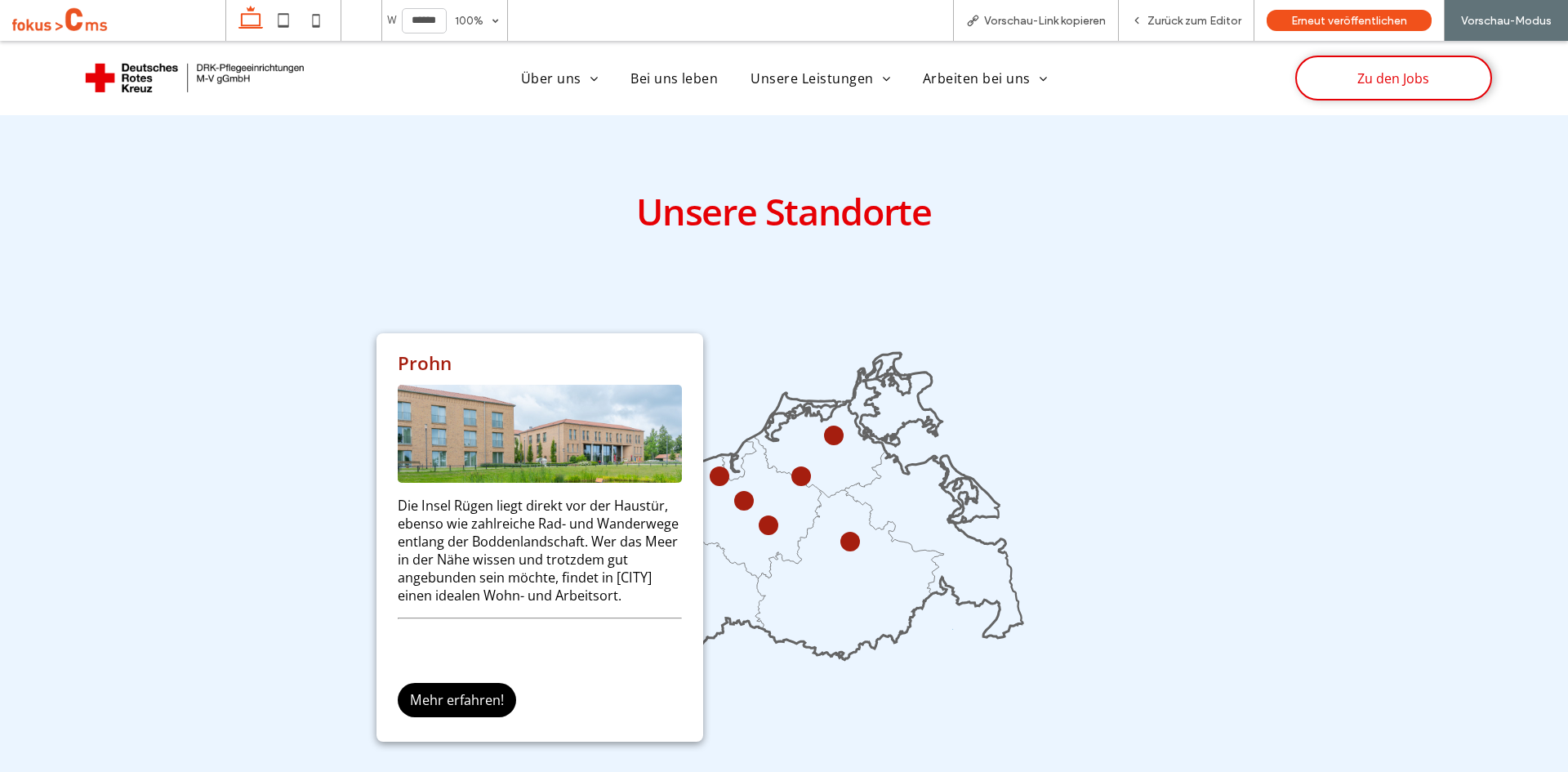 drag, startPoint x: 720, startPoint y: 544, endPoint x: 733, endPoint y: 525, distance: 23.02173 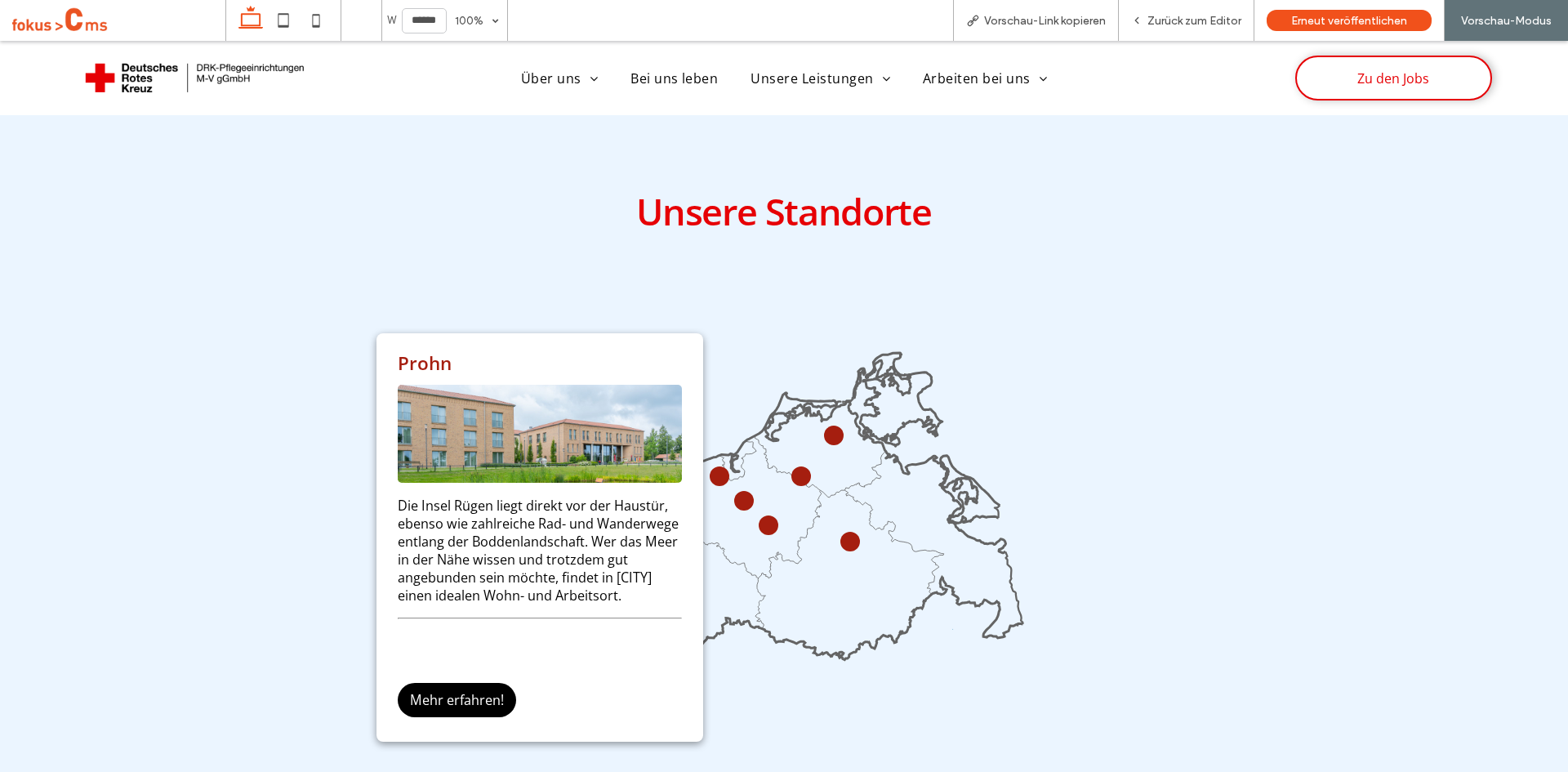 click 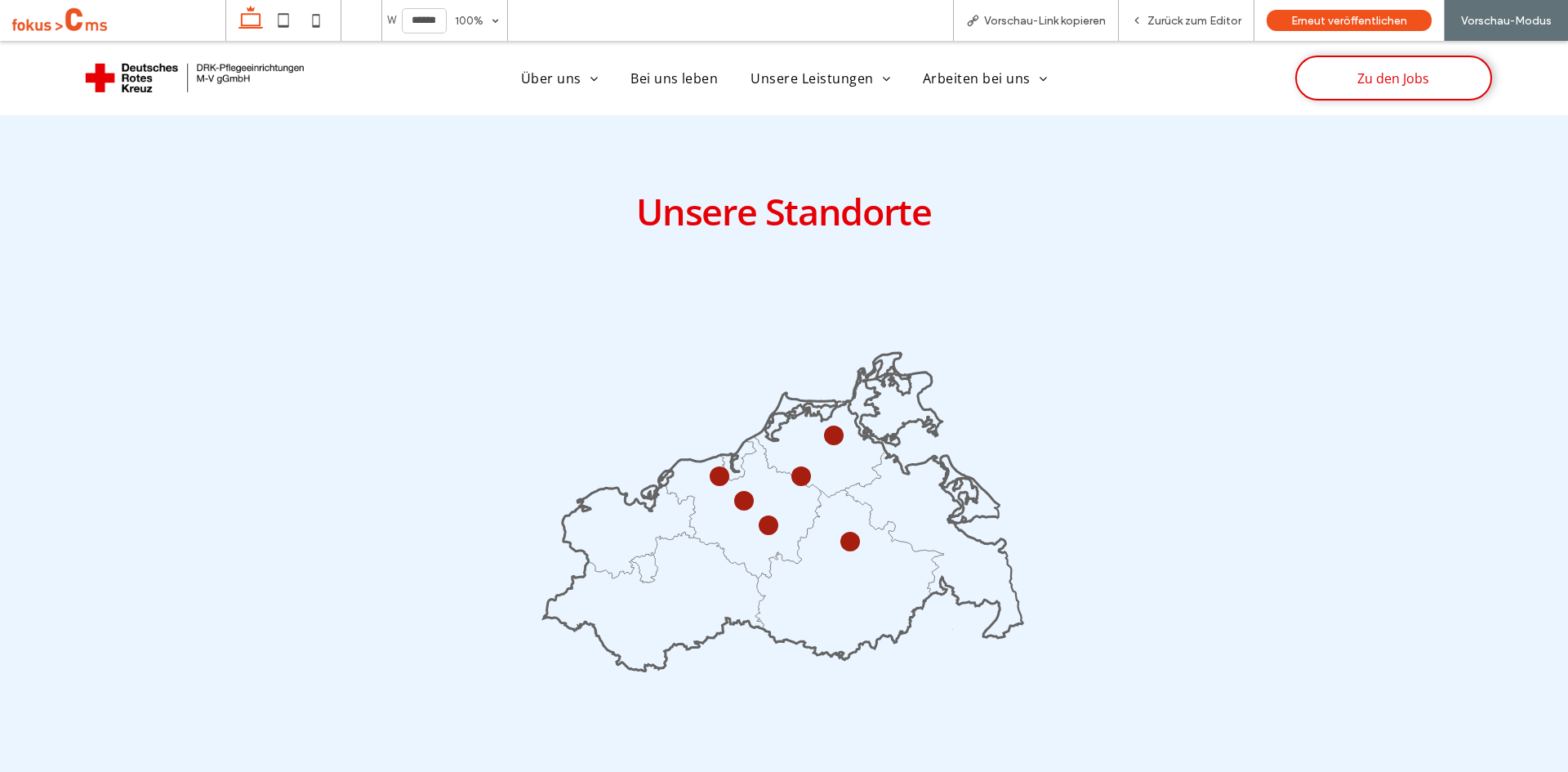click 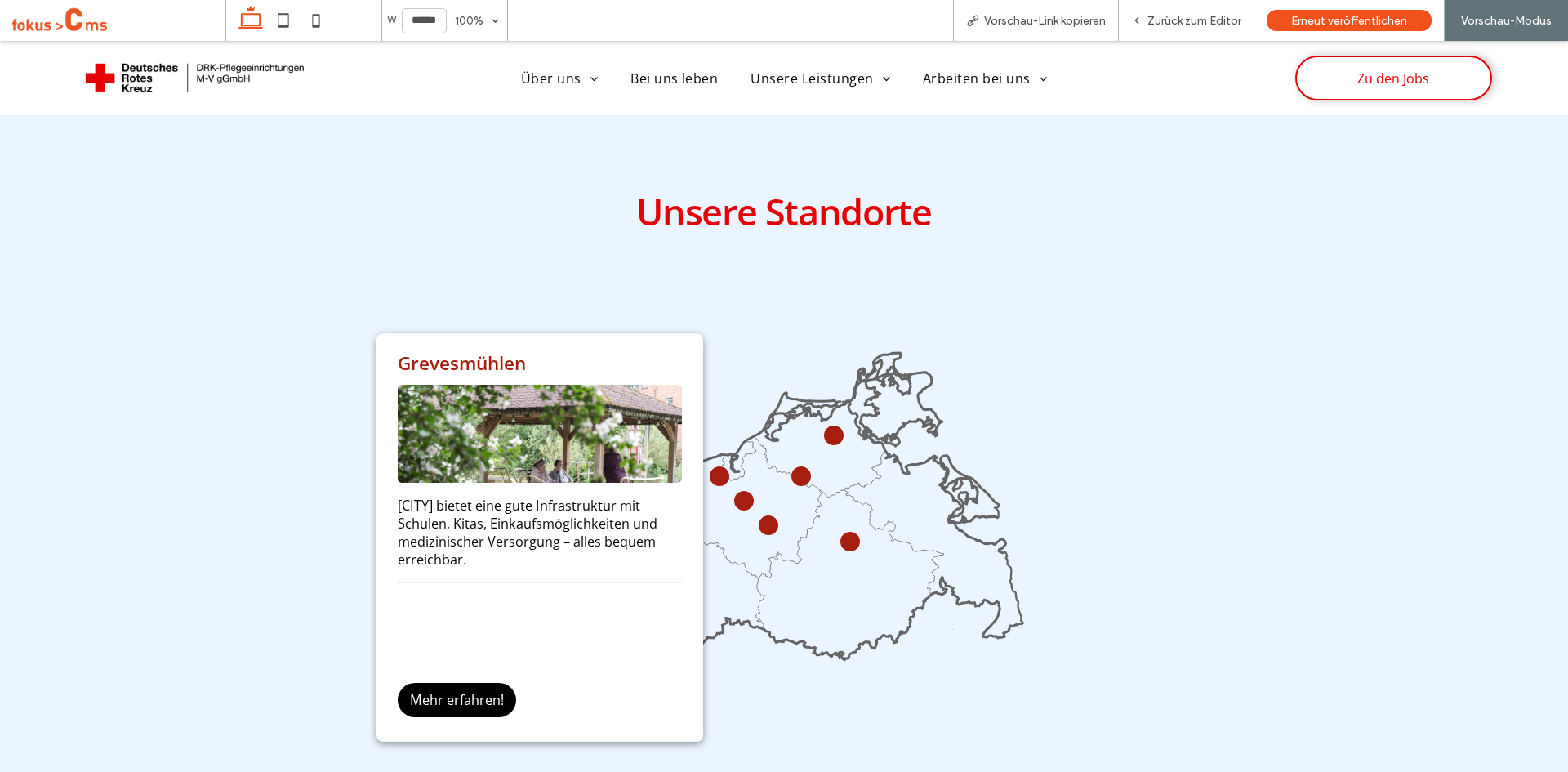 click 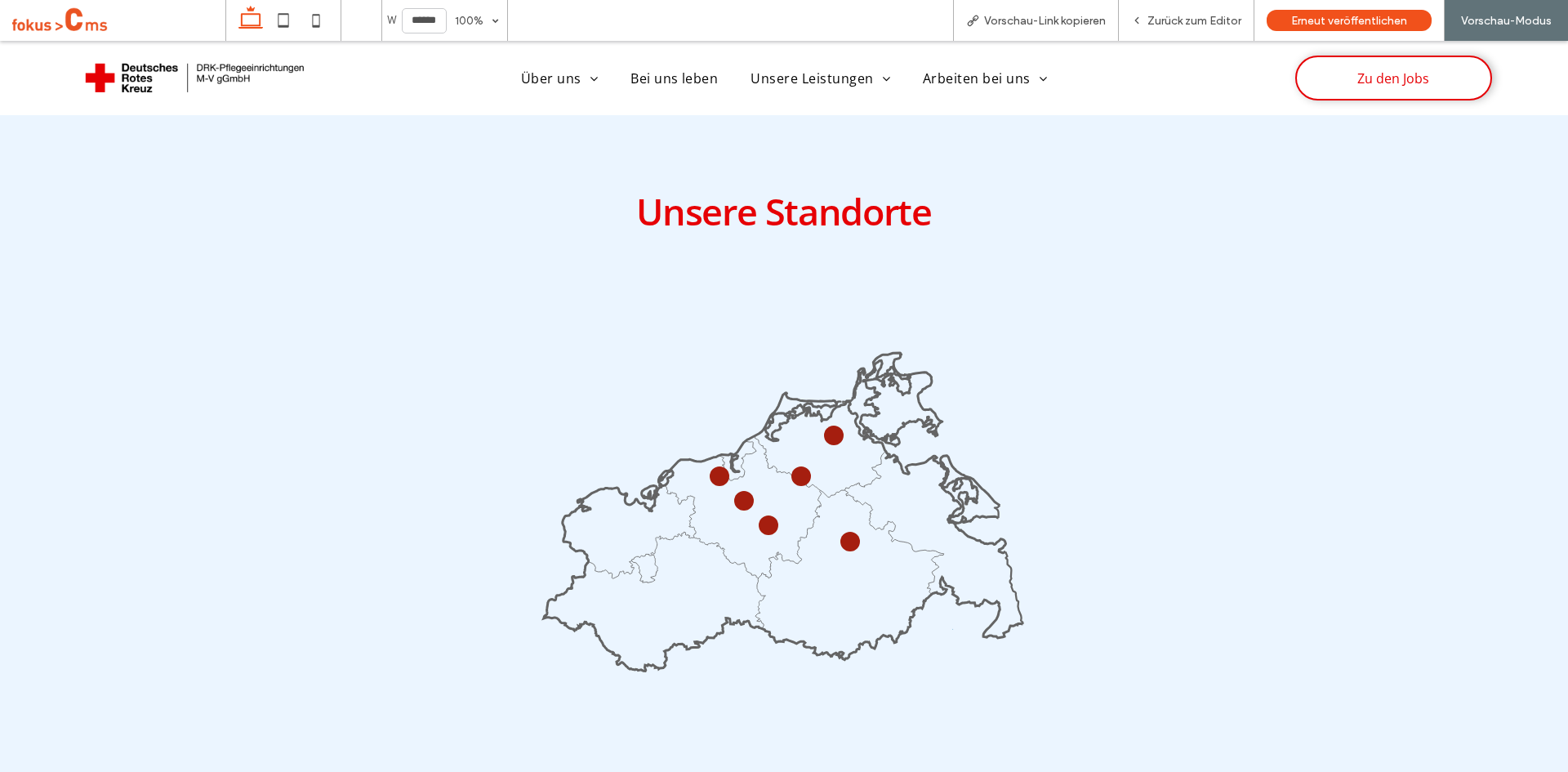 click 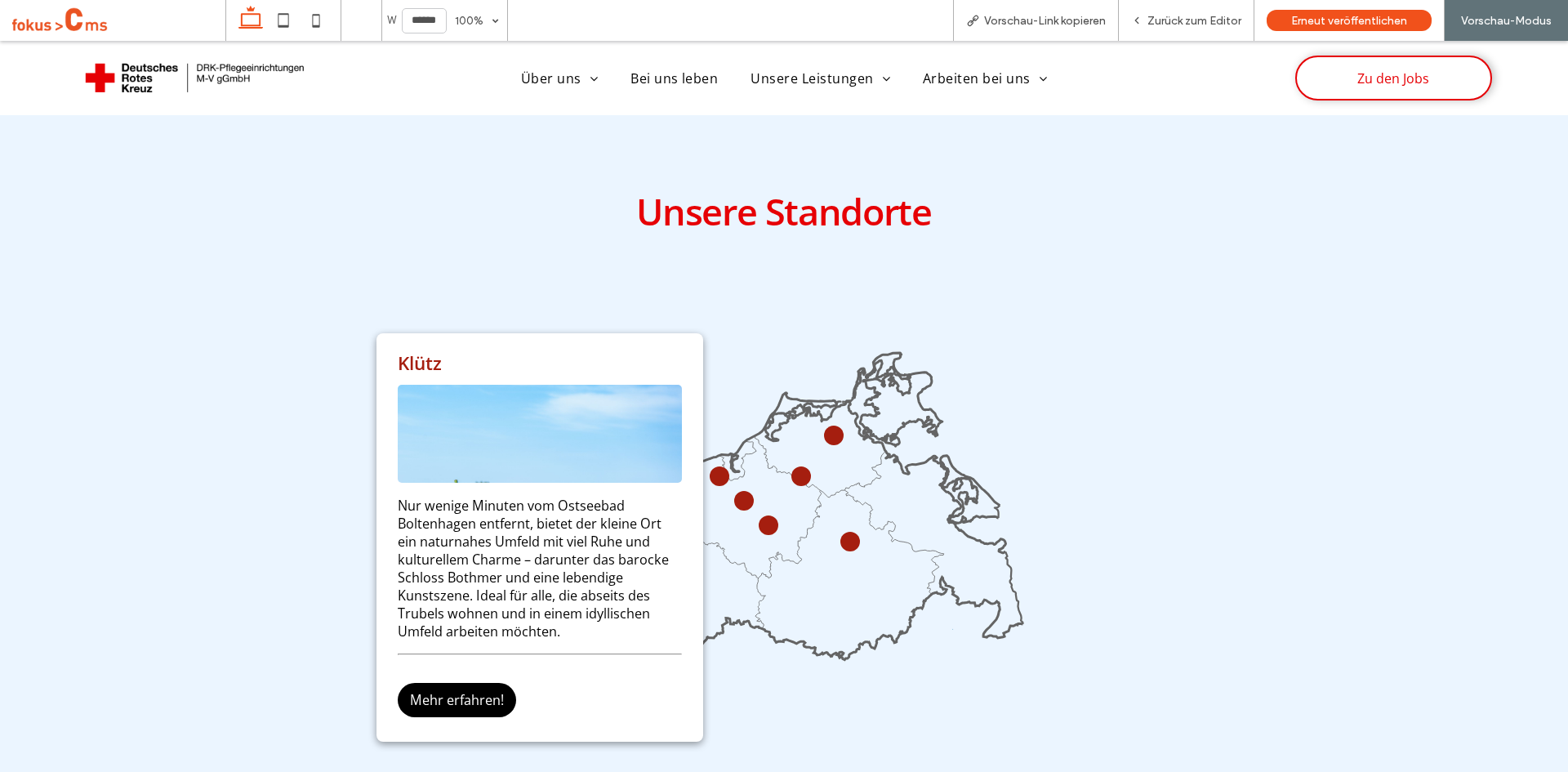 click 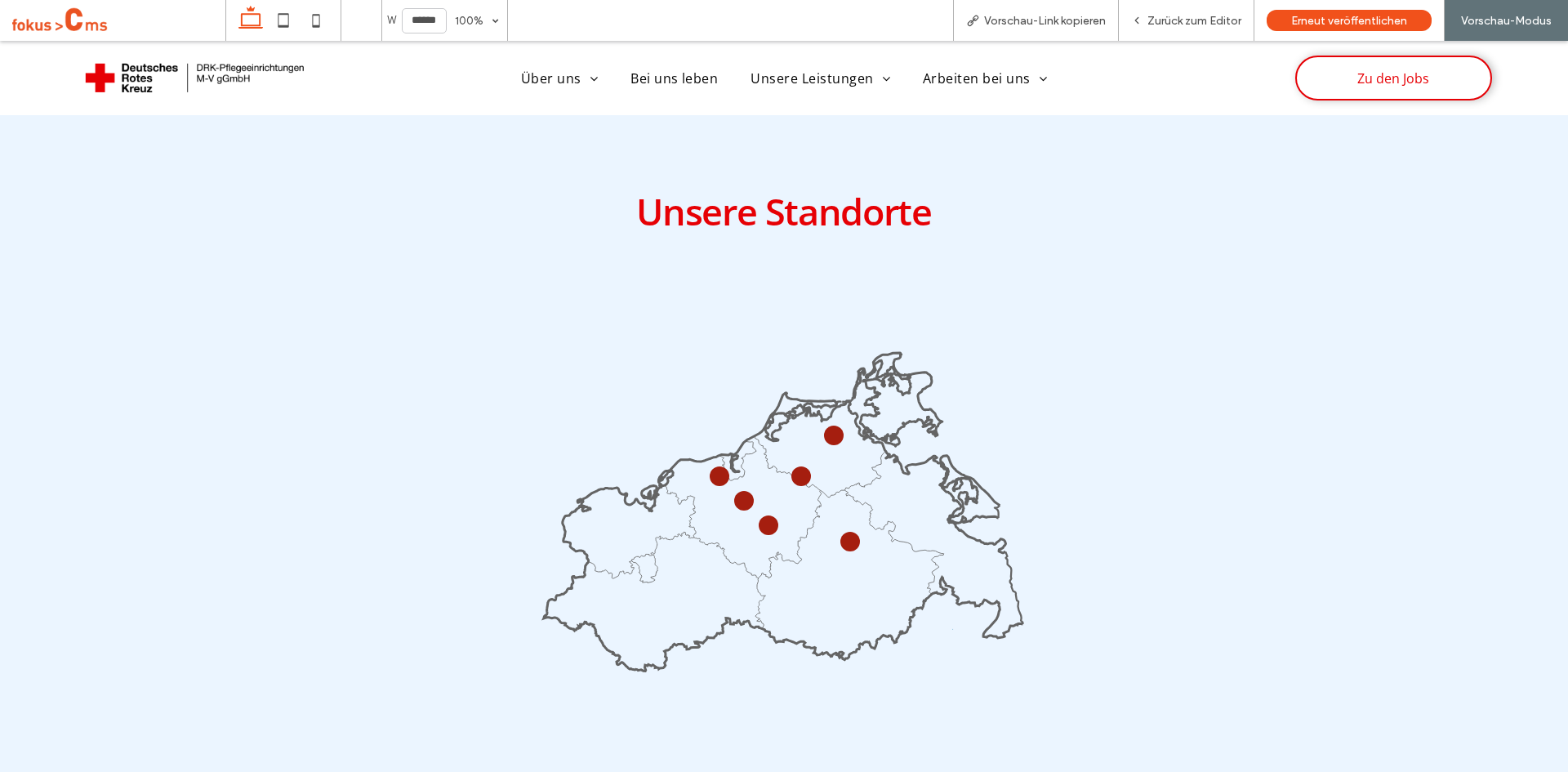 click 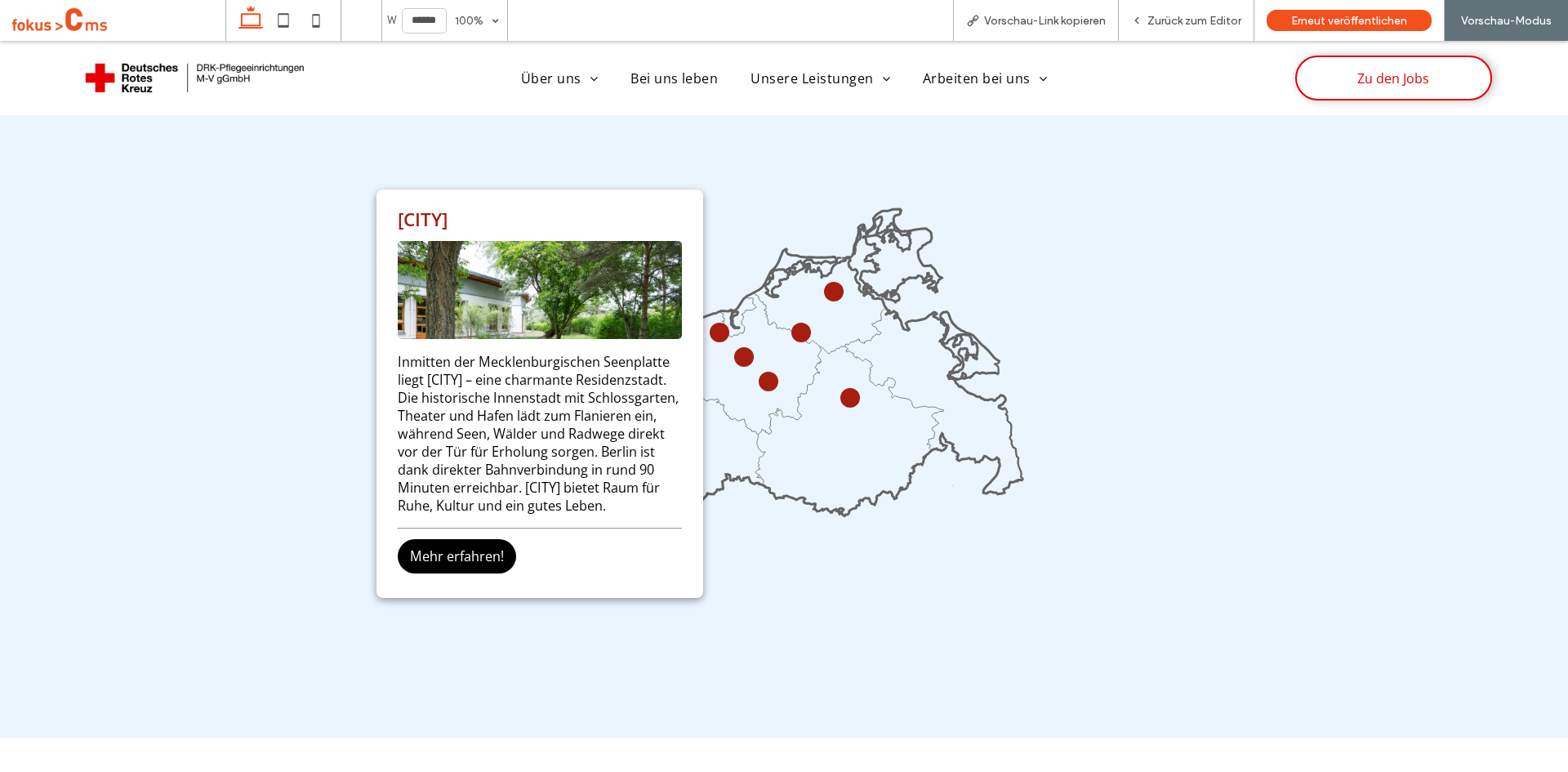 scroll, scrollTop: 2784, scrollLeft: 0, axis: vertical 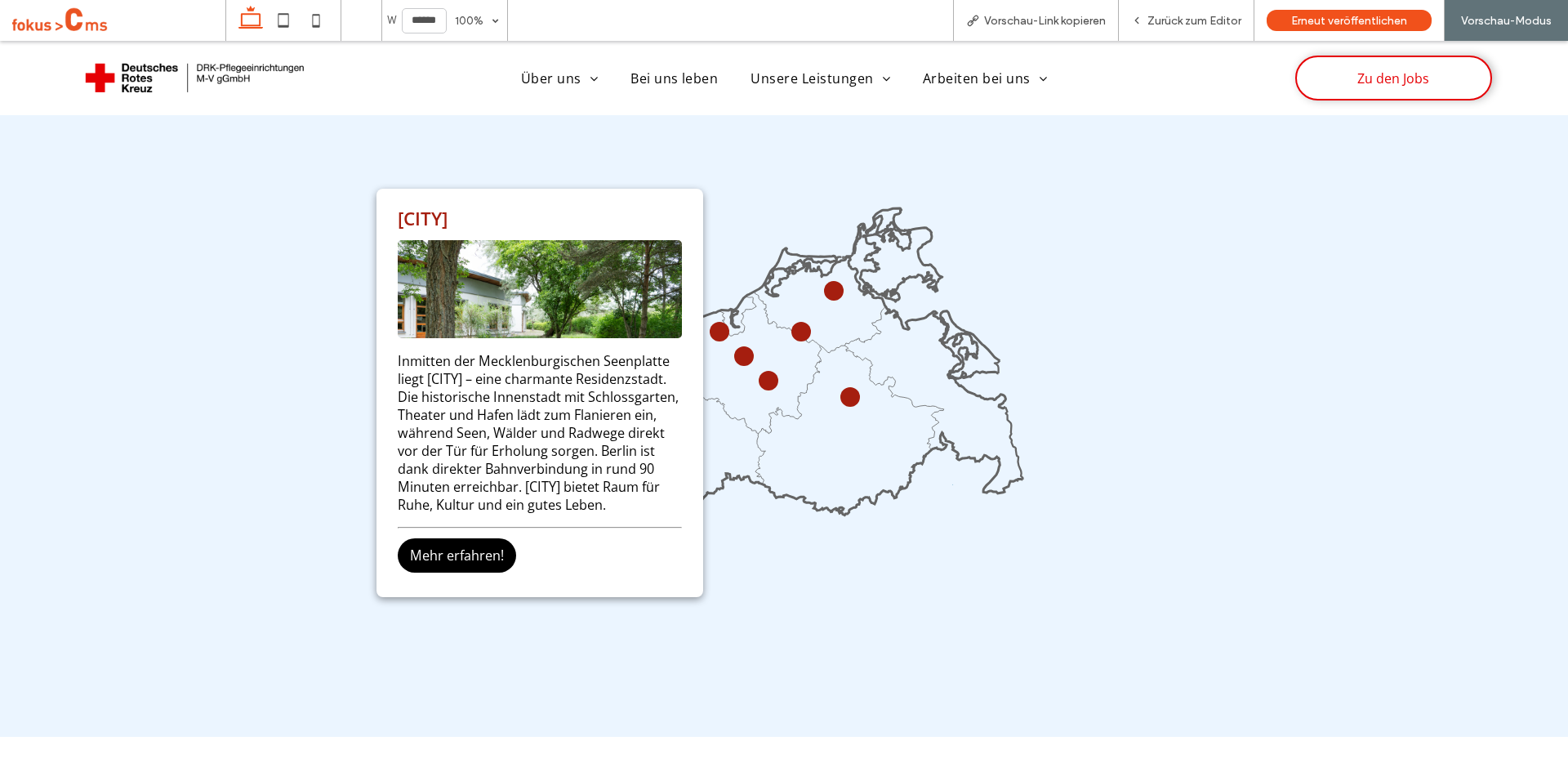 click 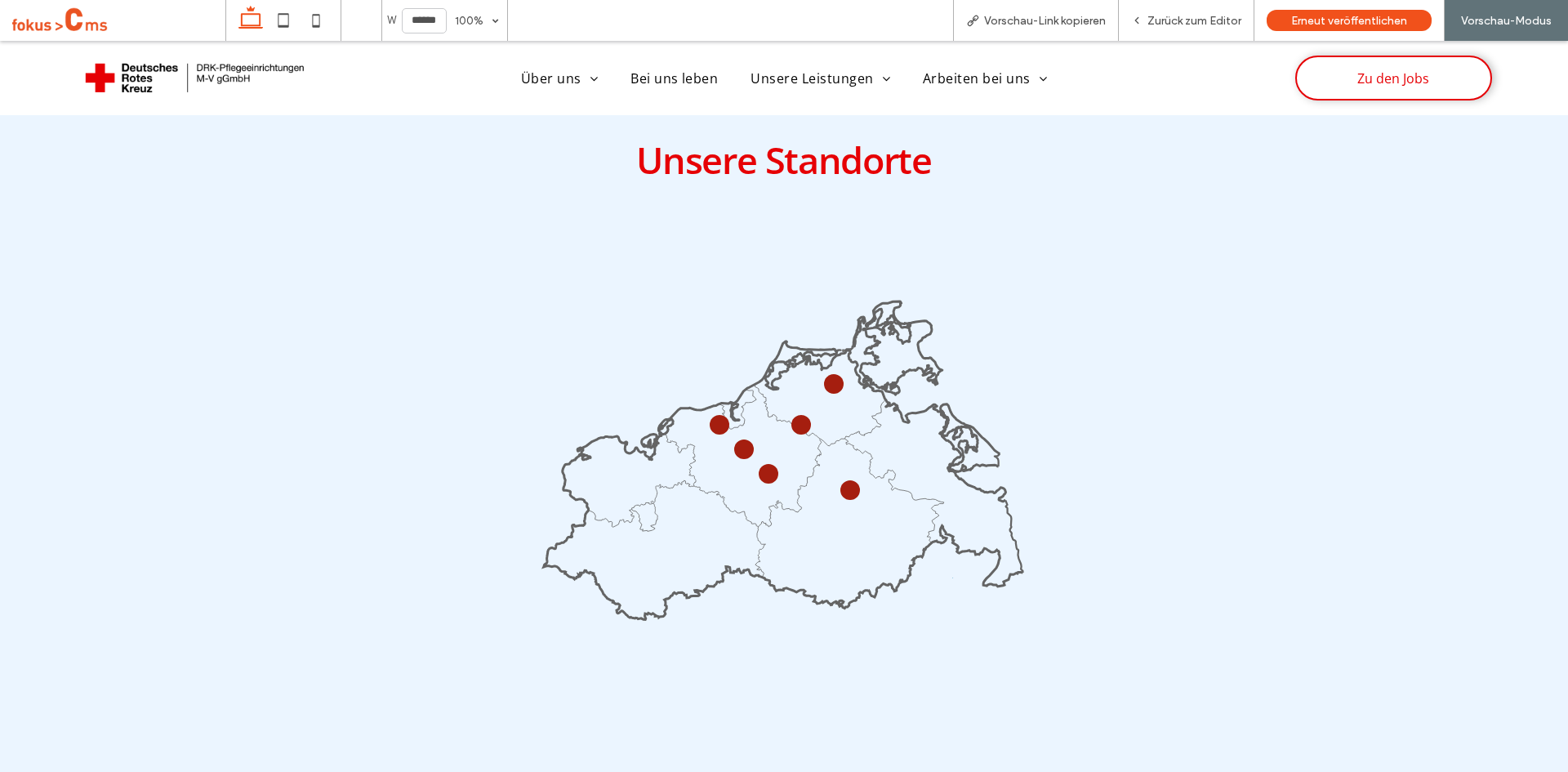 scroll, scrollTop: 2692, scrollLeft: 0, axis: vertical 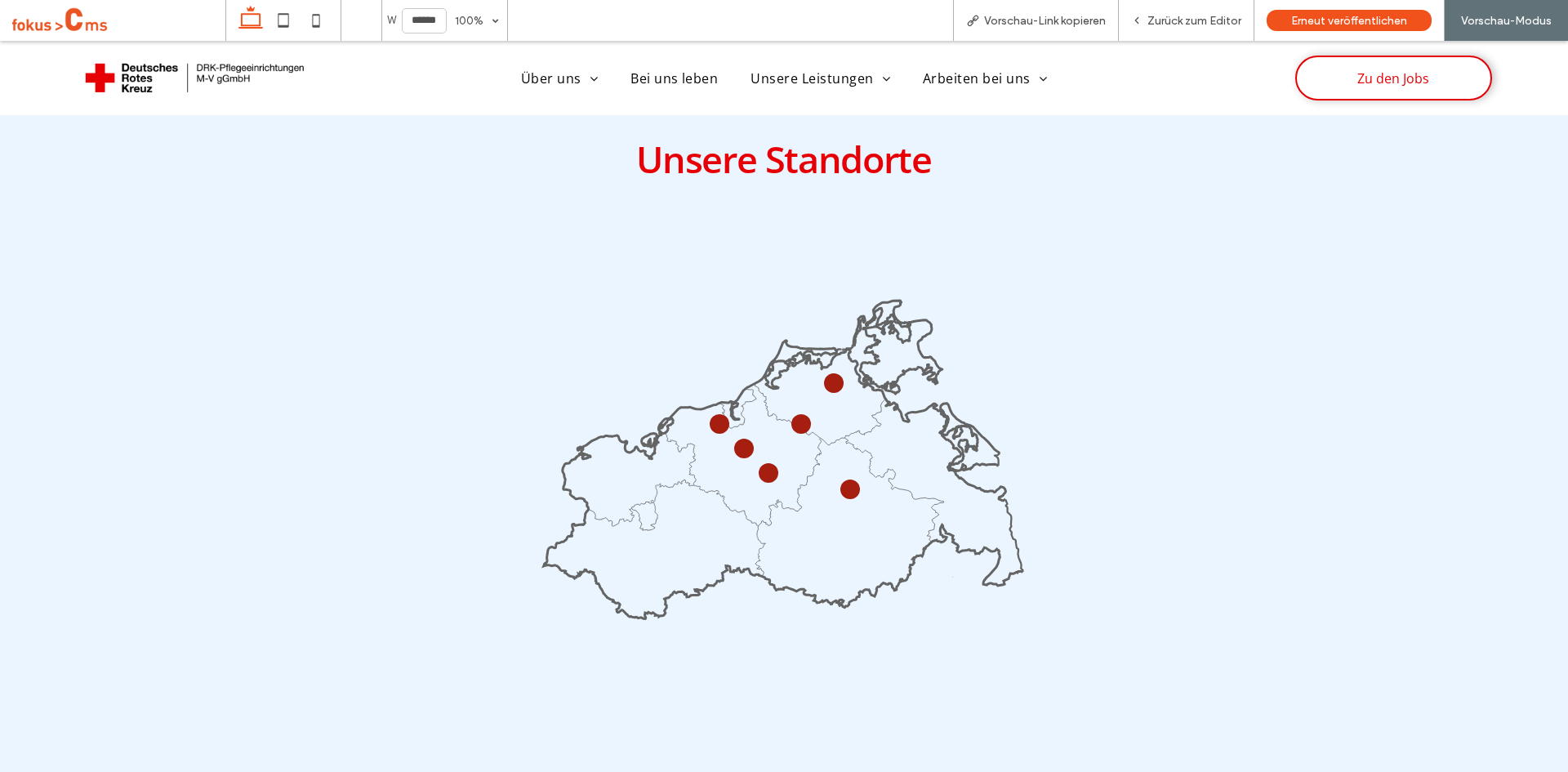click 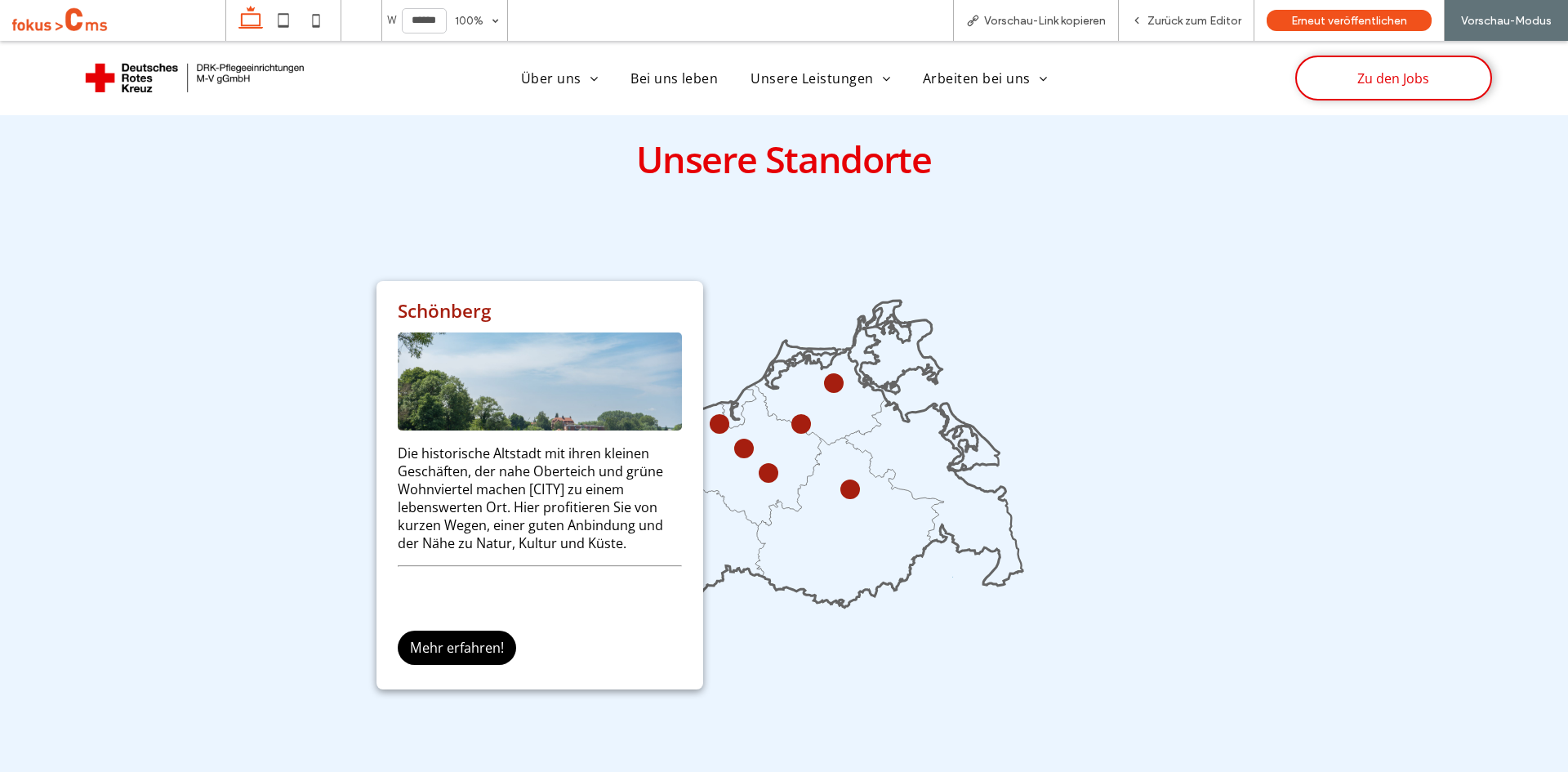 click on "Unsere Standorte
[CITY] Die historische Altstadt mit ihren kleinen Geschäften, der nahe Oberteich und grüne Wohnviertel machen [CITY] zu einem lebenswerten Ort. Hier profitieren Sie von kurzen Wegen, einer guten Anbindung und der Nähe zu Natur, Kultur und Küste. Mehr erfahren!" at bounding box center [784, 444] 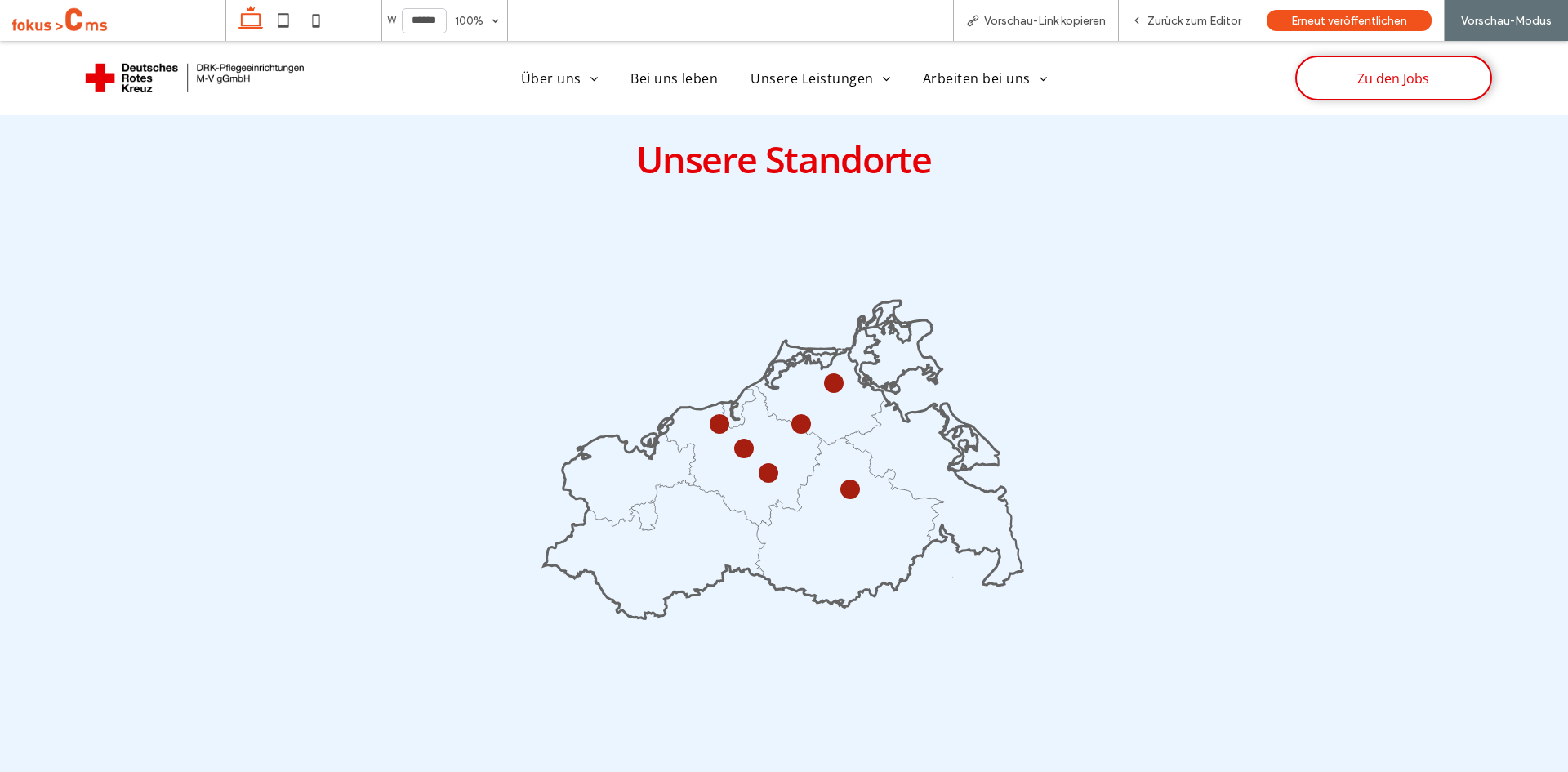 click 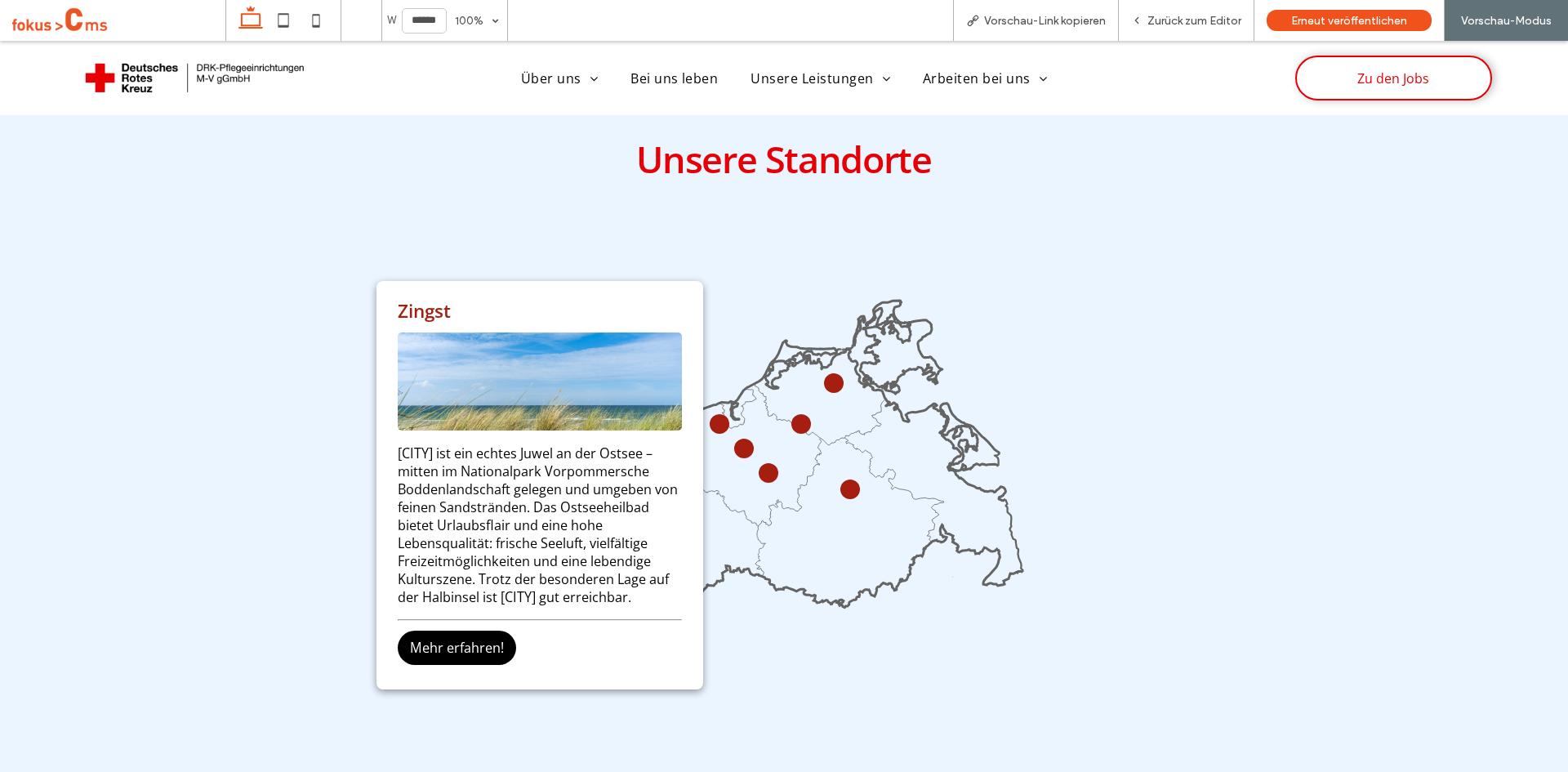 click 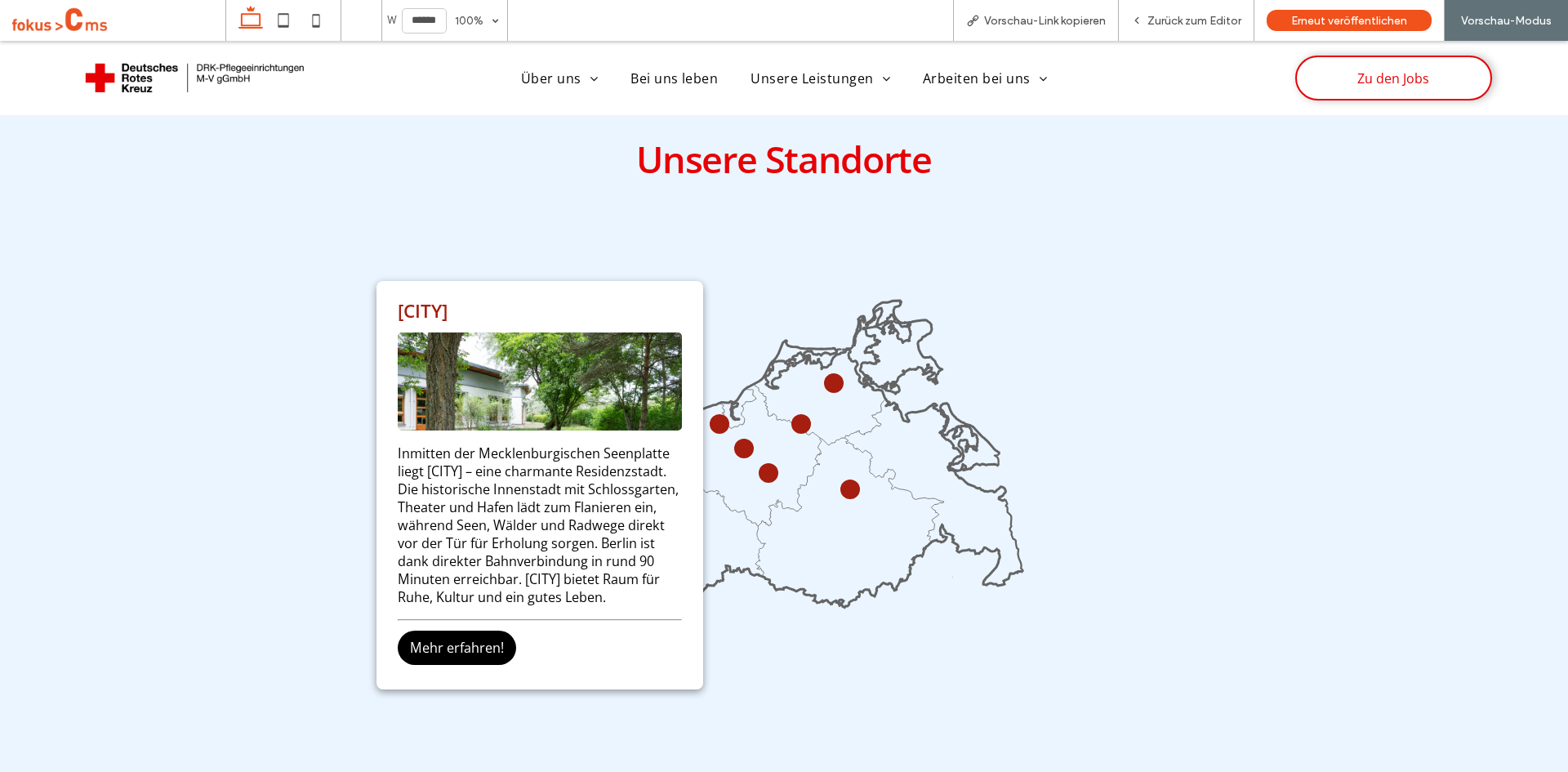 click 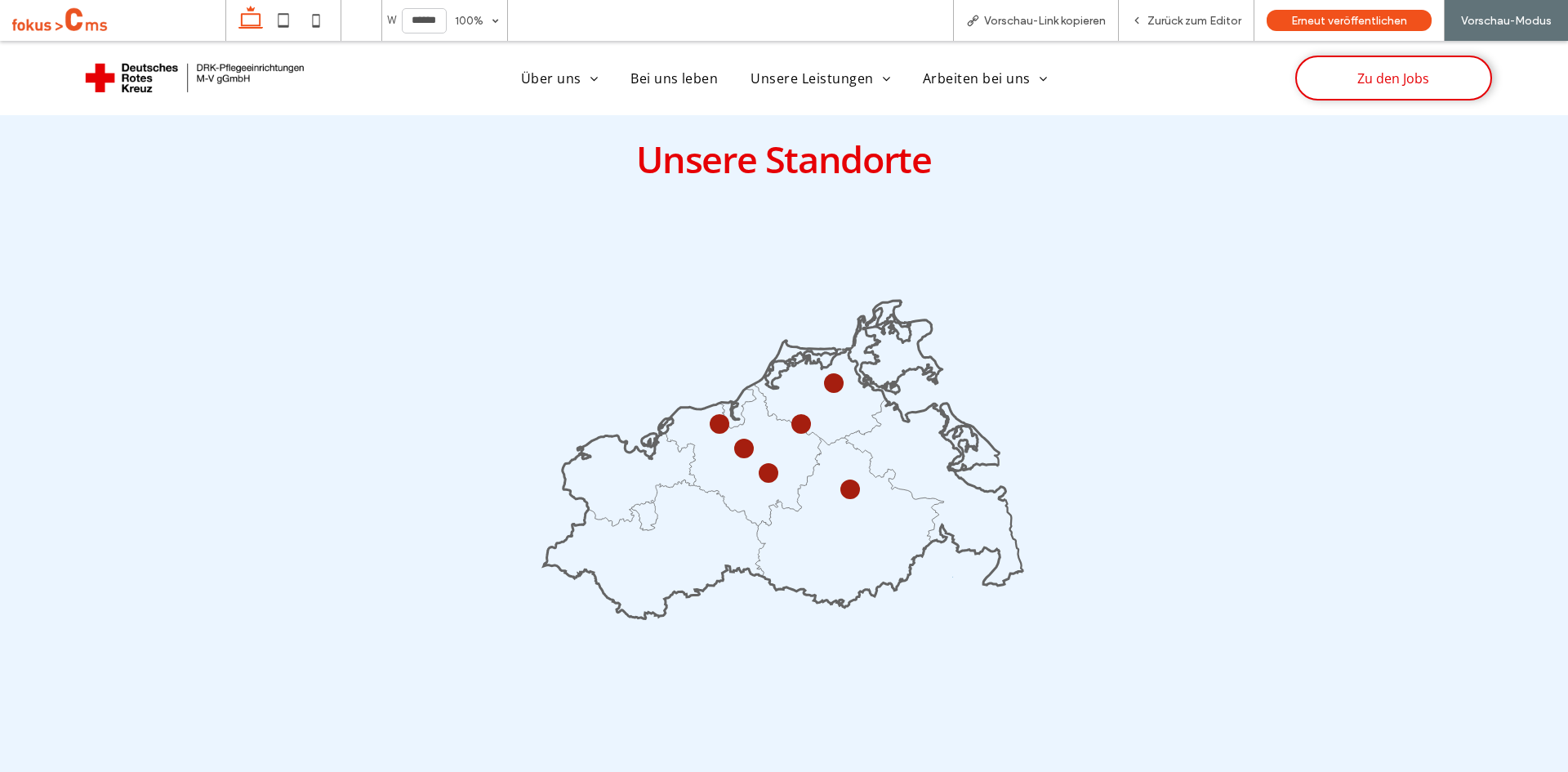 click 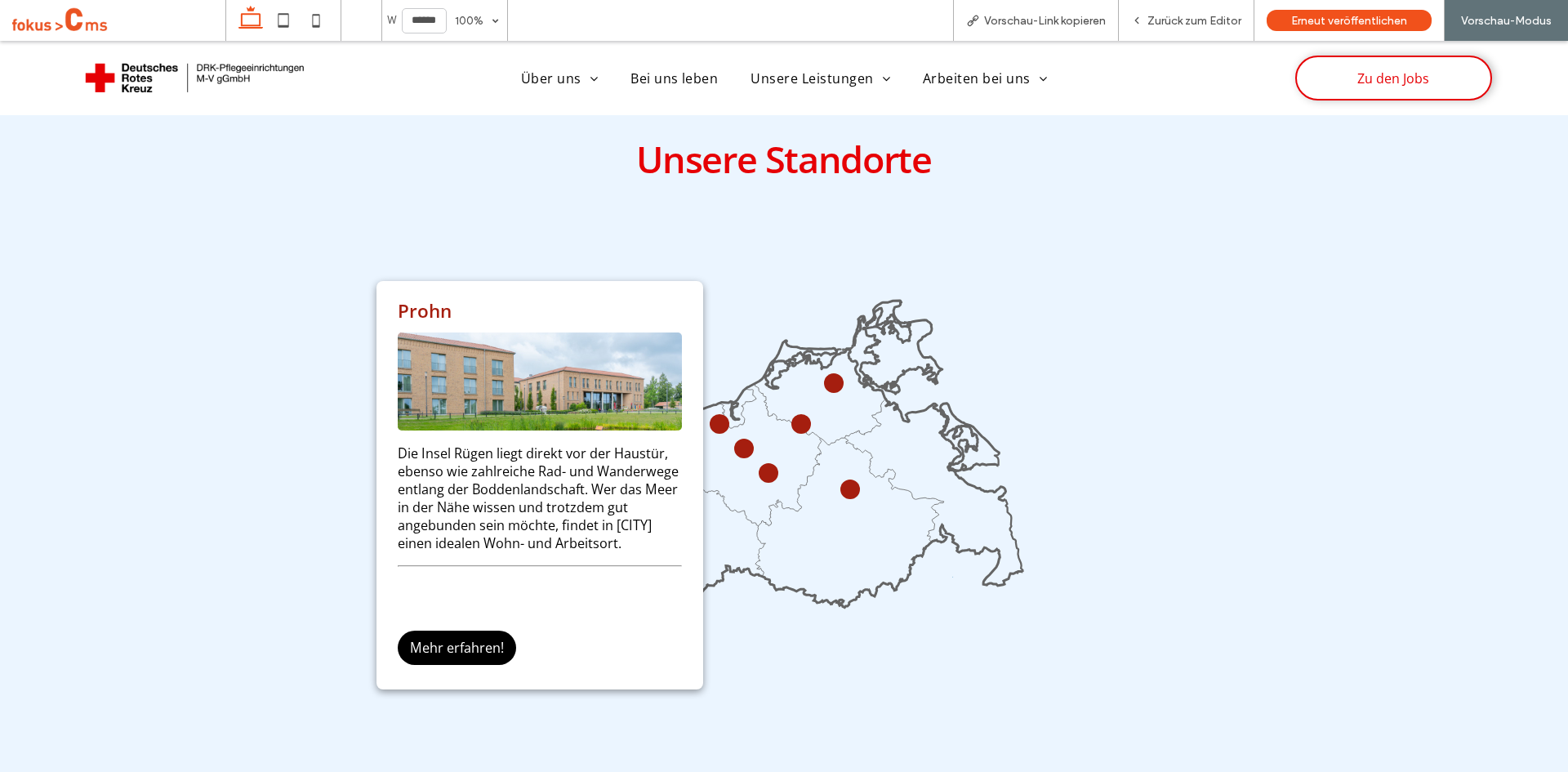 click 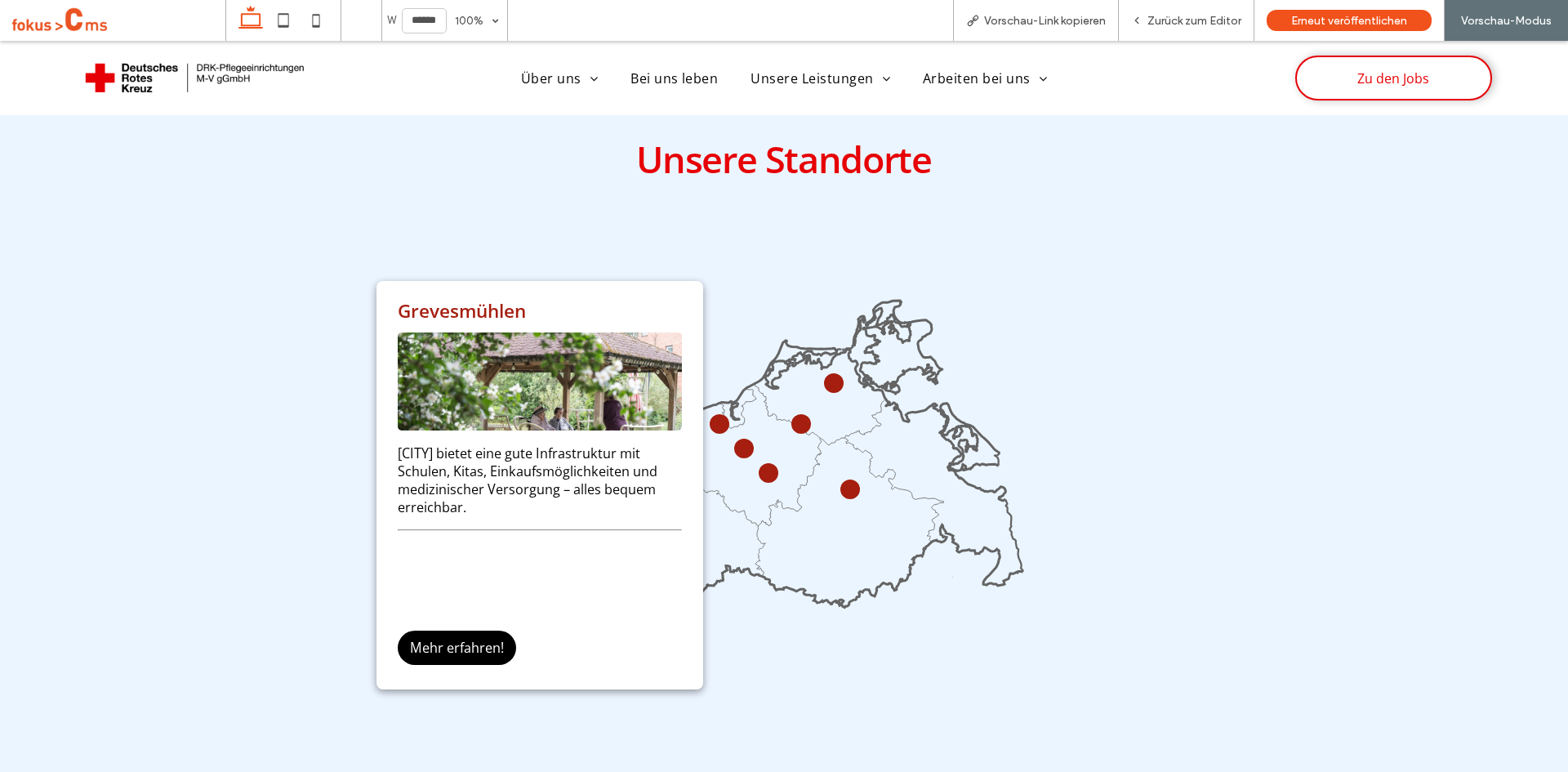 click 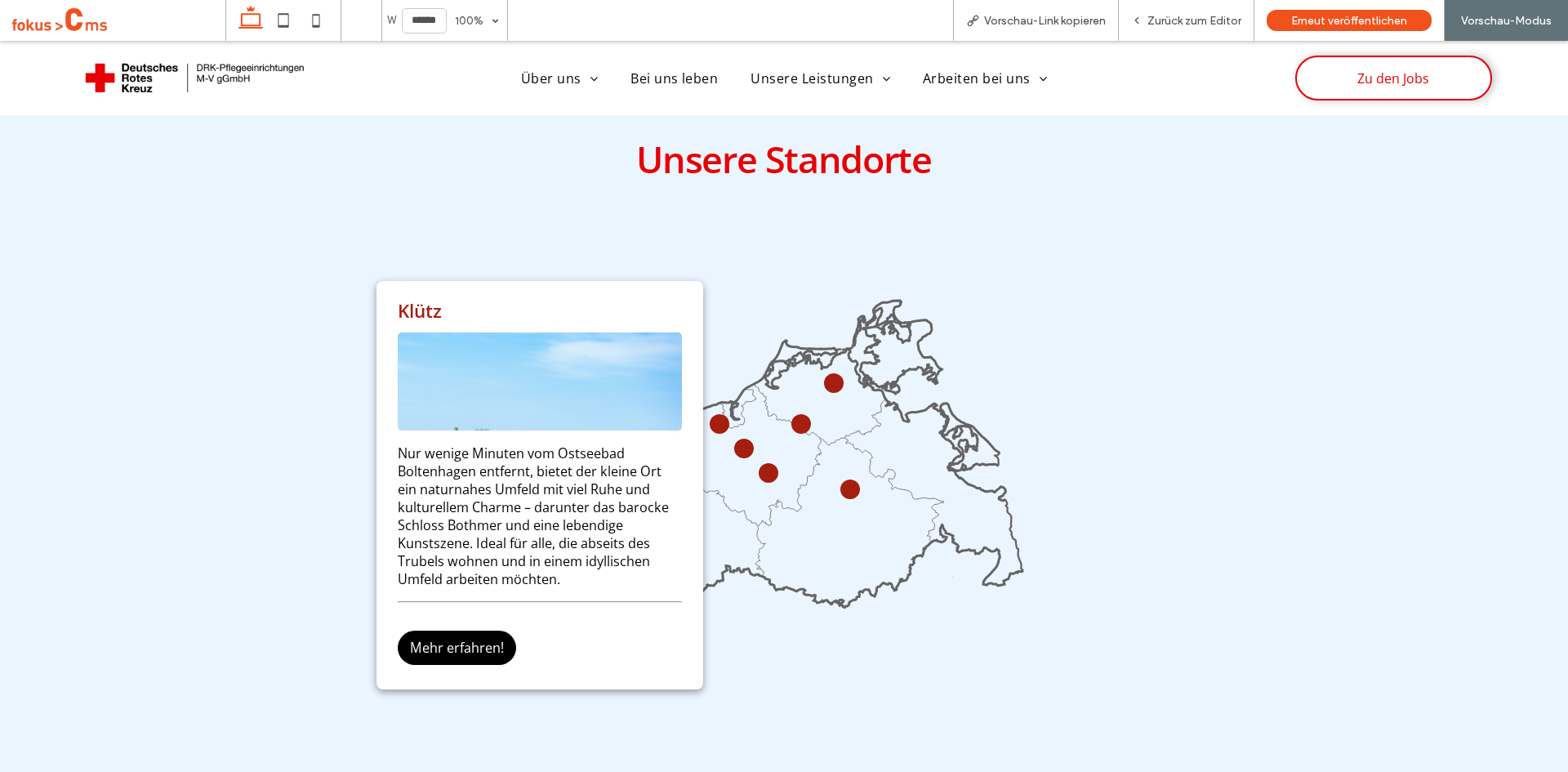 click on "Unsere Standorte
[CITY] Nur wenige Minuten vom Ostseebad Boltenhagen entfernt, bietet der kleine Ort ein naturnahes Umfeld mit viel Ruhe und kulturellem Charme – darunter das barocke Schloss Bothmer und eine lebendige Kunstszene. Ideal für alle, die abseits des Trubels wohnen und in einem idyllischen Umfeld arbeiten möchten. Mehr erfahren!" at bounding box center [784, 444] 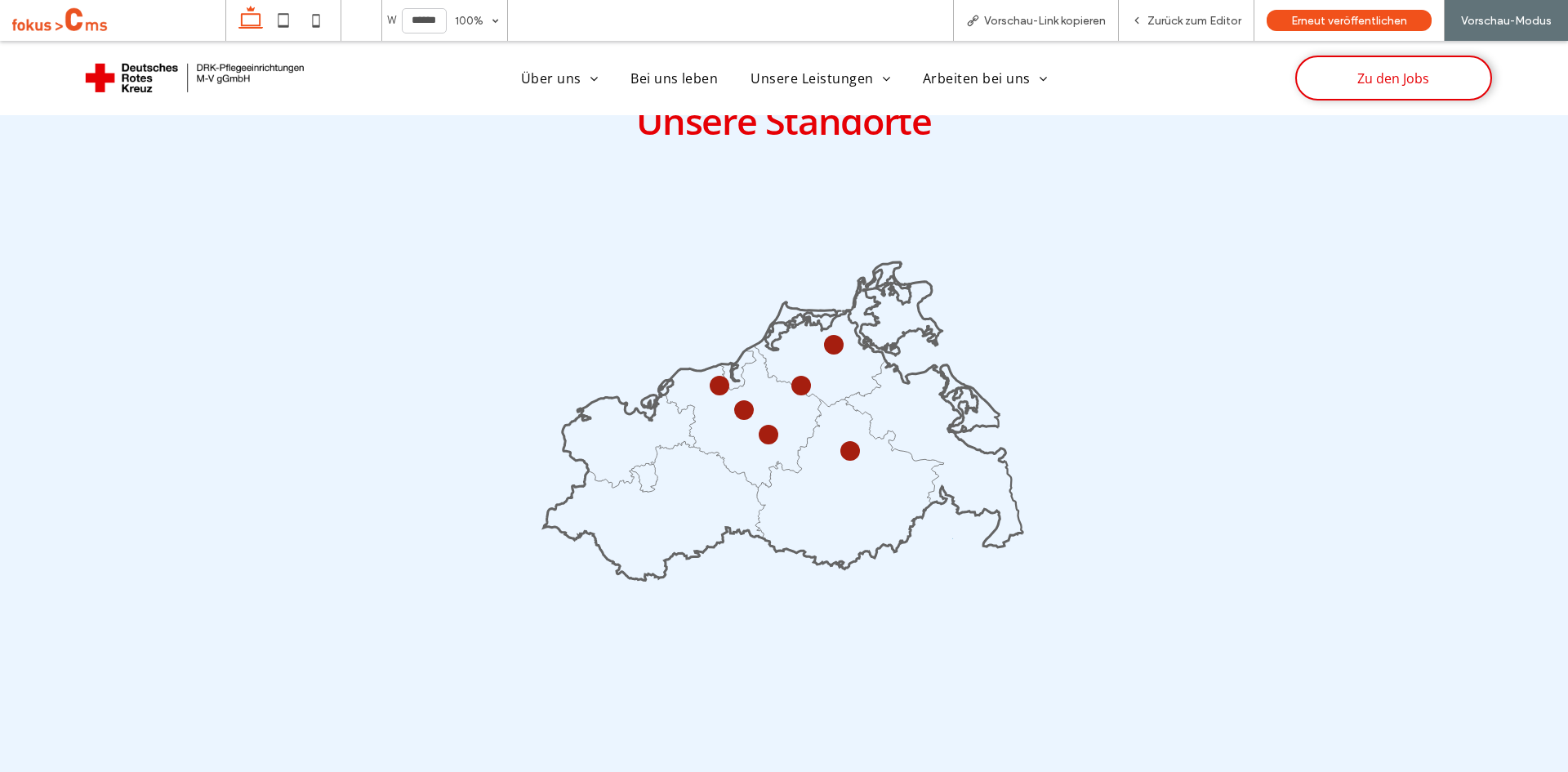 scroll, scrollTop: 2729, scrollLeft: 0, axis: vertical 